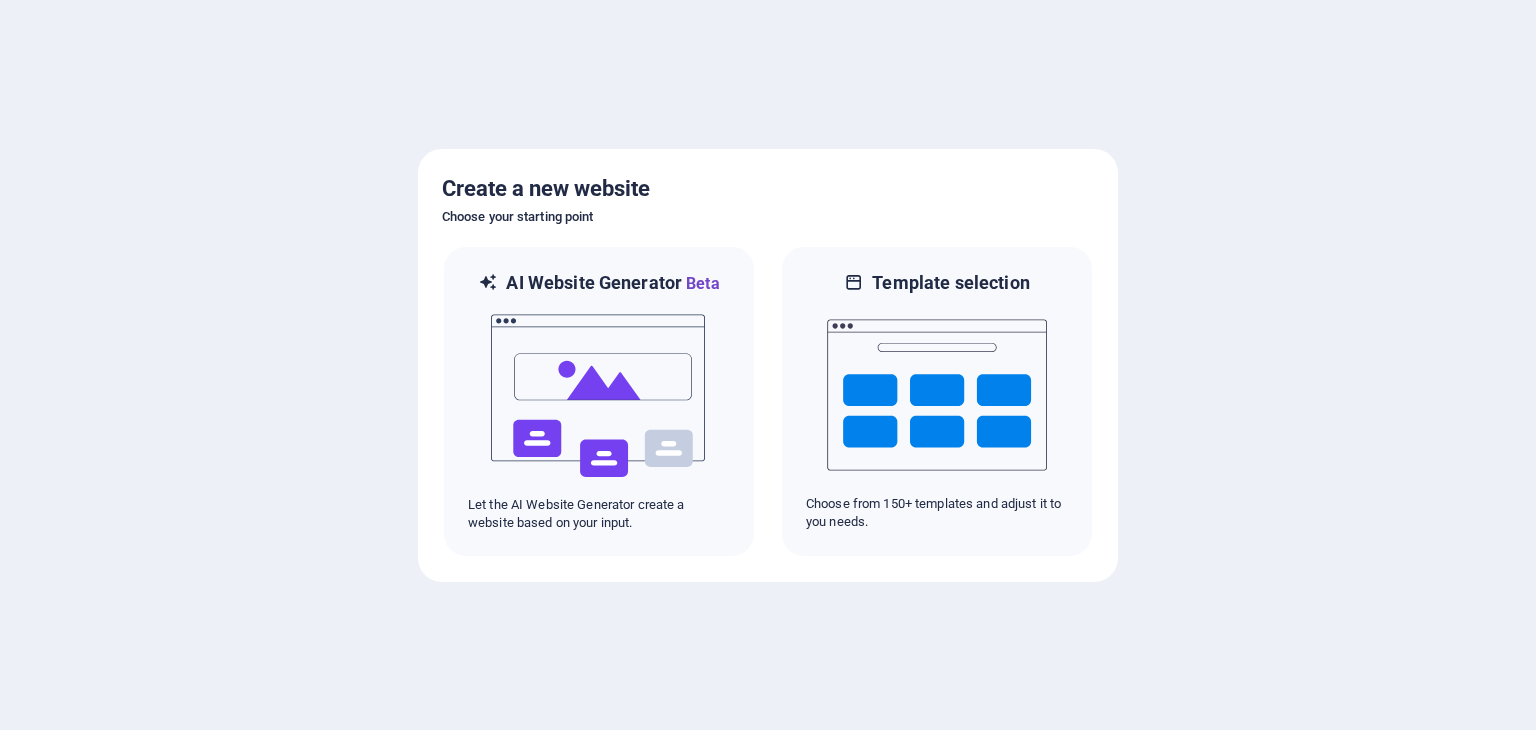 scroll, scrollTop: 0, scrollLeft: 0, axis: both 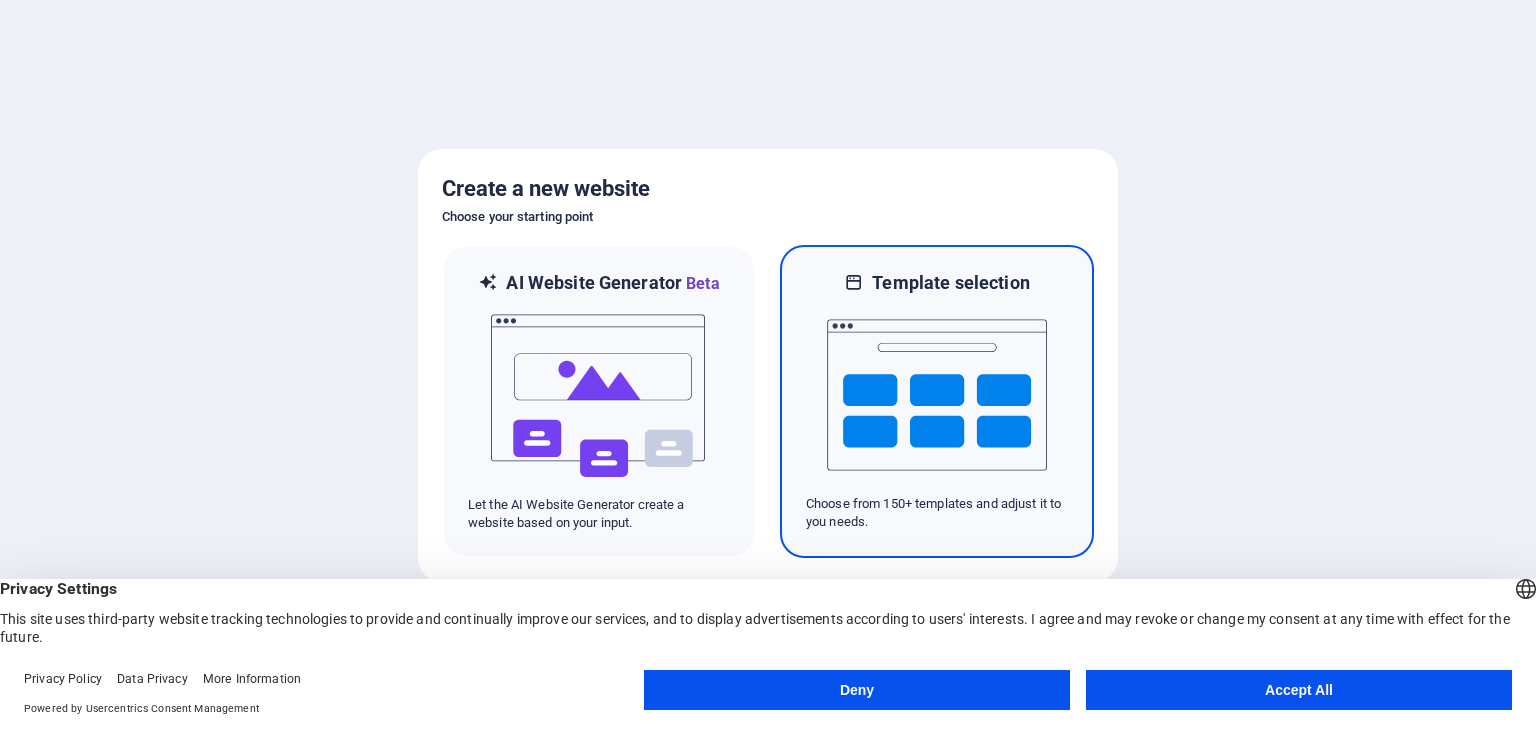 click at bounding box center (937, 395) 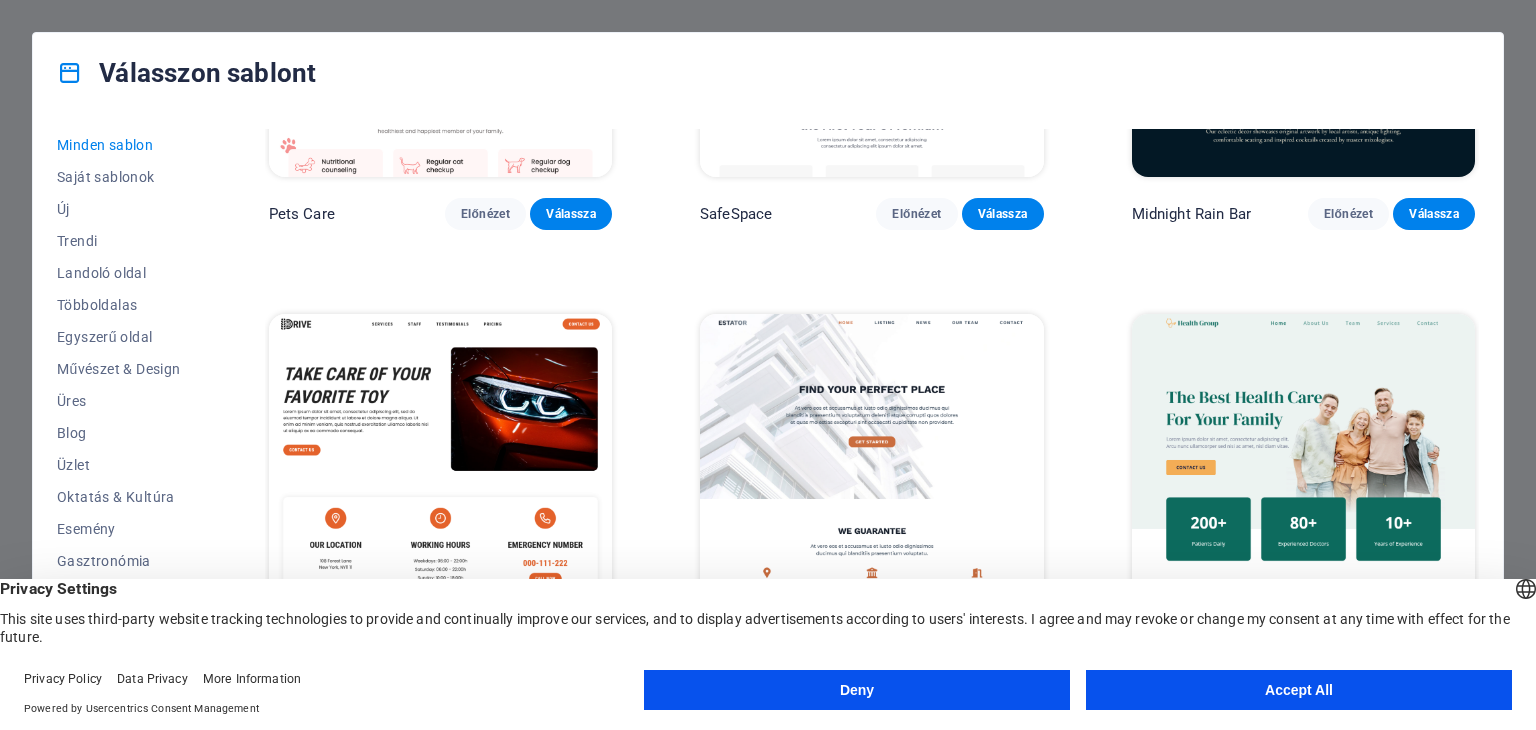 scroll, scrollTop: 4100, scrollLeft: 0, axis: vertical 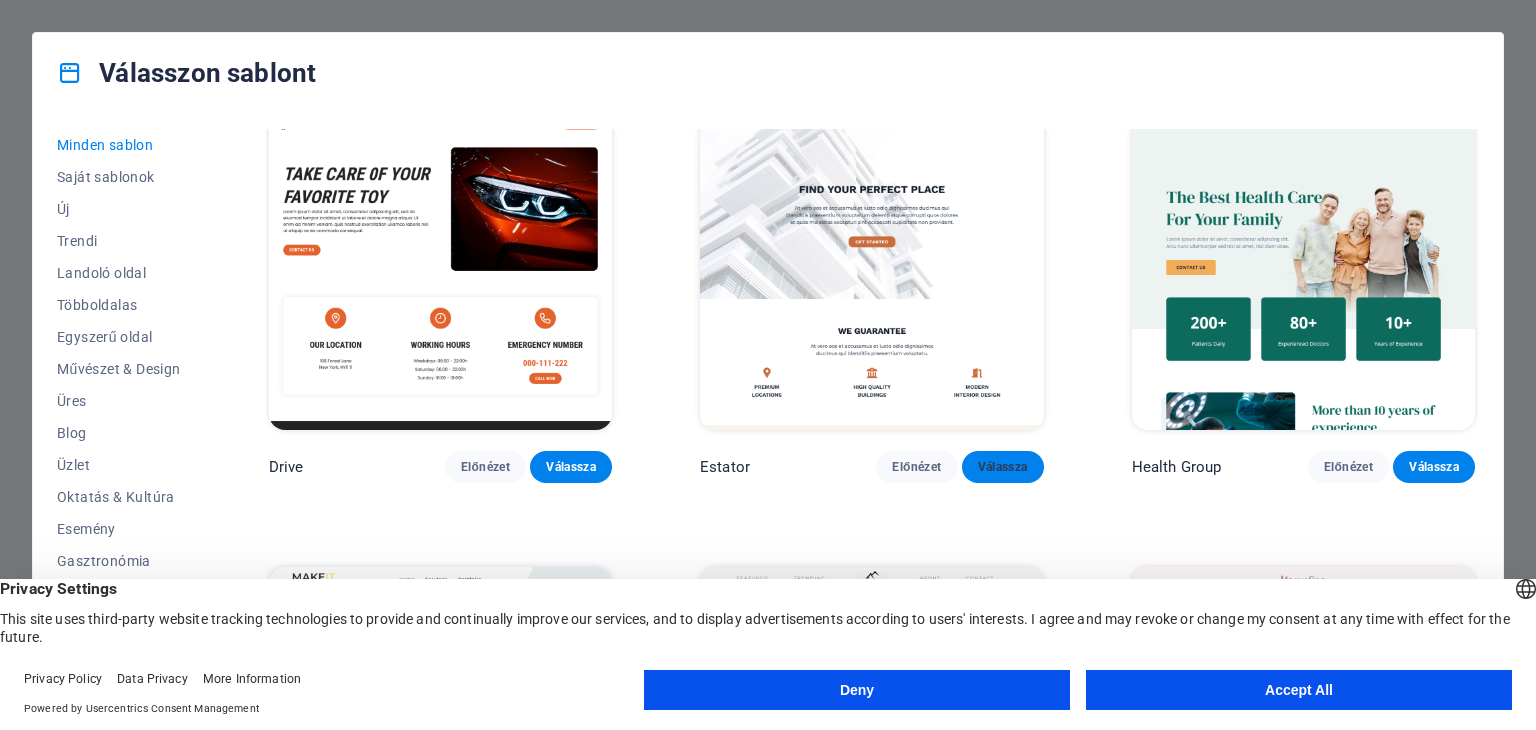 click on "Válassza" at bounding box center [1003, 467] 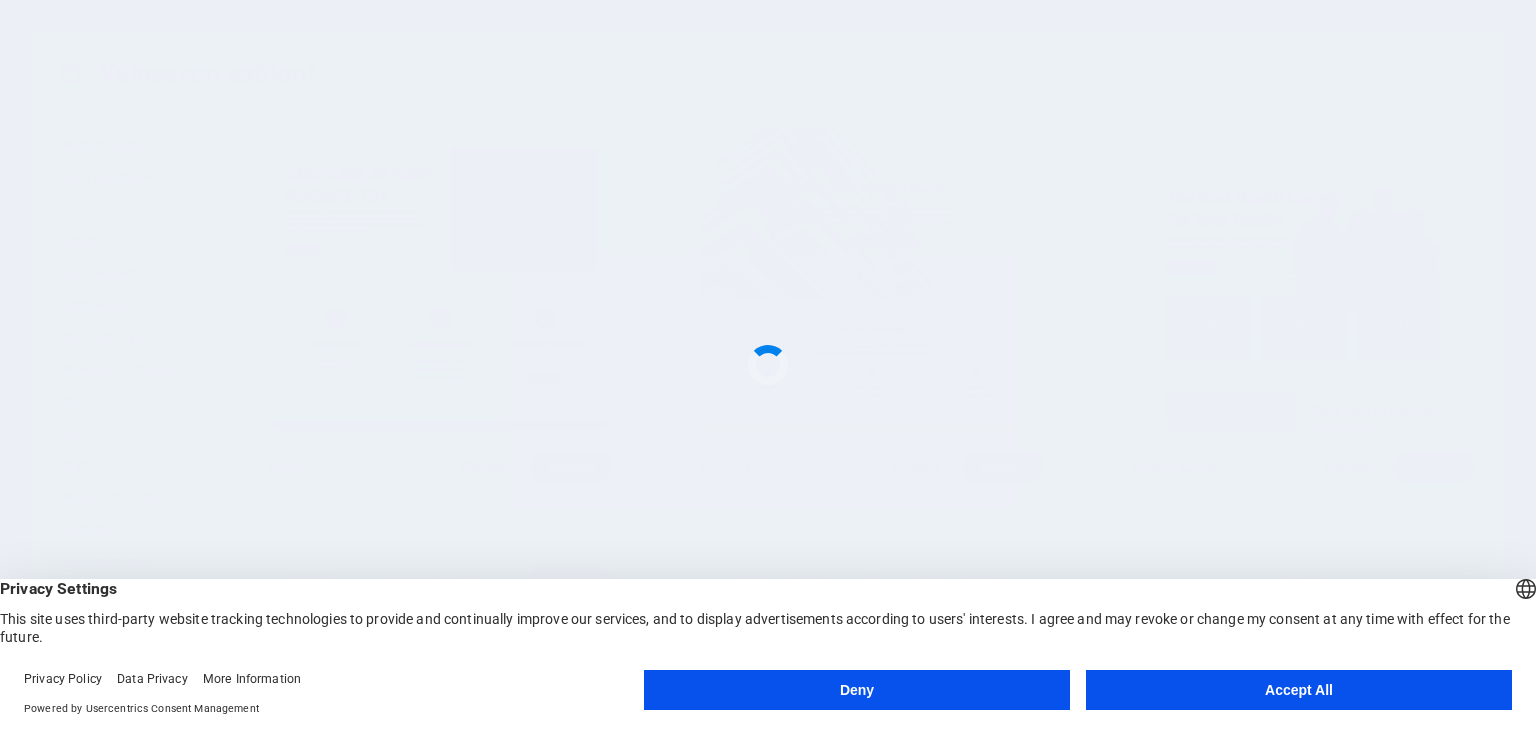 click on "Accept All" at bounding box center [1299, 690] 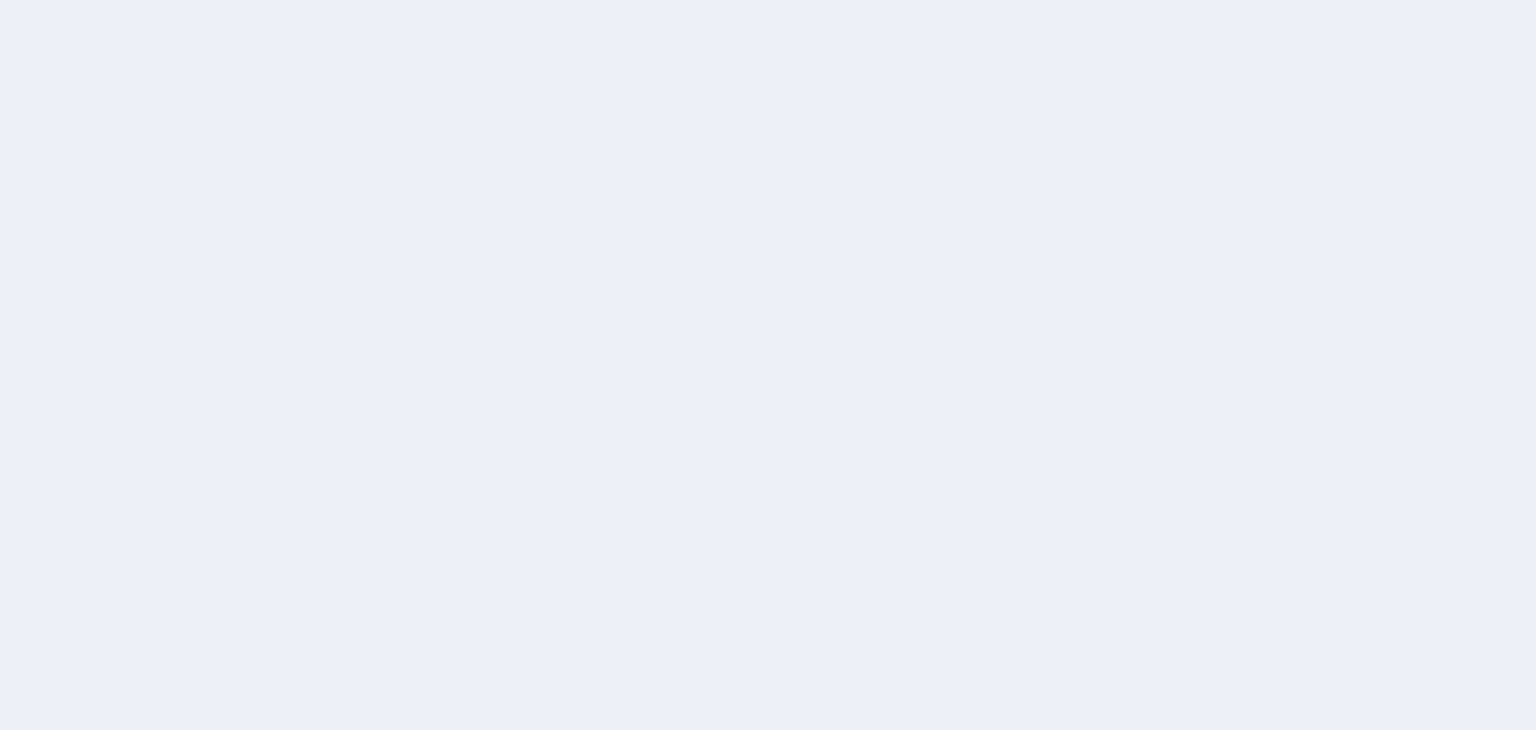 scroll, scrollTop: 0, scrollLeft: 0, axis: both 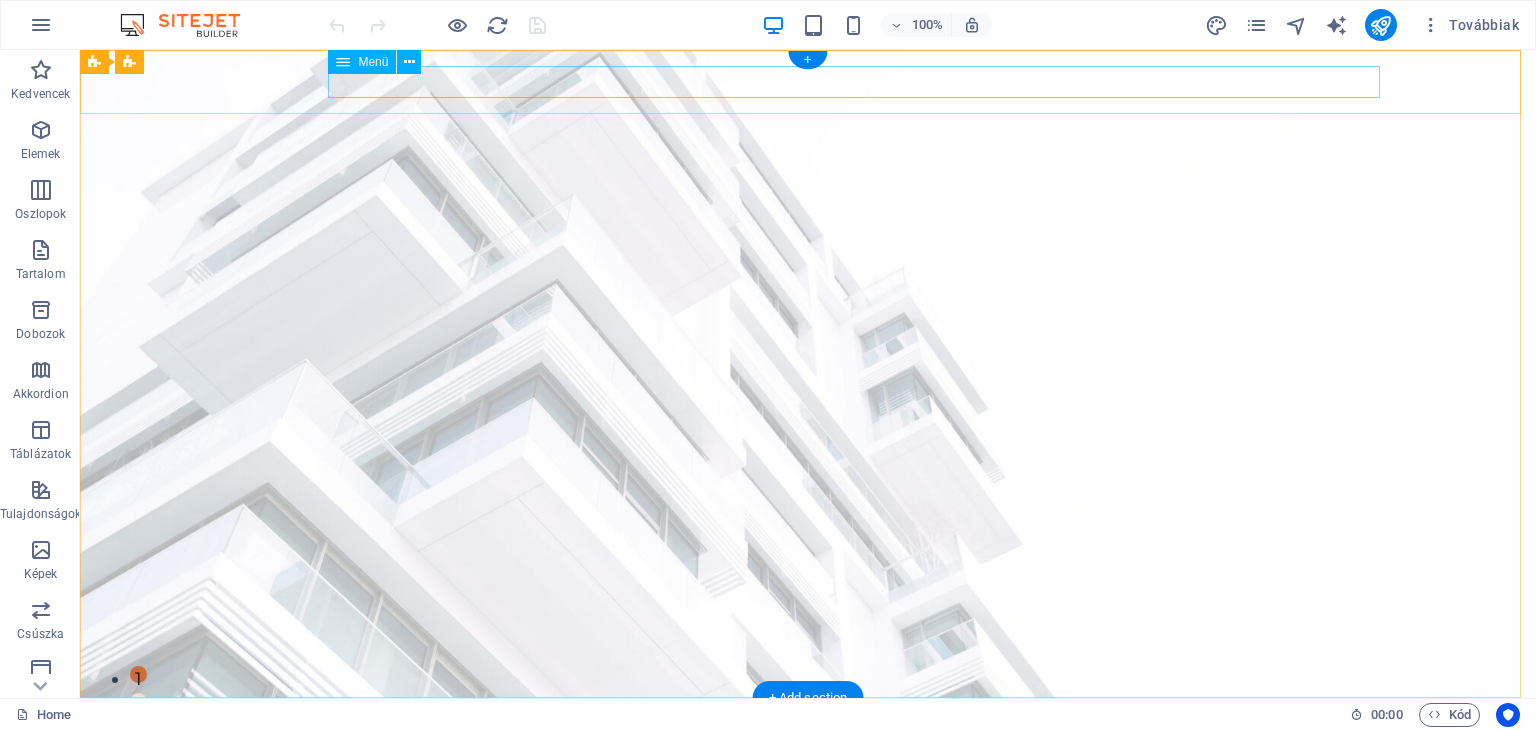 click on "Home Listing News Our Team Contact" at bounding box center [808, 757] 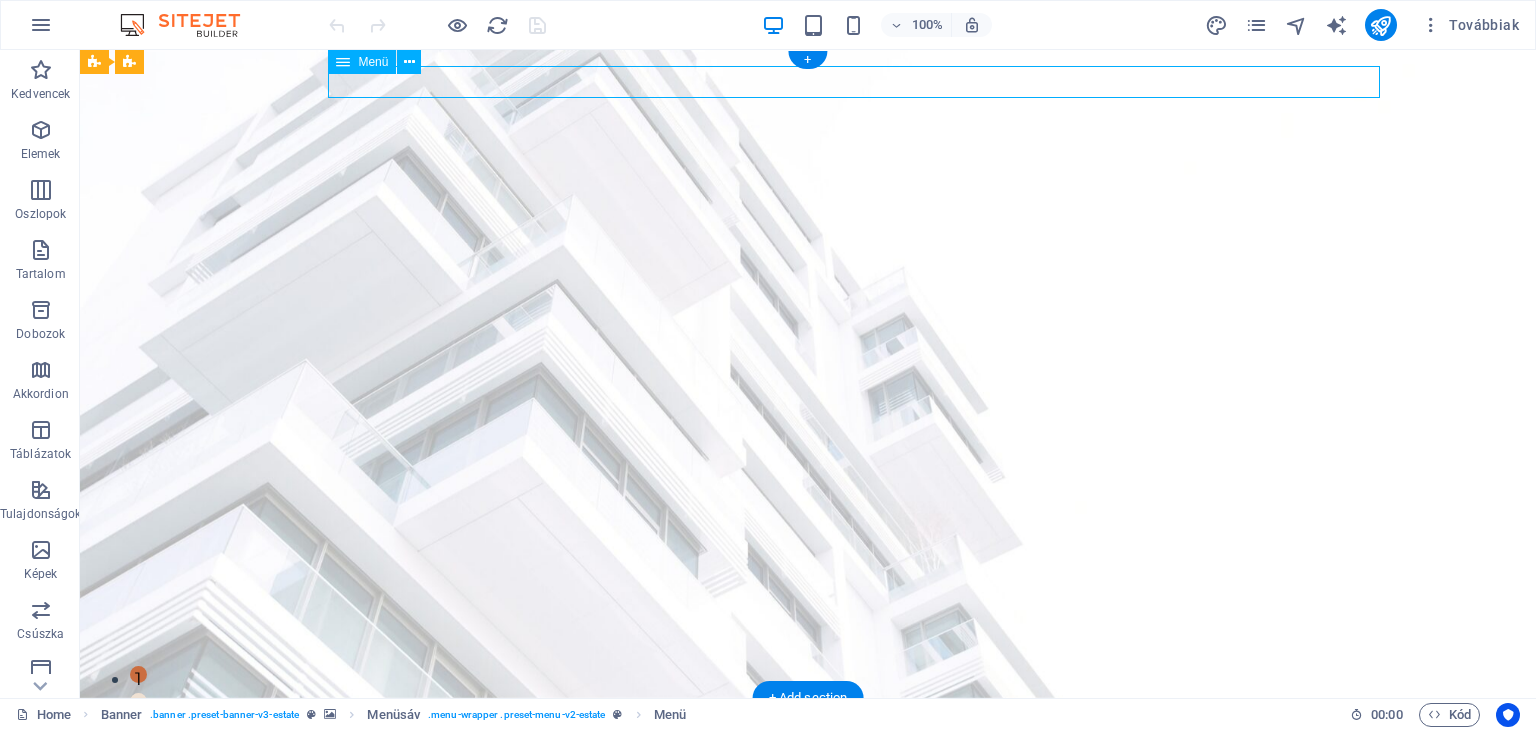 click on "Home Listing News Our Team Contact" at bounding box center (808, 757) 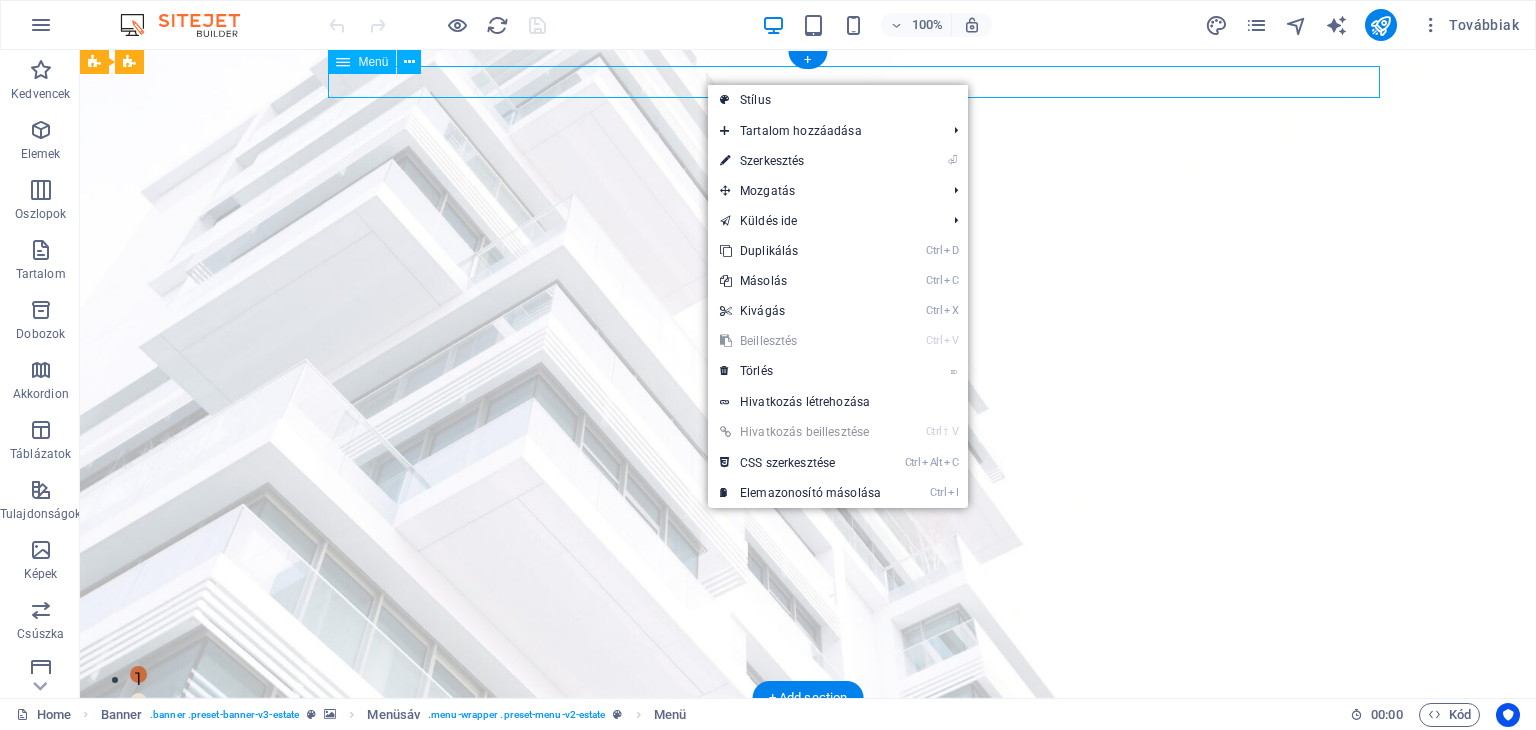 click on "Home Listing News Our Team Contact" at bounding box center [808, 757] 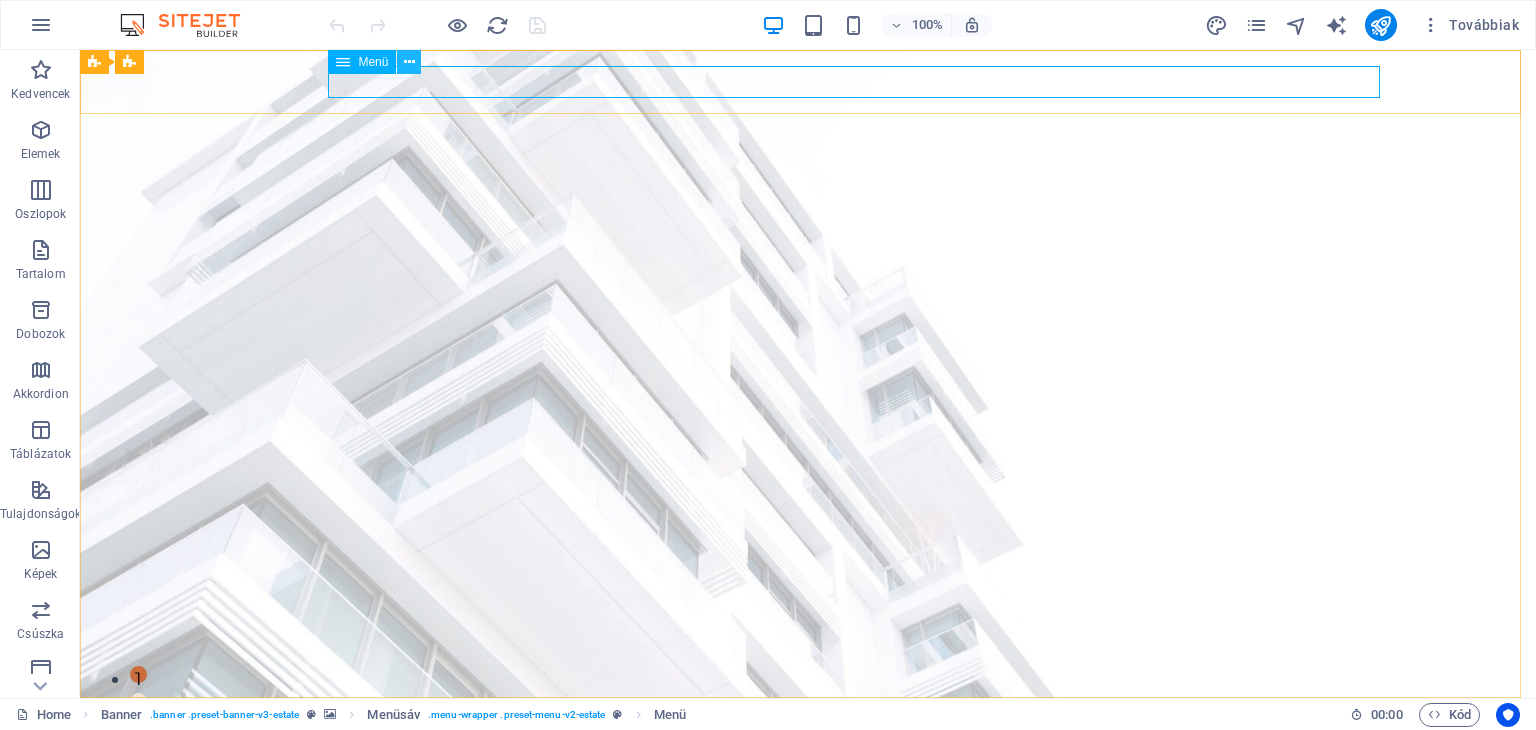 click at bounding box center [409, 62] 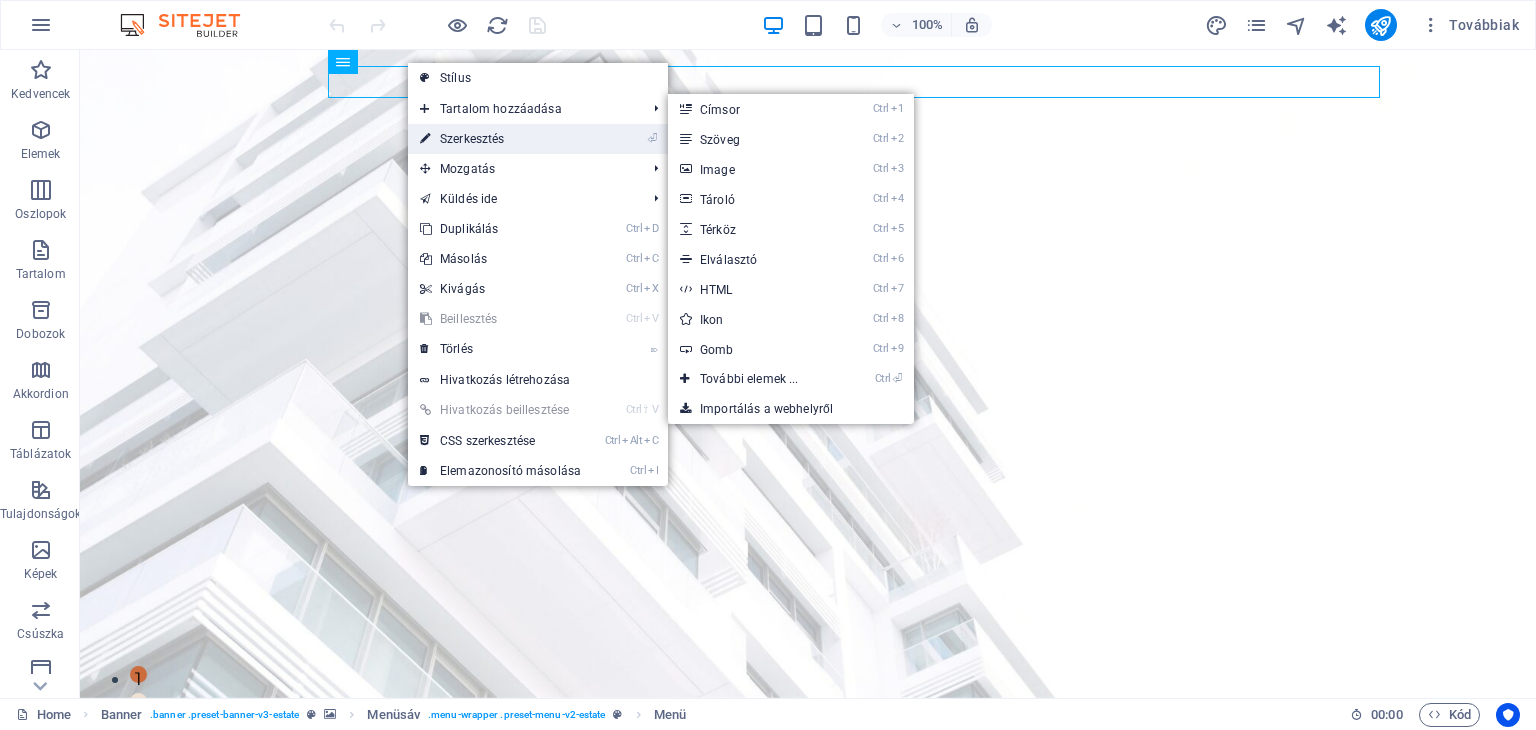 click on "⏎  Szerkesztés" at bounding box center [500, 139] 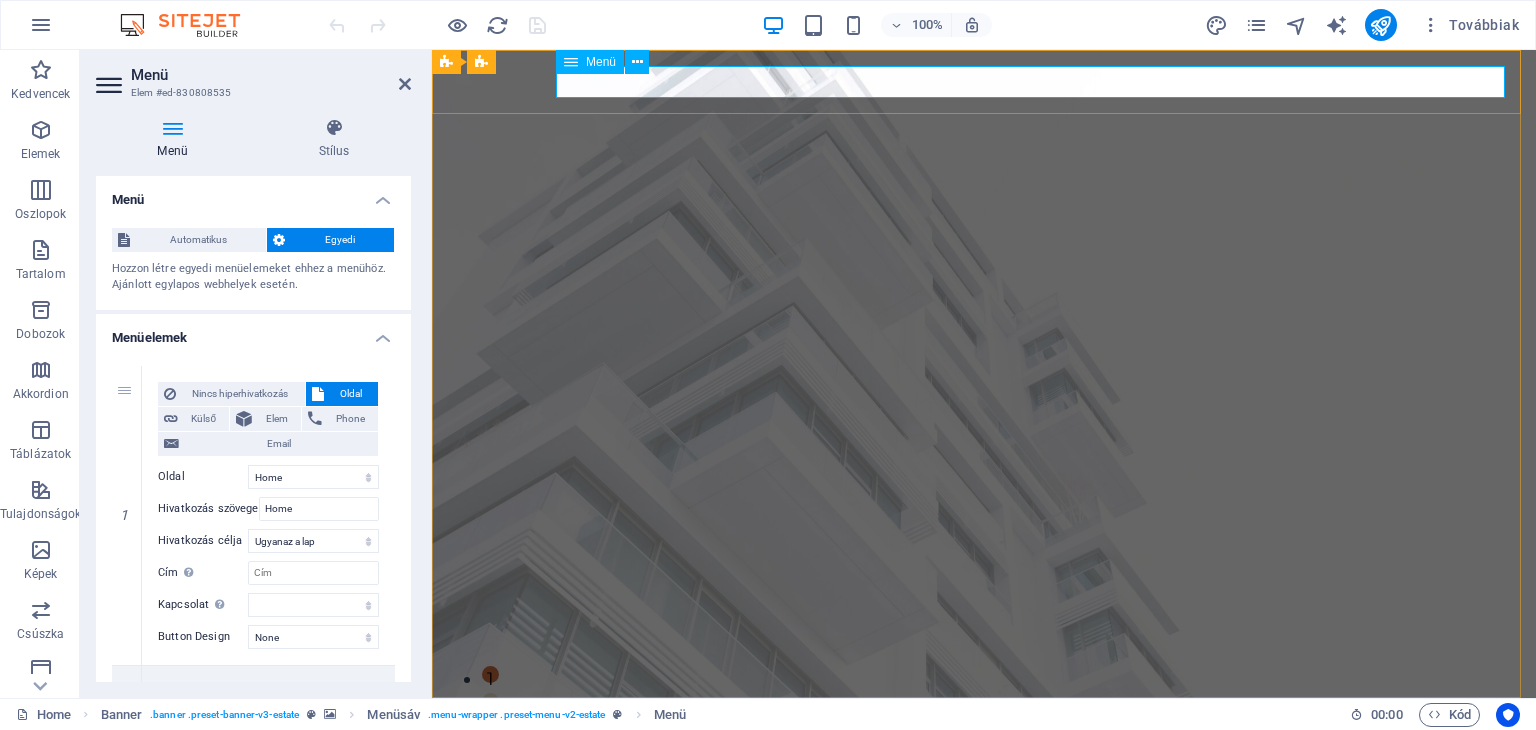 click on "Home Listing News Our Team Contact" at bounding box center (984, 757) 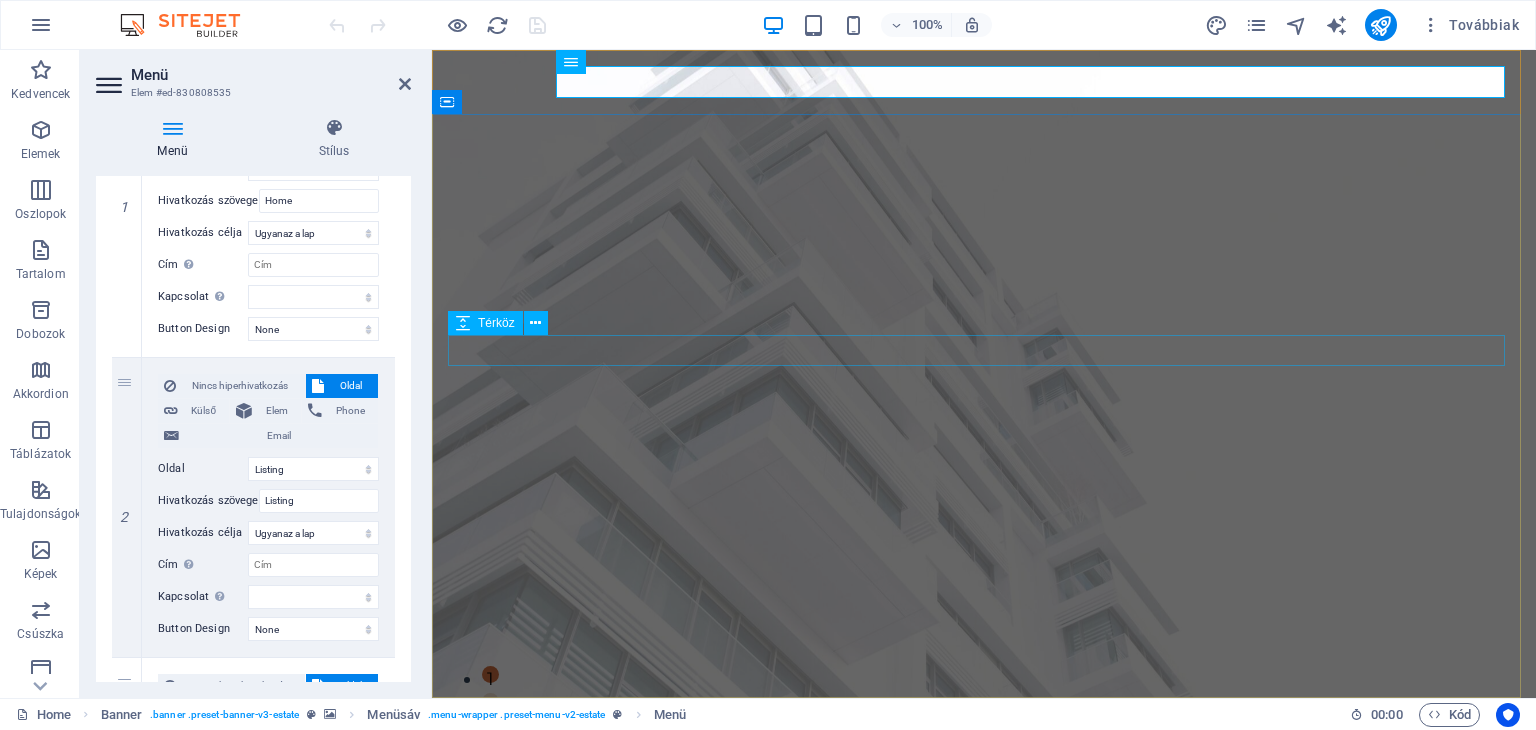scroll, scrollTop: 153, scrollLeft: 0, axis: vertical 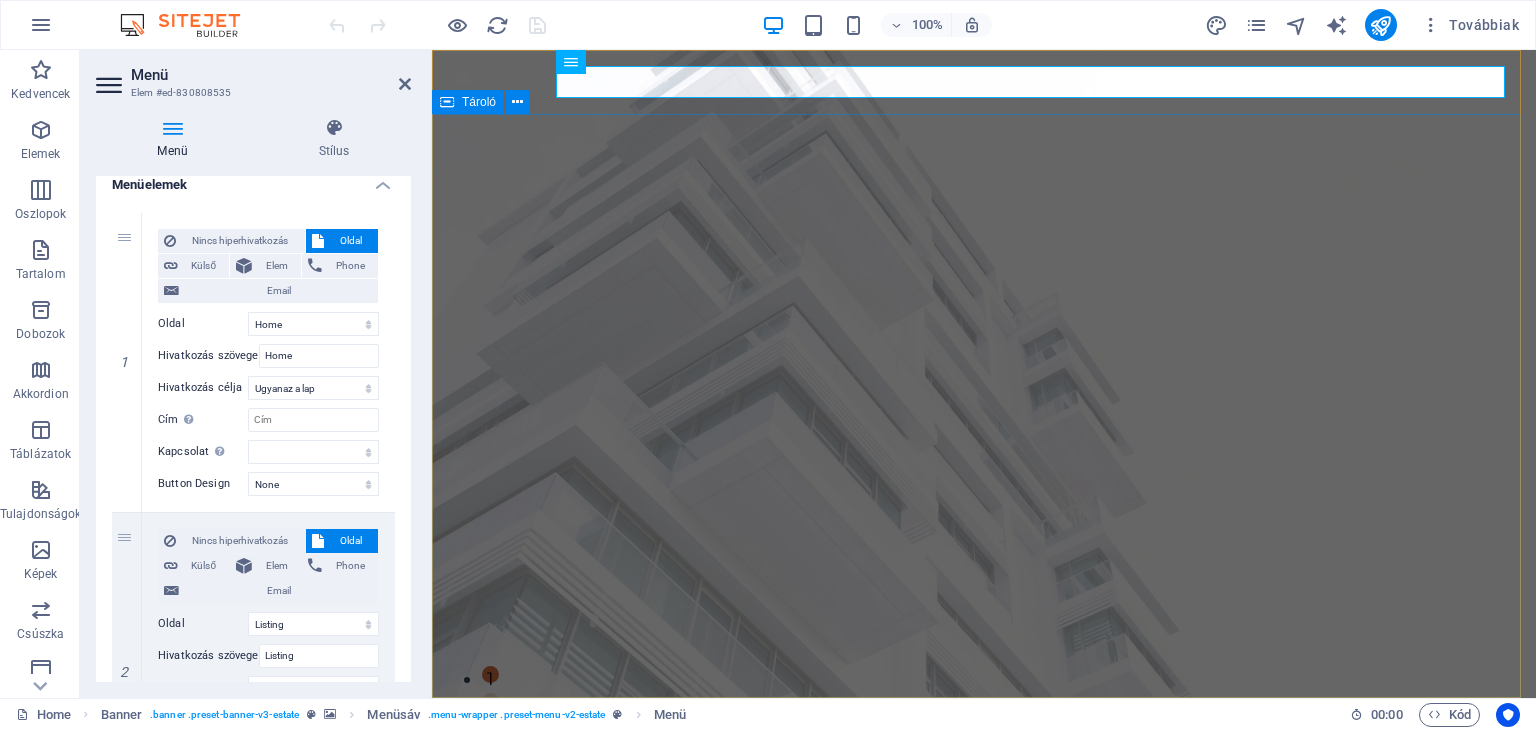 click on "FIND YOUR PERFECT PLACE At vero eos et accusamus et iusto odio dignissimos ducimus qui blanditiis praesentium voluptatum deleniti atque corrupti quos dolores et quas molestias excepturi sint occaecati cupiditate non provident. get started" at bounding box center (984, 998) 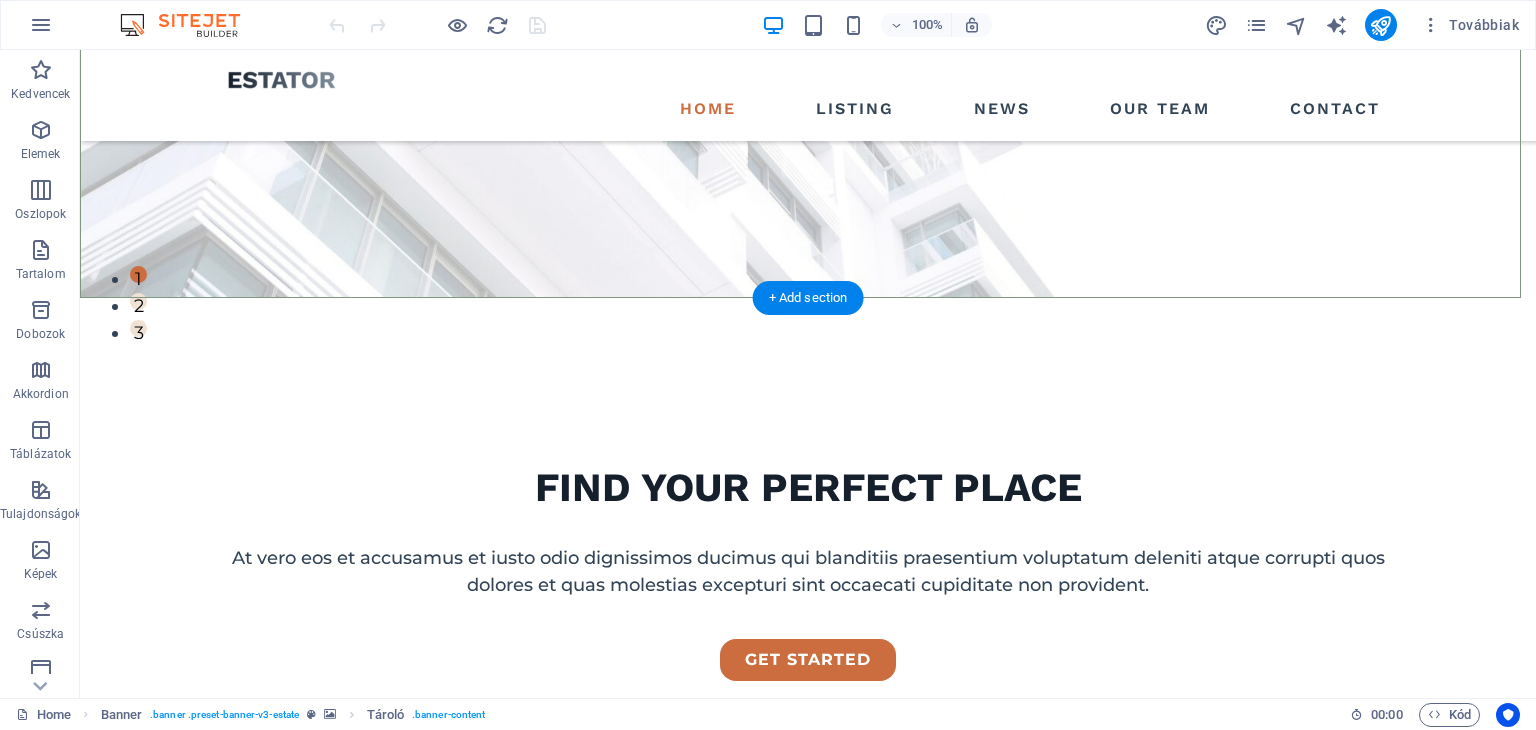 scroll, scrollTop: 0, scrollLeft: 0, axis: both 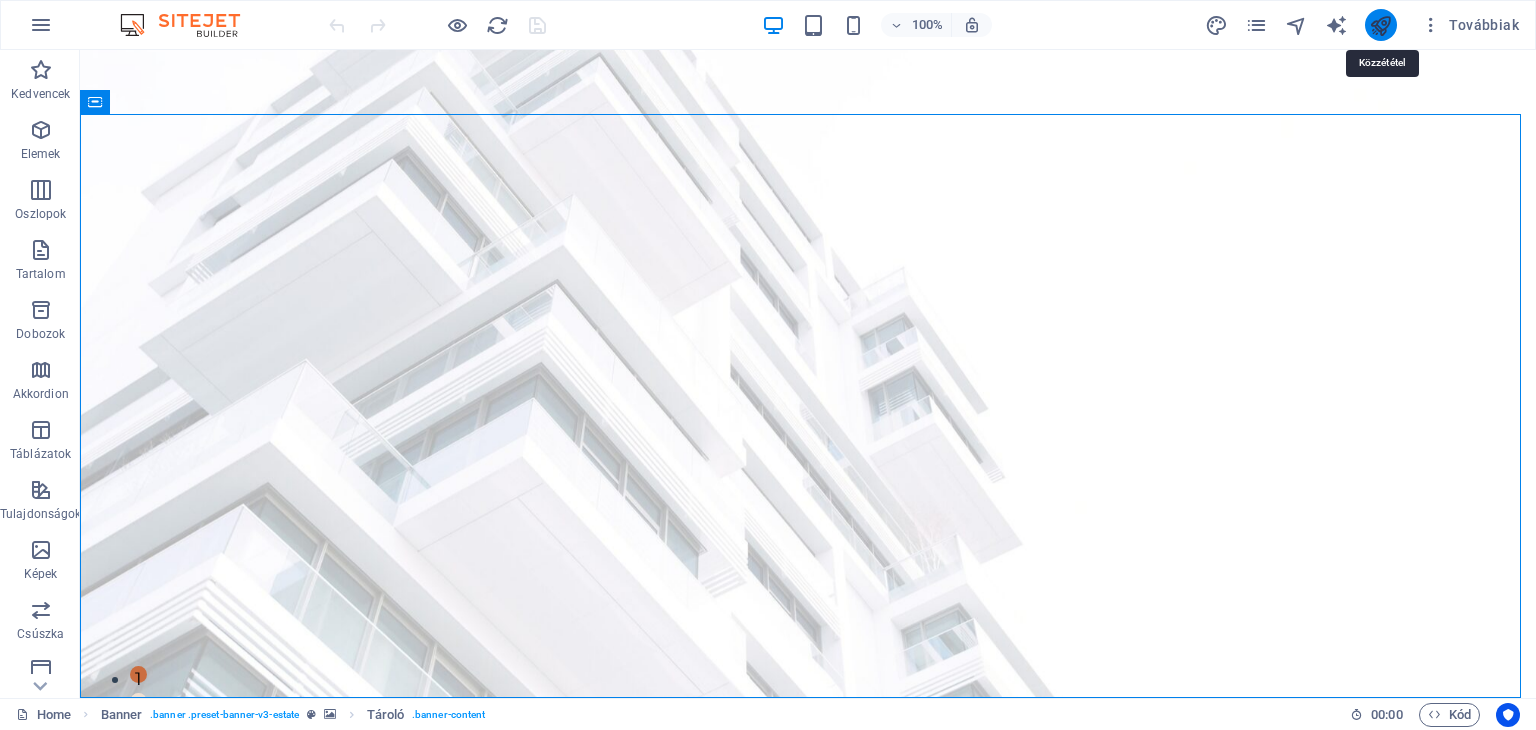 click at bounding box center [1380, 25] 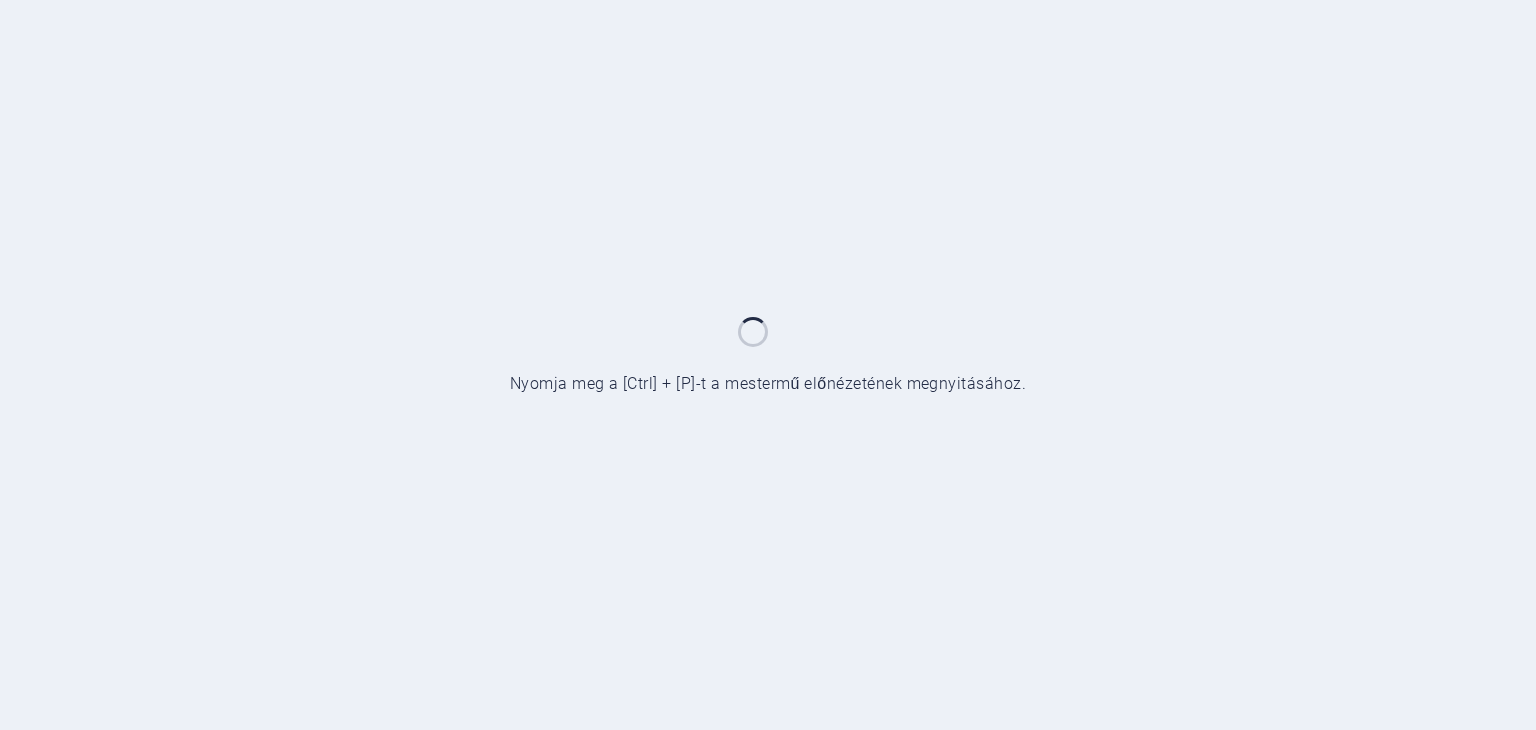scroll, scrollTop: 0, scrollLeft: 0, axis: both 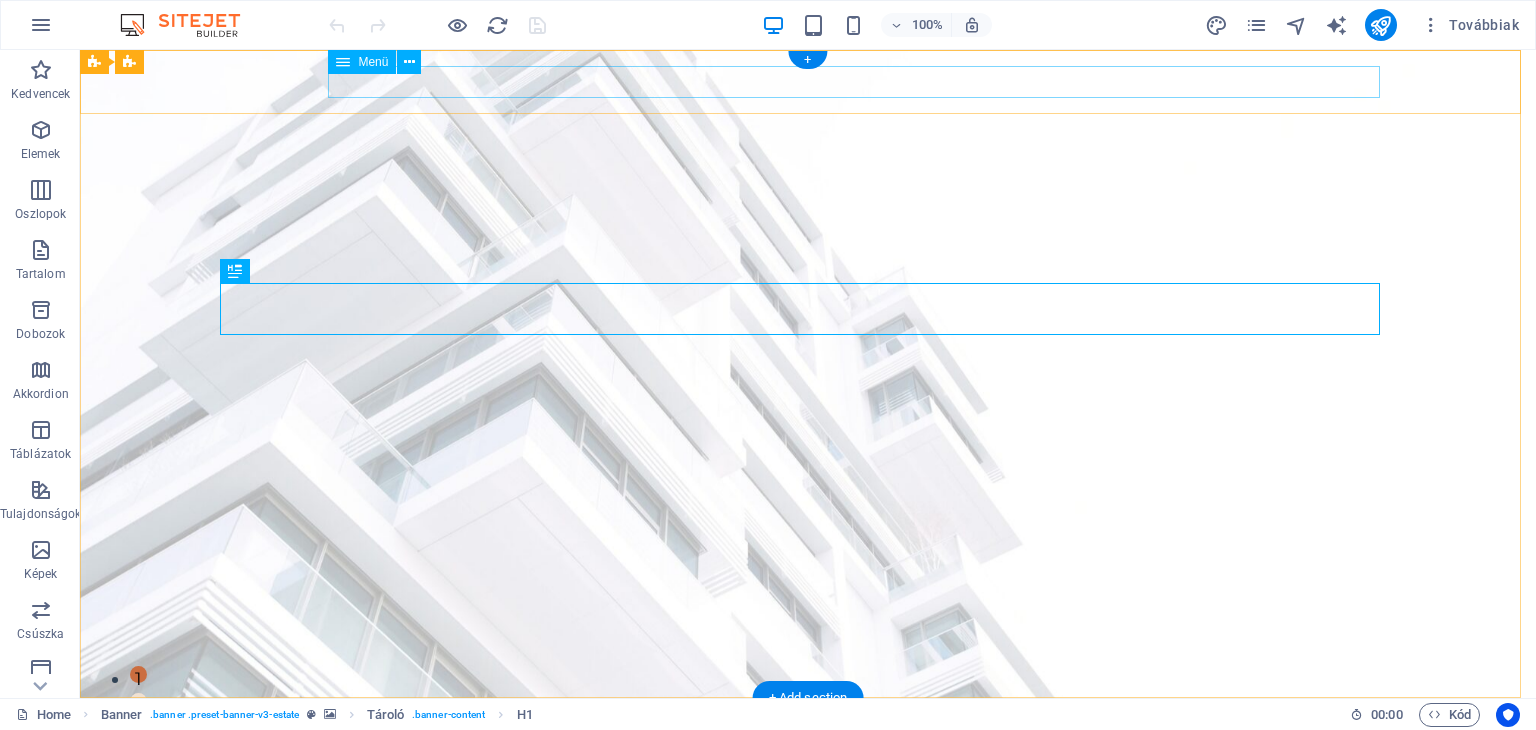 click on "Home Listing News Our Team Contact" at bounding box center (808, 757) 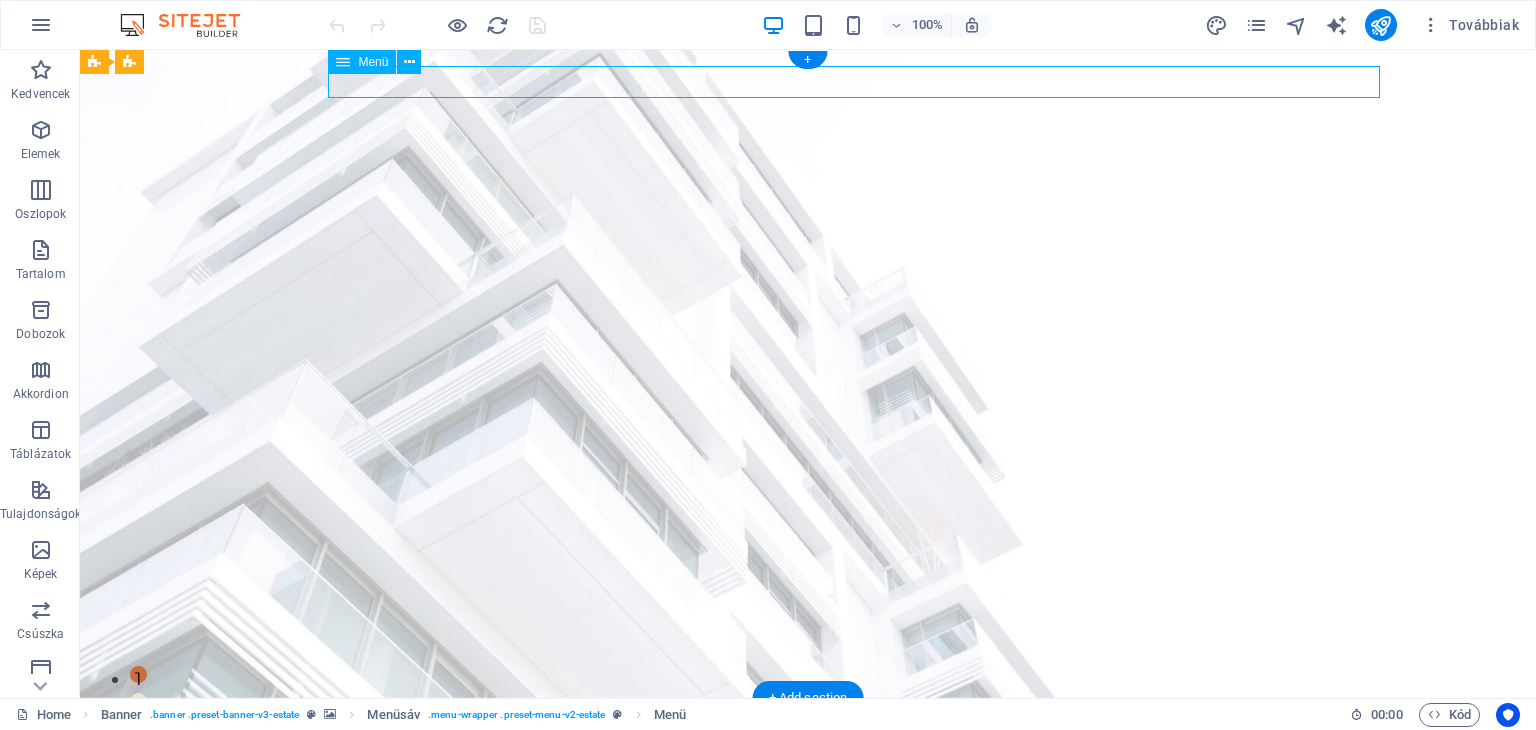 click on "Home Listing News Our Team Contact" at bounding box center [808, 757] 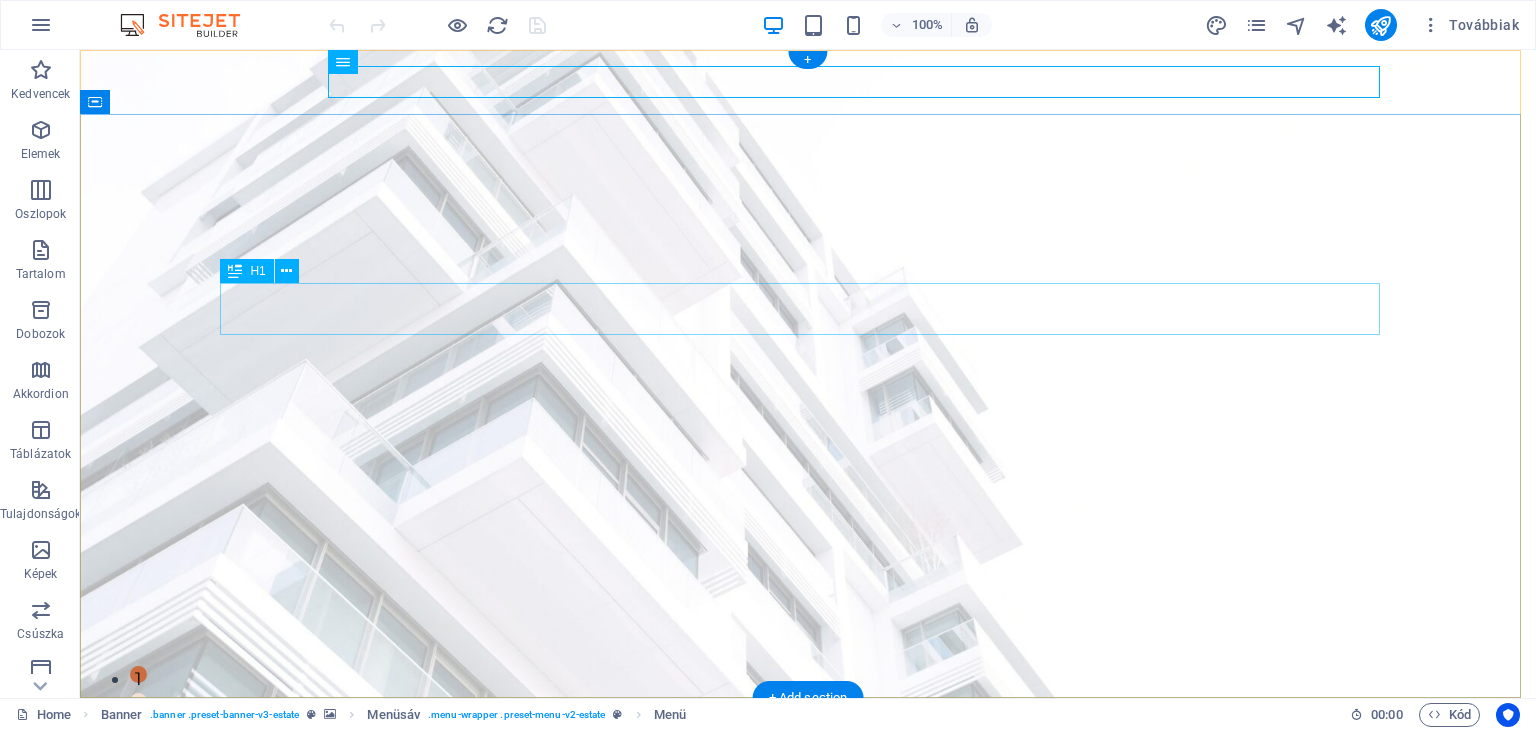 click on "FIND YOUR PERFECT PLACE" at bounding box center (808, 915) 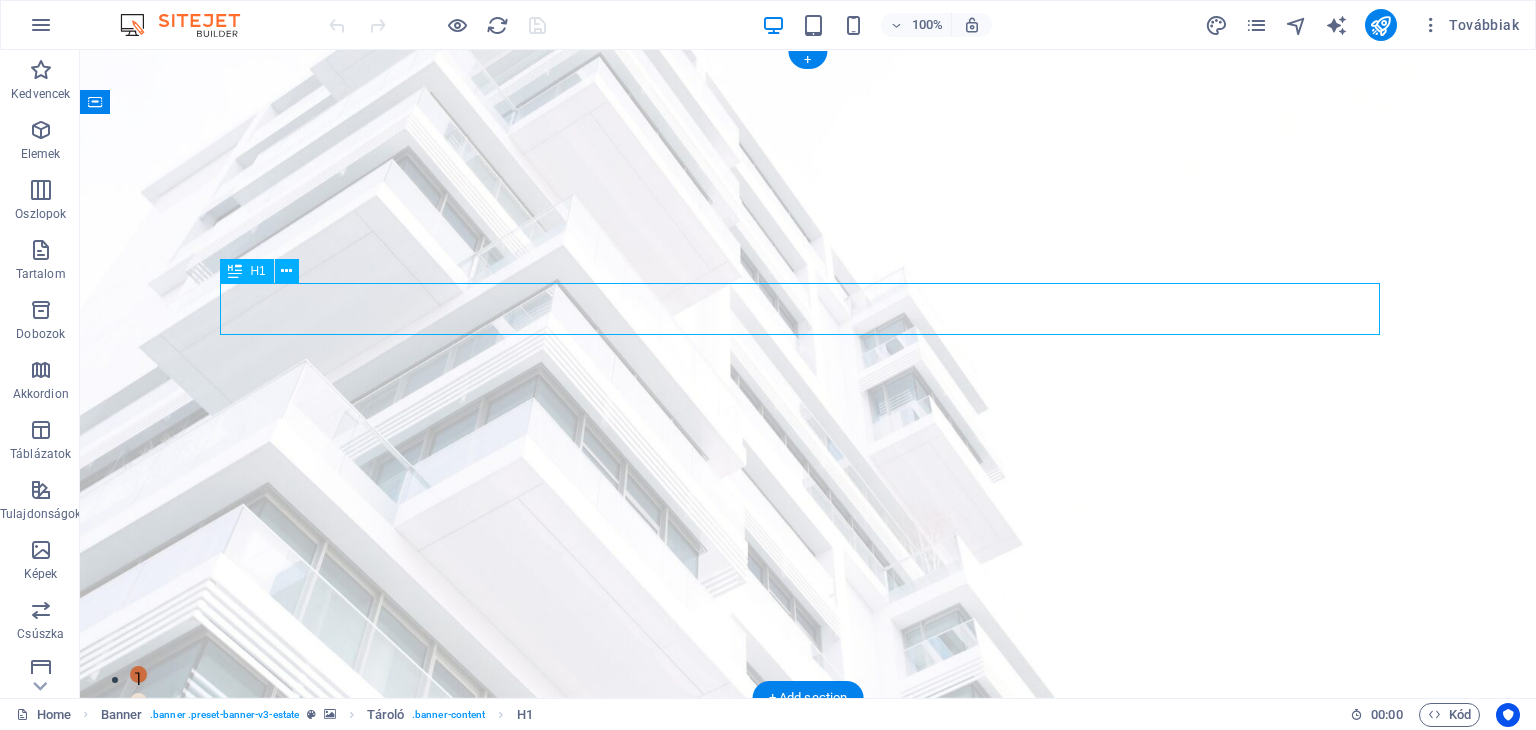 click on "FIND YOUR PERFECT PLACE" at bounding box center [808, 915] 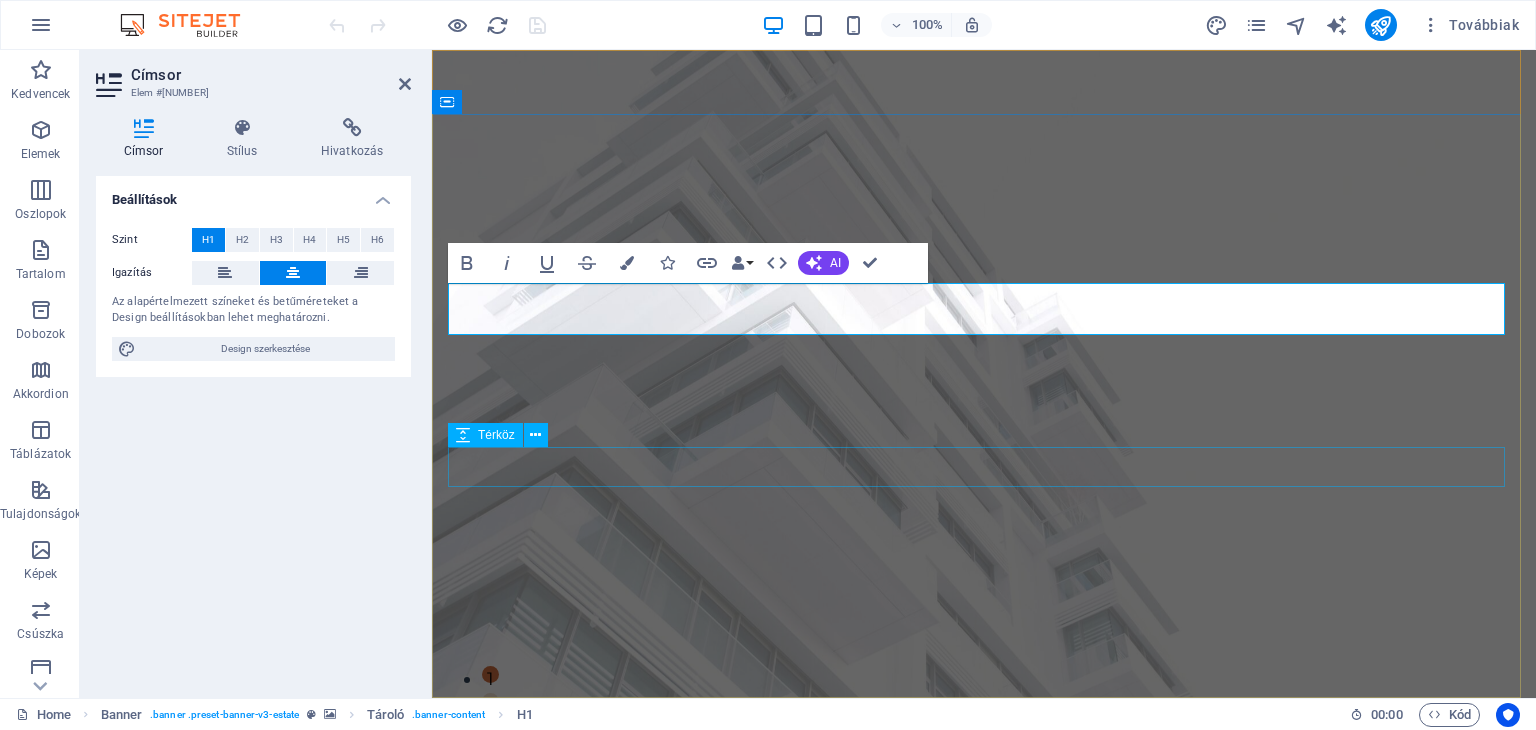 click at bounding box center [984, 1046] 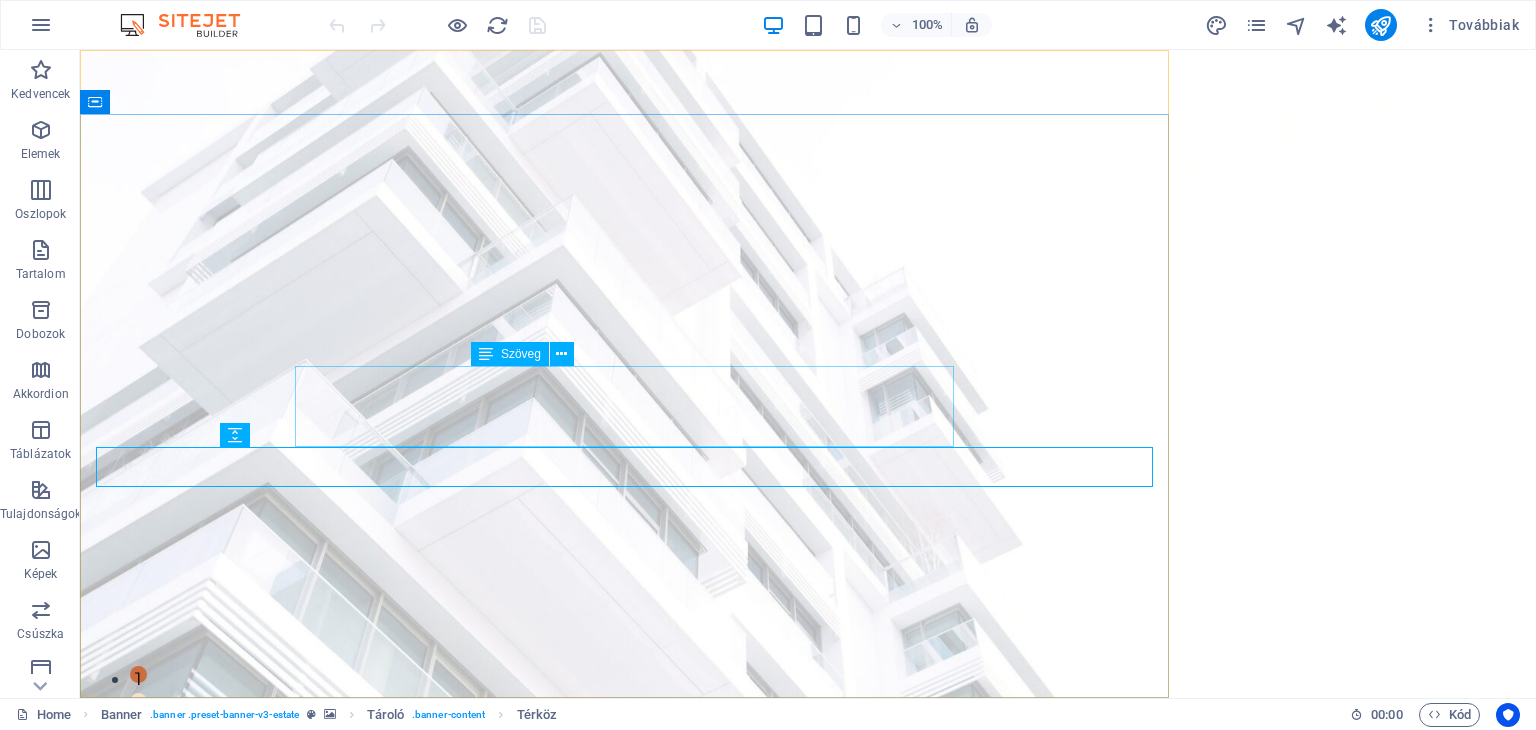 click on "At vero eos et accusamus et iusto odio dignissimos ducimus qui blanditiis praesentium voluptatum deleniti atque corrupti quos dolores et quas molestias excepturi sint occaecati cupiditate non provident." at bounding box center (808, 999) 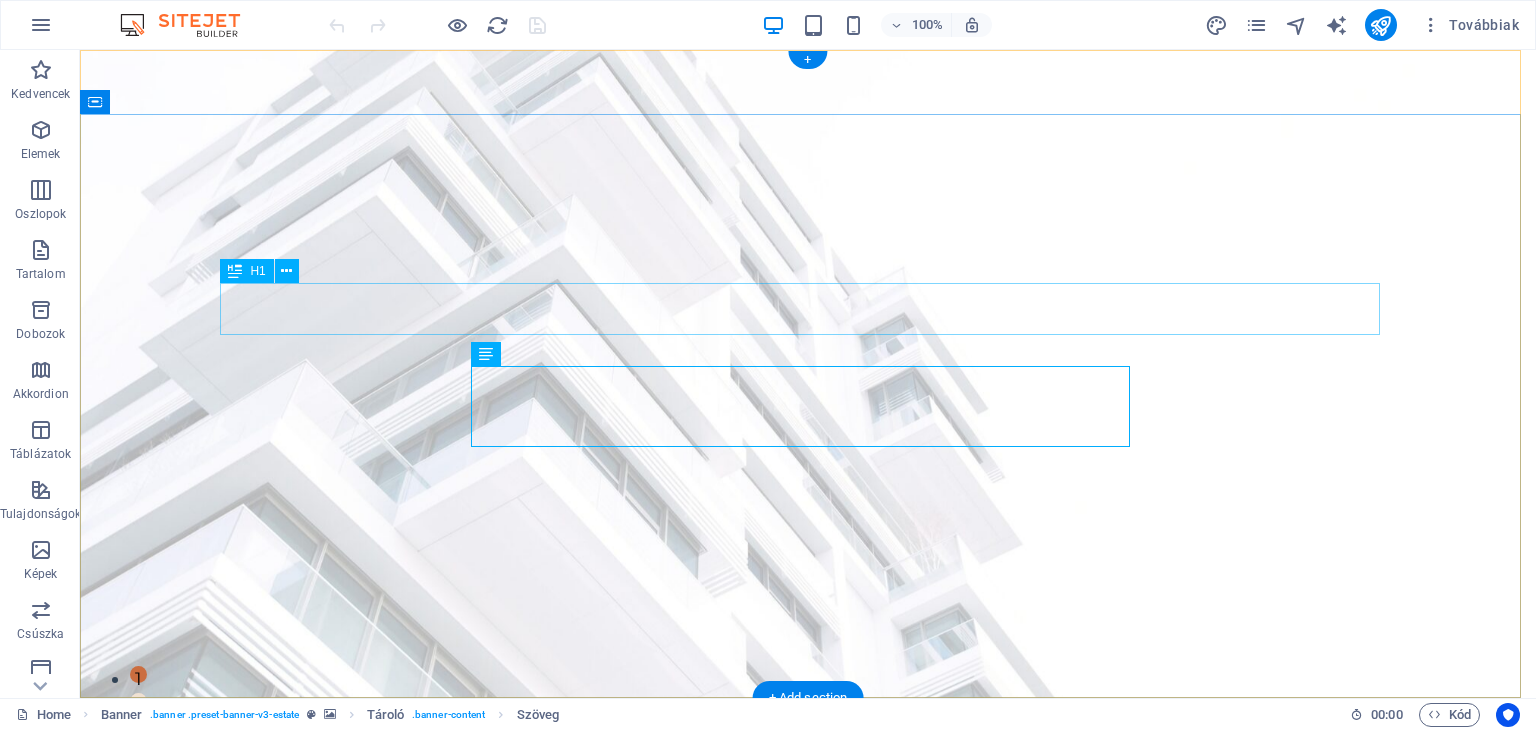 click on "FIND YOUR PERFECT PLACE" at bounding box center (808, 915) 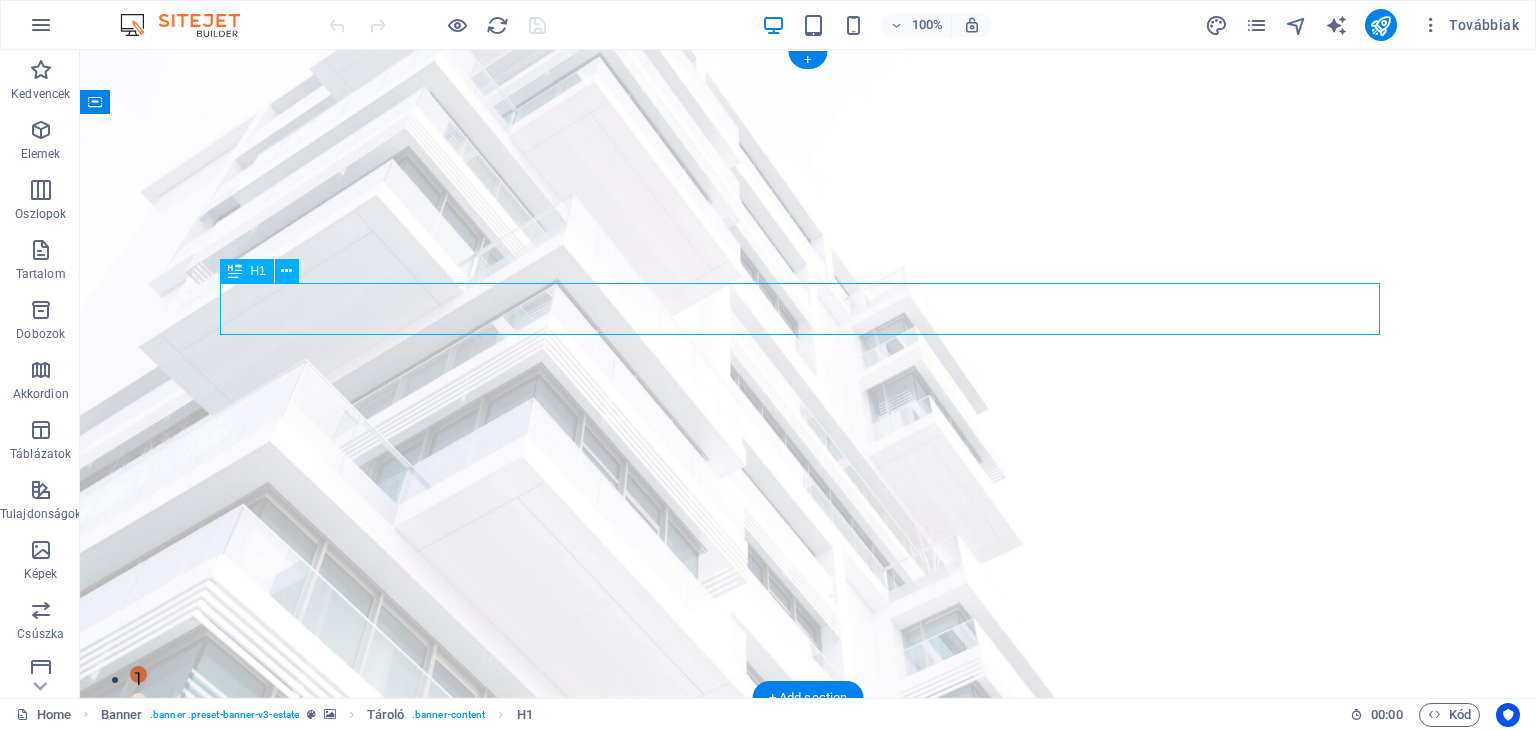 click on "FIND YOUR PERFECT PLACE" at bounding box center (808, 915) 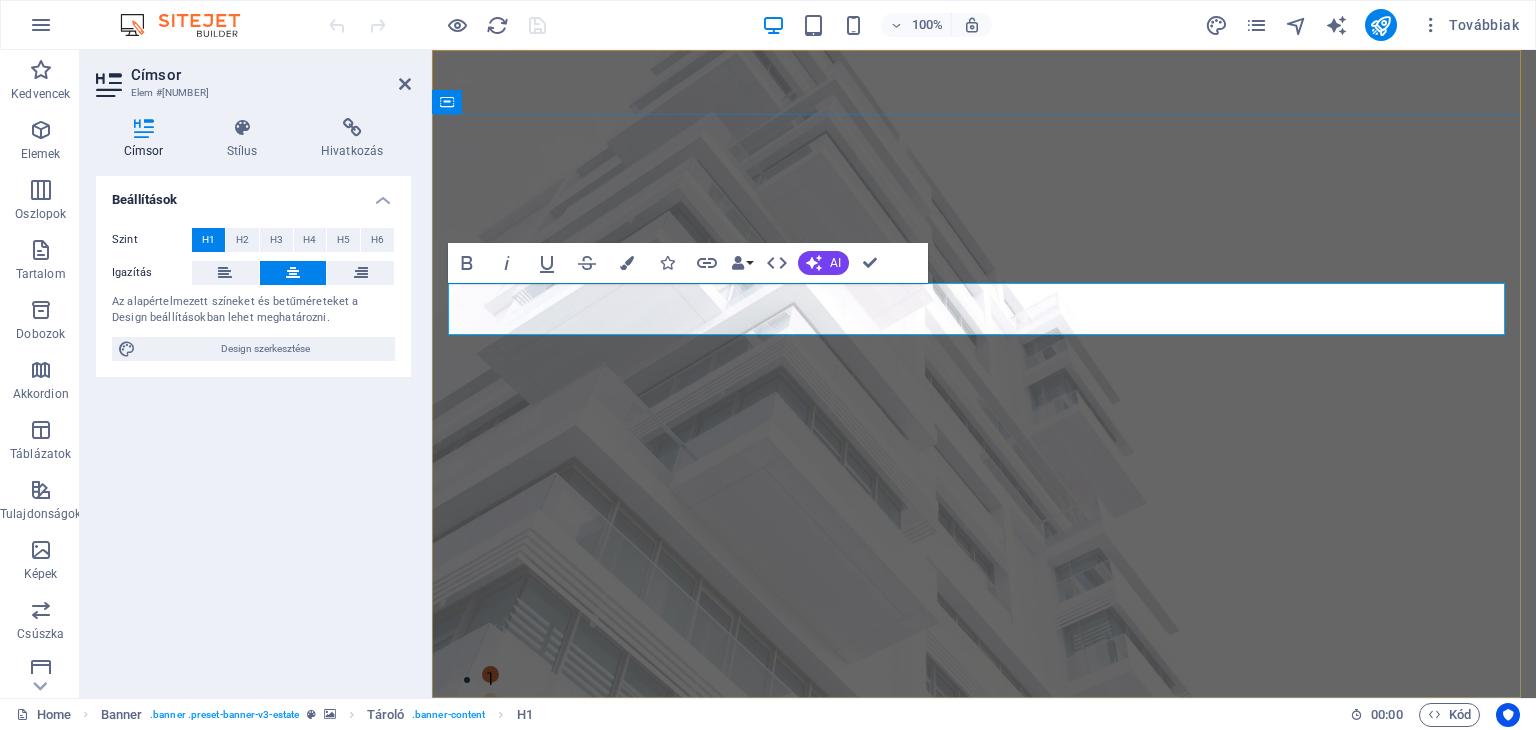 click on "FIND YOUR PERFECT PLACE" at bounding box center (984, 915) 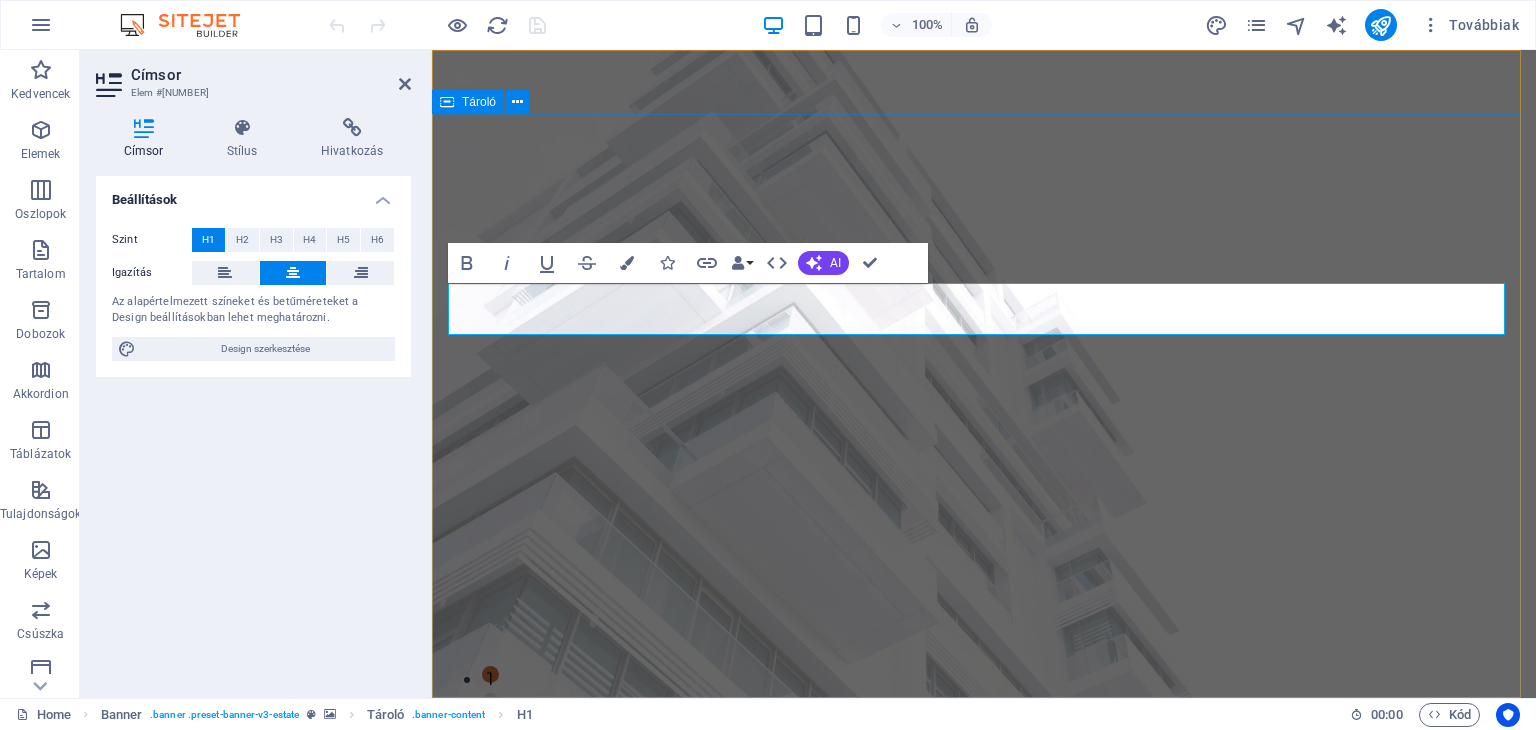 click on "FIND YOUR PERFECT PLACE At vero eos et accusamus et iusto odio dignissimos ducimus qui blanditiis praesentium voluptatum deleniti atque corrupti quos dolores et quas molestias excepturi sint occaecati cupiditate non provident. get started" at bounding box center (984, 998) 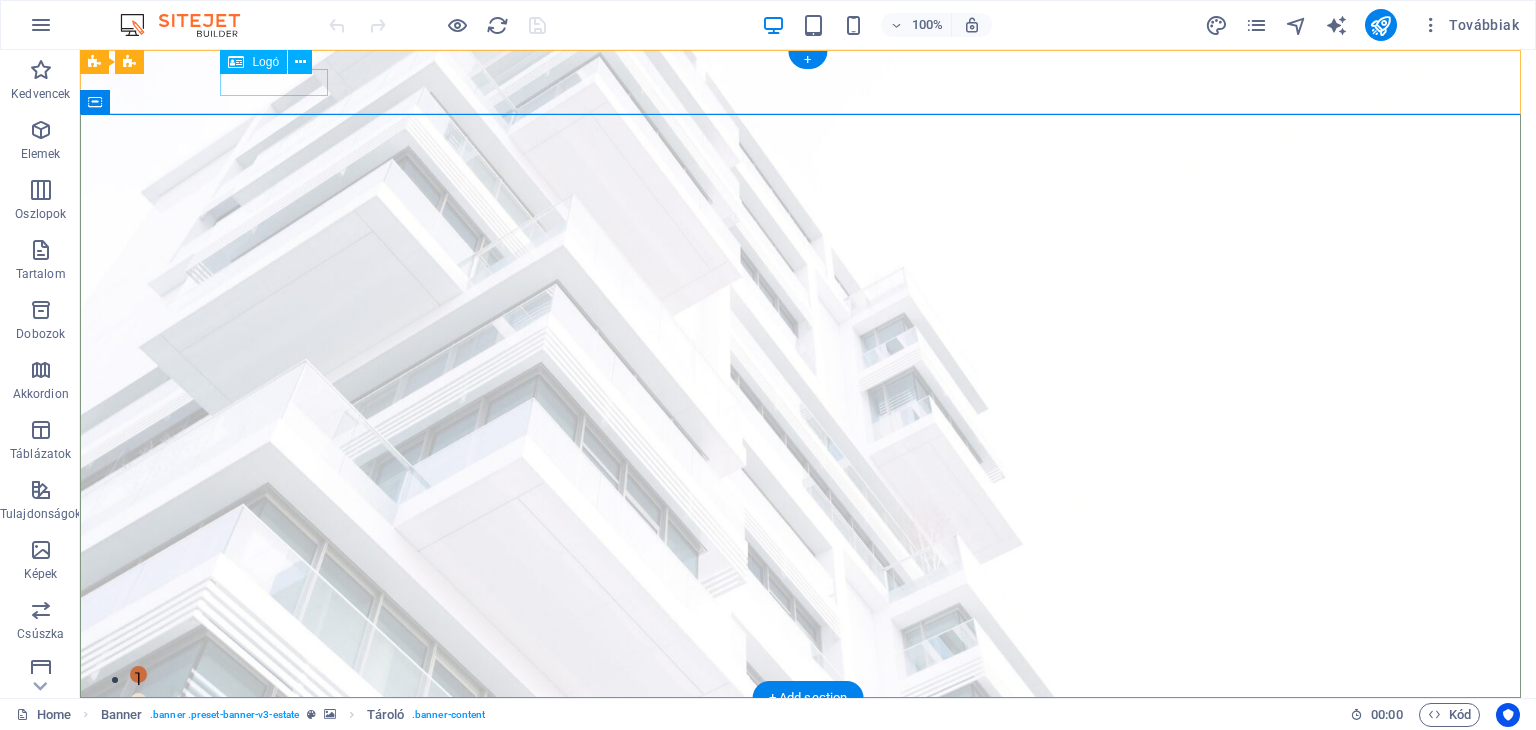 click at bounding box center (808, 727) 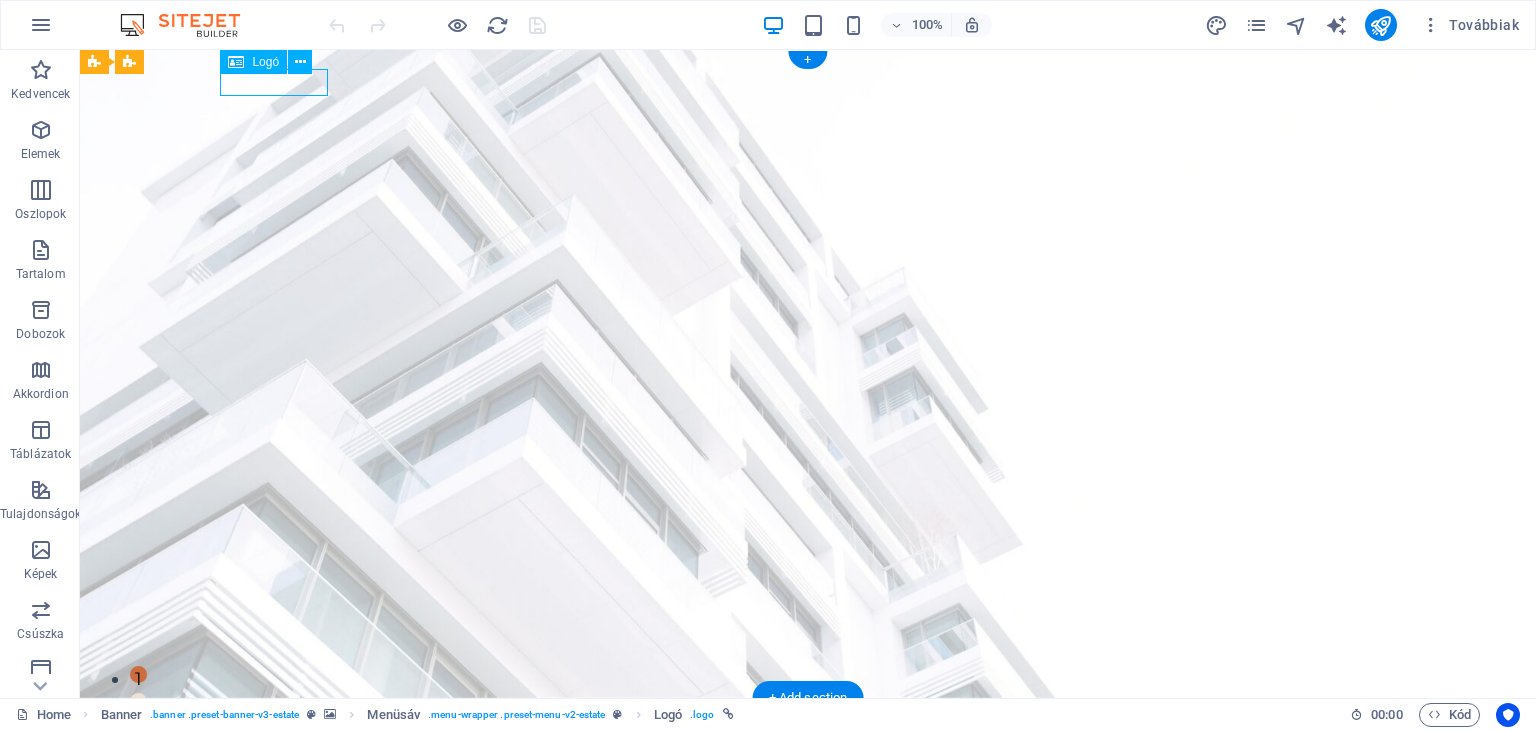 click at bounding box center (808, 727) 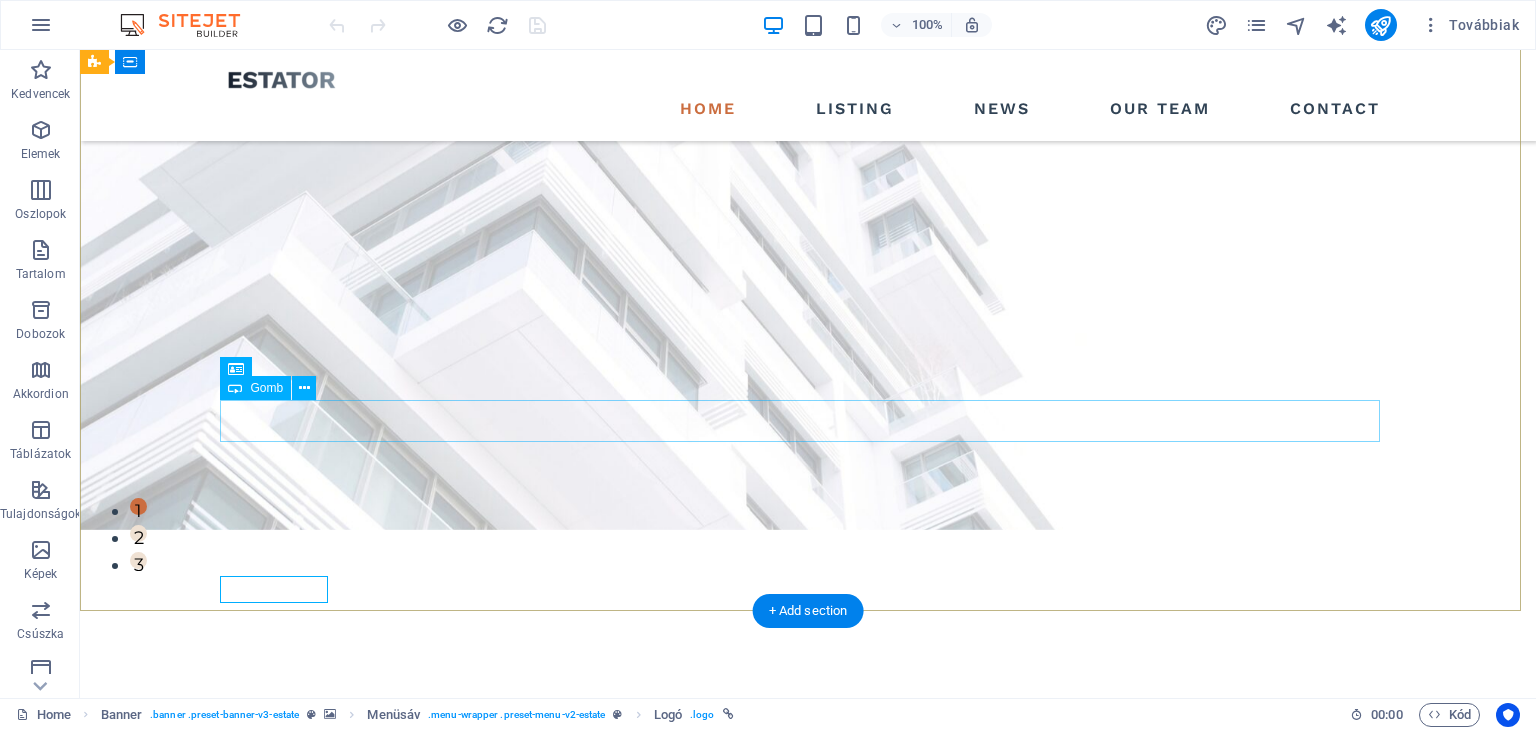 scroll, scrollTop: 0, scrollLeft: 0, axis: both 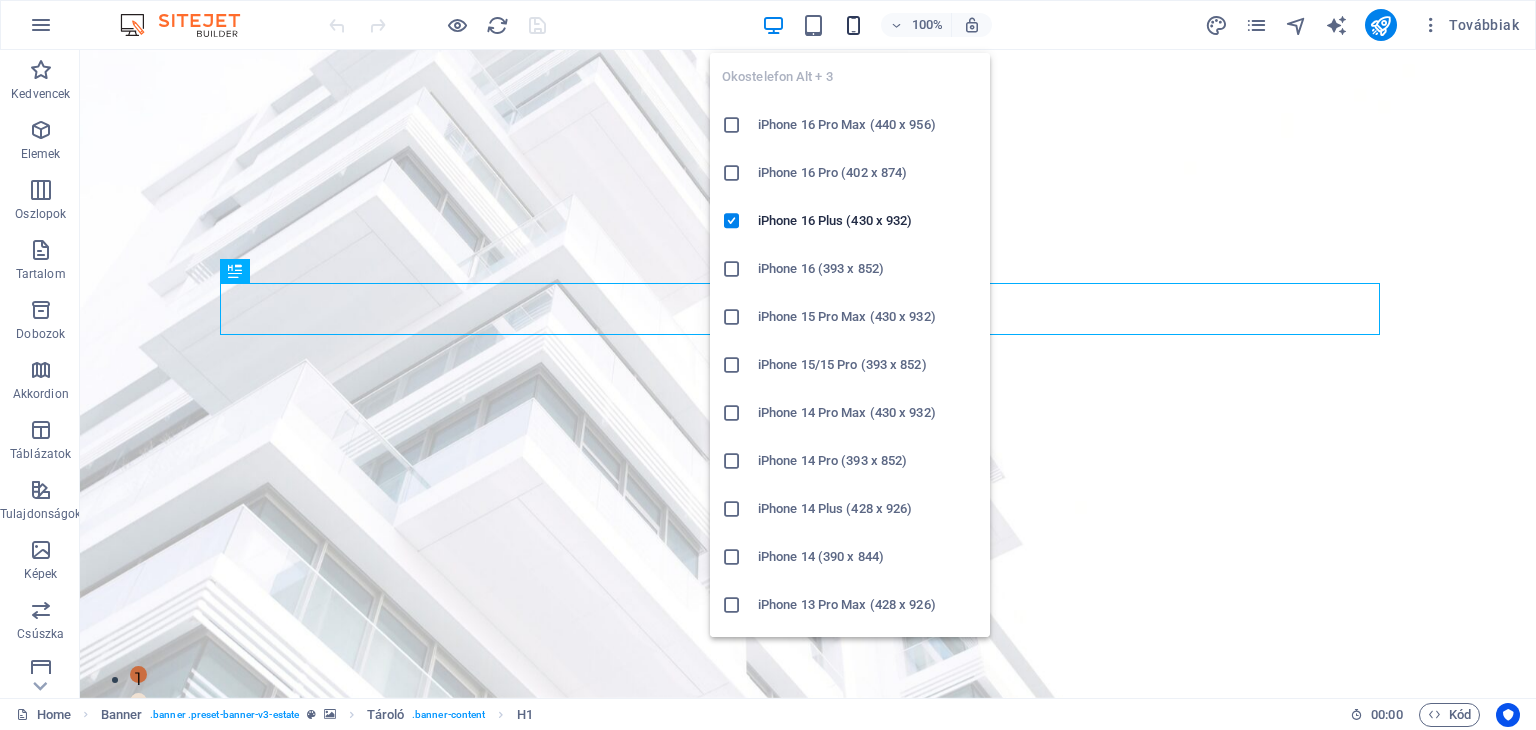 click at bounding box center [853, 25] 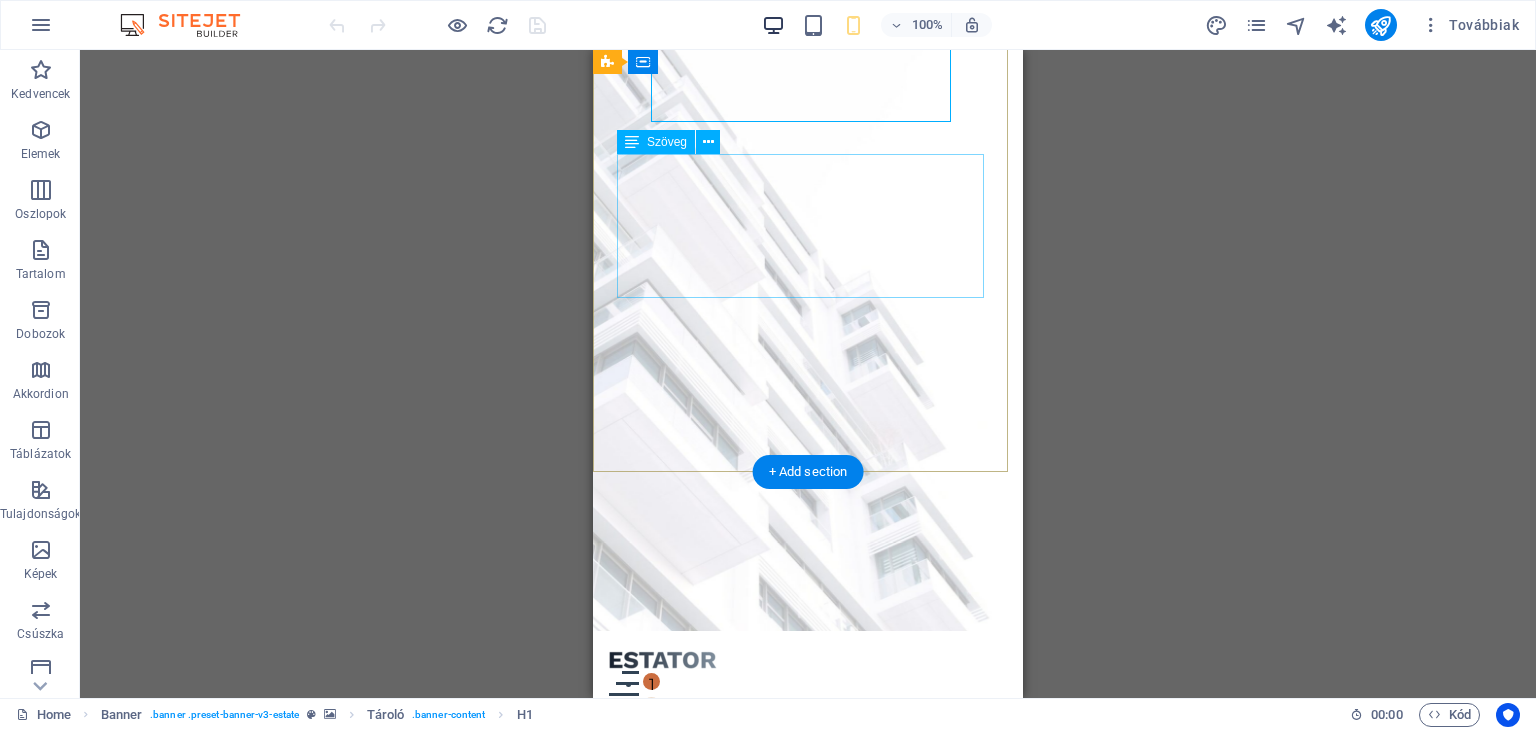 scroll, scrollTop: 0, scrollLeft: 0, axis: both 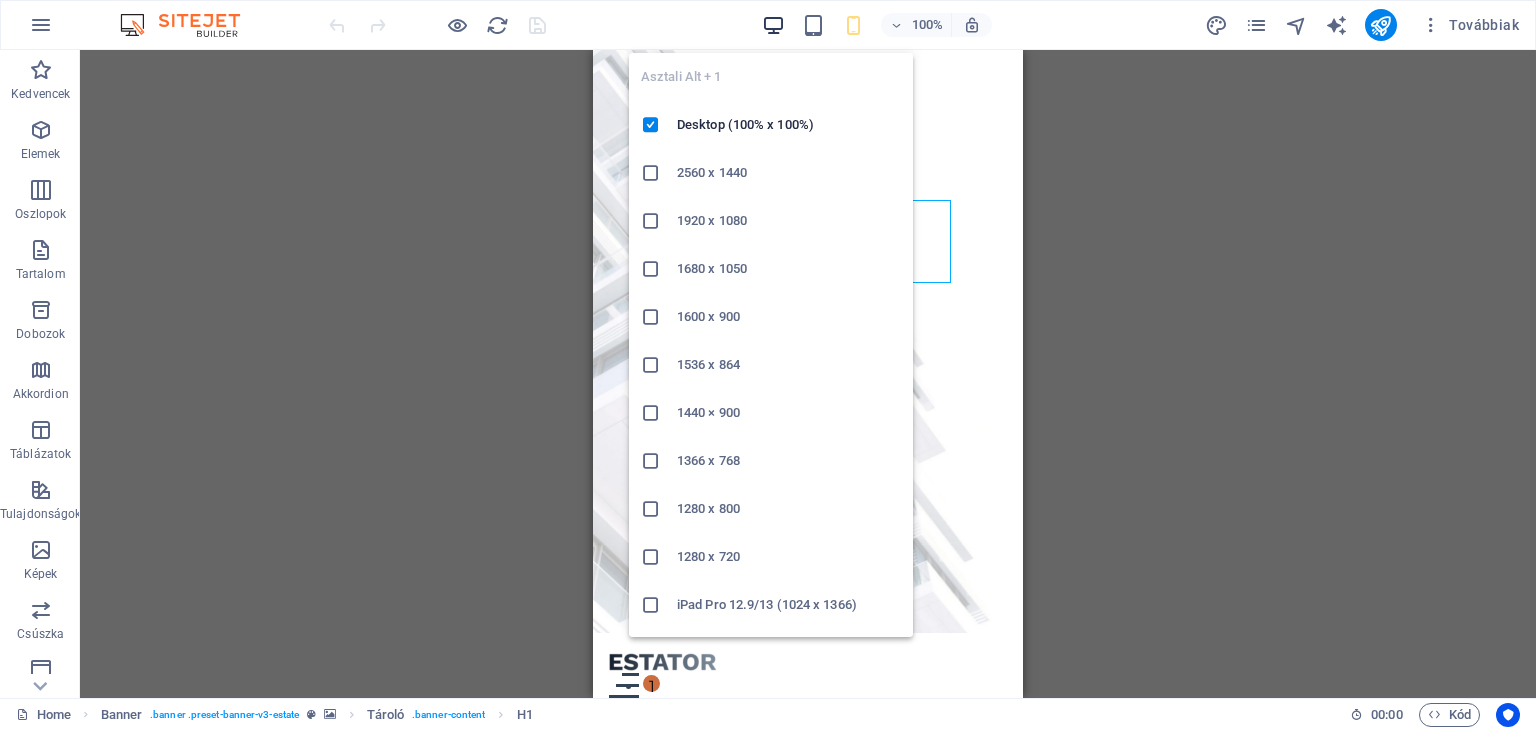 click at bounding box center [773, 25] 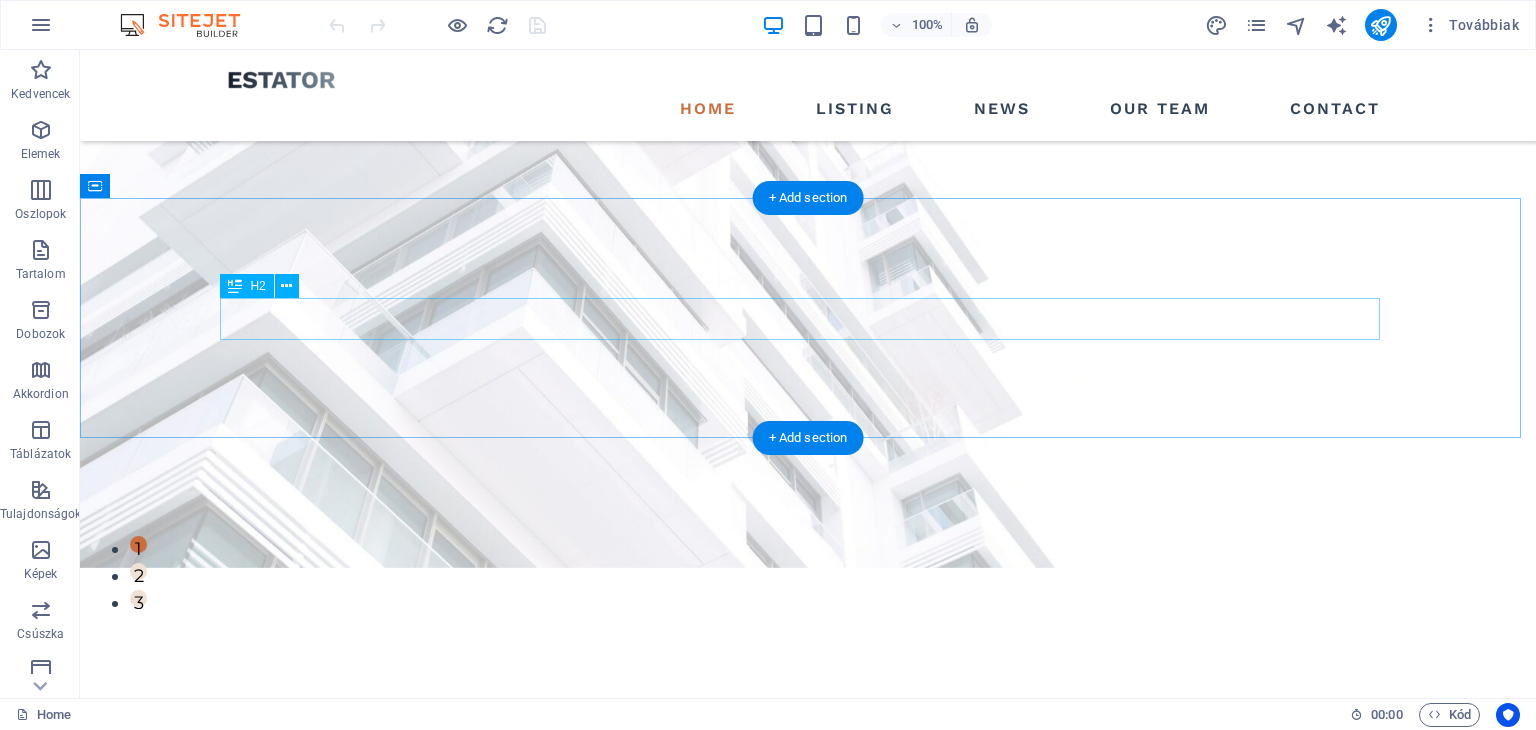 scroll, scrollTop: 0, scrollLeft: 0, axis: both 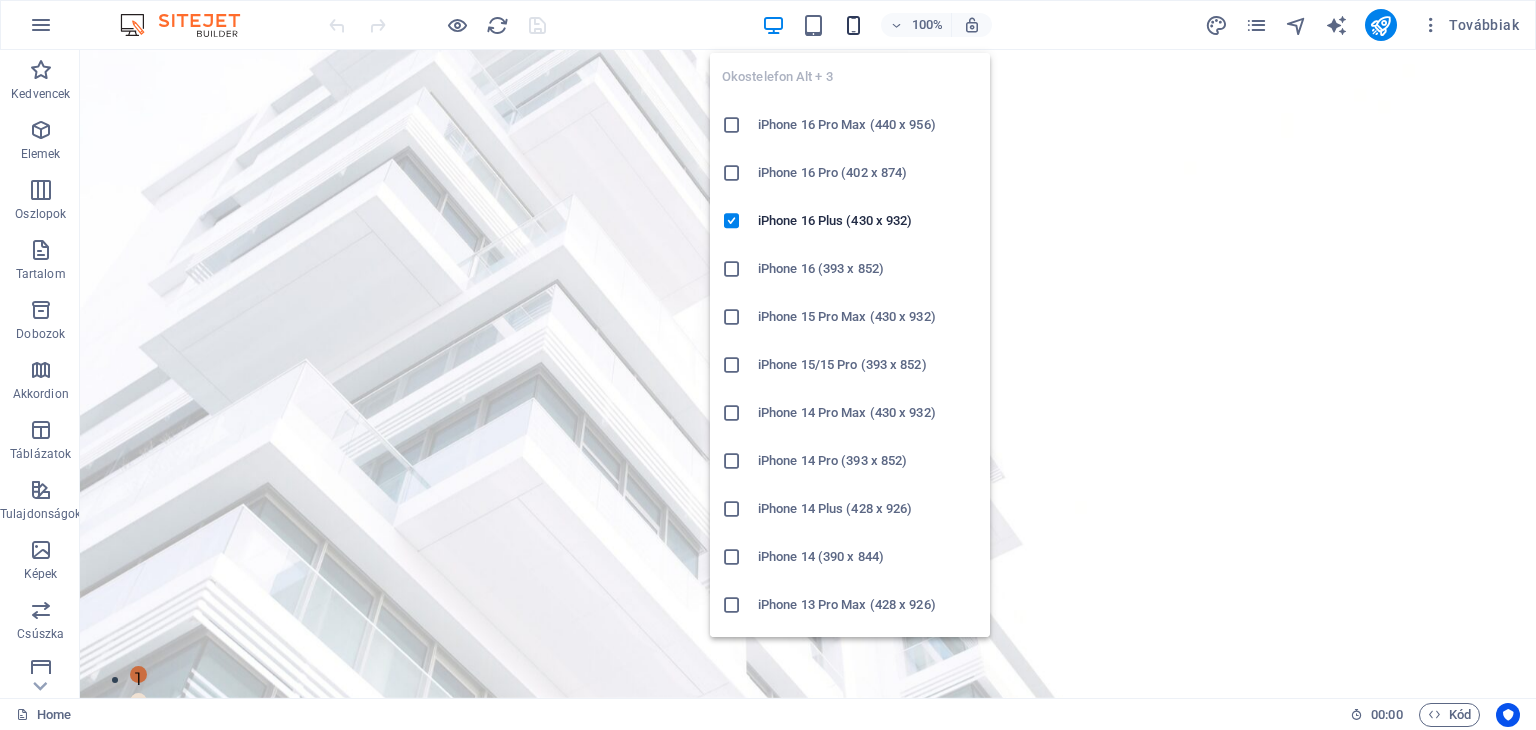 click at bounding box center [853, 25] 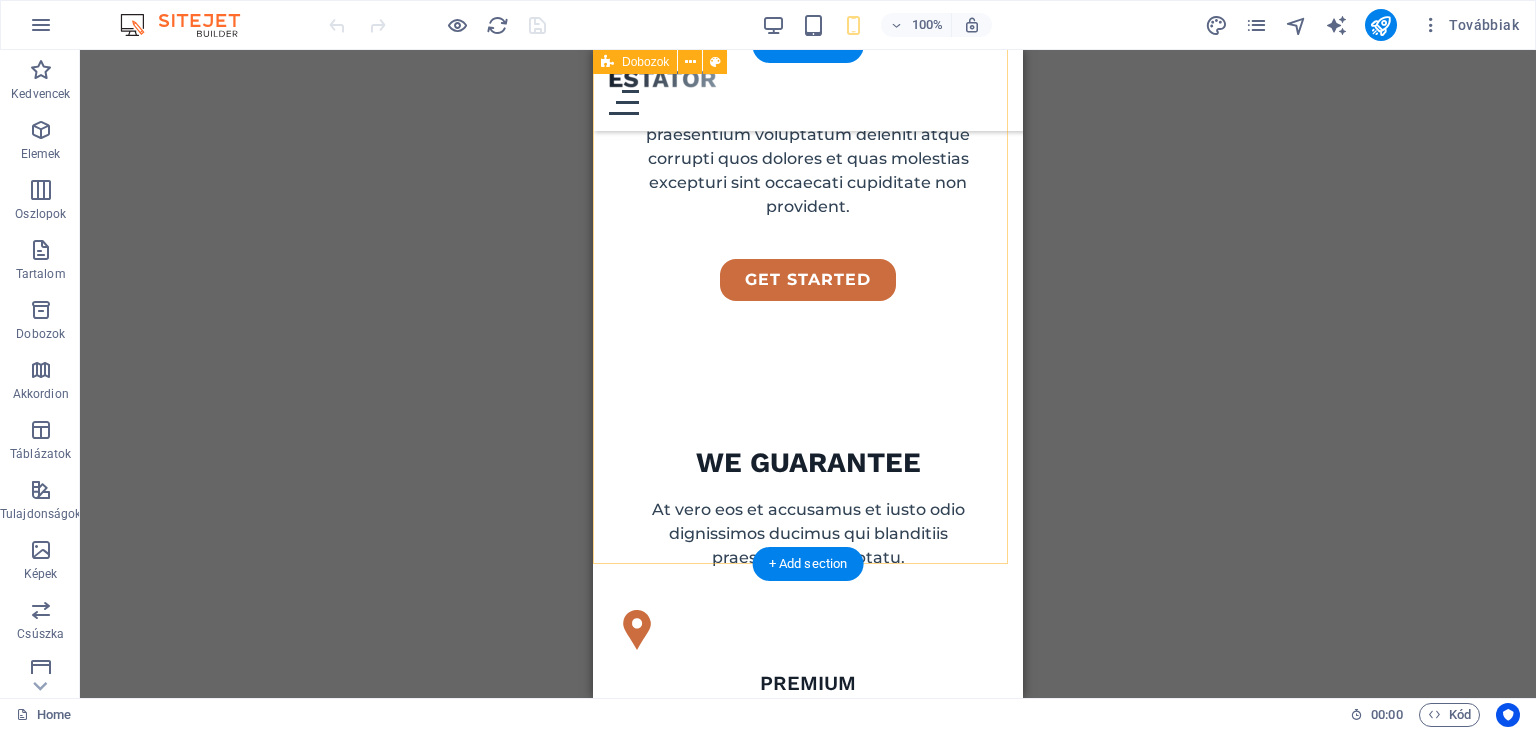 scroll, scrollTop: 700, scrollLeft: 0, axis: vertical 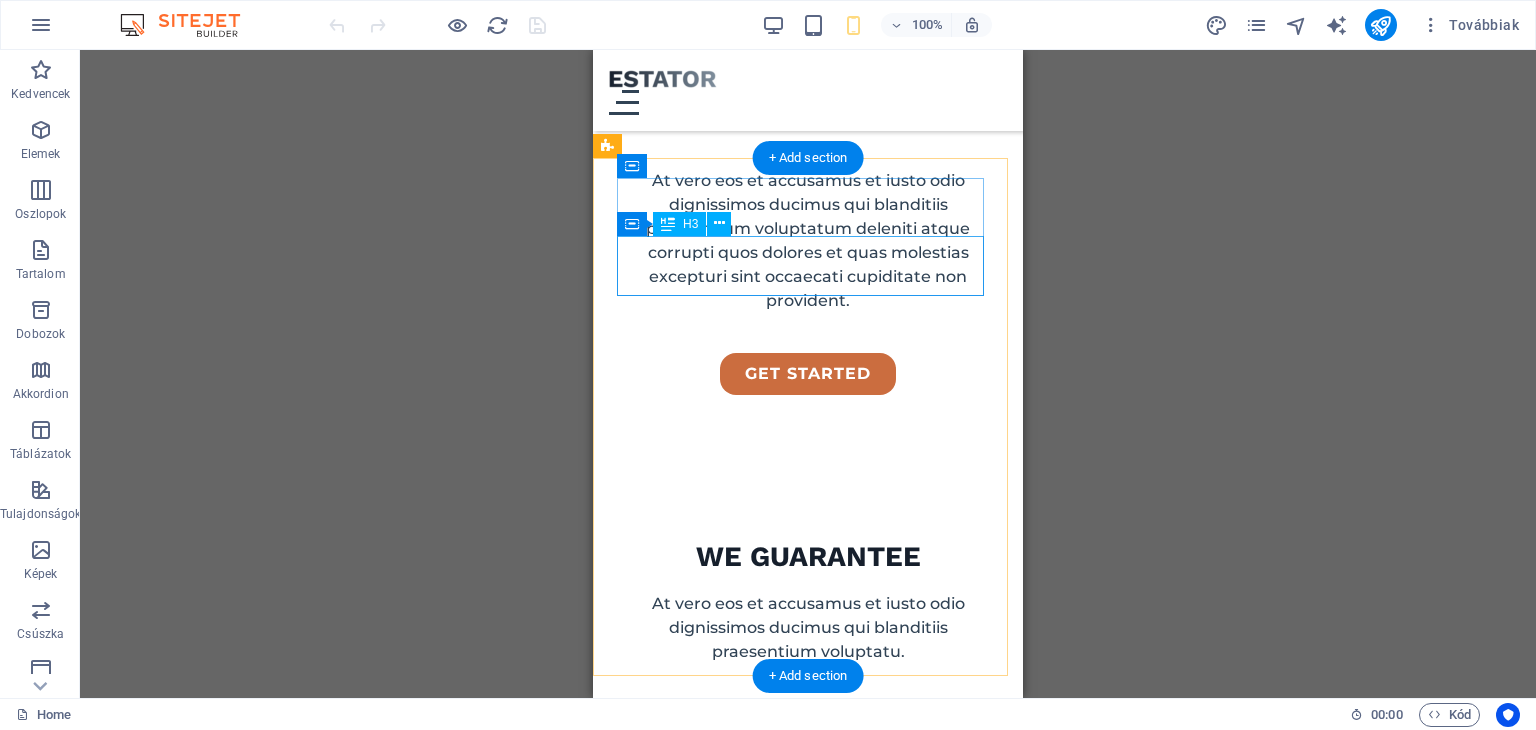 click on "premium locations" at bounding box center [808, 792] 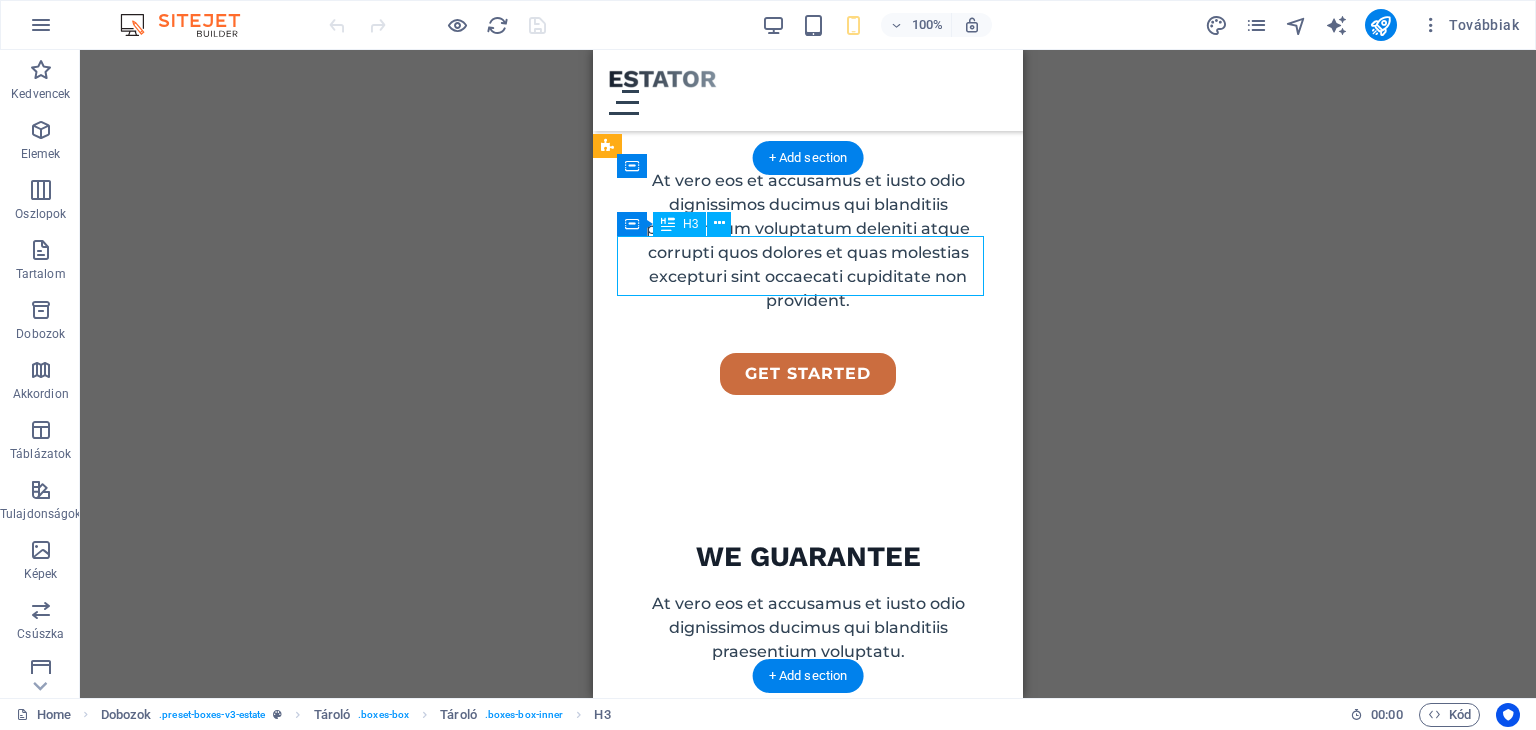click on "premium locations" at bounding box center [808, 792] 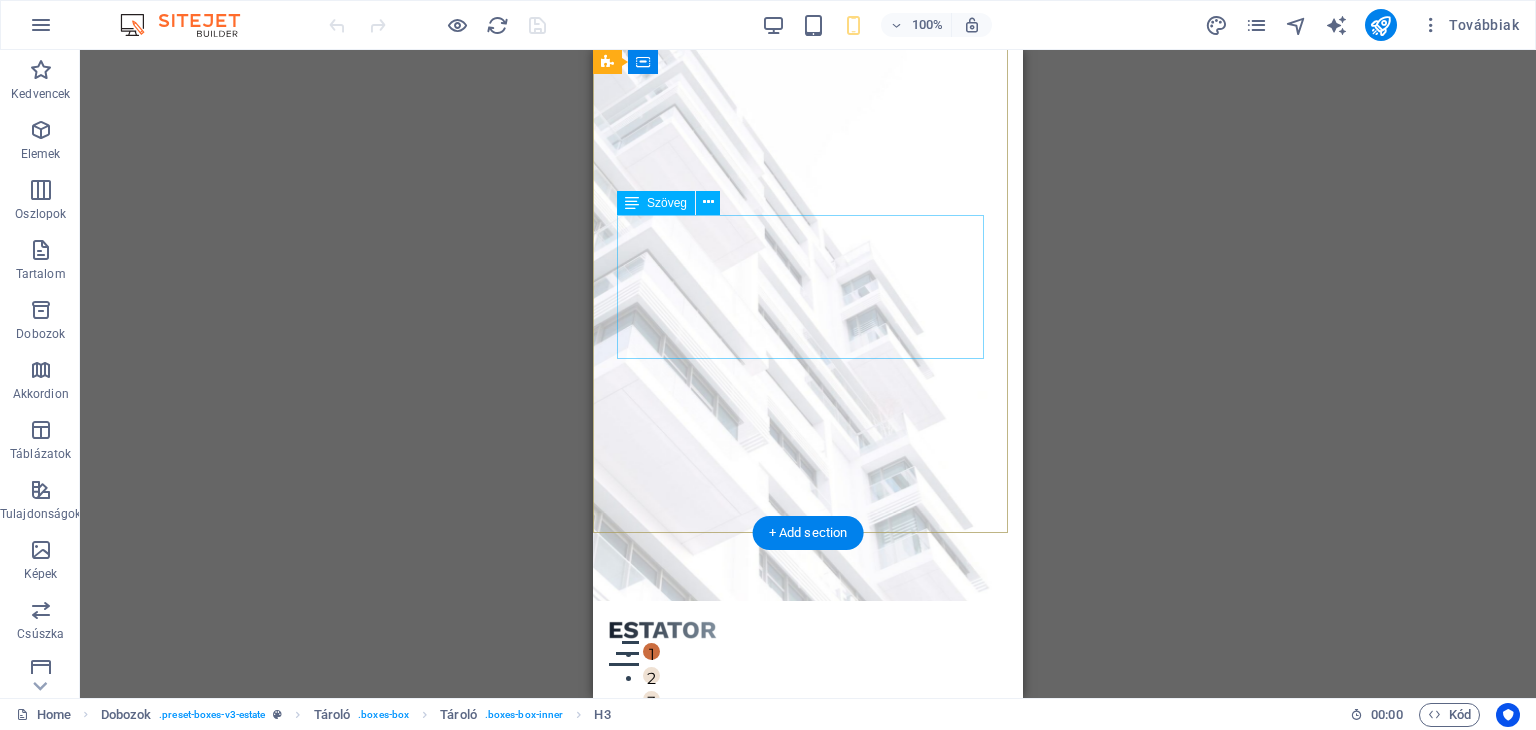 scroll, scrollTop: 0, scrollLeft: 0, axis: both 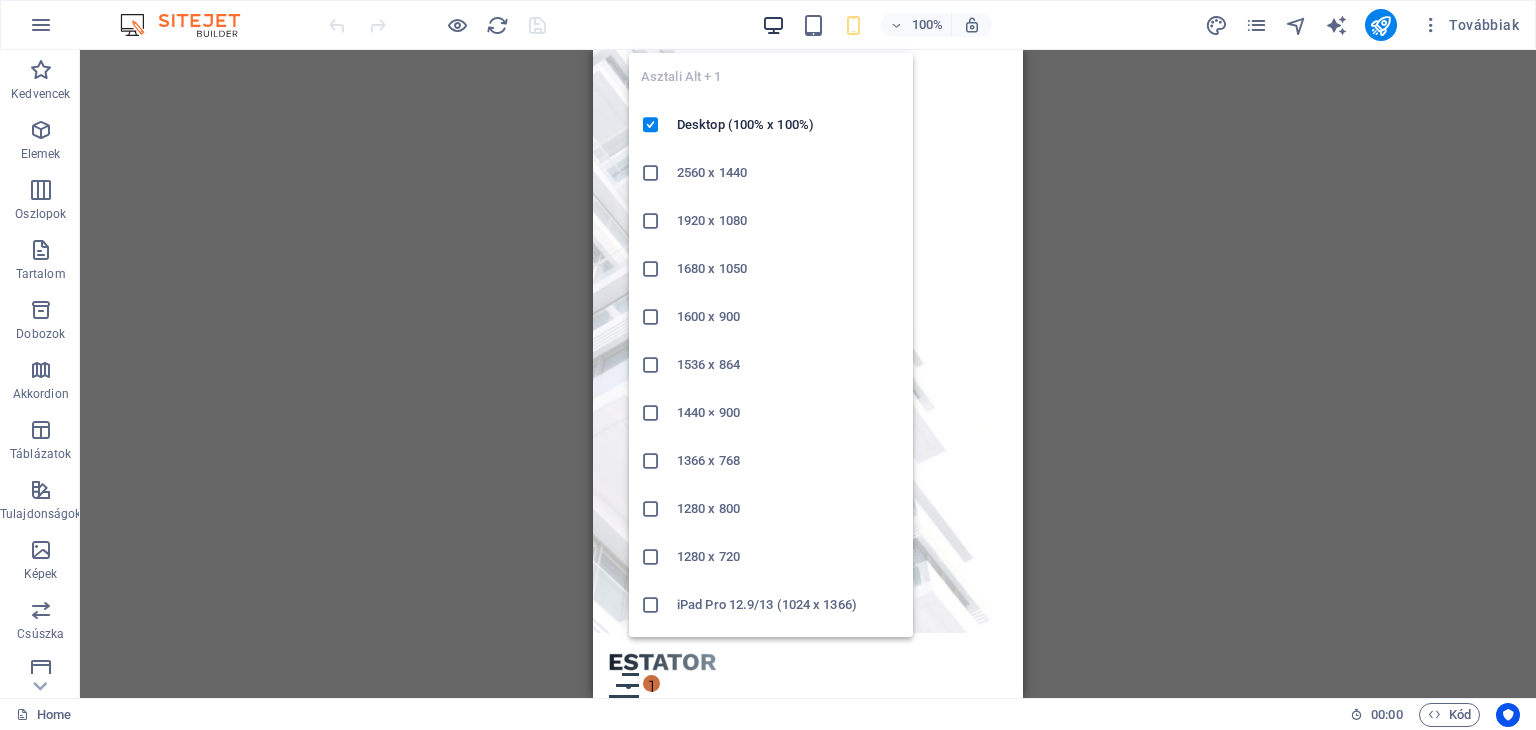click at bounding box center (773, 25) 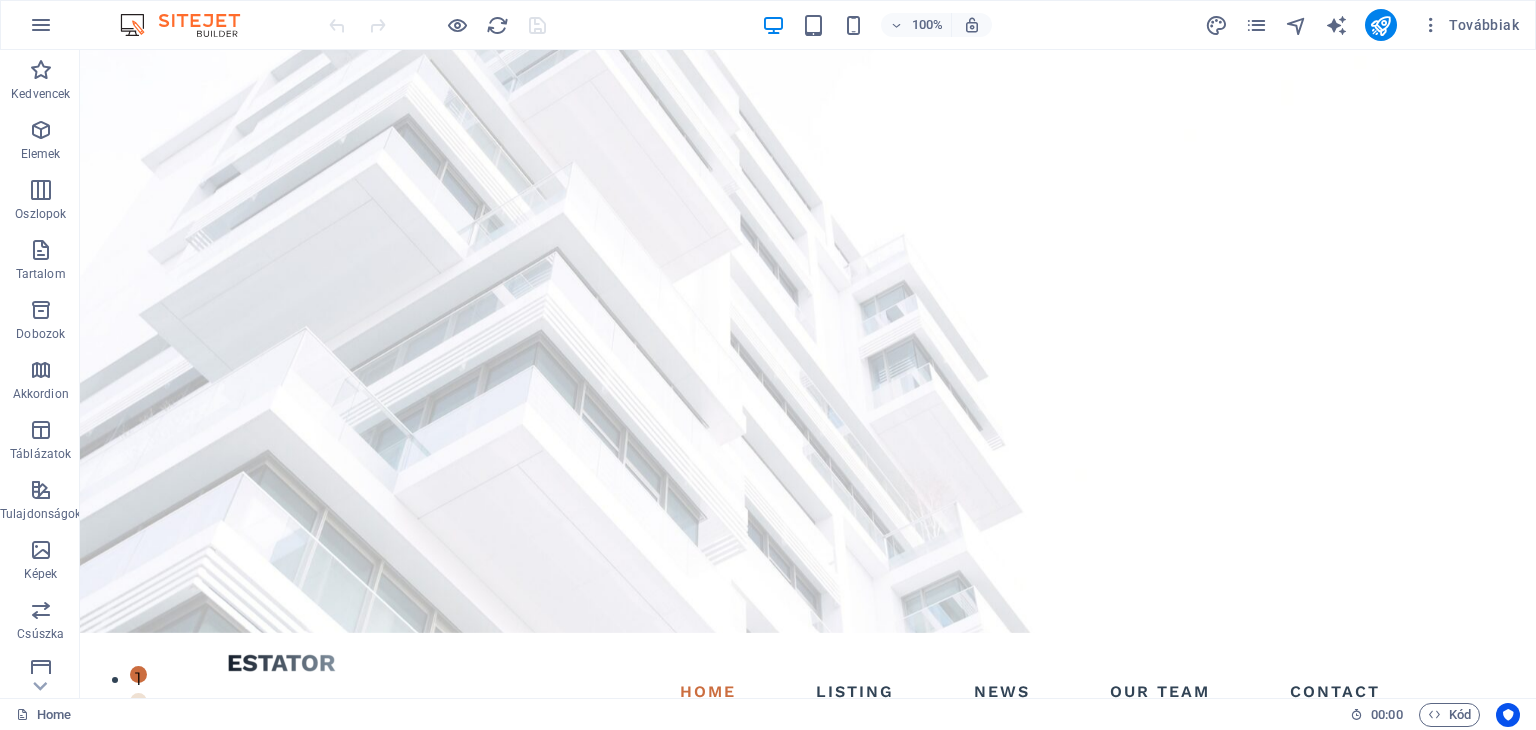 drag, startPoint x: 596, startPoint y: 13, endPoint x: 591, endPoint y: 33, distance: 20.615528 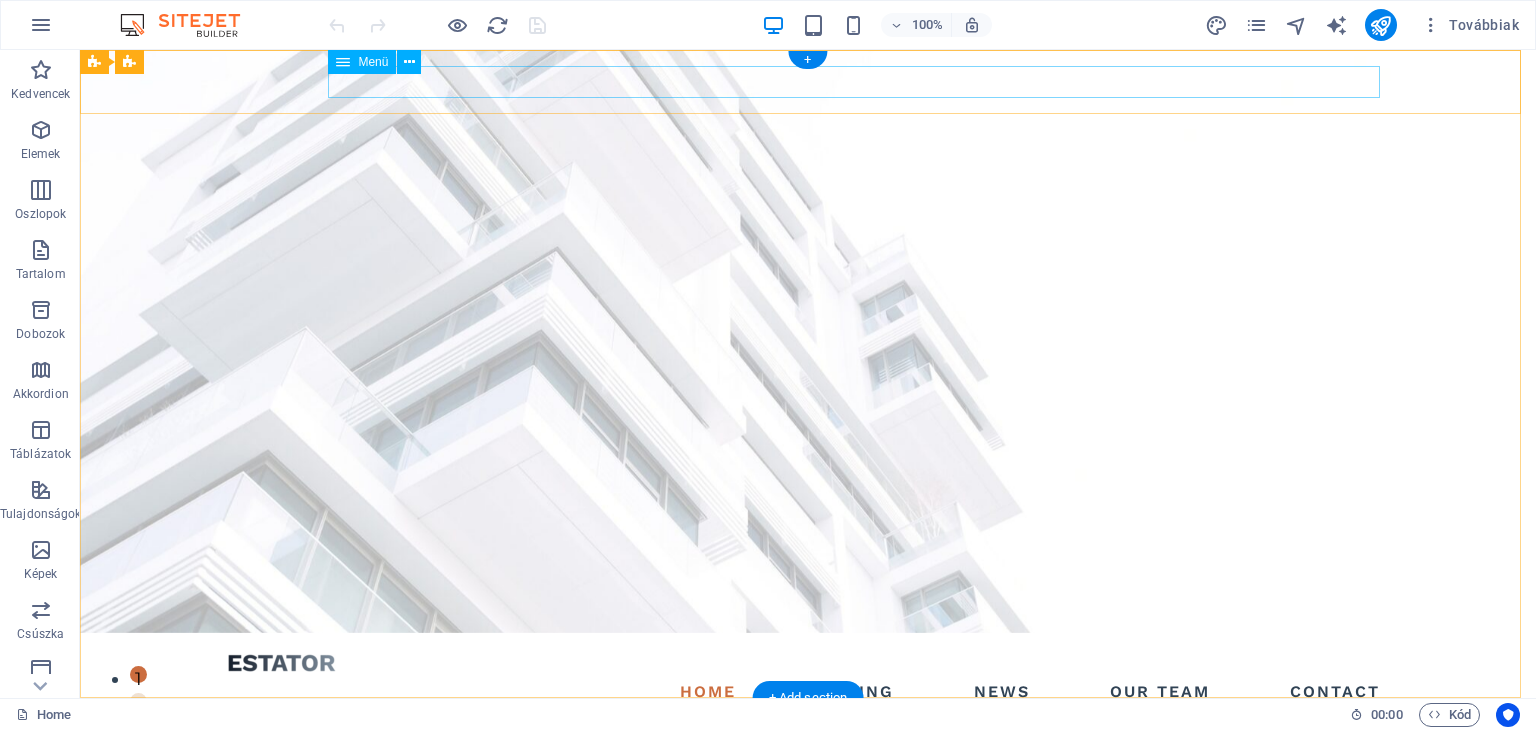 drag, startPoint x: 276, startPoint y: 75, endPoint x: 356, endPoint y: 124, distance: 93.813644 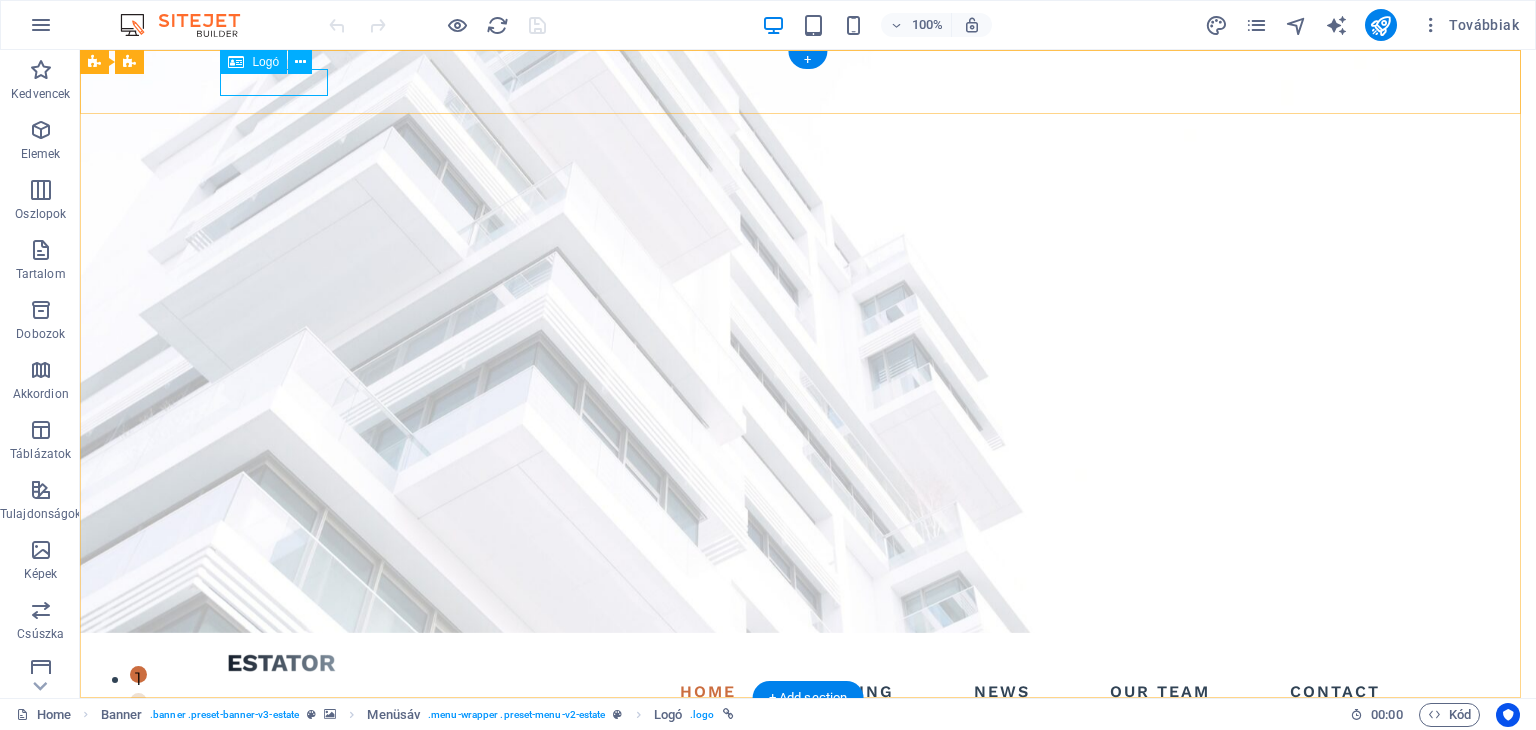click at bounding box center [808, 662] 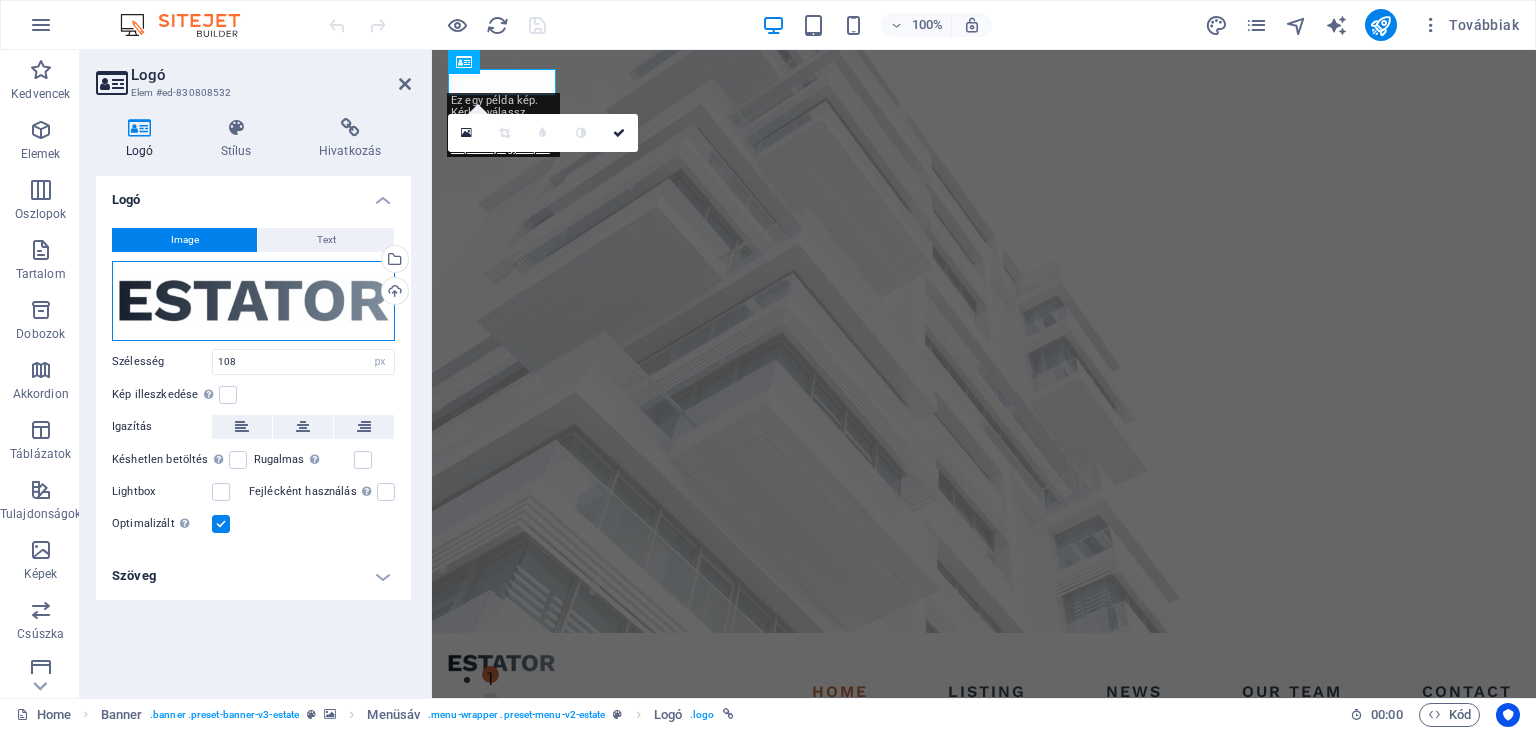 click on "Húzza ide a fájlokat, kattintson a fájlok kiválasztásához, vagy válasszon fájlokat a Fájlokból vagy a szabadon elérhető képek és videók közül" at bounding box center [253, 301] 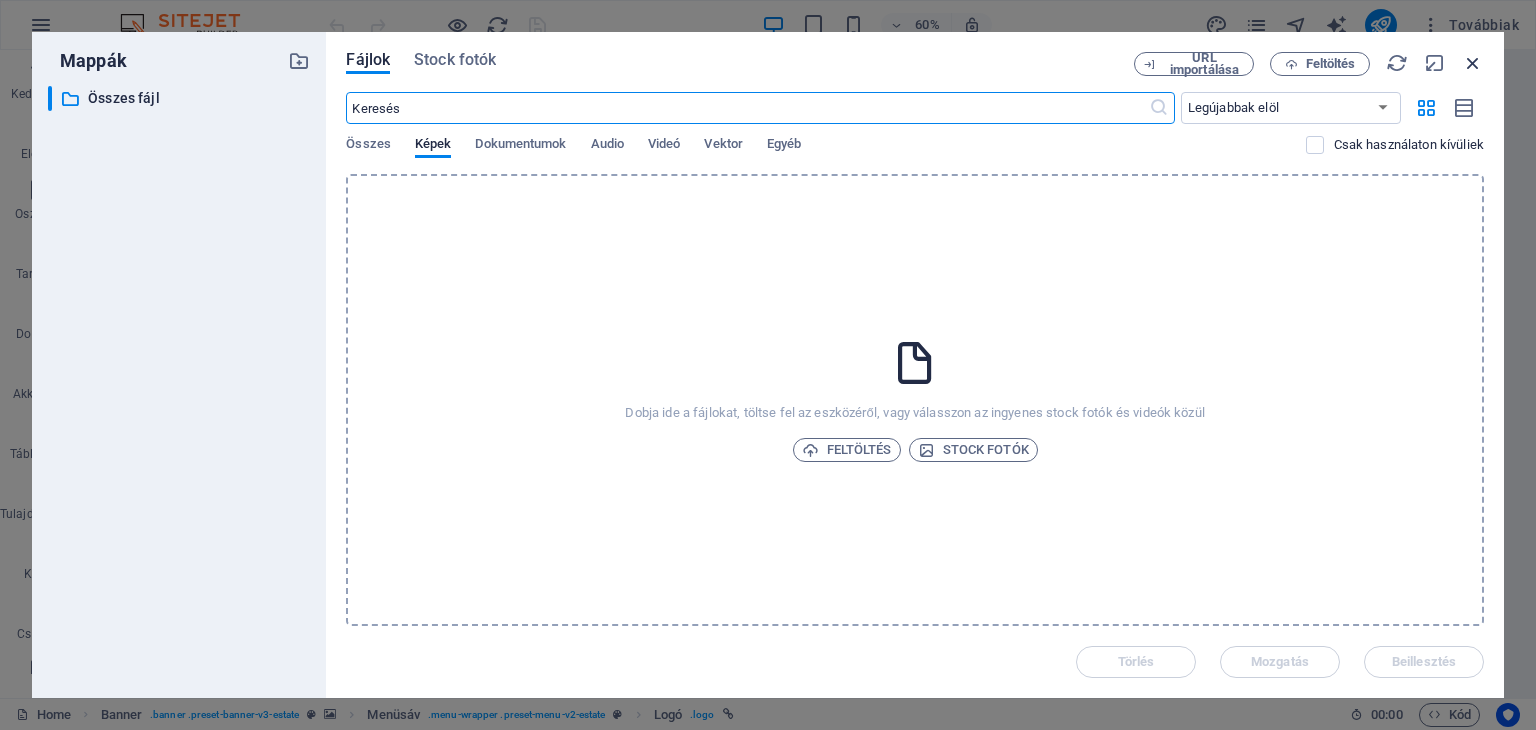 click at bounding box center (1473, 63) 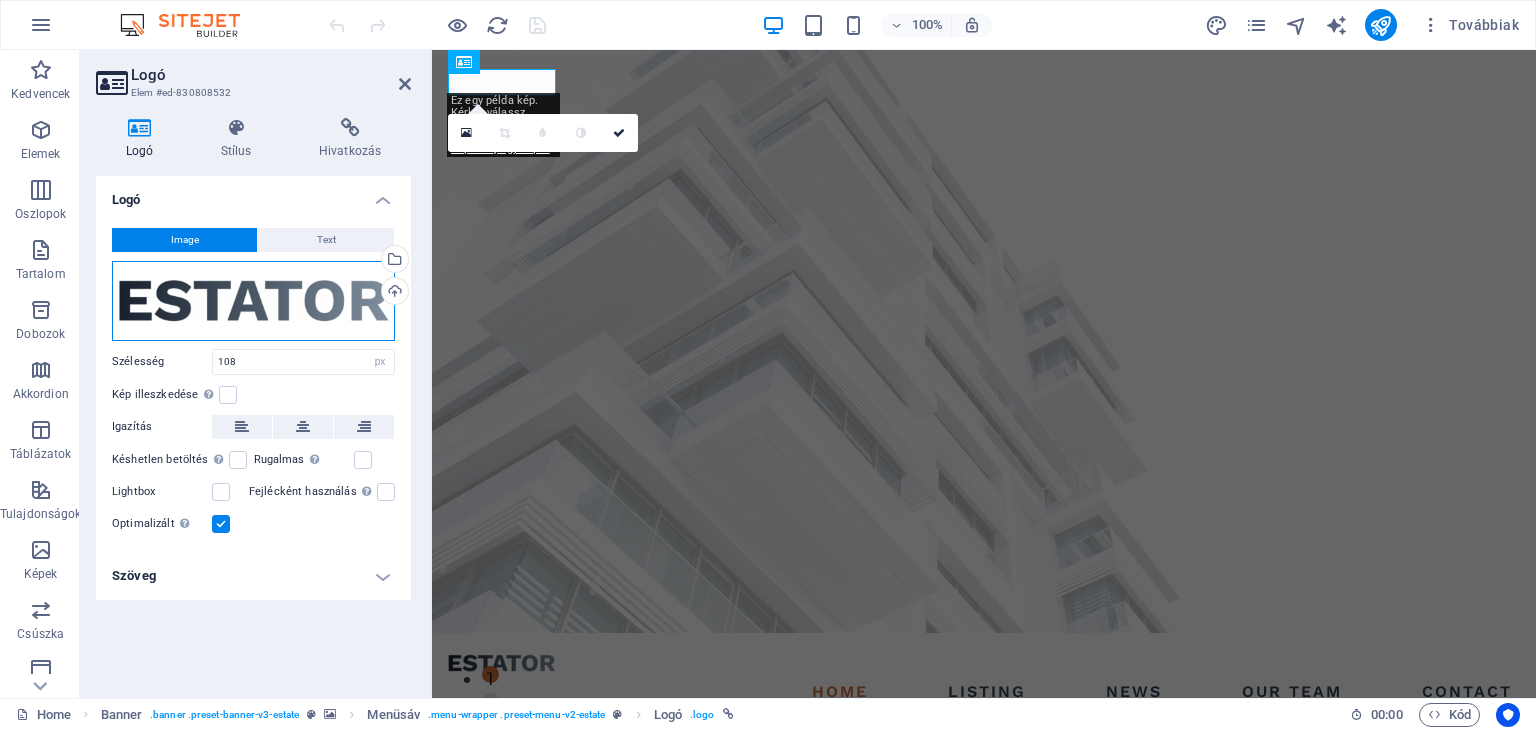 click on "Húzza ide a fájlokat, kattintson a fájlok kiválasztásához, vagy válasszon fájlokat a Fájlokból vagy a szabadon elérhető képek és videók közül" at bounding box center (253, 301) 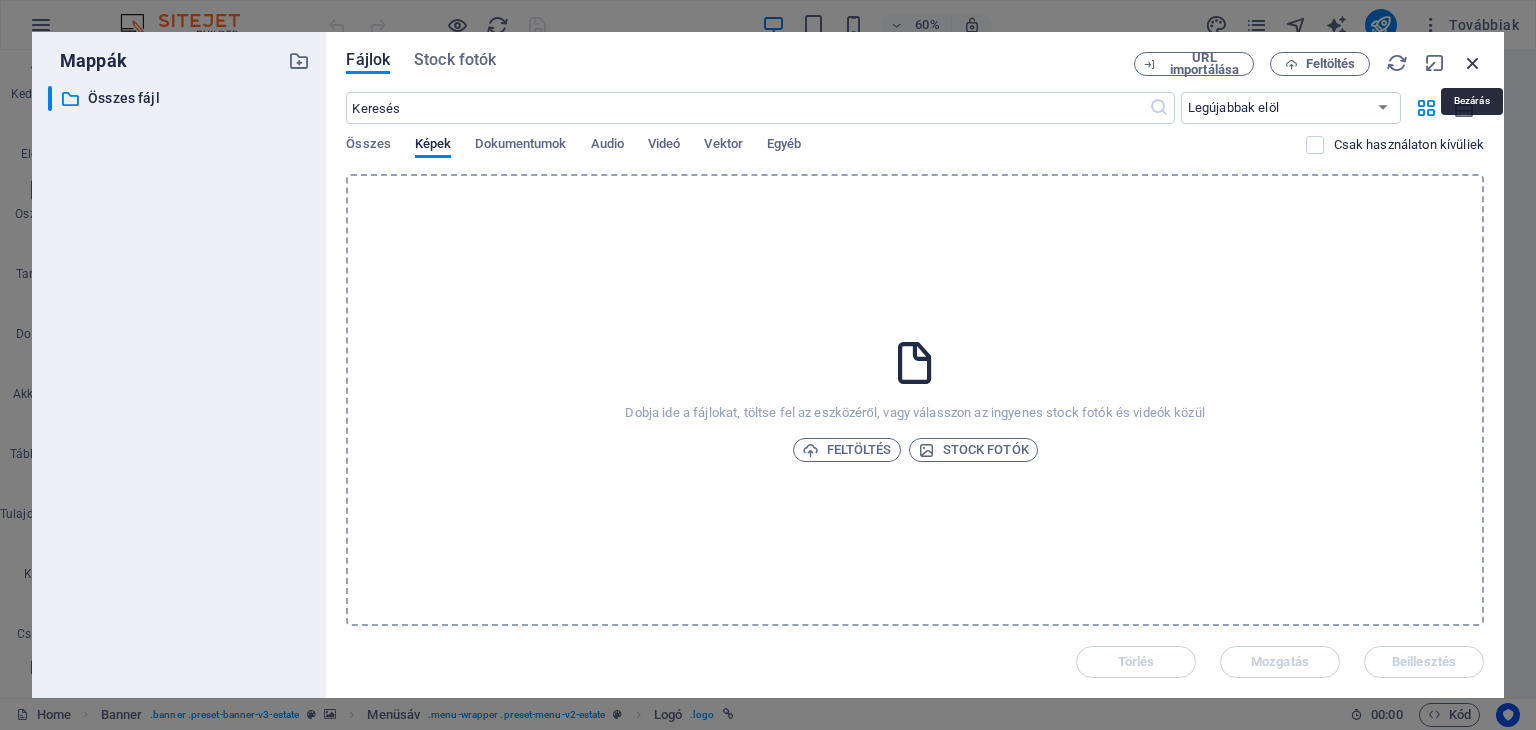 drag, startPoint x: 1477, startPoint y: 61, endPoint x: 507, endPoint y: 15, distance: 971.0901 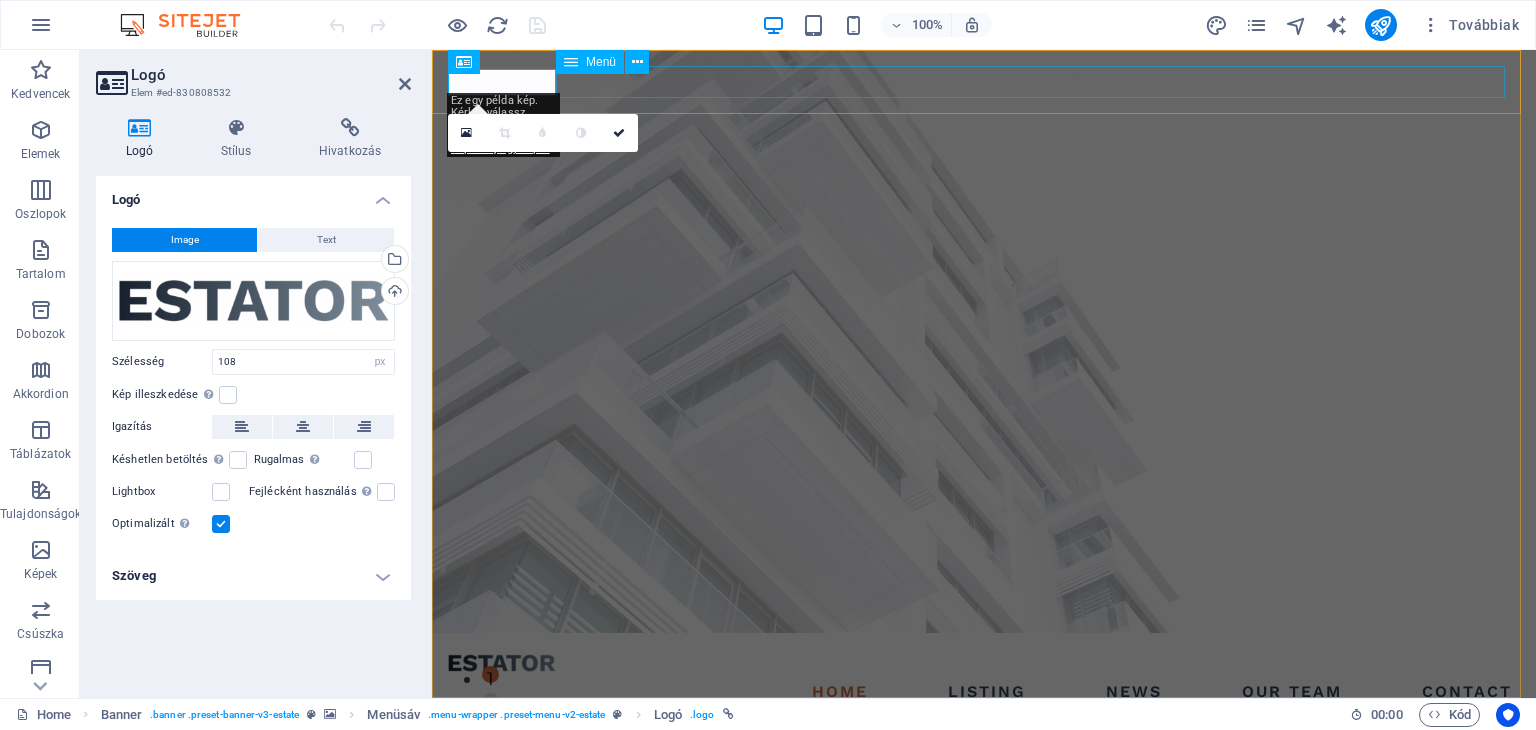 click on "Menü" at bounding box center [590, 62] 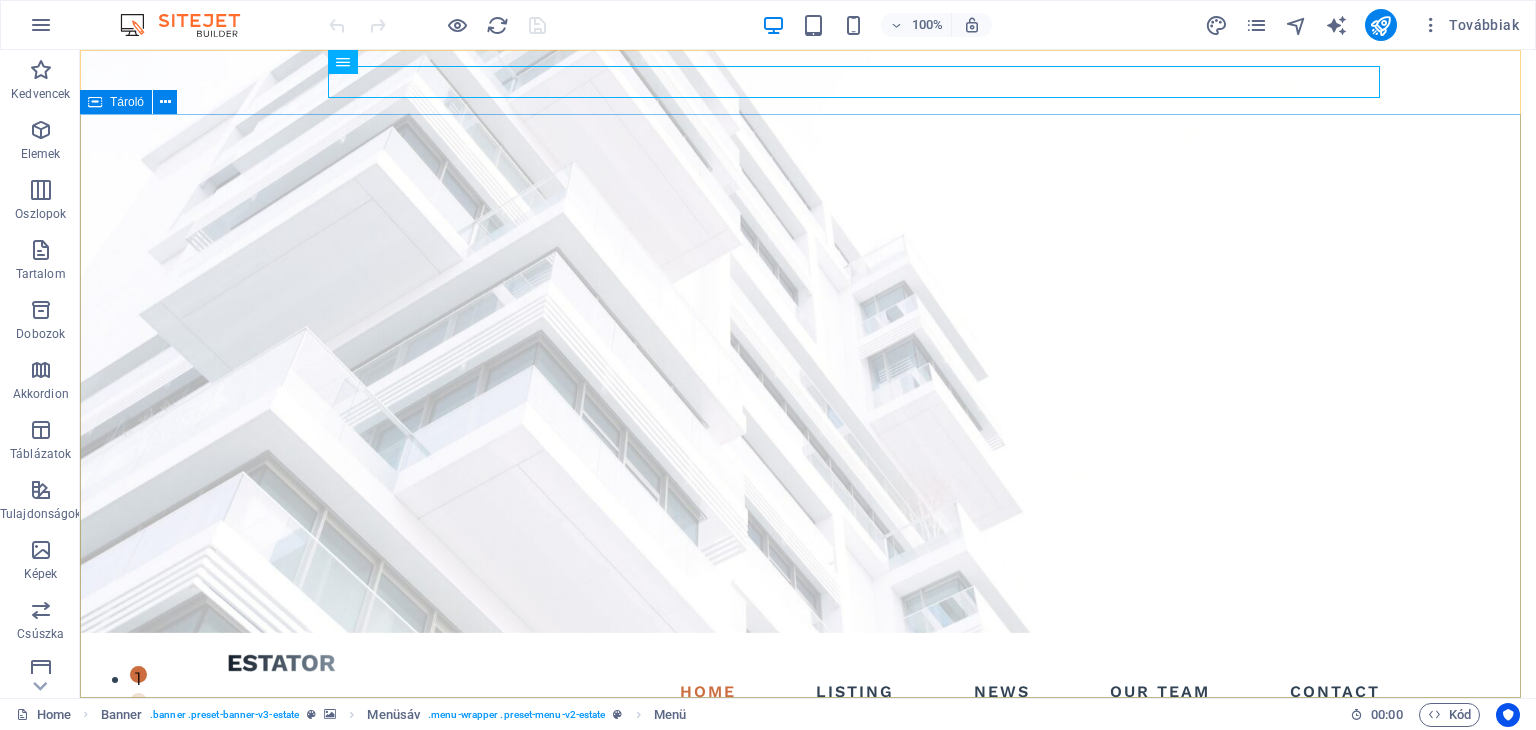 click on "FIND YOUR PERFECT PLACE At vero eos et accusamus et iusto odio dignissimos ducimus qui blanditiis praesentium voluptatum deleniti atque corrupti quos dolores et quas molestias excepturi sint occaecati cupiditate non provident. get started" at bounding box center (808, 933) 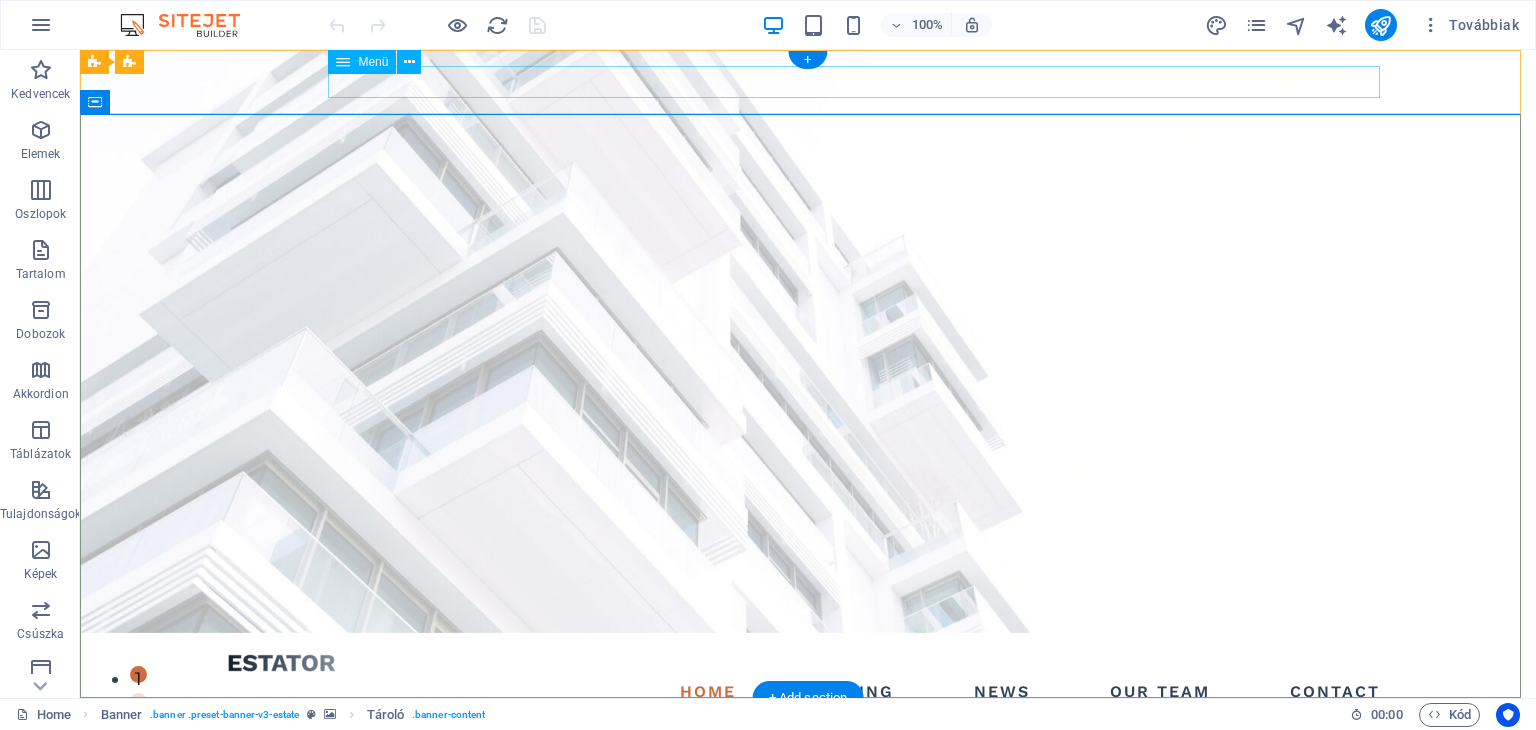 click on "Home Listing News Our Team Contact" at bounding box center (808, 692) 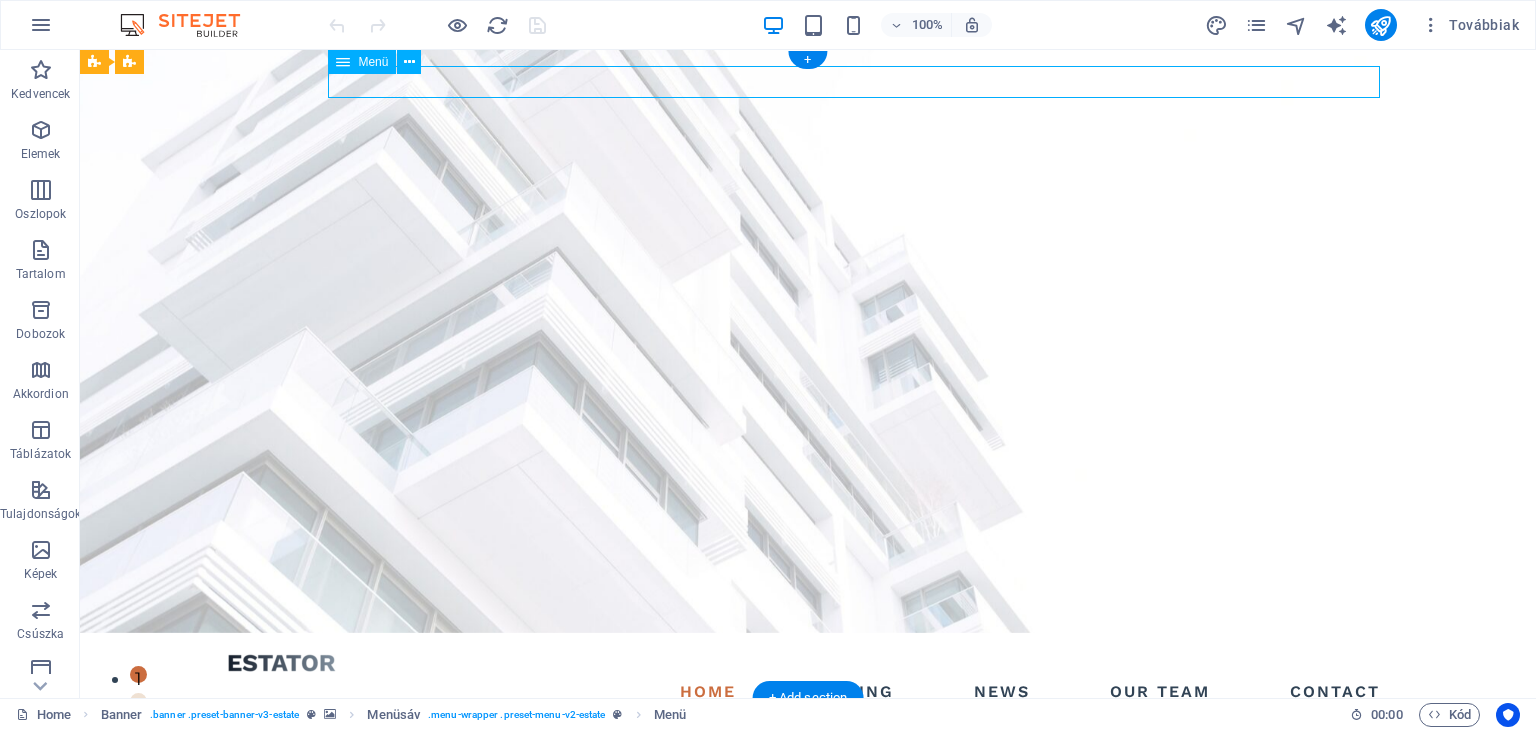 click on "Home Listing News Our Team Contact" at bounding box center [808, 692] 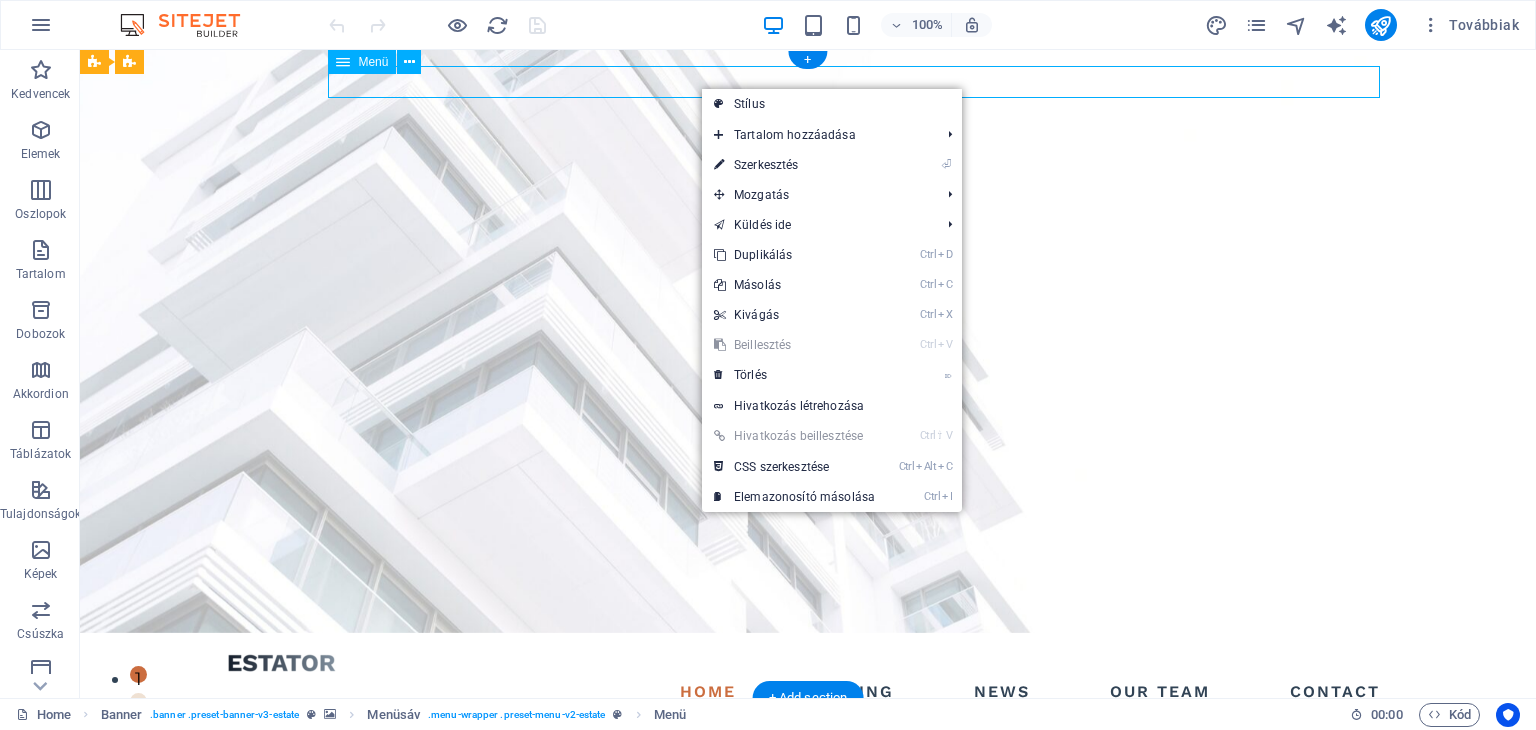click on "Home Listing News Our Team Contact" at bounding box center [808, 692] 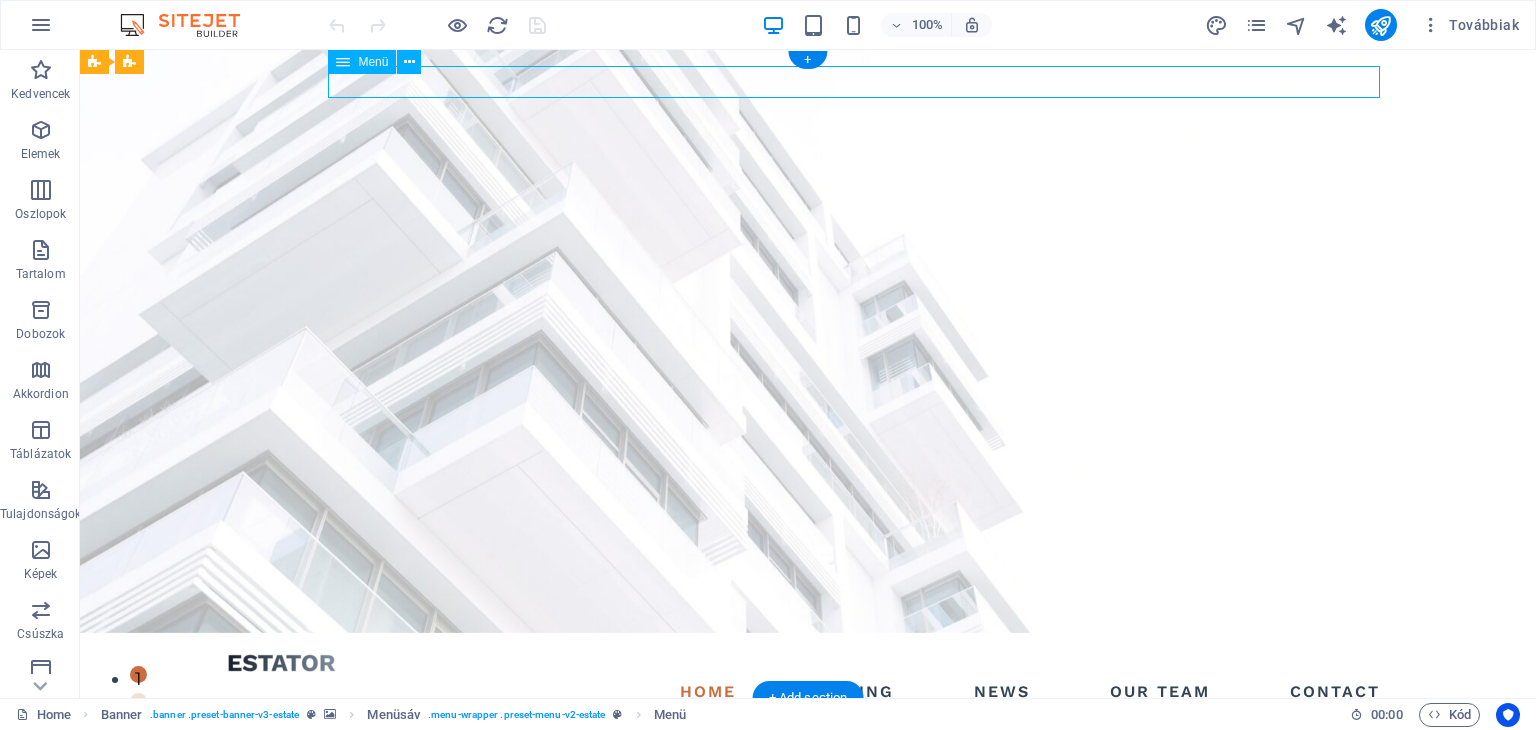 click on "Home Listing News Our Team Contact" at bounding box center [808, 692] 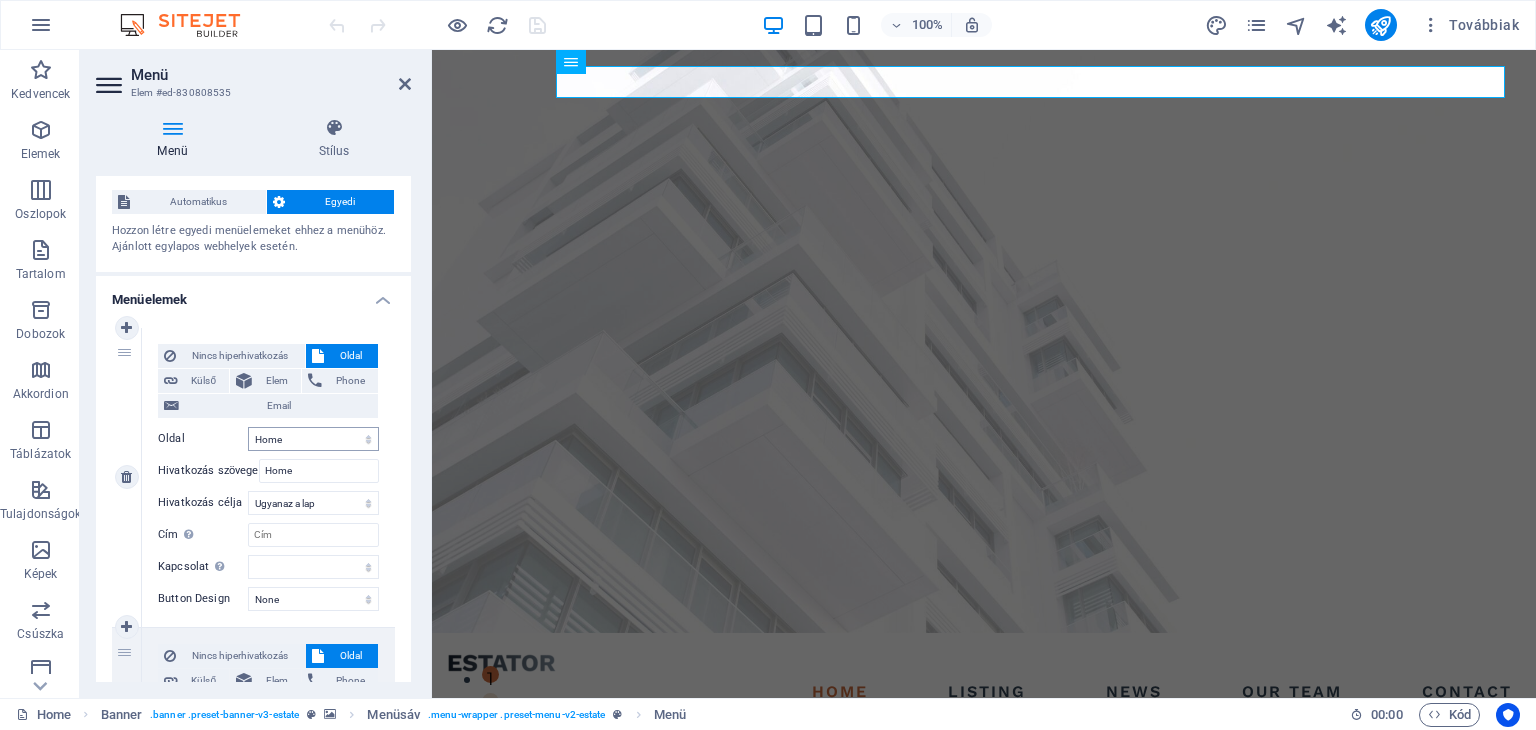 scroll, scrollTop: 100, scrollLeft: 0, axis: vertical 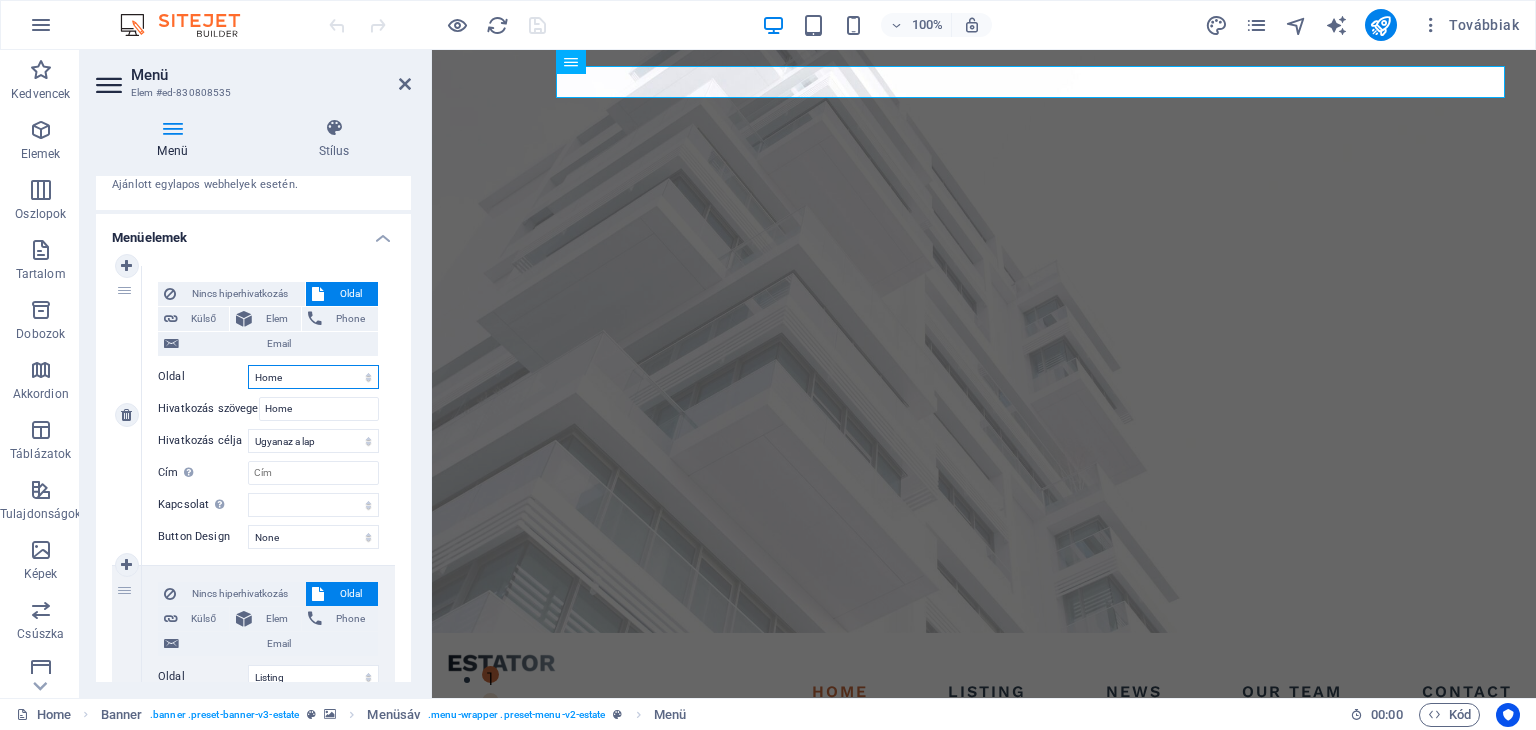 click on "Home Listing News Our Team Contact Legal Notice Privacy" at bounding box center [313, 377] 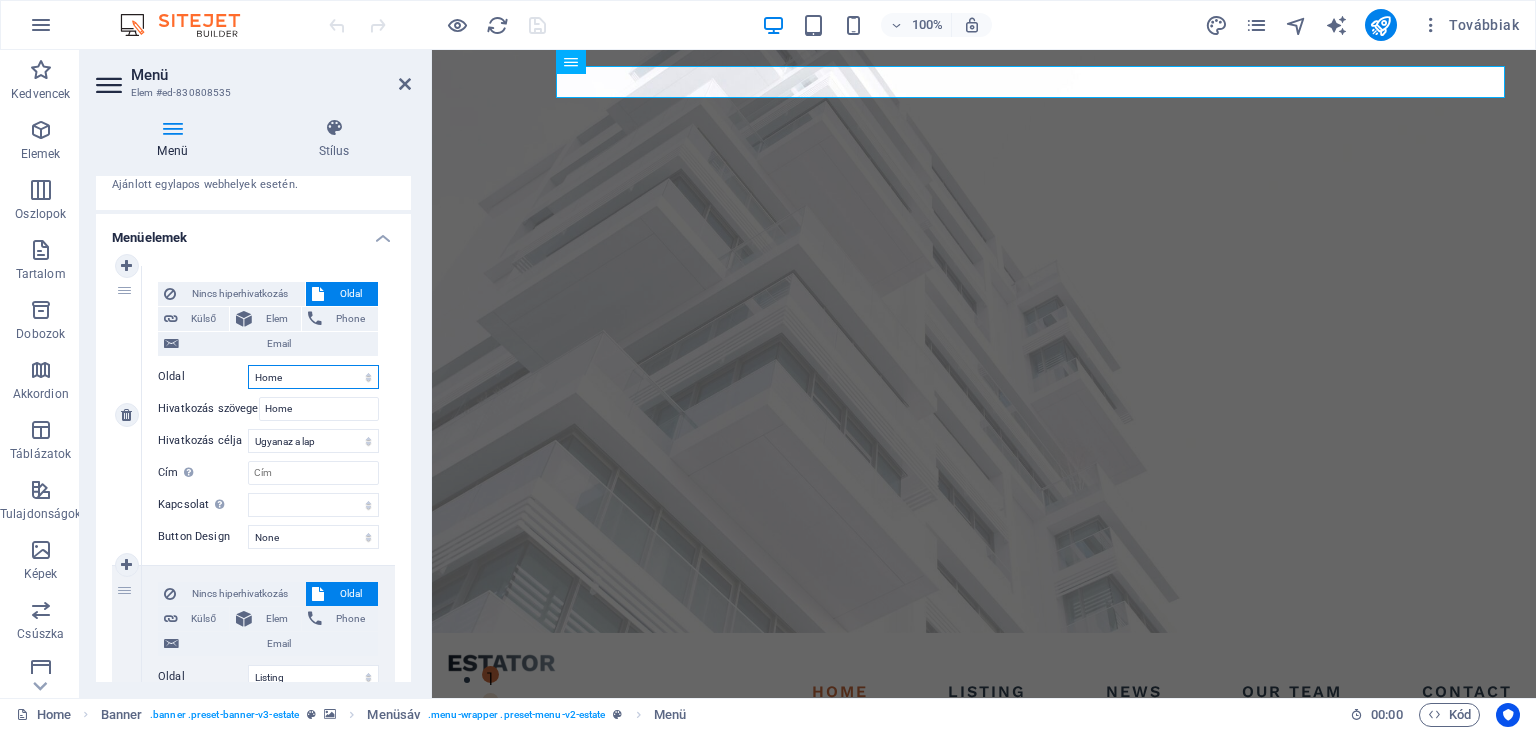click on "Home Listing News Our Team Contact Legal Notice Privacy" at bounding box center (313, 377) 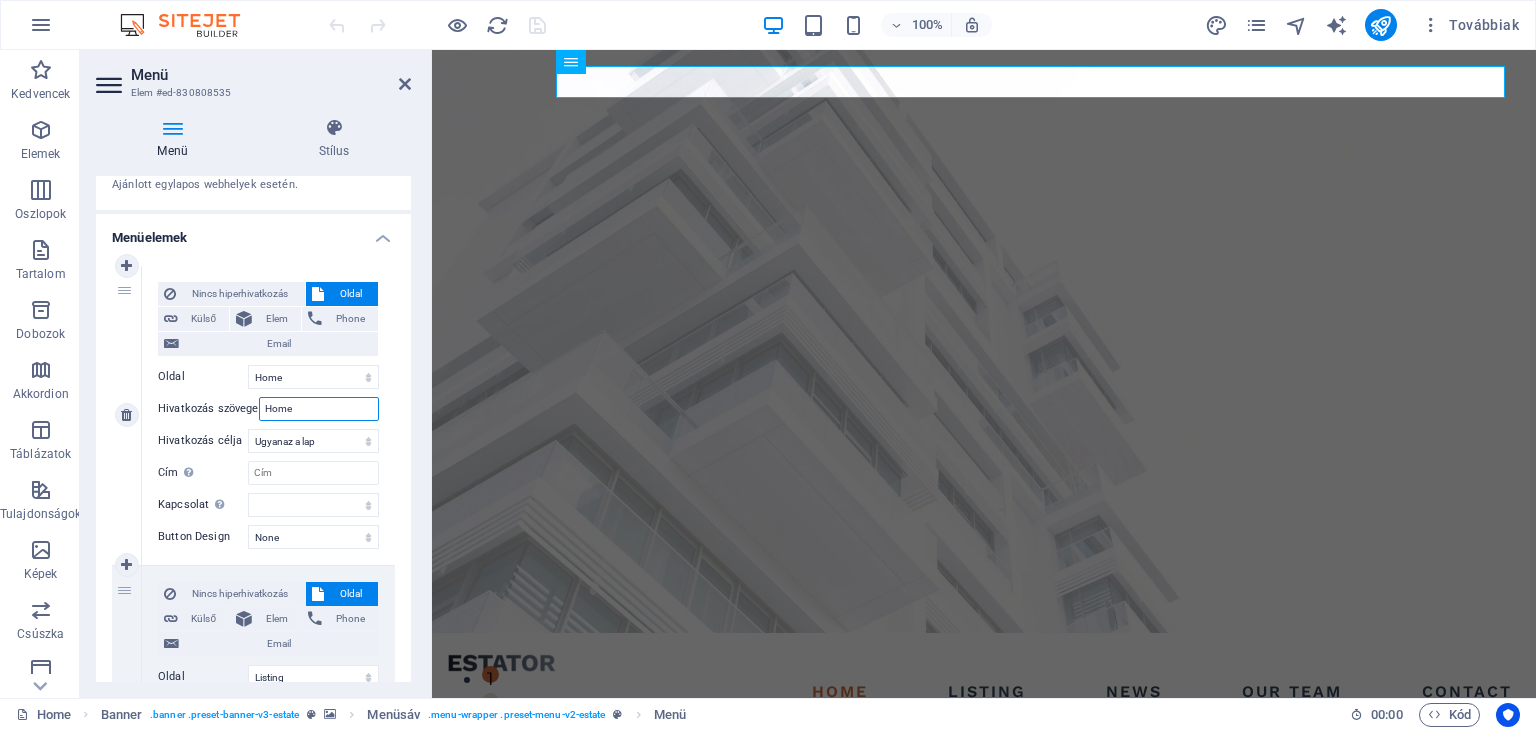 click on "Home" at bounding box center [319, 409] 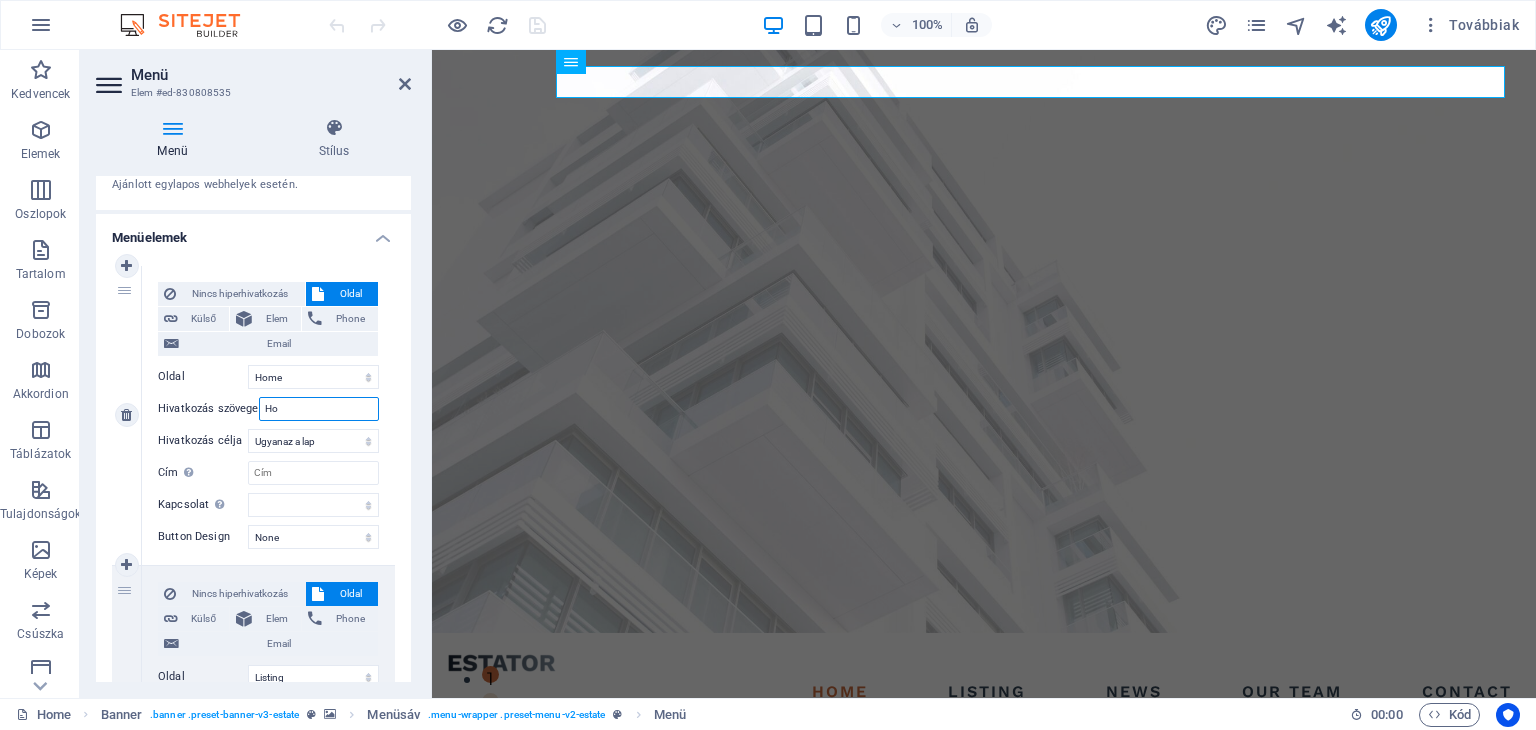 type on "H" 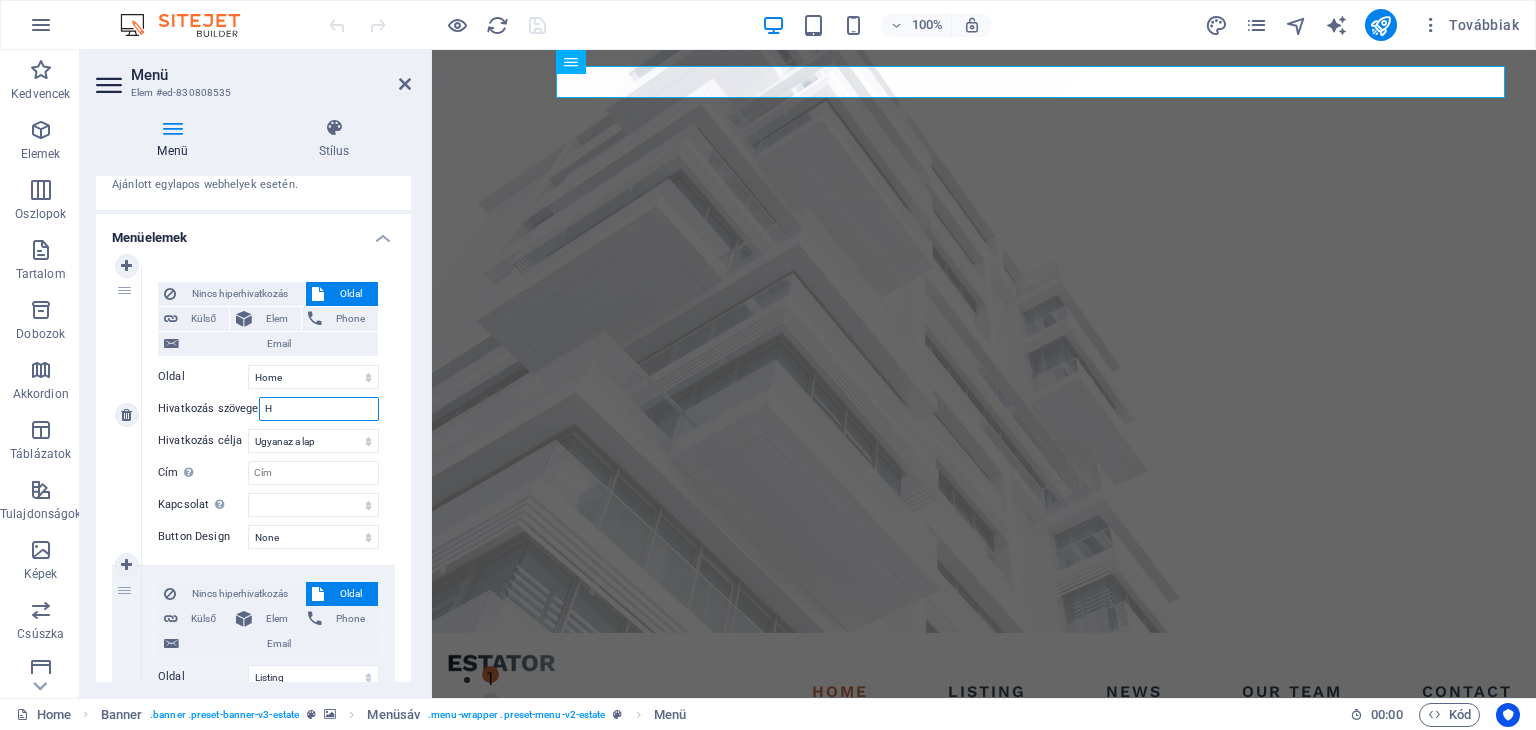 type 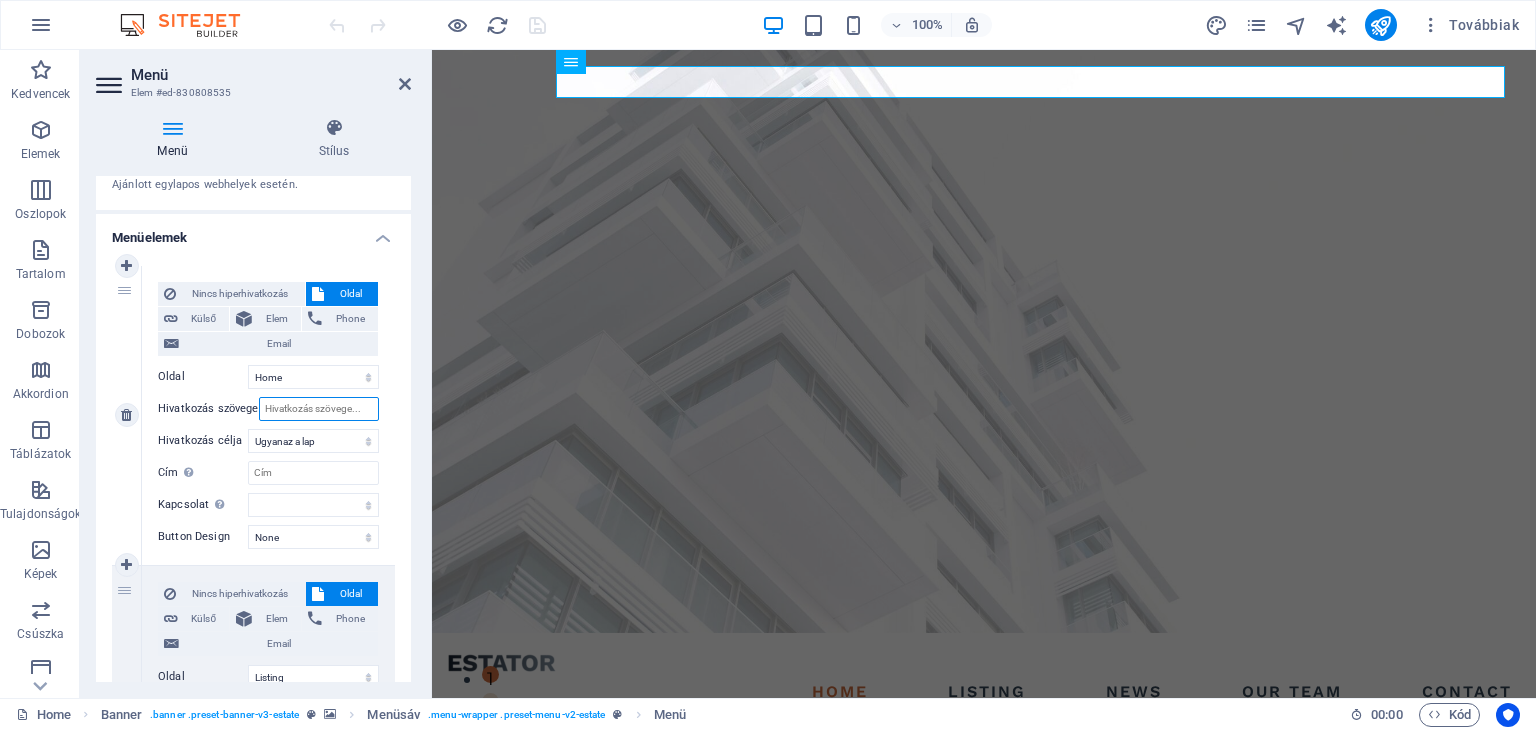 select 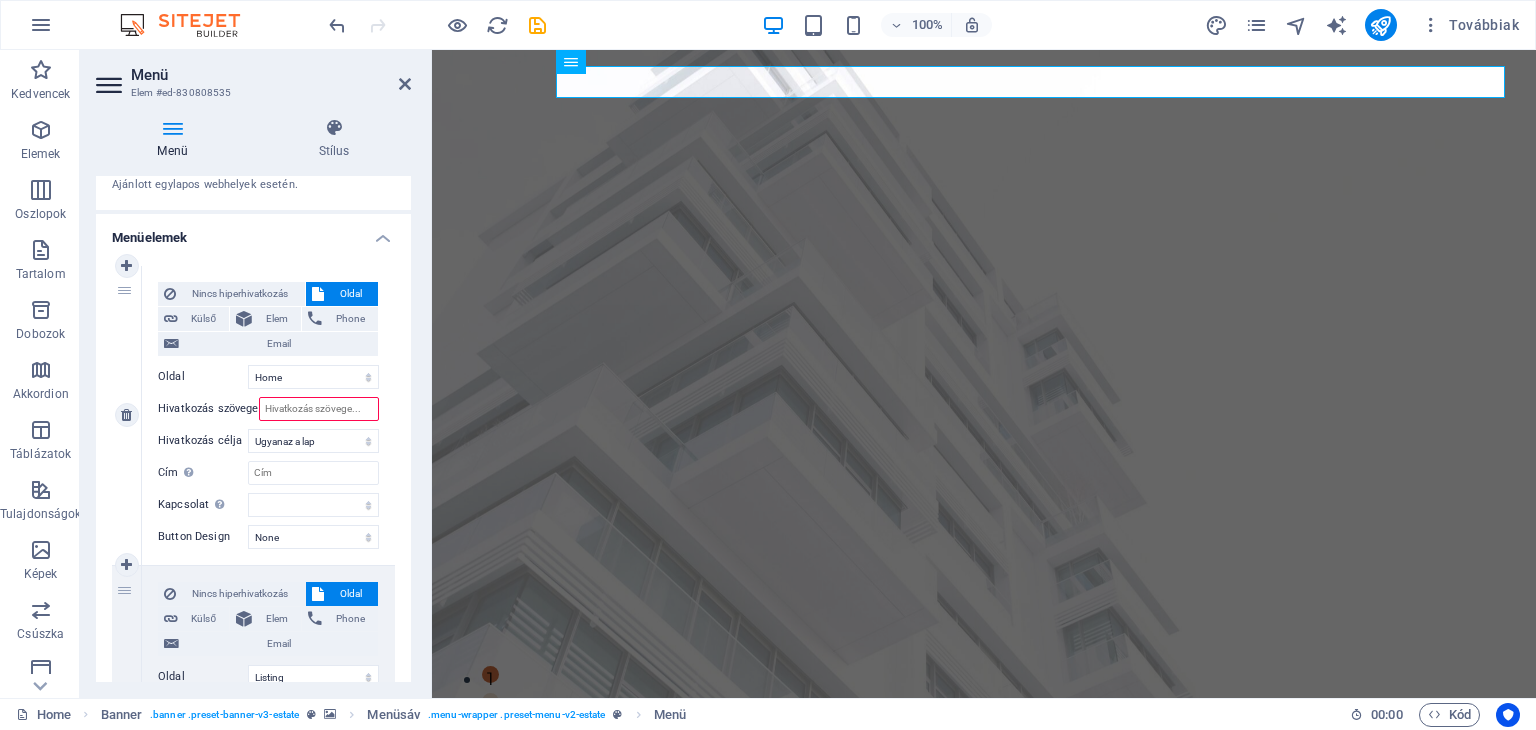type on "F" 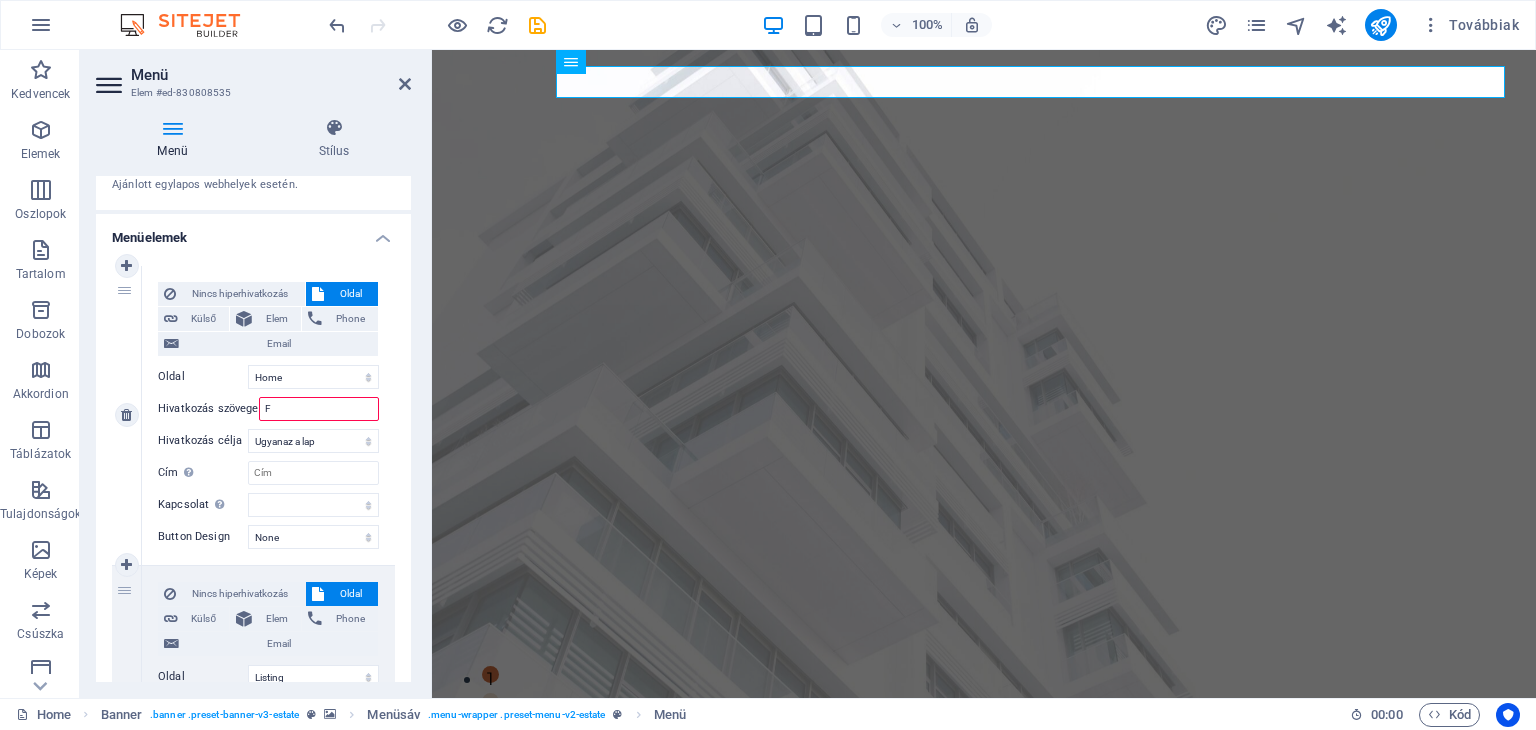 select 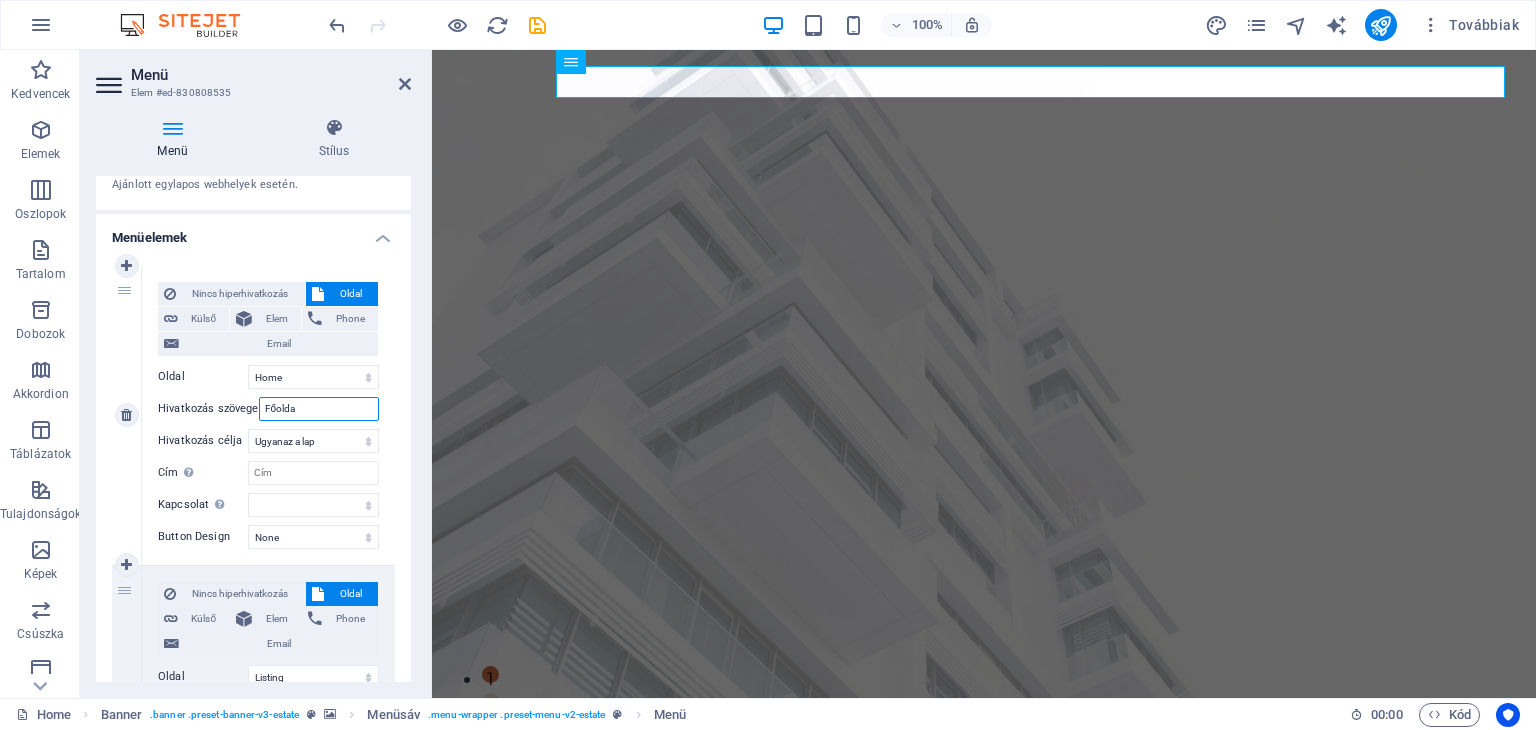type on "Főoldal" 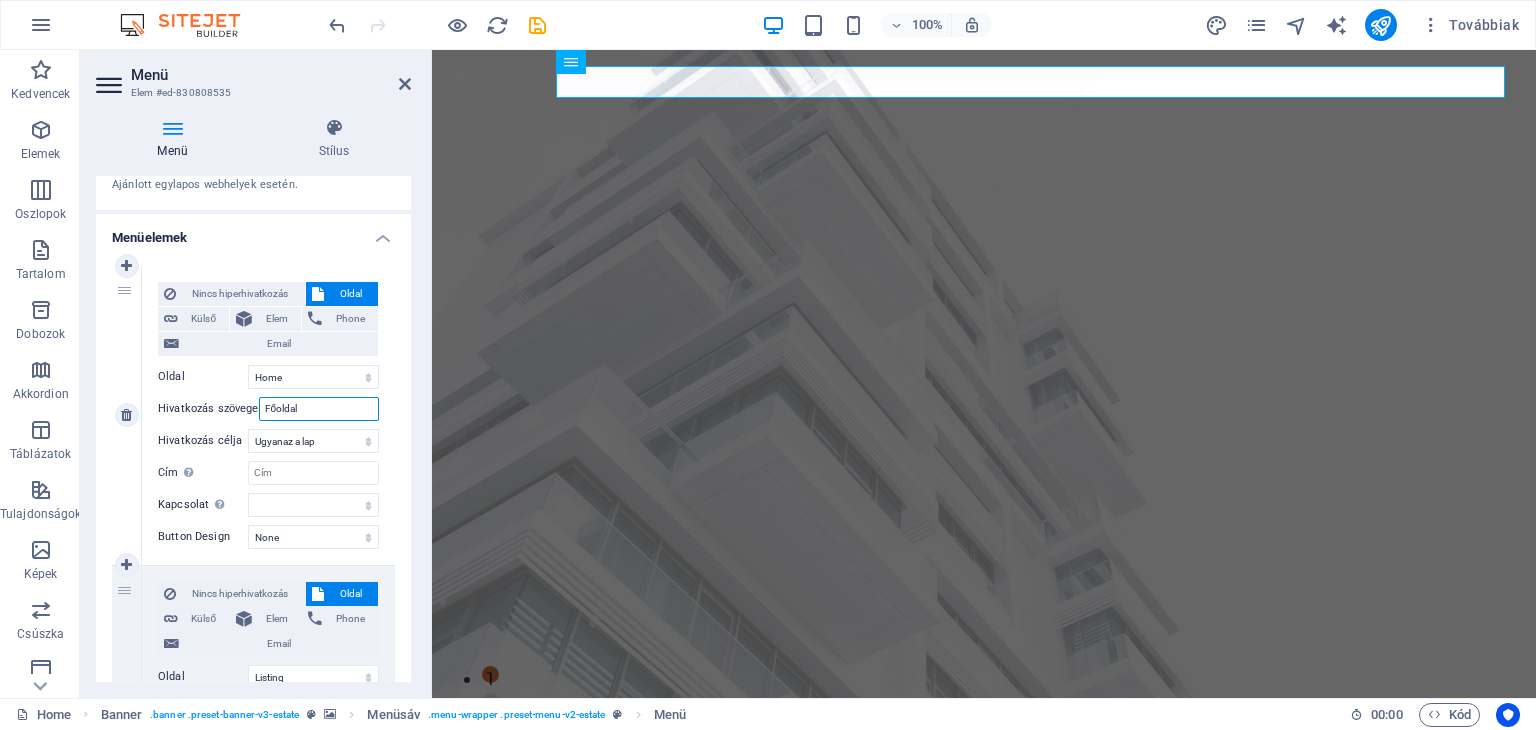 select 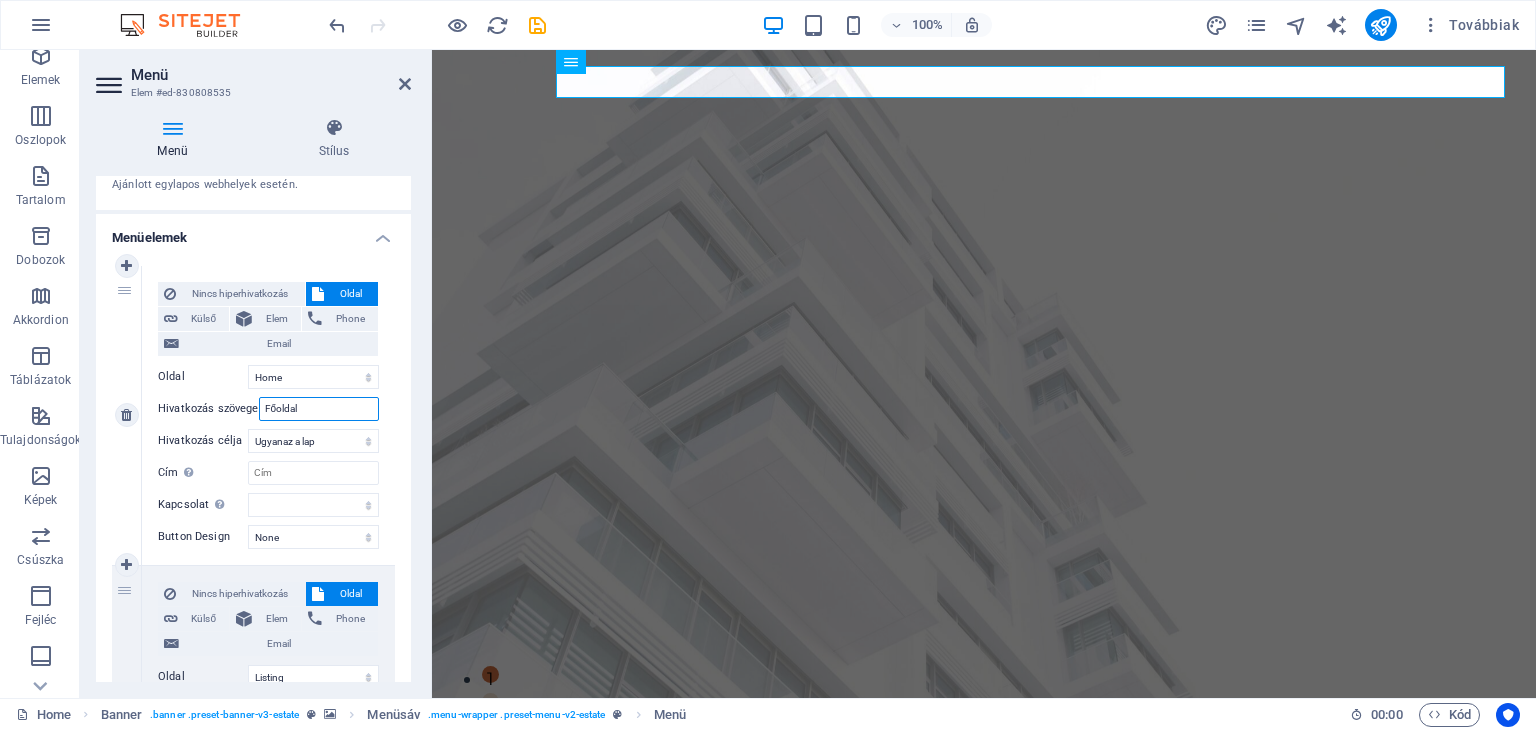 scroll, scrollTop: 100, scrollLeft: 0, axis: vertical 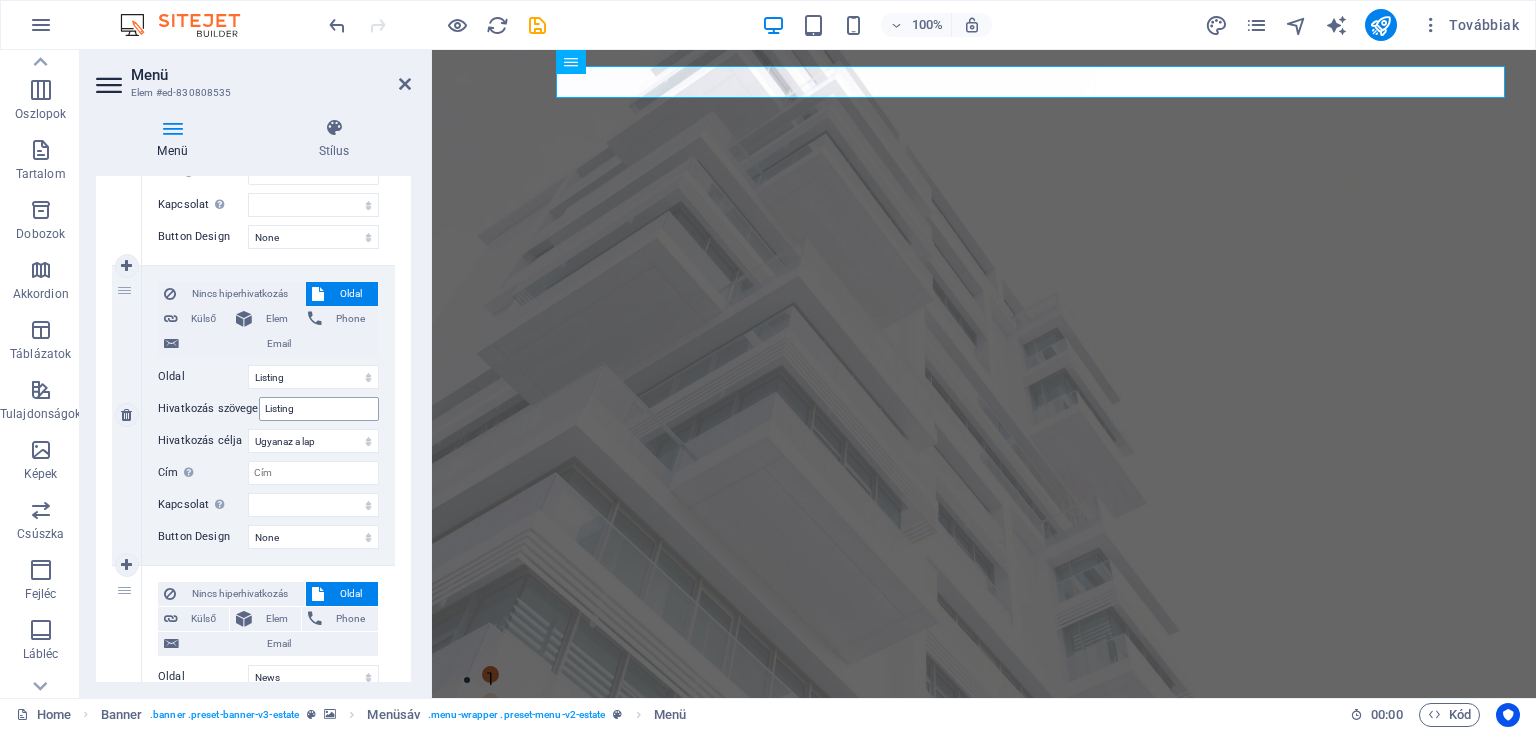 type on "Főoldal" 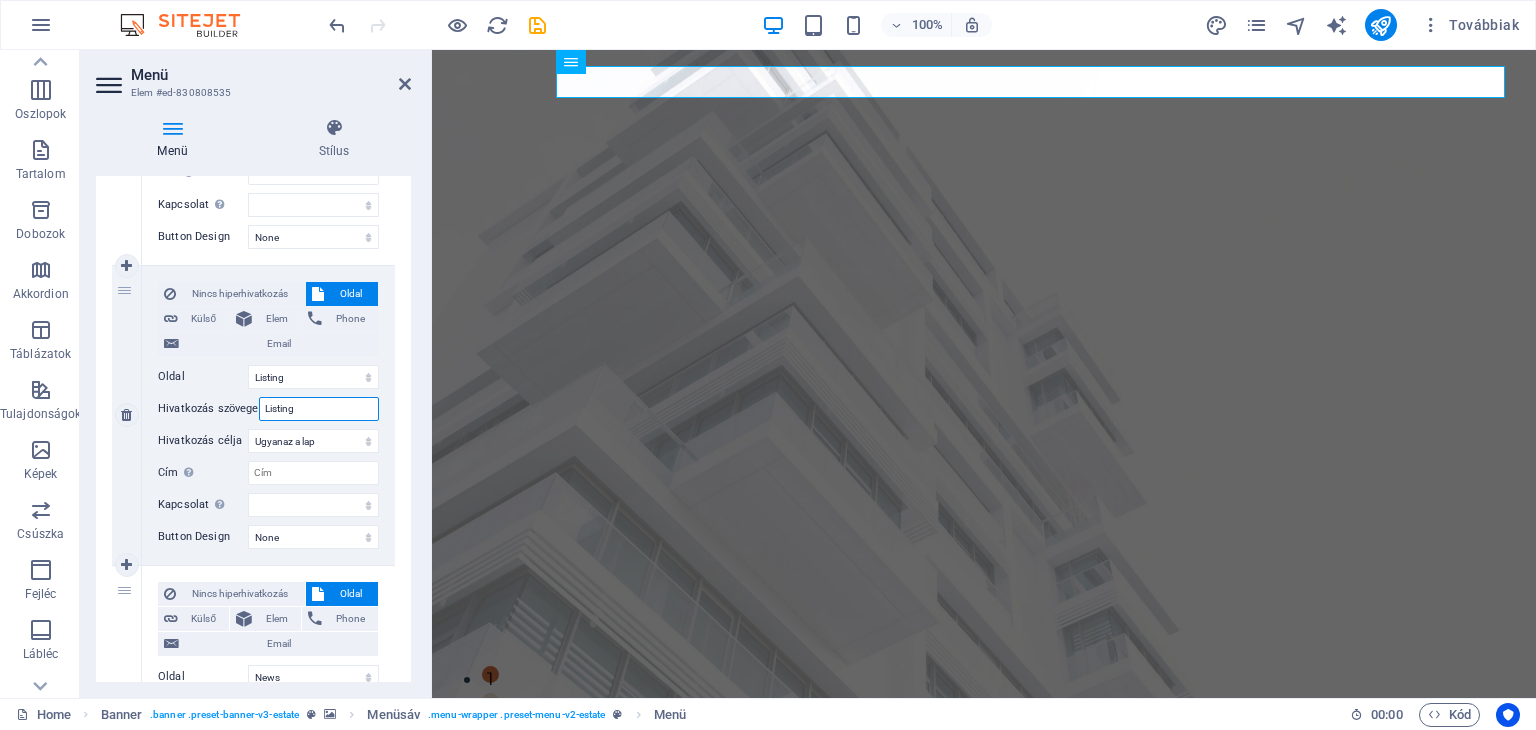 click on "Listing" at bounding box center (319, 409) 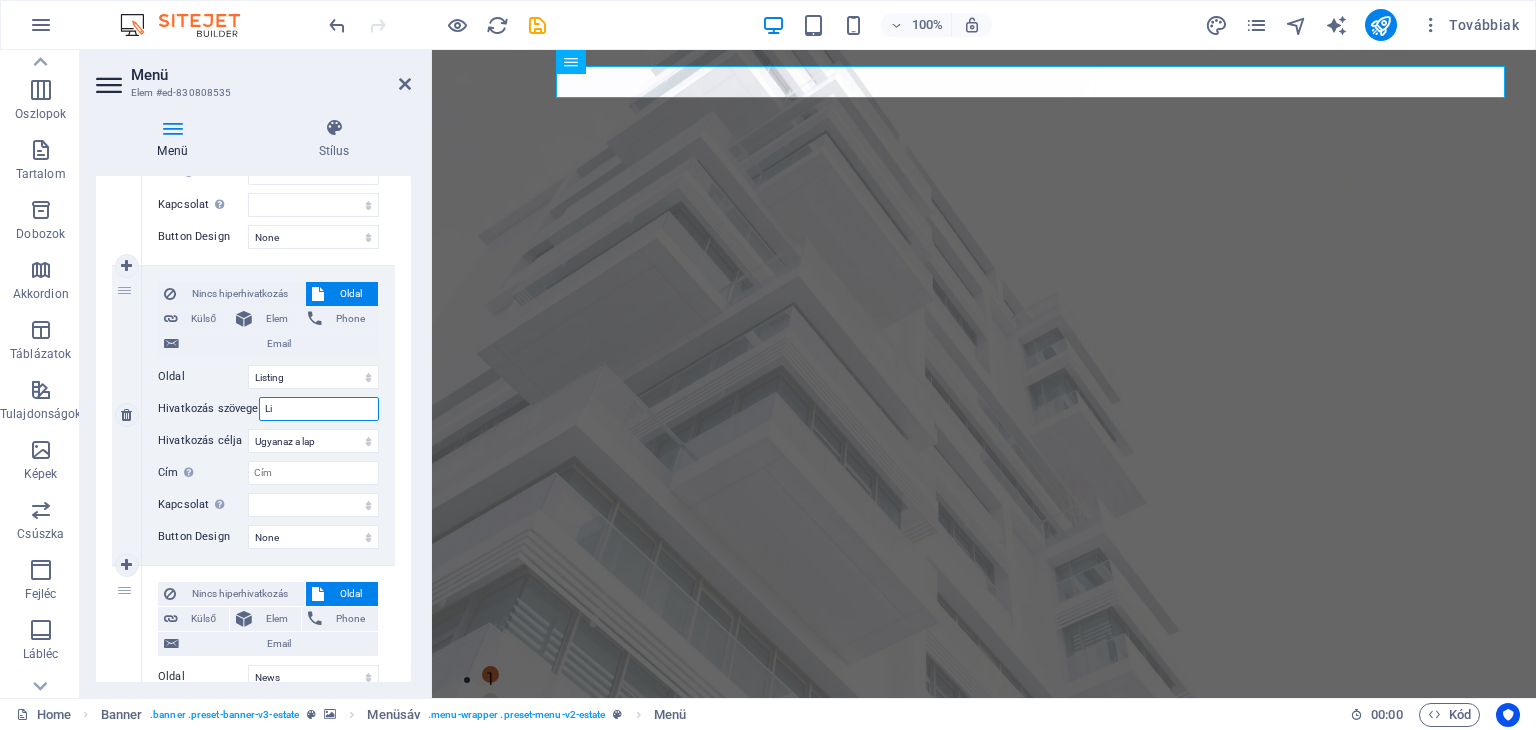 type on "L" 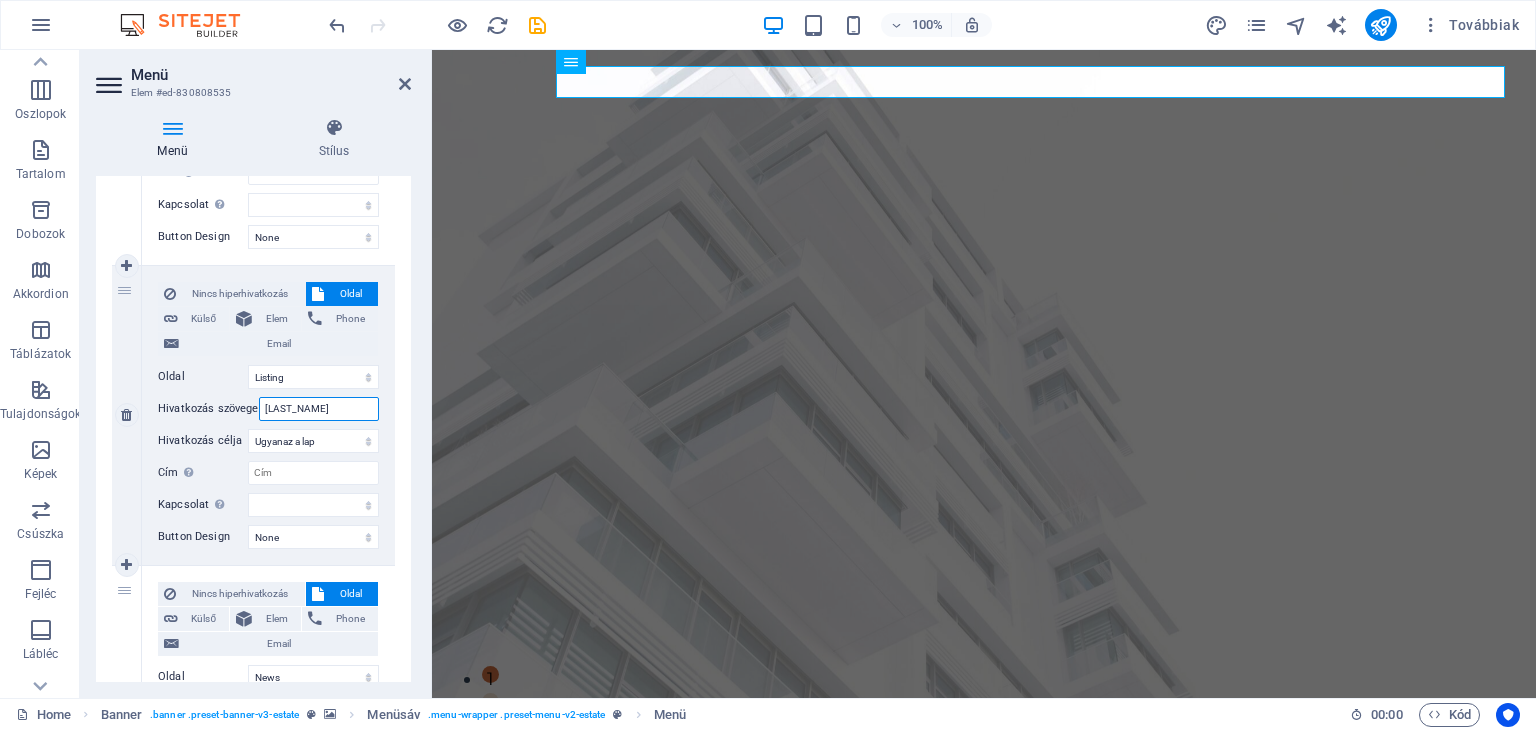 type on "Ksapcso" 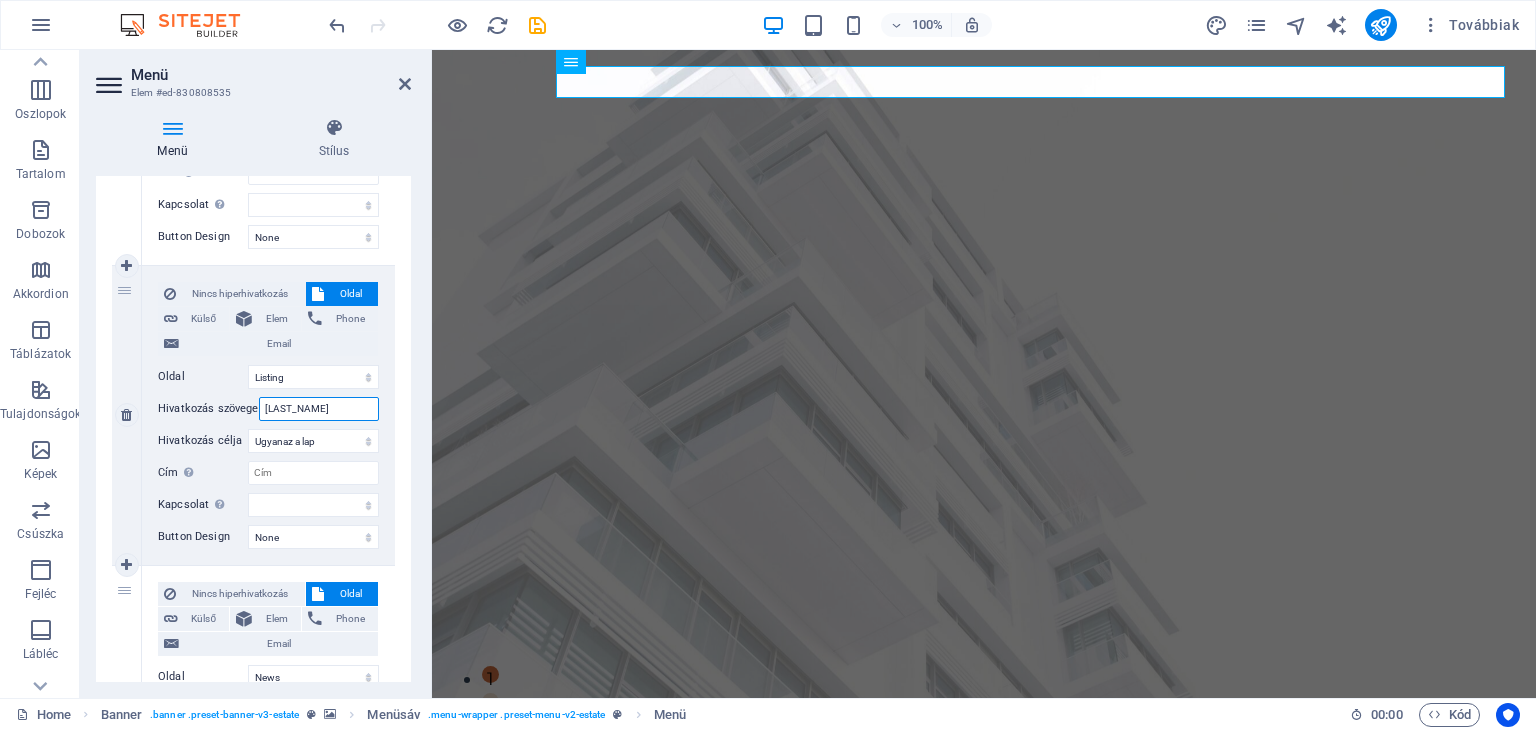 select 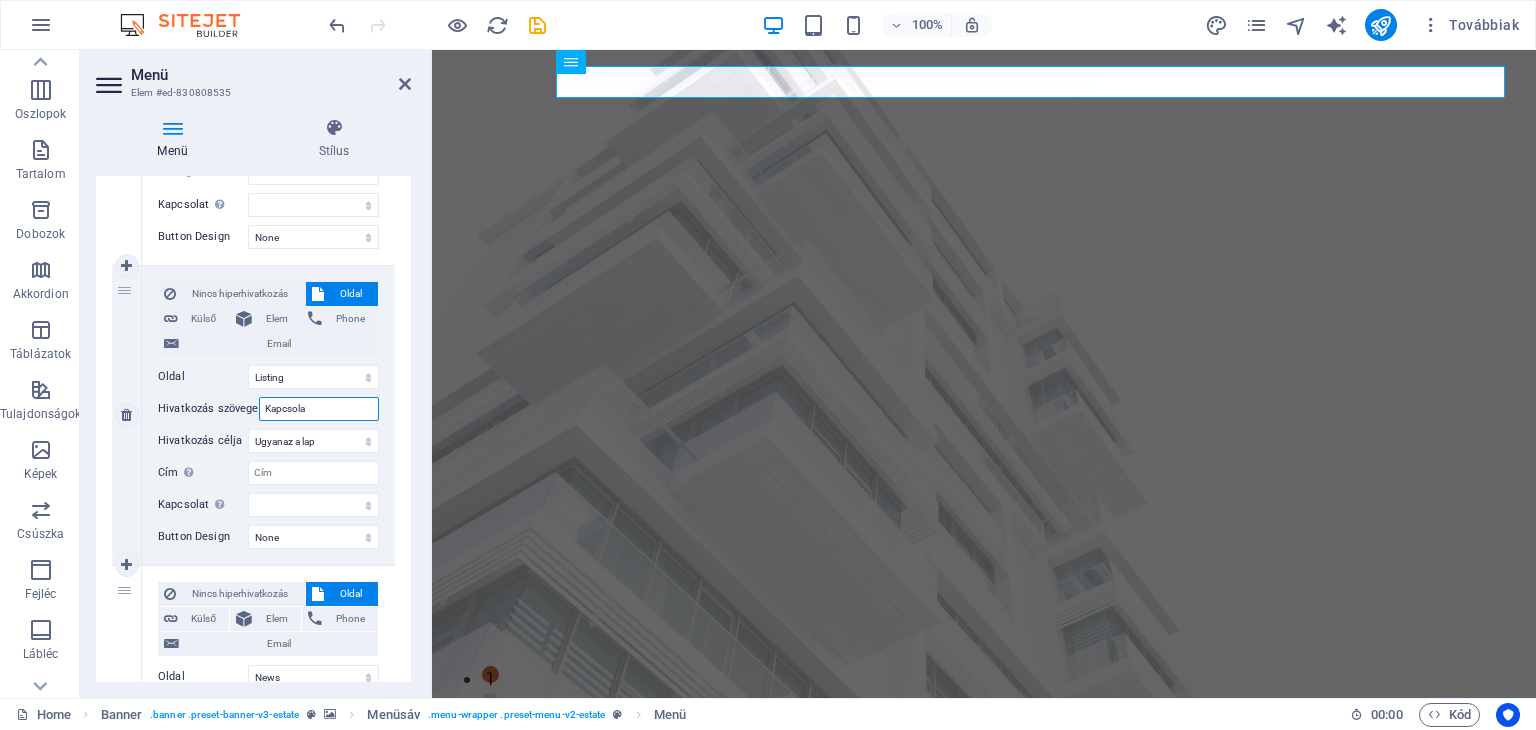 type on "Kapcsolat" 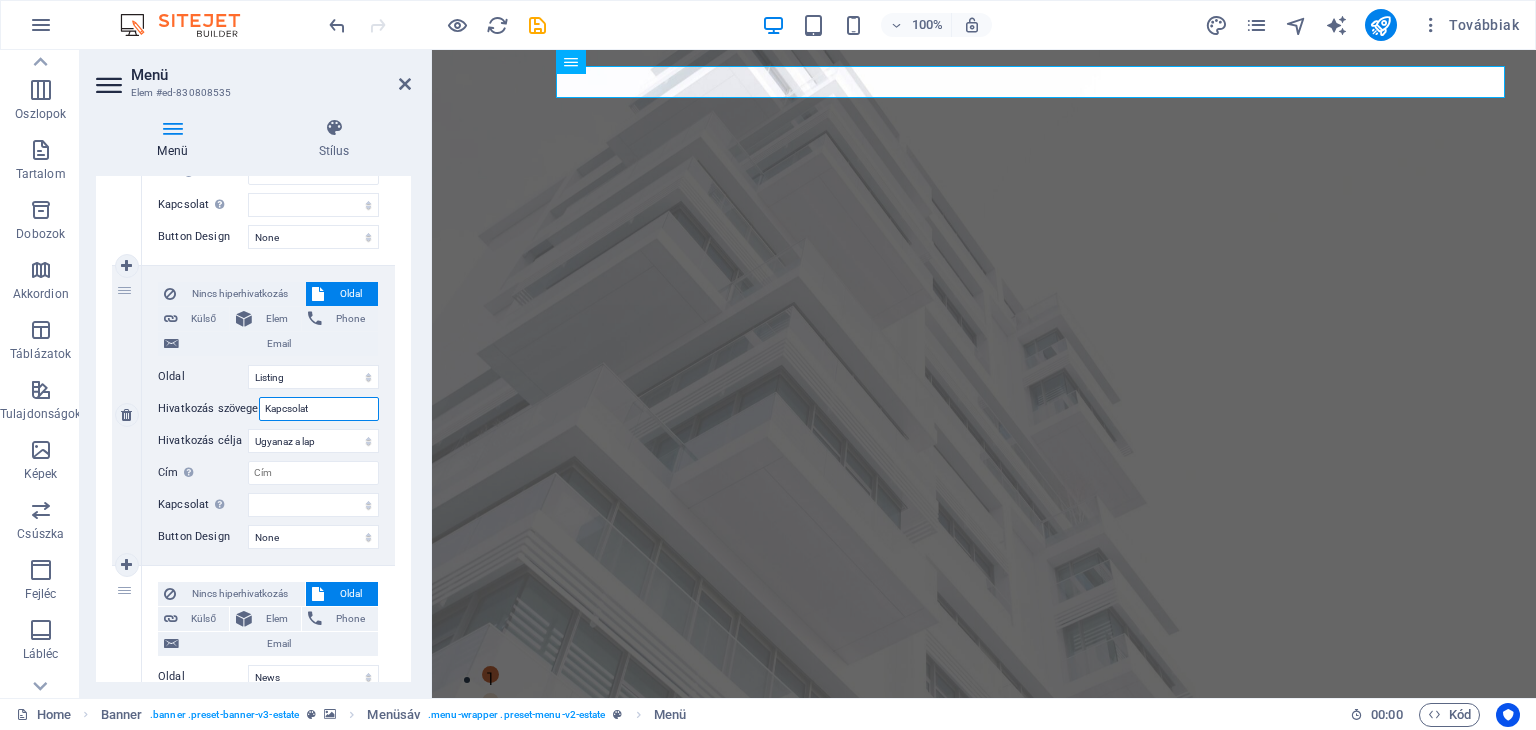 select 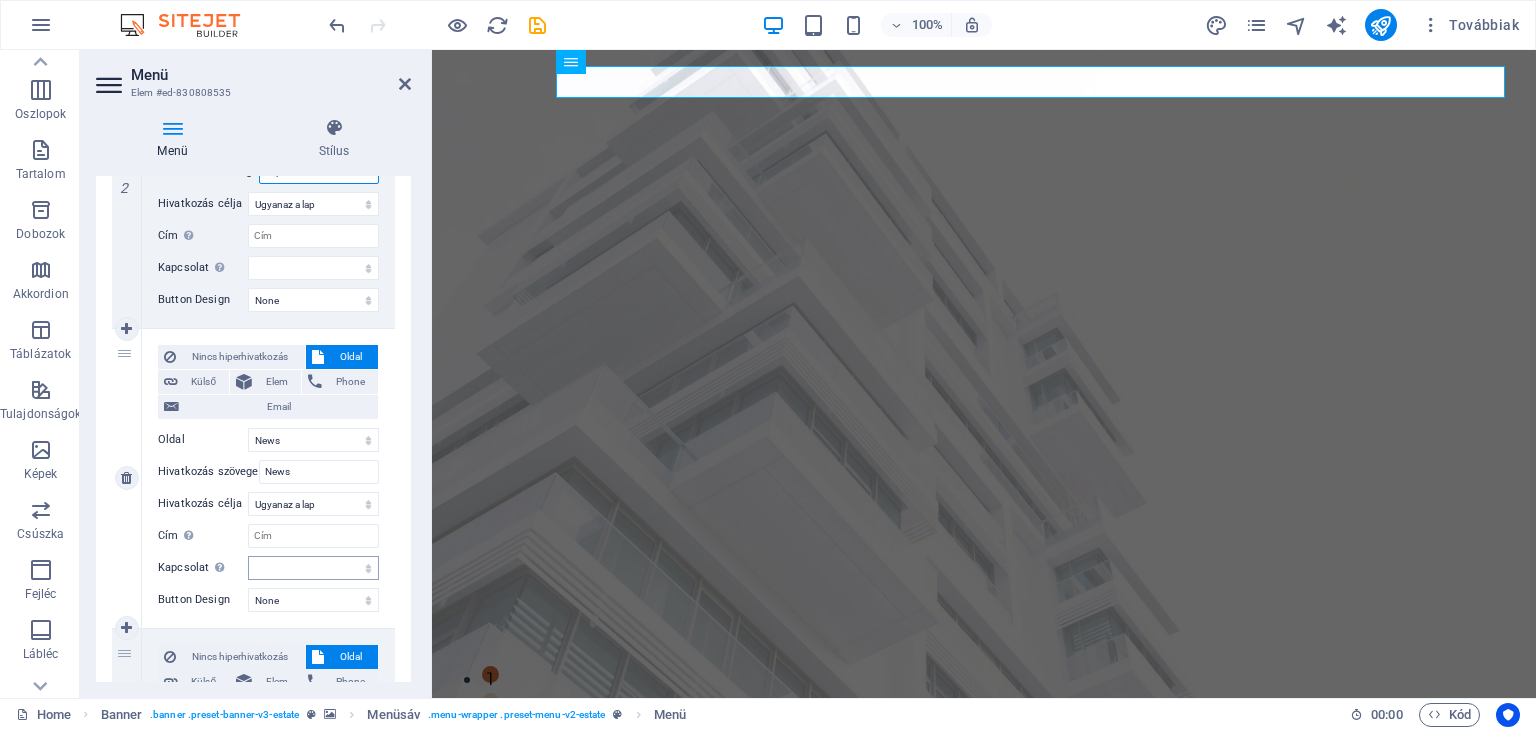 scroll, scrollTop: 700, scrollLeft: 0, axis: vertical 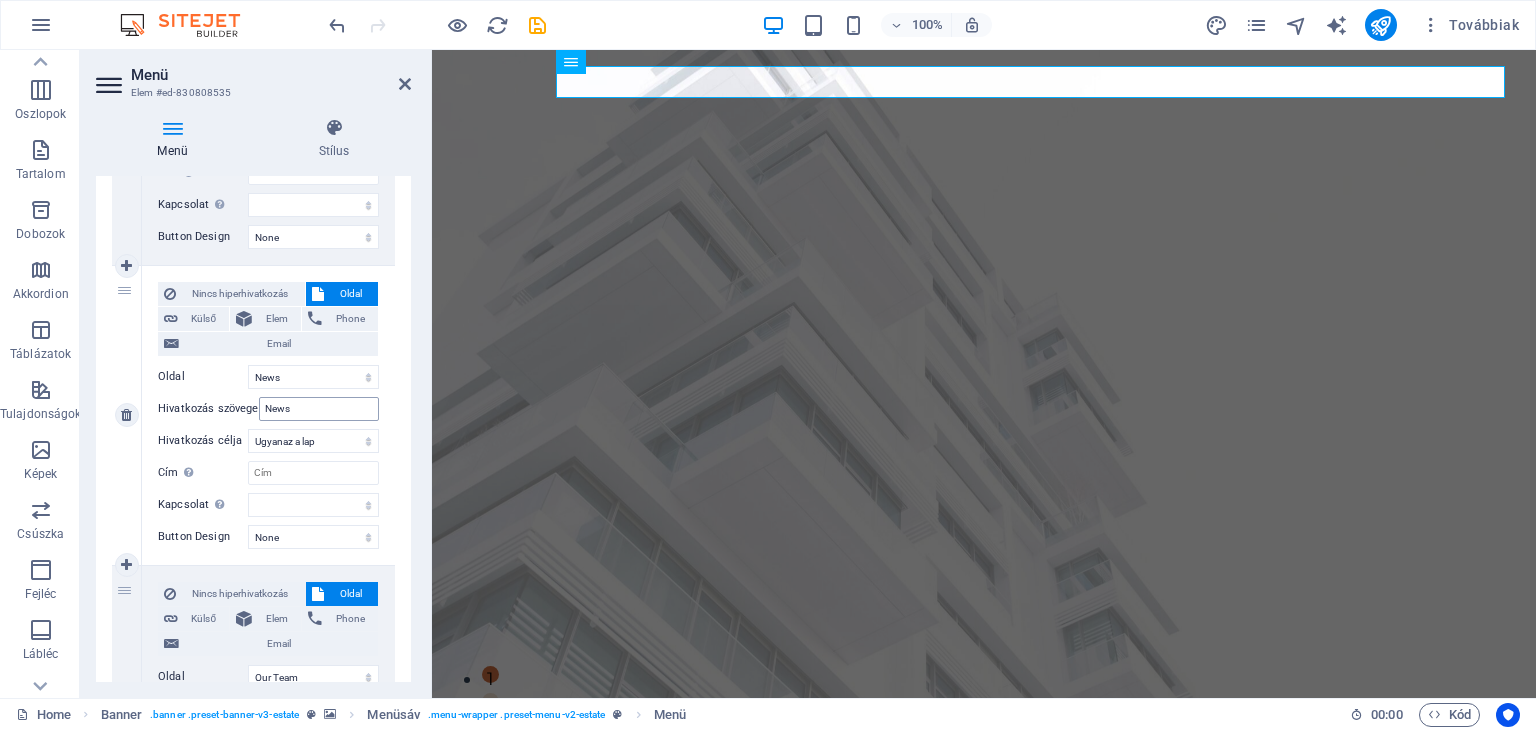 type on "Kapcsolat" 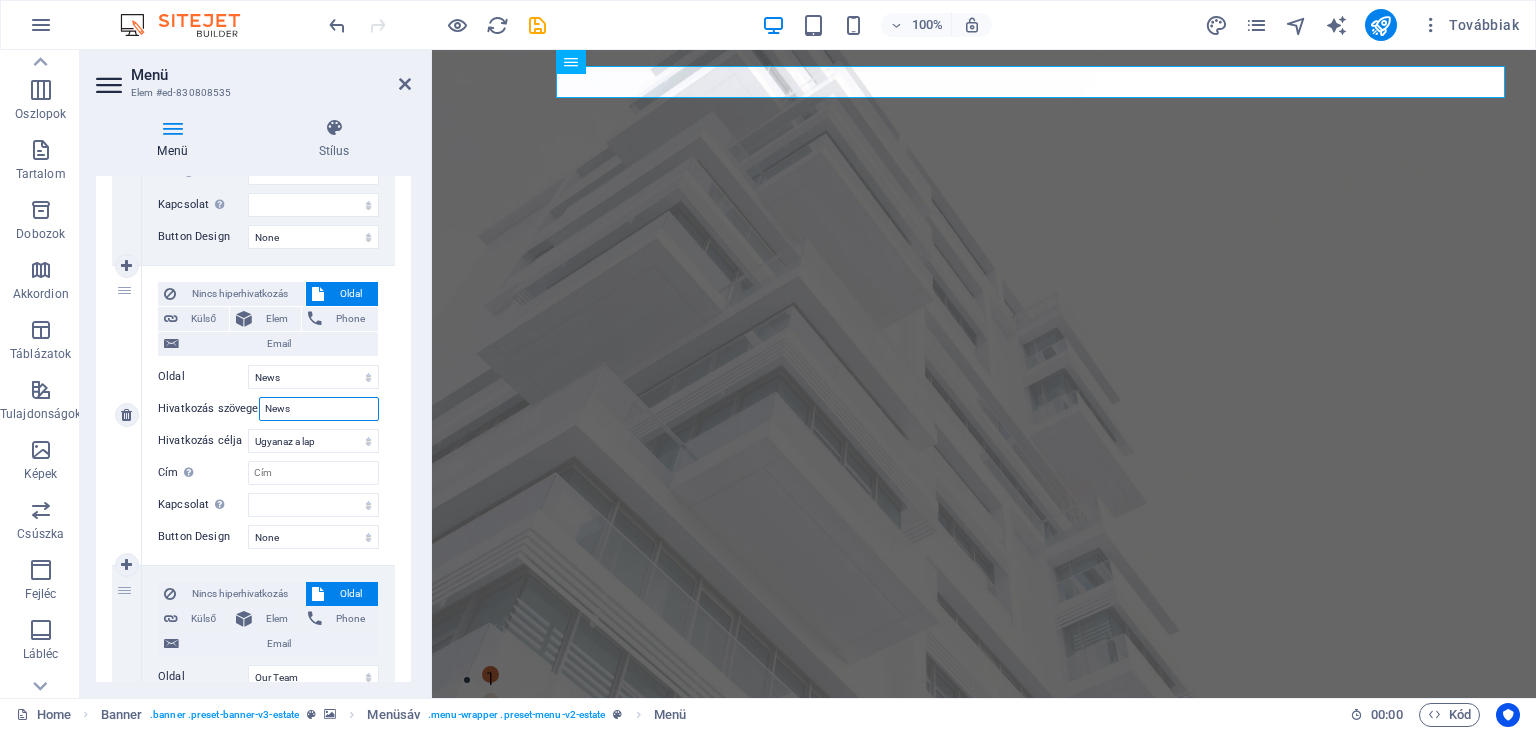 click on "News" at bounding box center (319, 409) 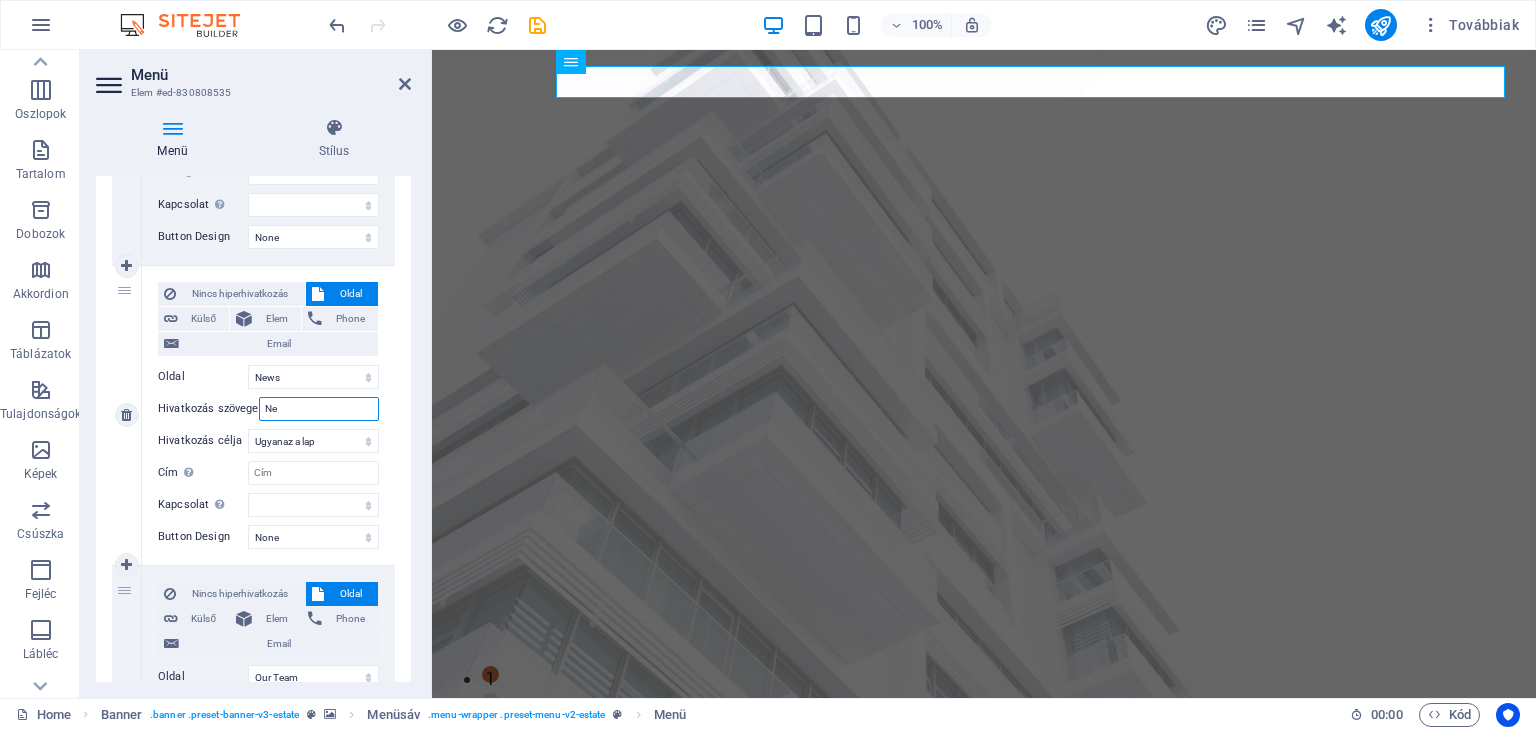 type on "N" 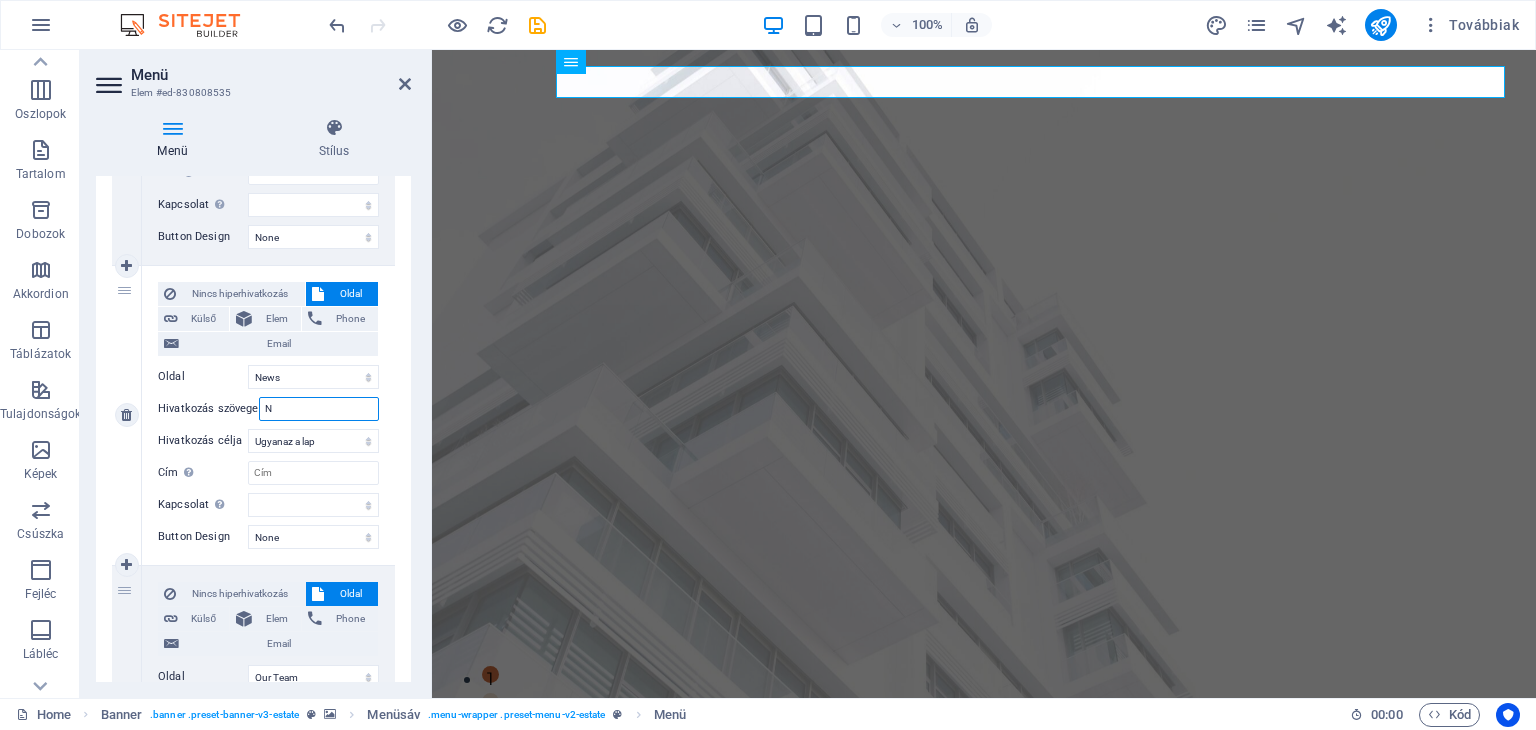 type 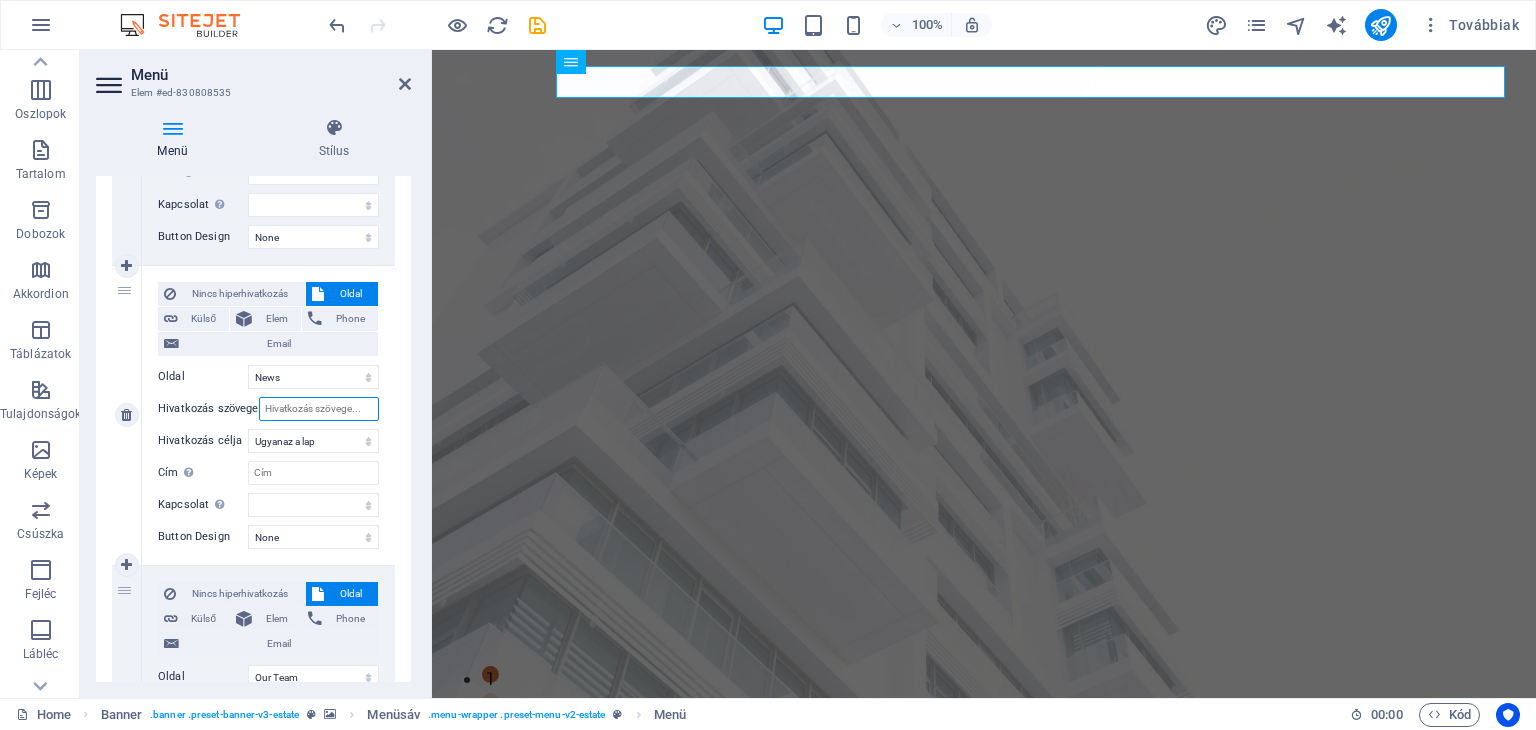 select 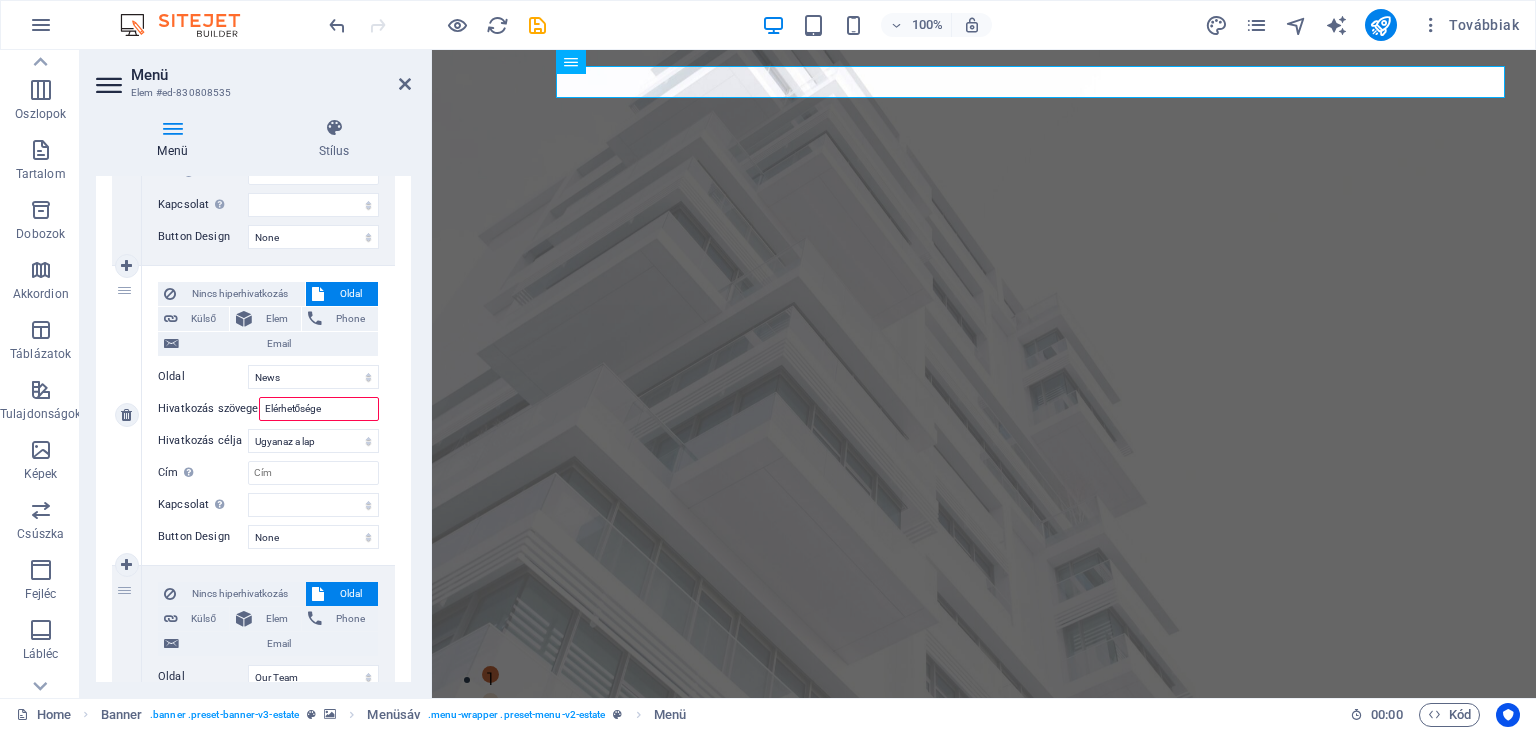 type on "Elérhetőségek" 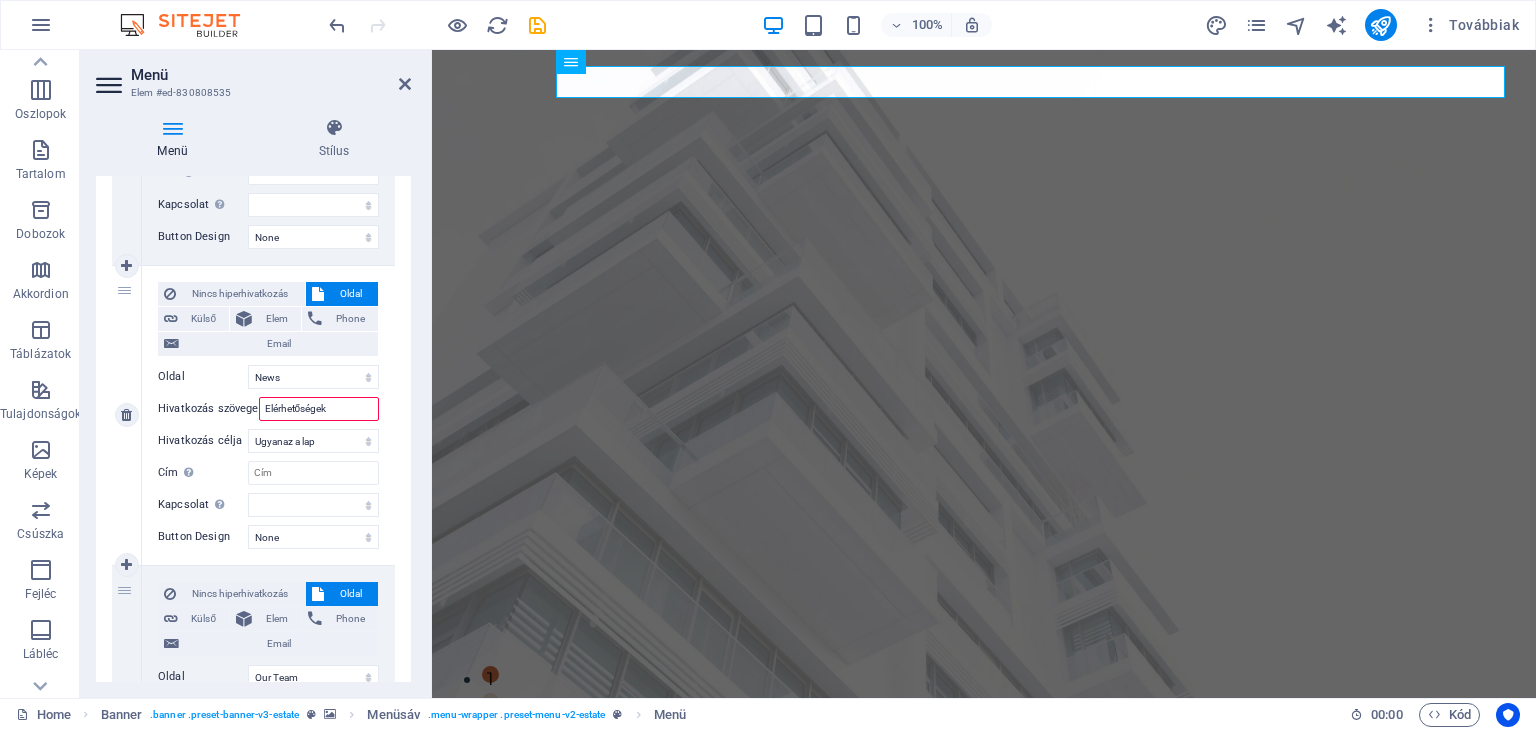 select 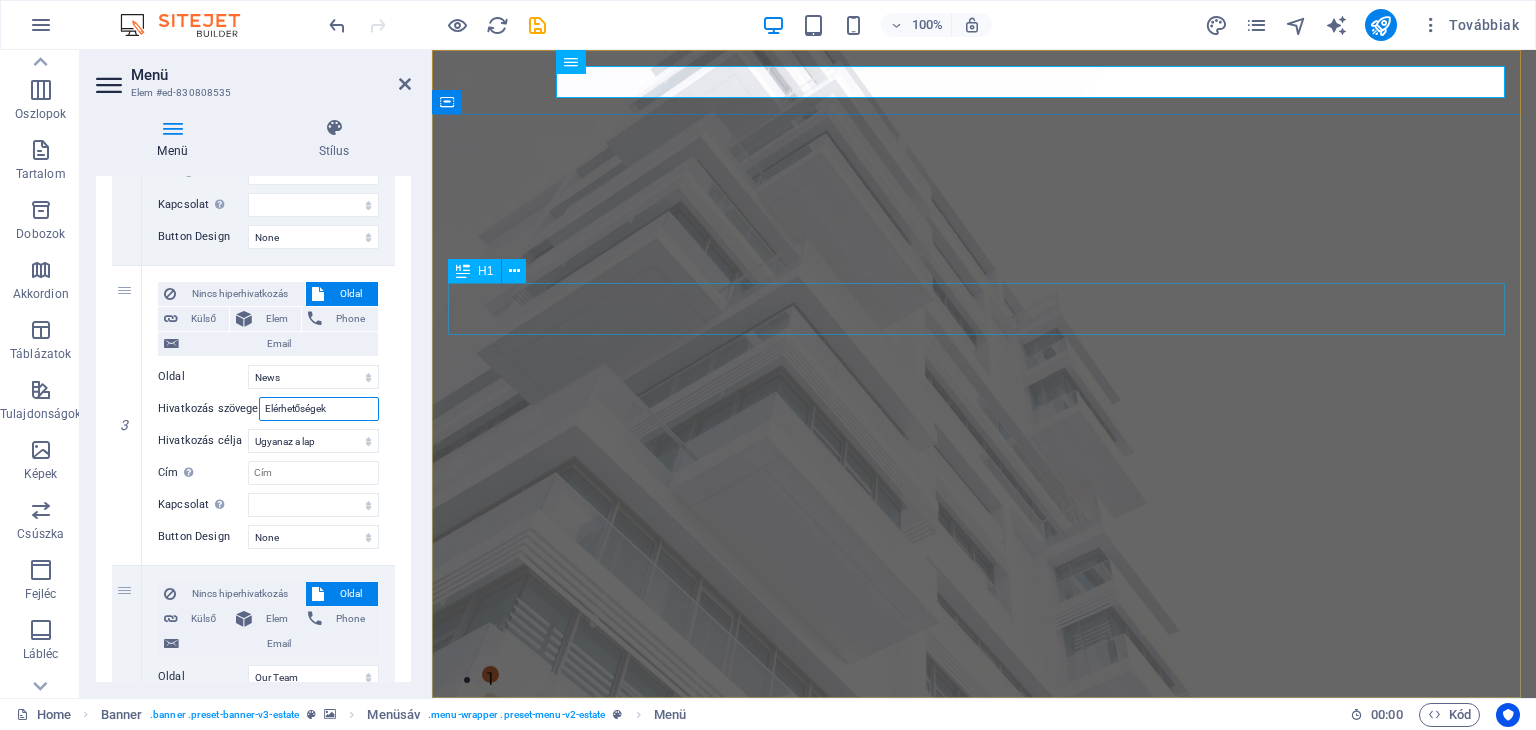 type on "Elérhetőségek" 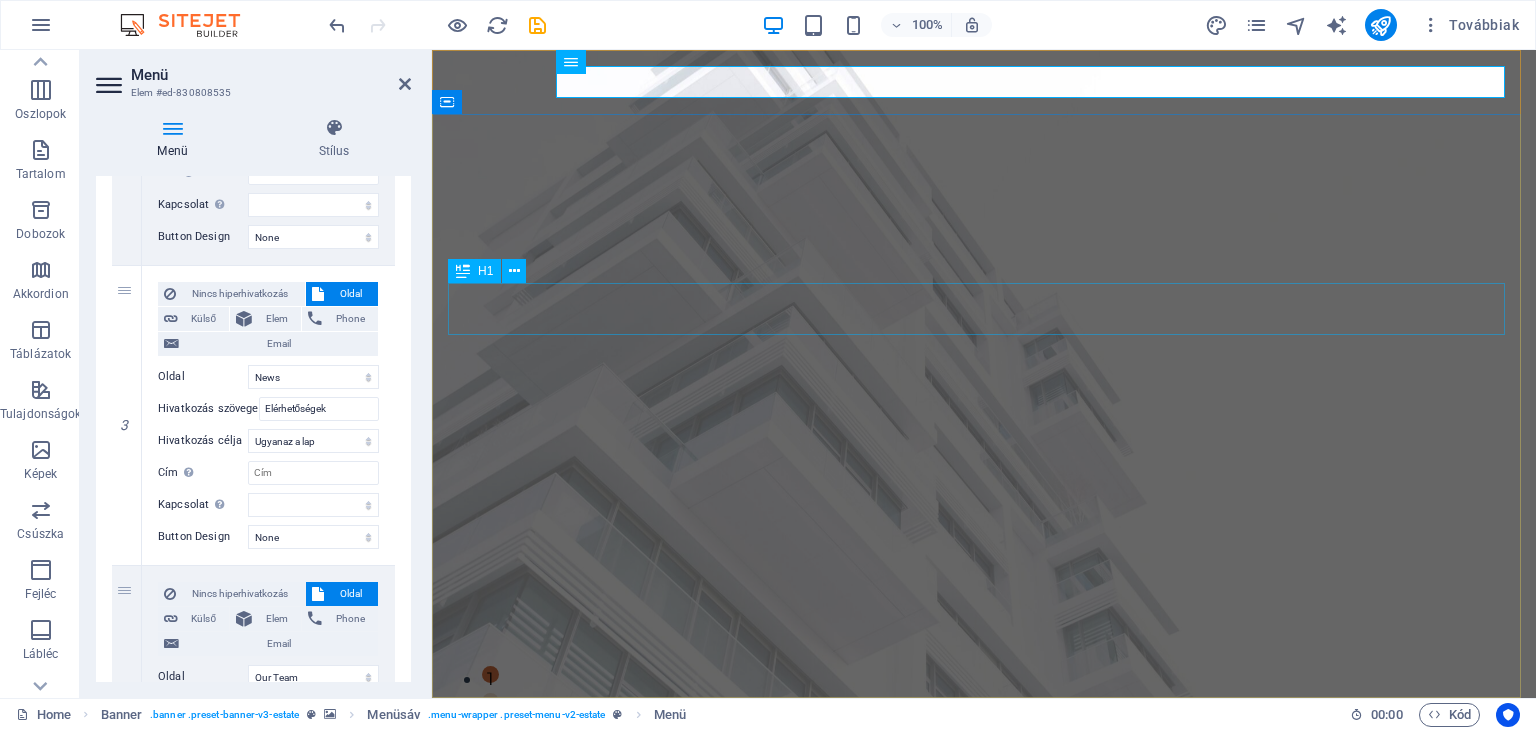 click on "FIND YOUR PERFECT PLACE At vero eos et accusamus et iusto odio dignissimos ducimus qui blanditiis praesentium voluptatum deleniti atque corrupti quos dolores et quas molestias excepturi sint occaecati cupiditate non provident. get started" at bounding box center (984, 998) 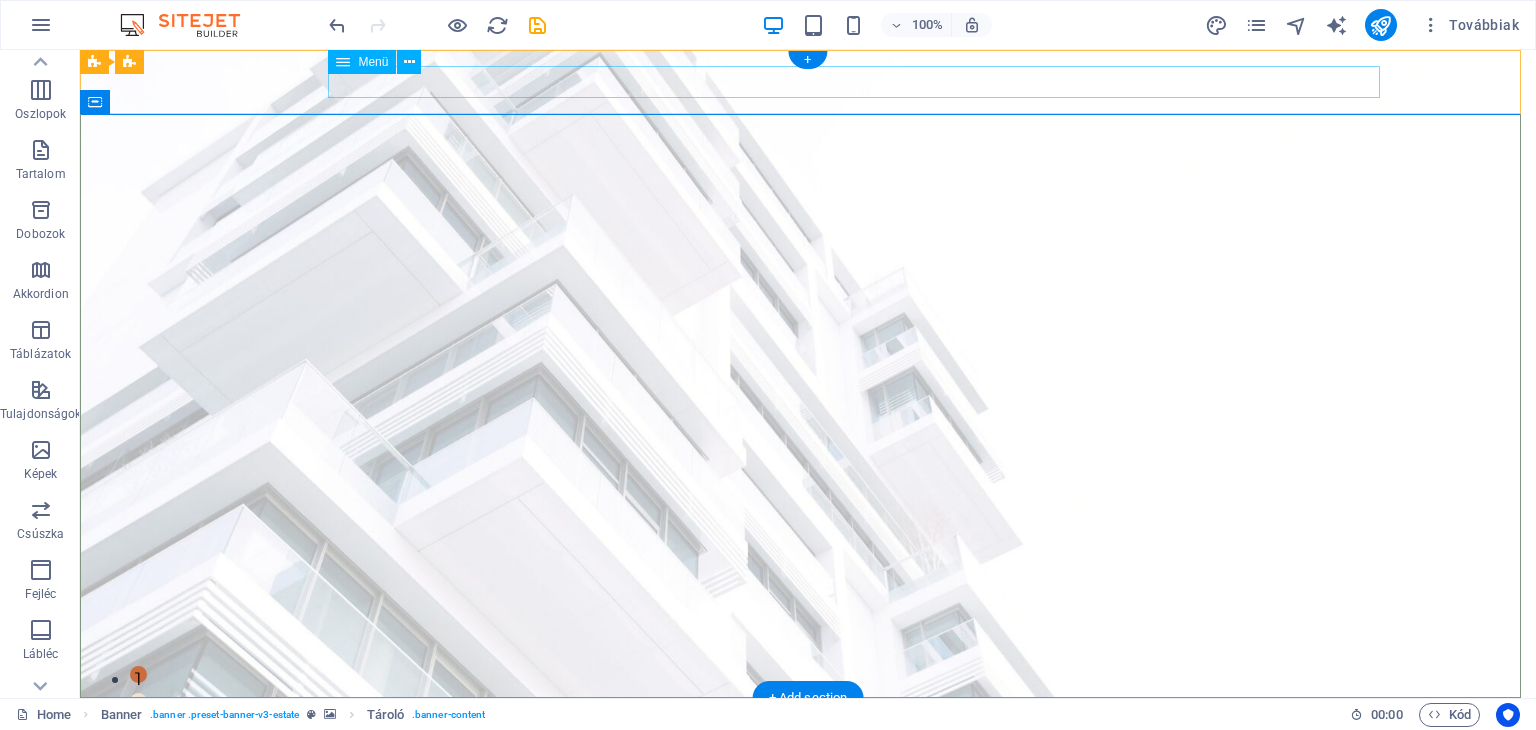 click on "Főoldal Kapcsolat Elérhetőségek Our Team Contact" at bounding box center (808, 757) 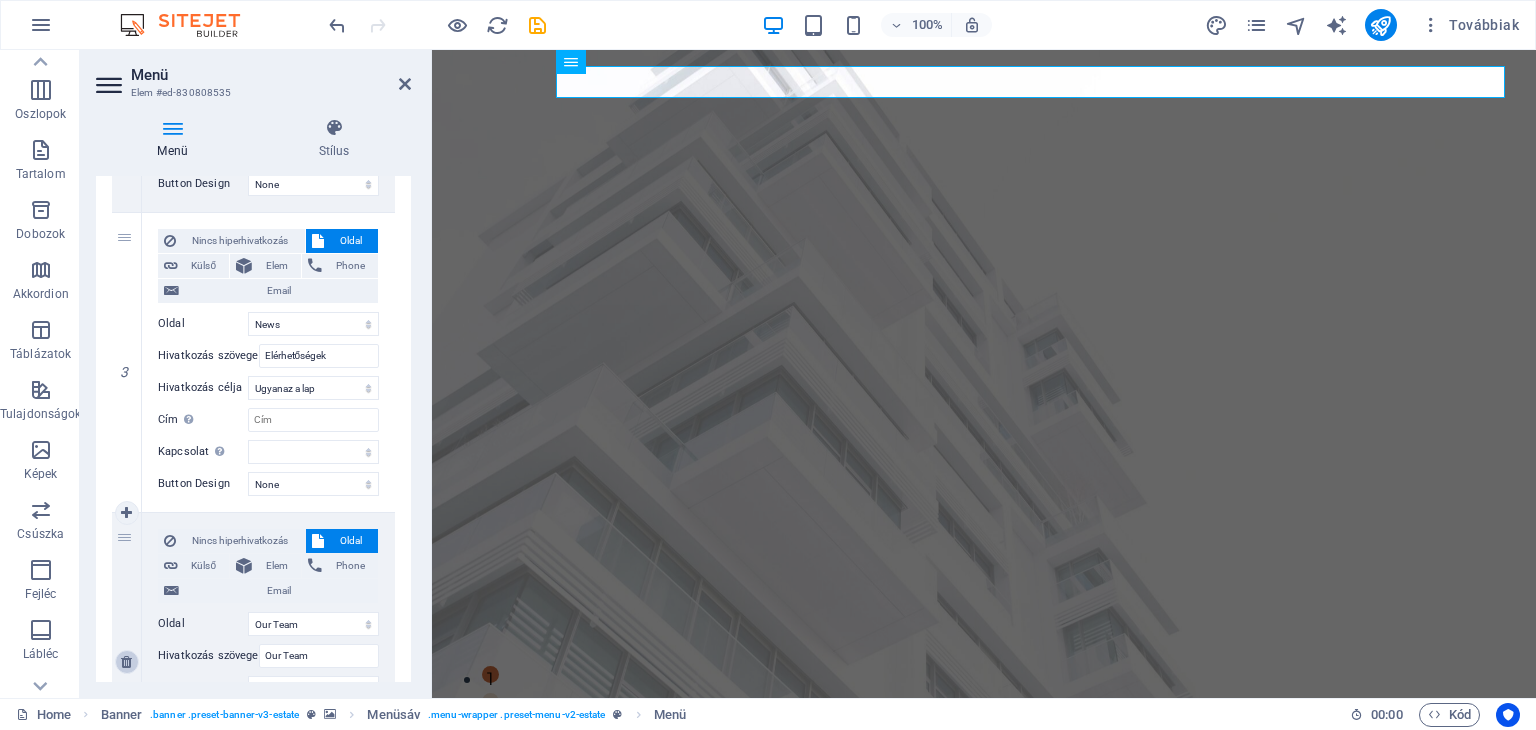 scroll, scrollTop: 653, scrollLeft: 0, axis: vertical 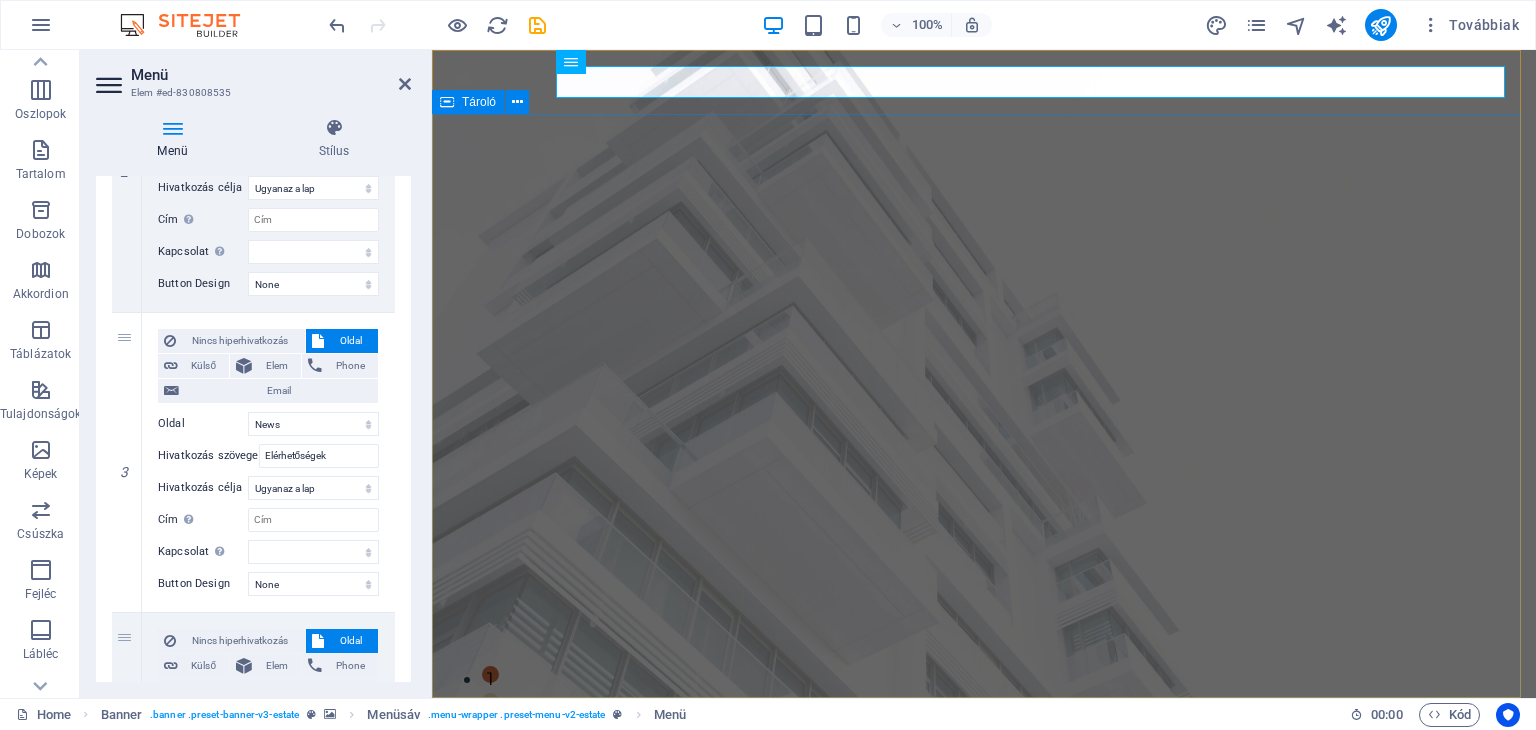 click on "FIND YOUR PERFECT PLACE At vero eos et accusamus et iusto odio dignissimos ducimus qui blanditiis praesentium voluptatum deleniti atque corrupti quos dolores et quas molestias excepturi sint occaecati cupiditate non provident. get started" at bounding box center (984, 998) 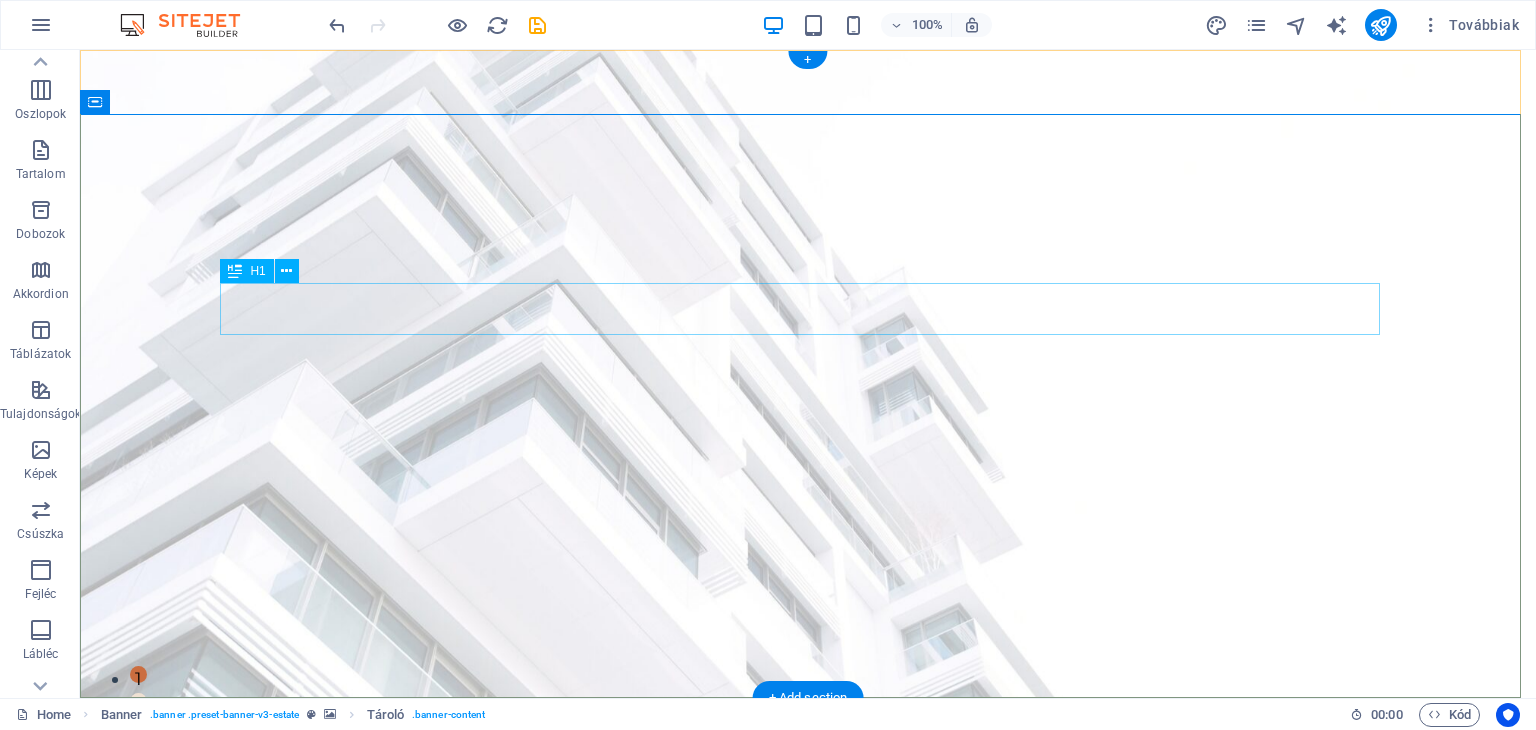 click on "FIND YOUR PERFECT PLACE" at bounding box center [808, 915] 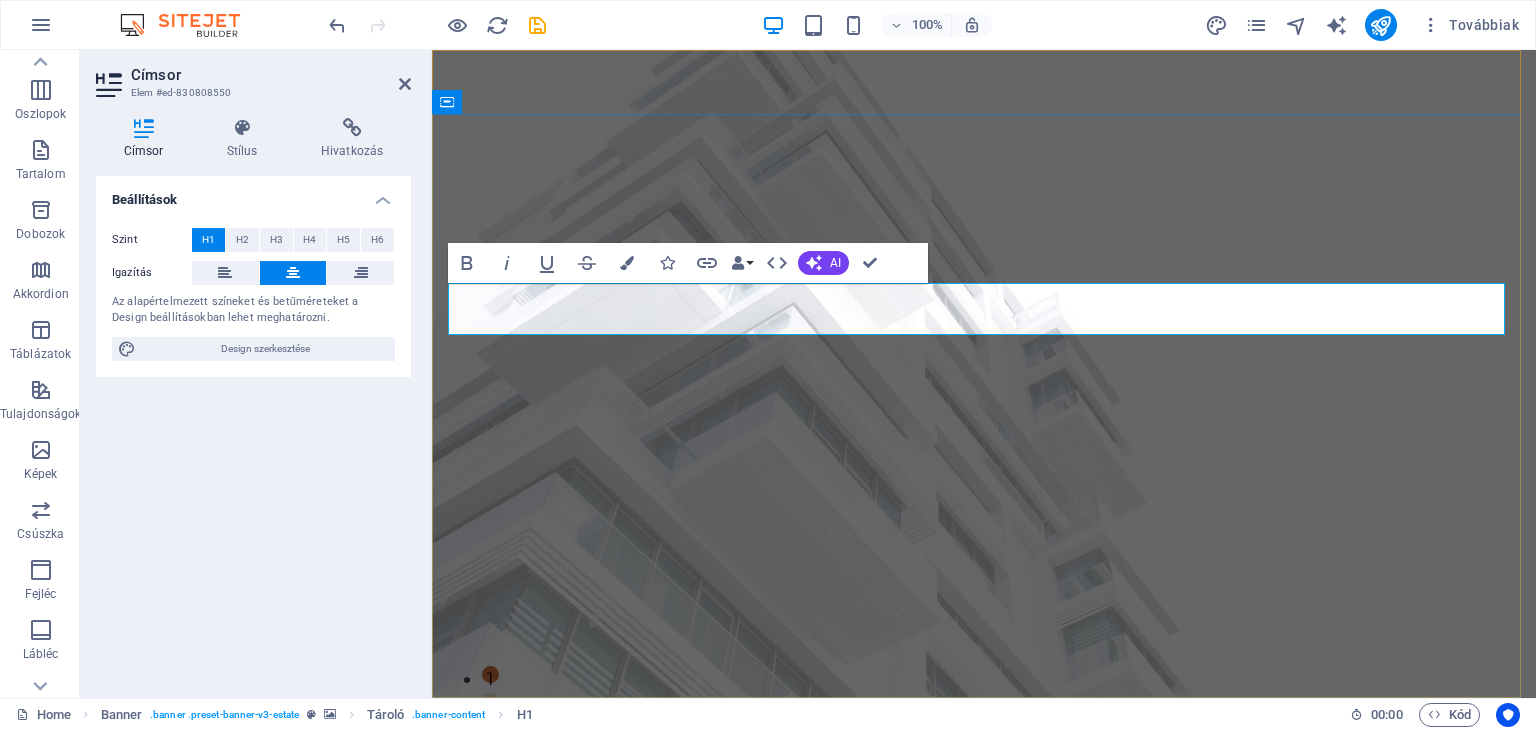 click on "FIND YOUR PERFECT PLACE" at bounding box center (984, 915) 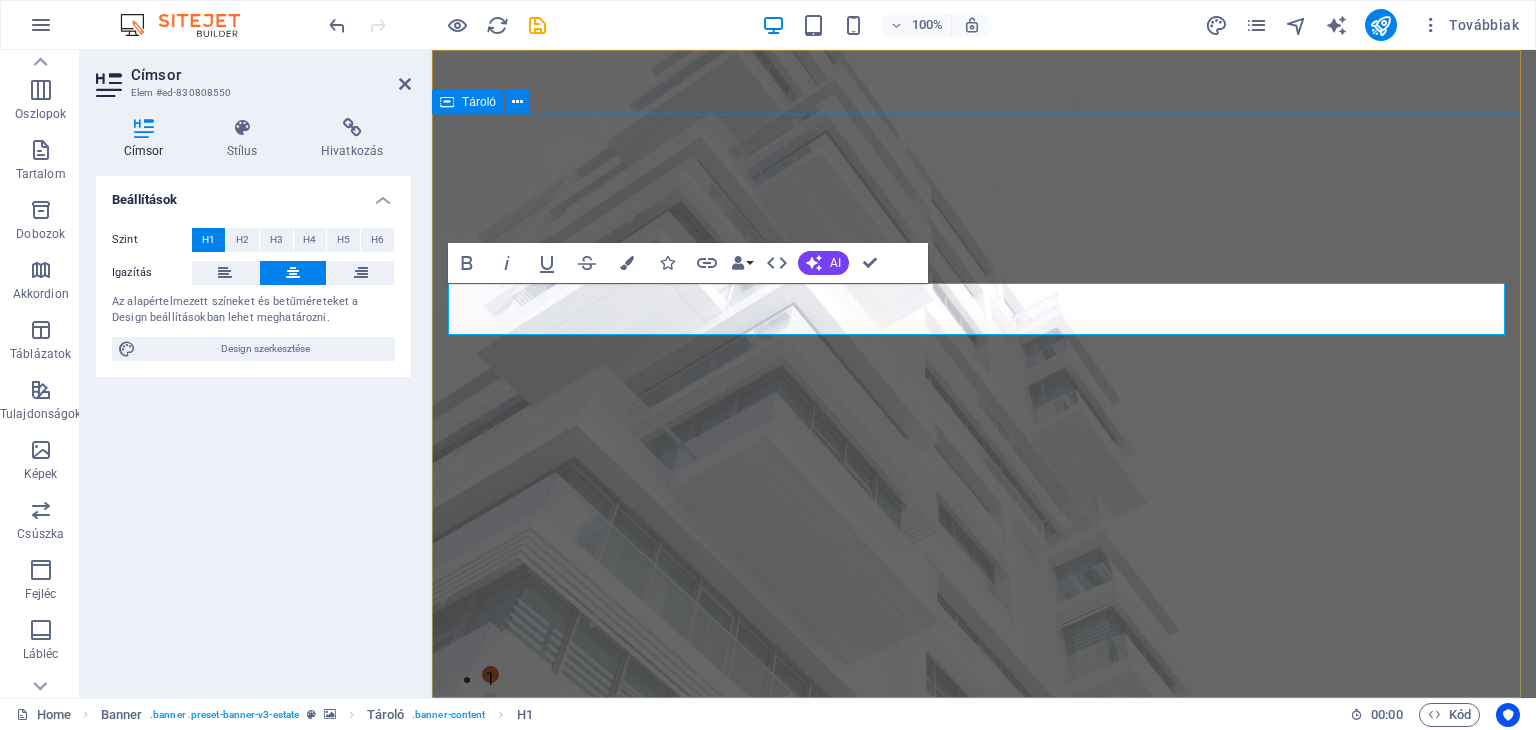 click on "​Barmitszallit At vero eos et accusamus et iusto odio dignissimos ducimus qui blanditiis praesentium voluptatum deleniti atque corrupti quos dolores et quas molestias excepturi sint occaecati cupiditate non provident. get started" at bounding box center [984, 998] 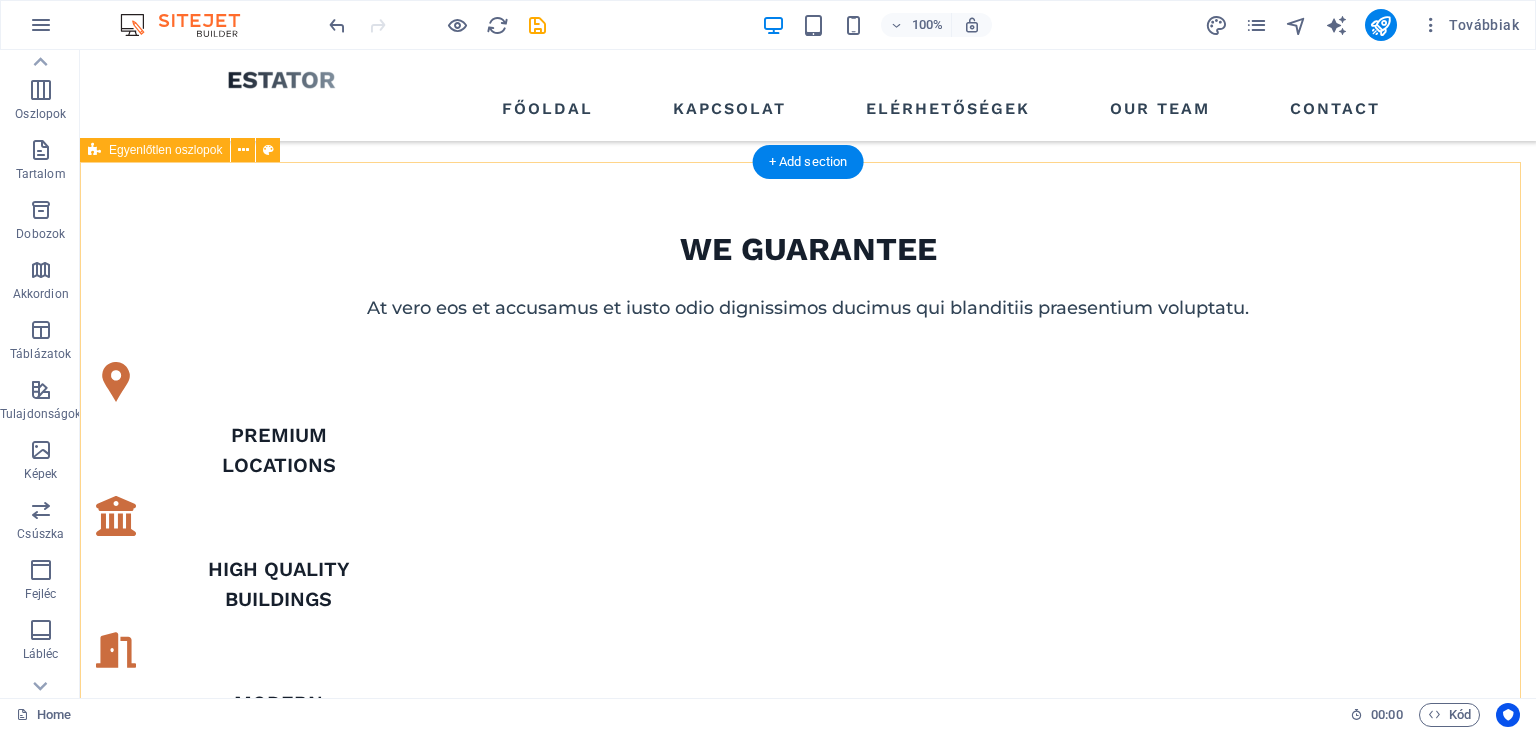 scroll, scrollTop: 1100, scrollLeft: 0, axis: vertical 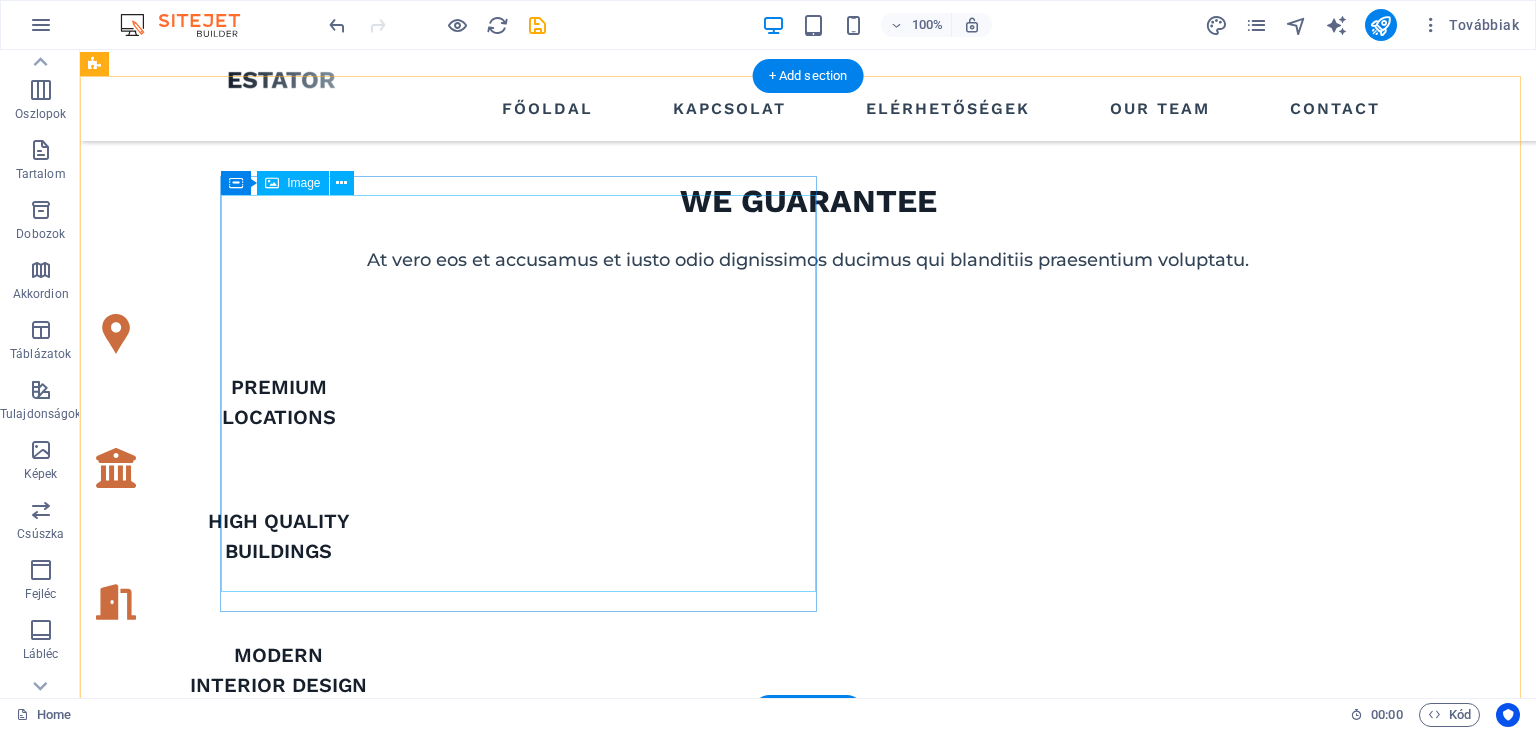 click at bounding box center [676, 1386] 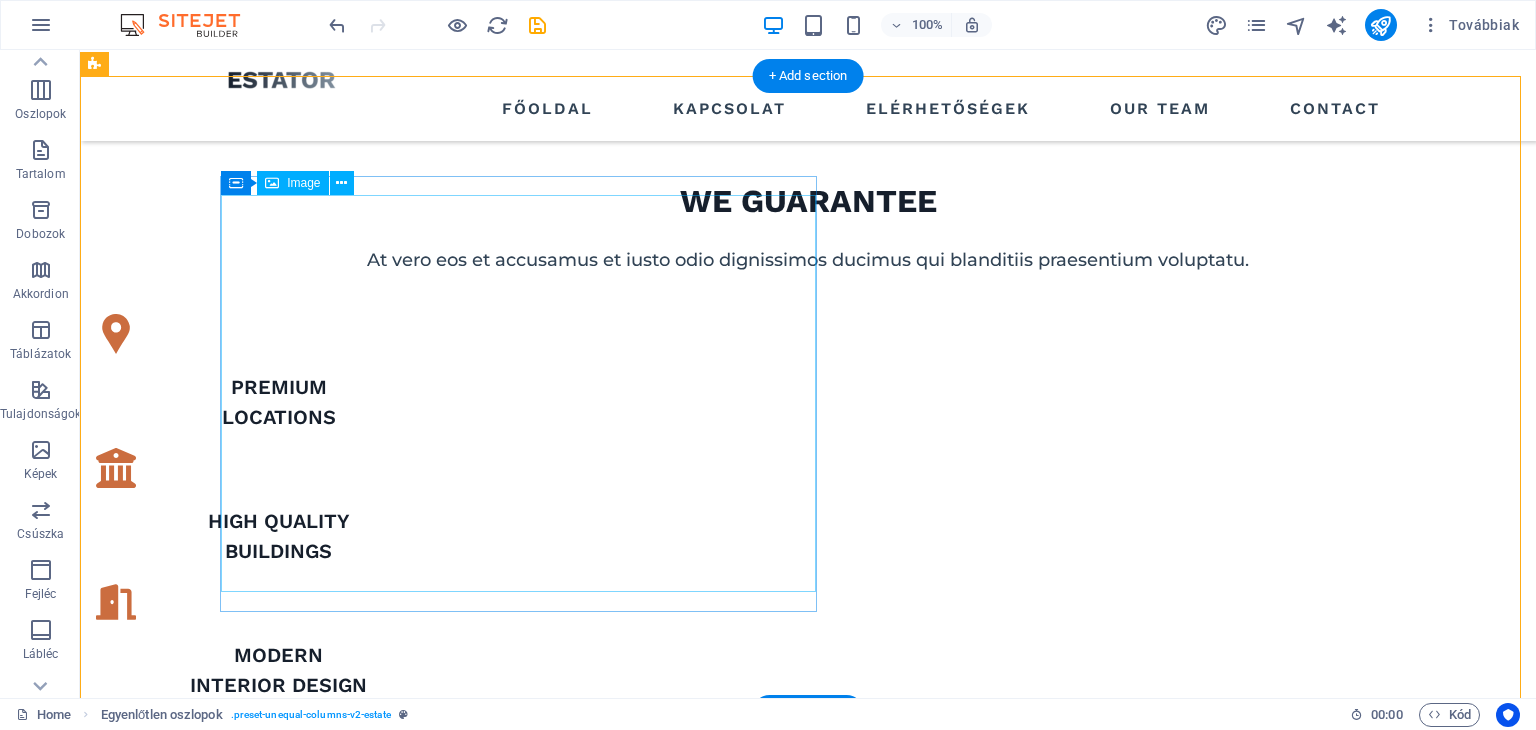 click at bounding box center [676, 1386] 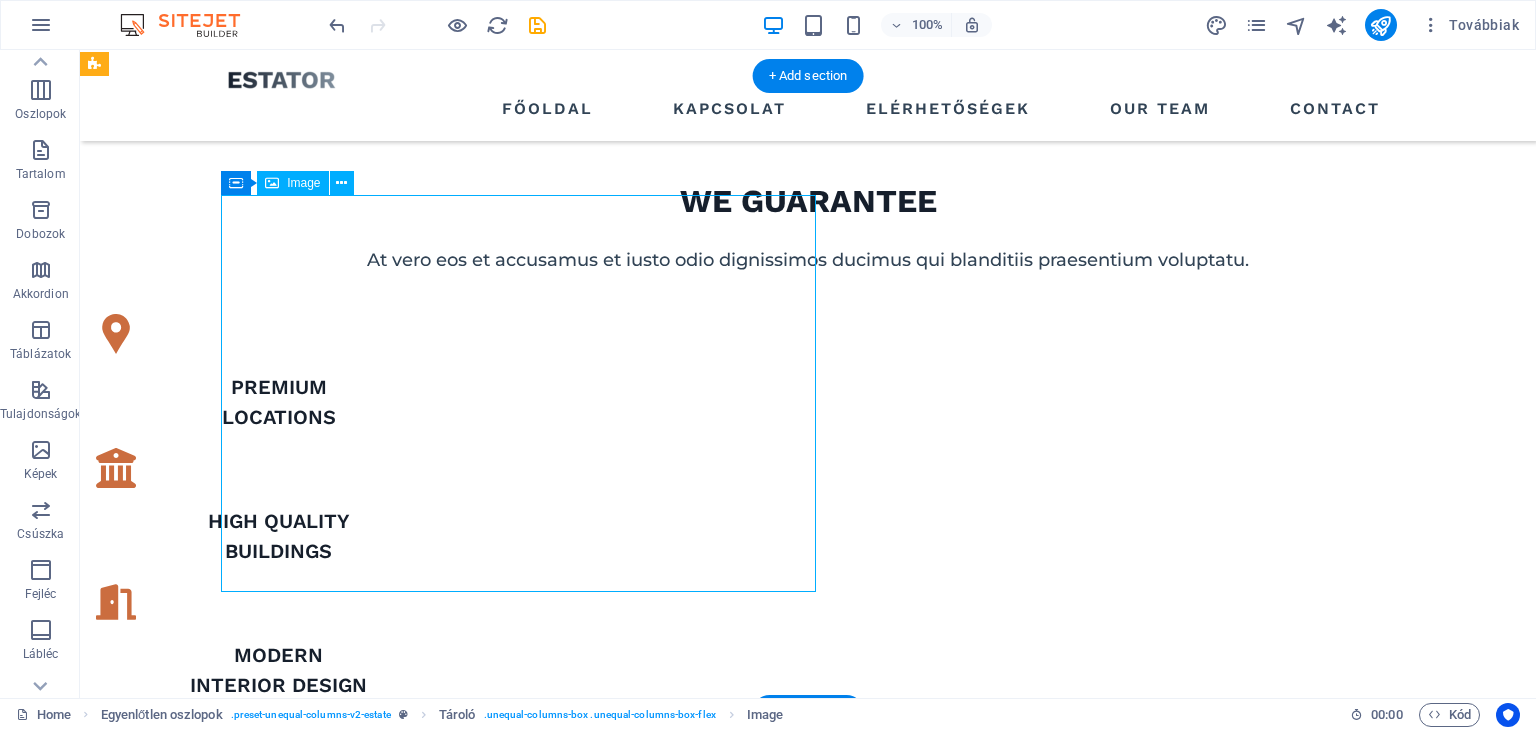 click at bounding box center (676, 1386) 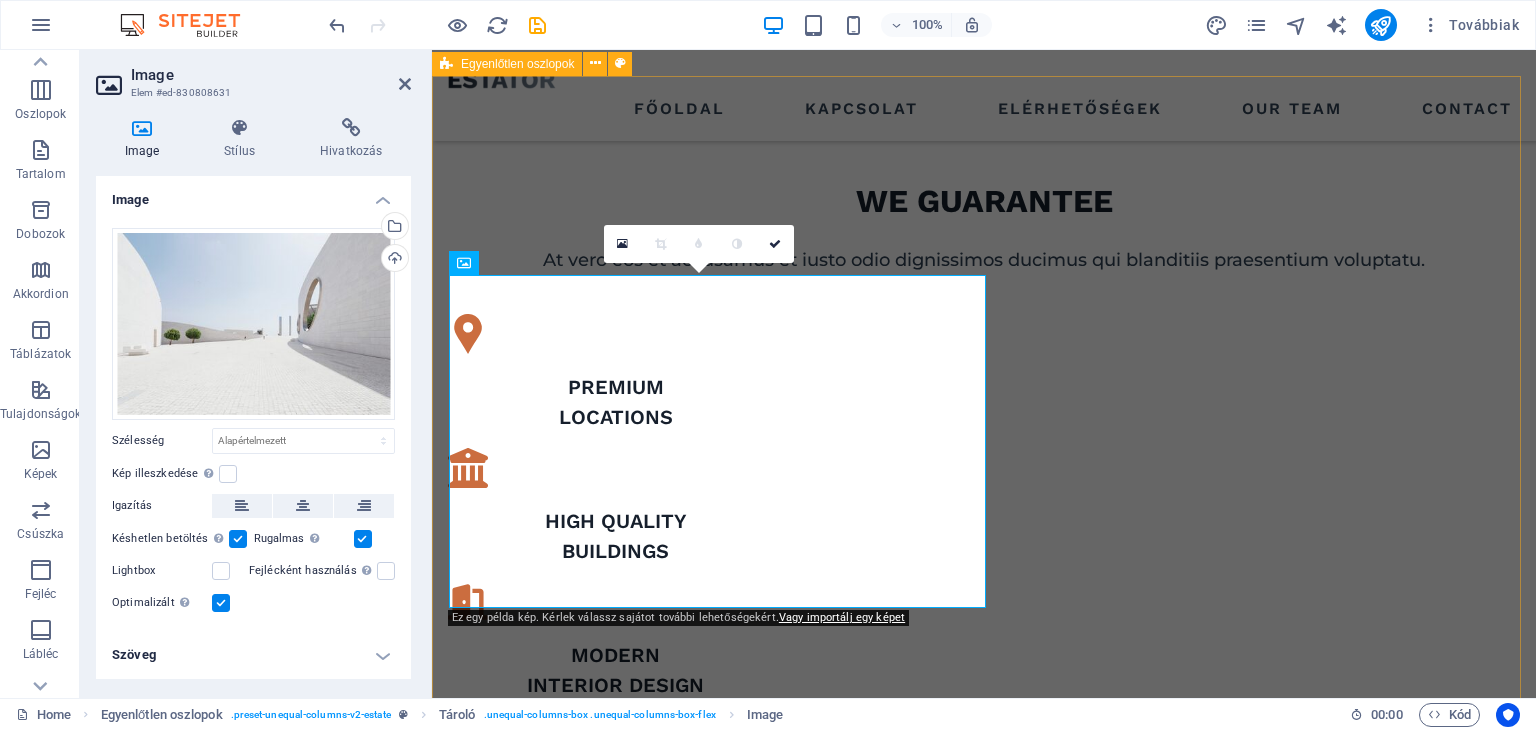 drag, startPoint x: 1321, startPoint y: 137, endPoint x: 1675, endPoint y: 134, distance: 354.01273 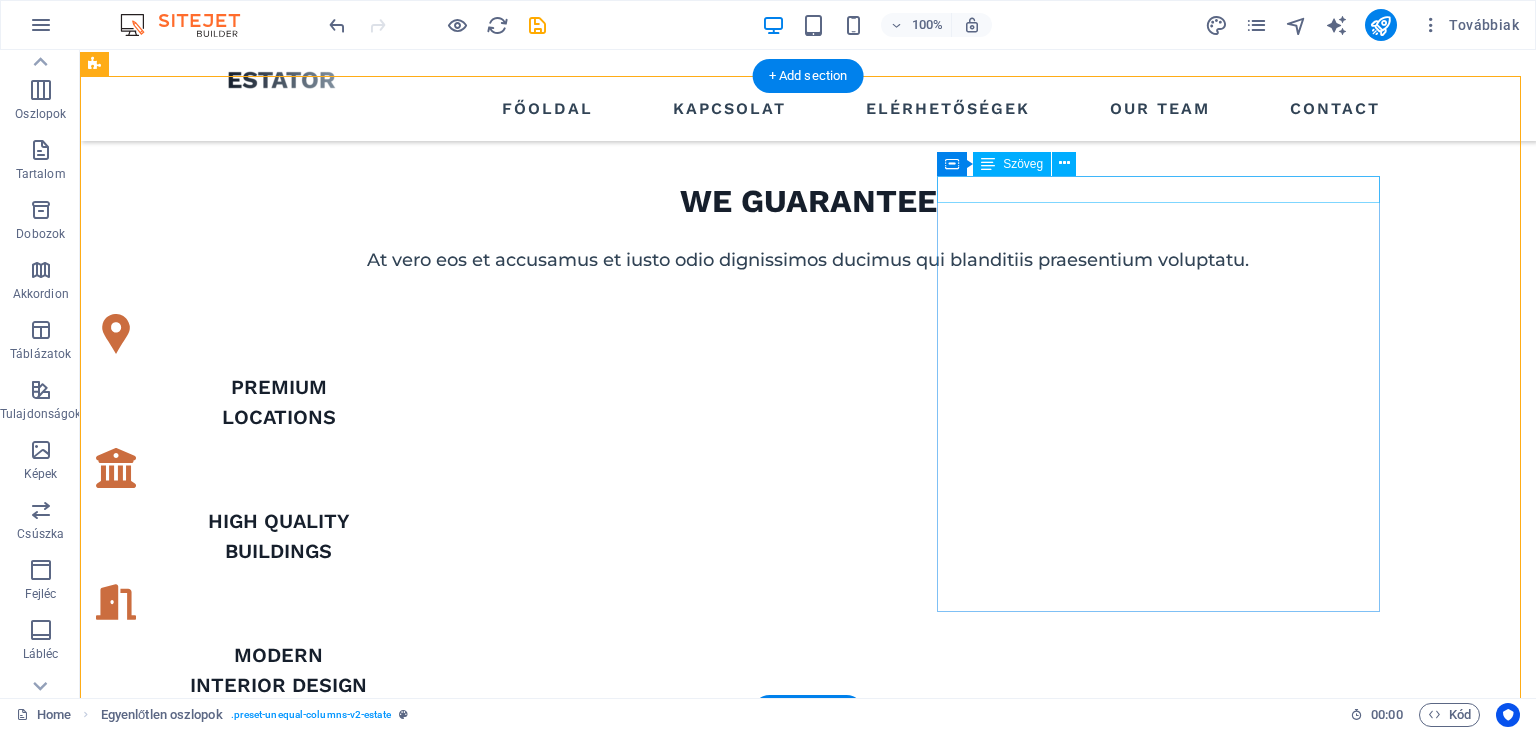 click on "ABOUT US" at bounding box center [676, 1642] 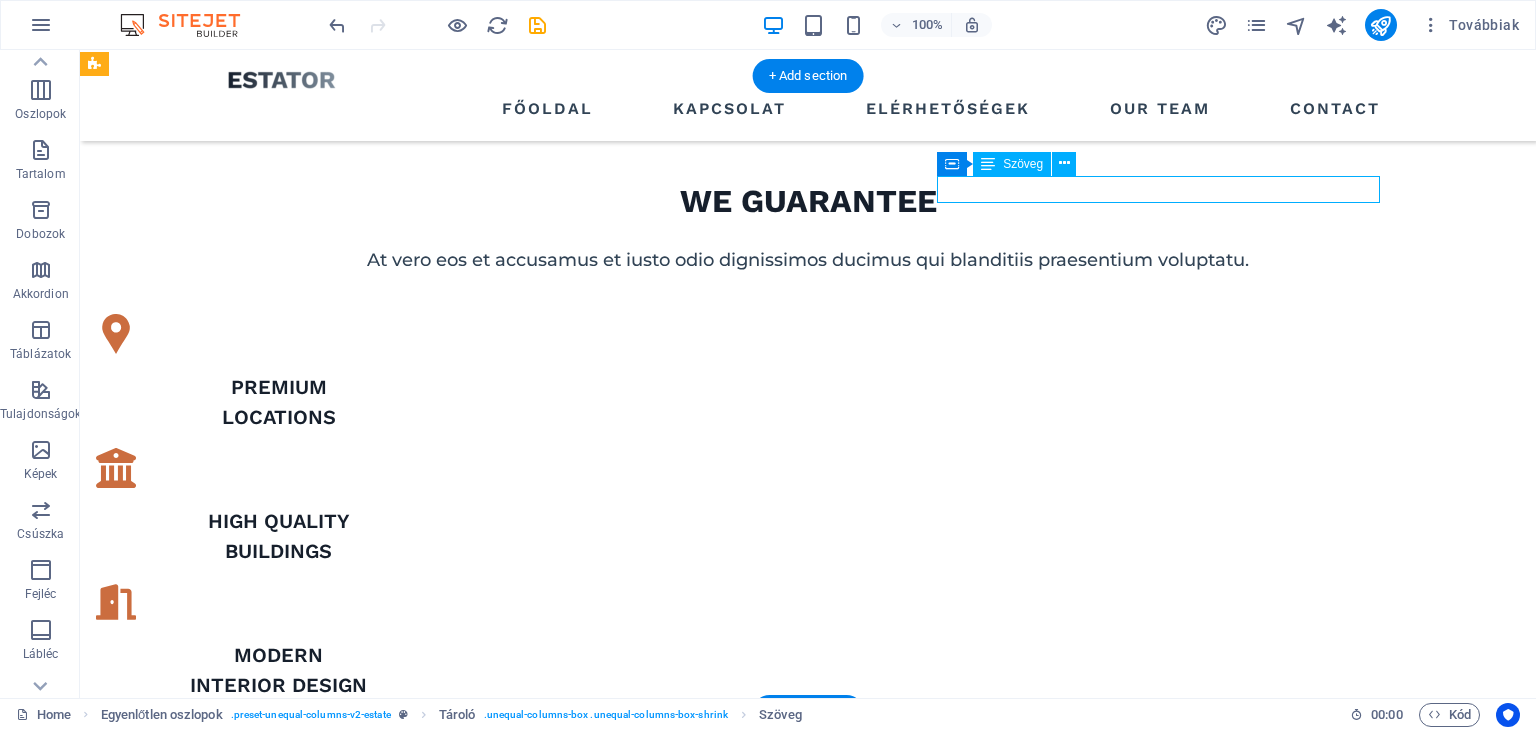 click on "ABOUT US" at bounding box center (676, 1642) 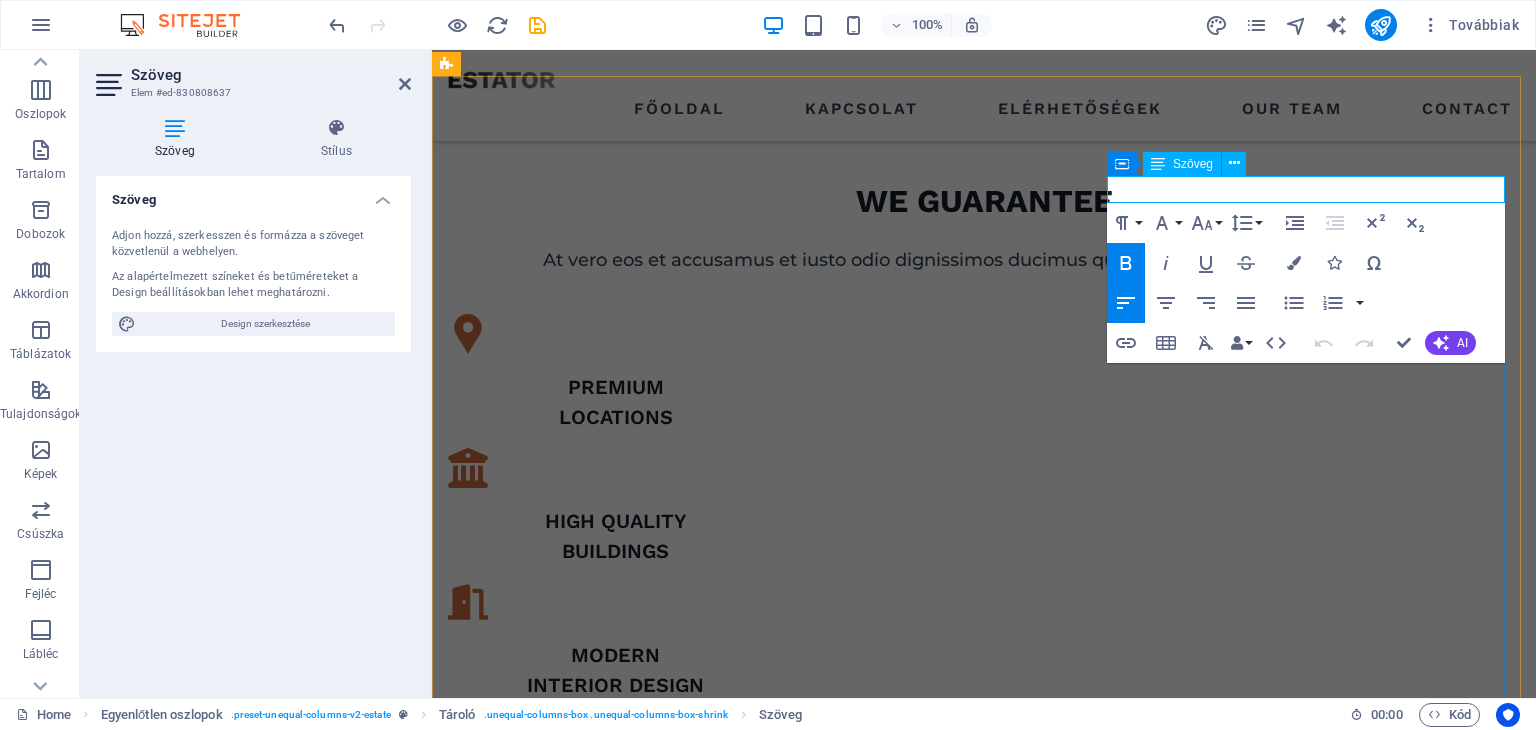 click on "ABOUT US" at bounding box center [984, 1642] 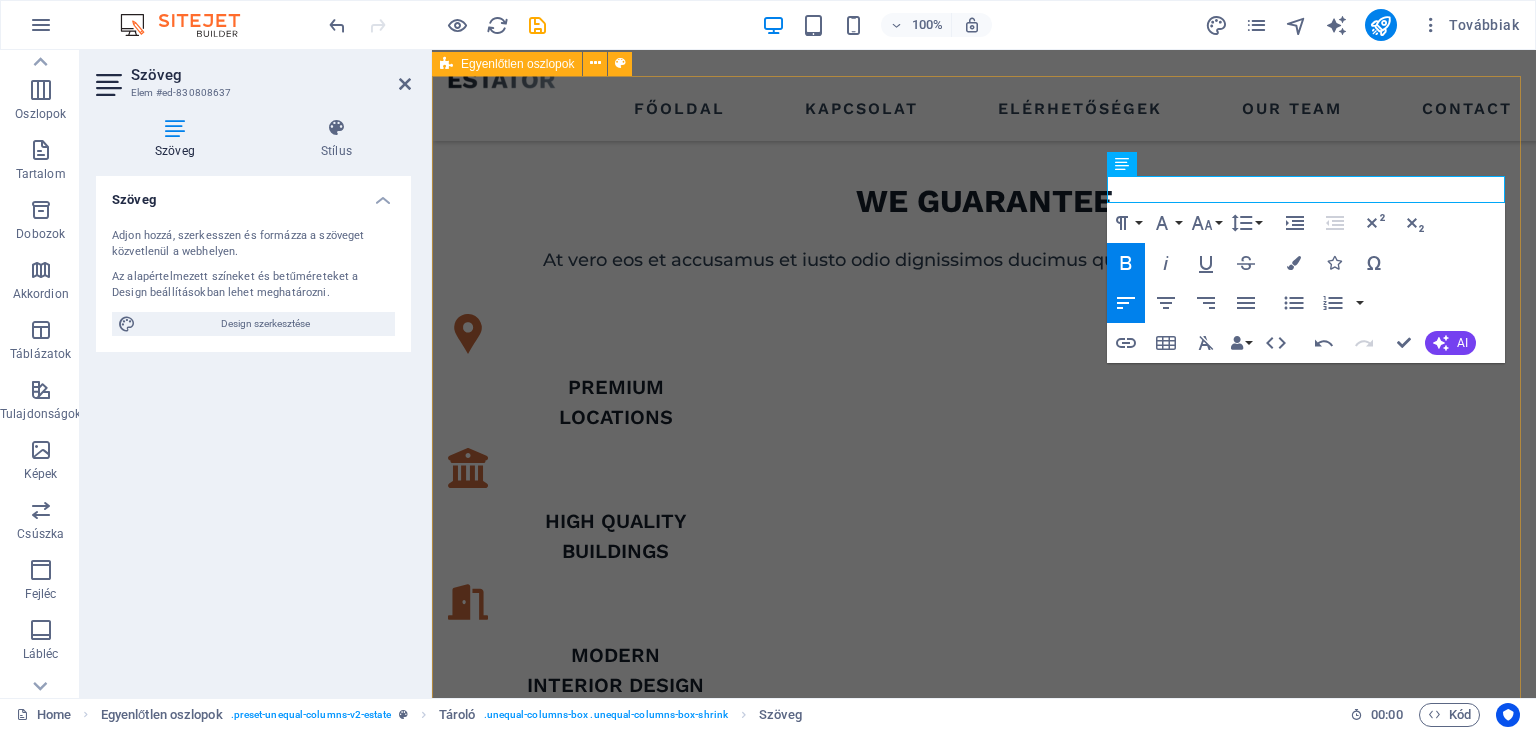 click at bounding box center [984, 1234] 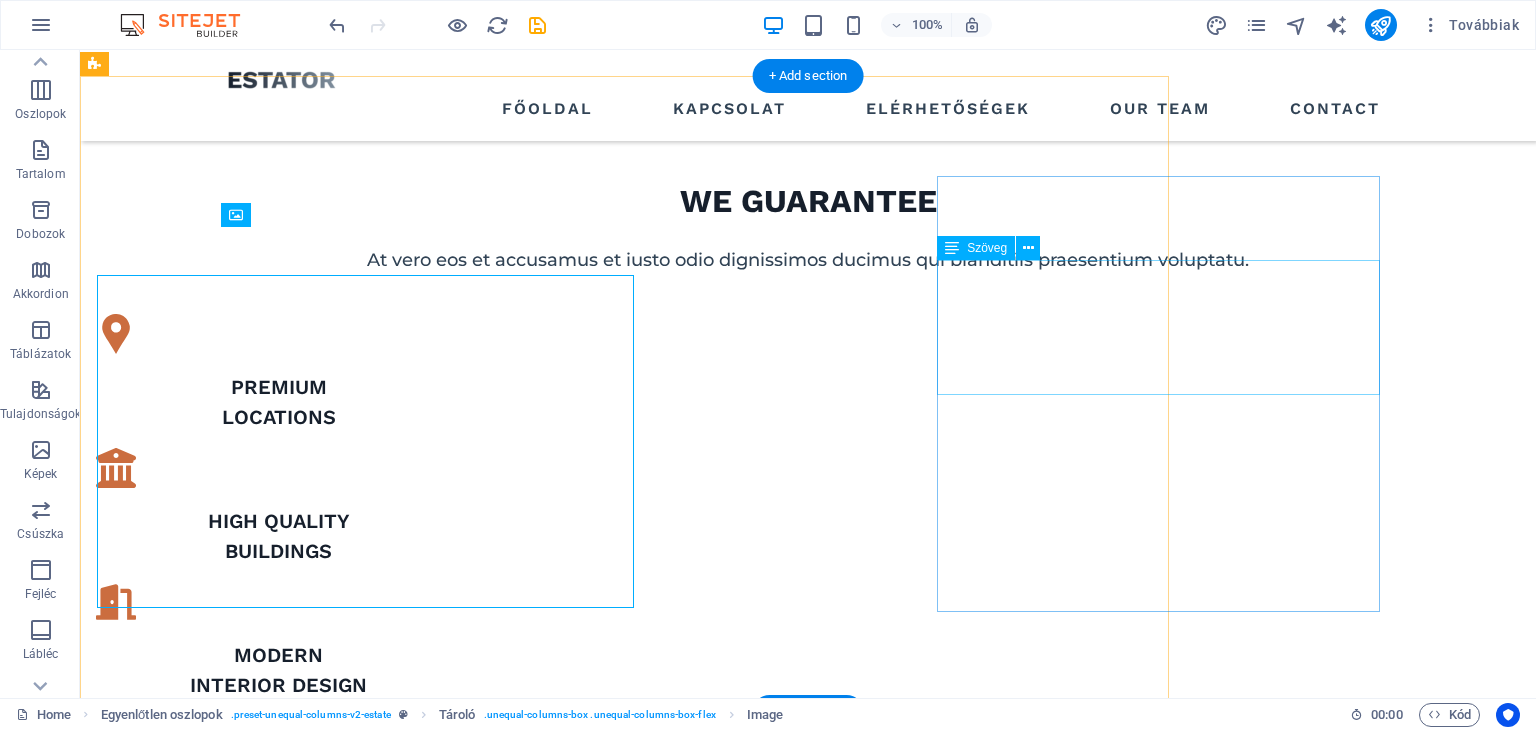 click on "At vero eos et accusamus et iusto odio dignissimos ducimus qui blanditiis praesentium voluptatum deleniti atque corrupti quos dolores et quas molestias excepturi sint occaecati cupiditate non provident." at bounding box center (676, 1740) 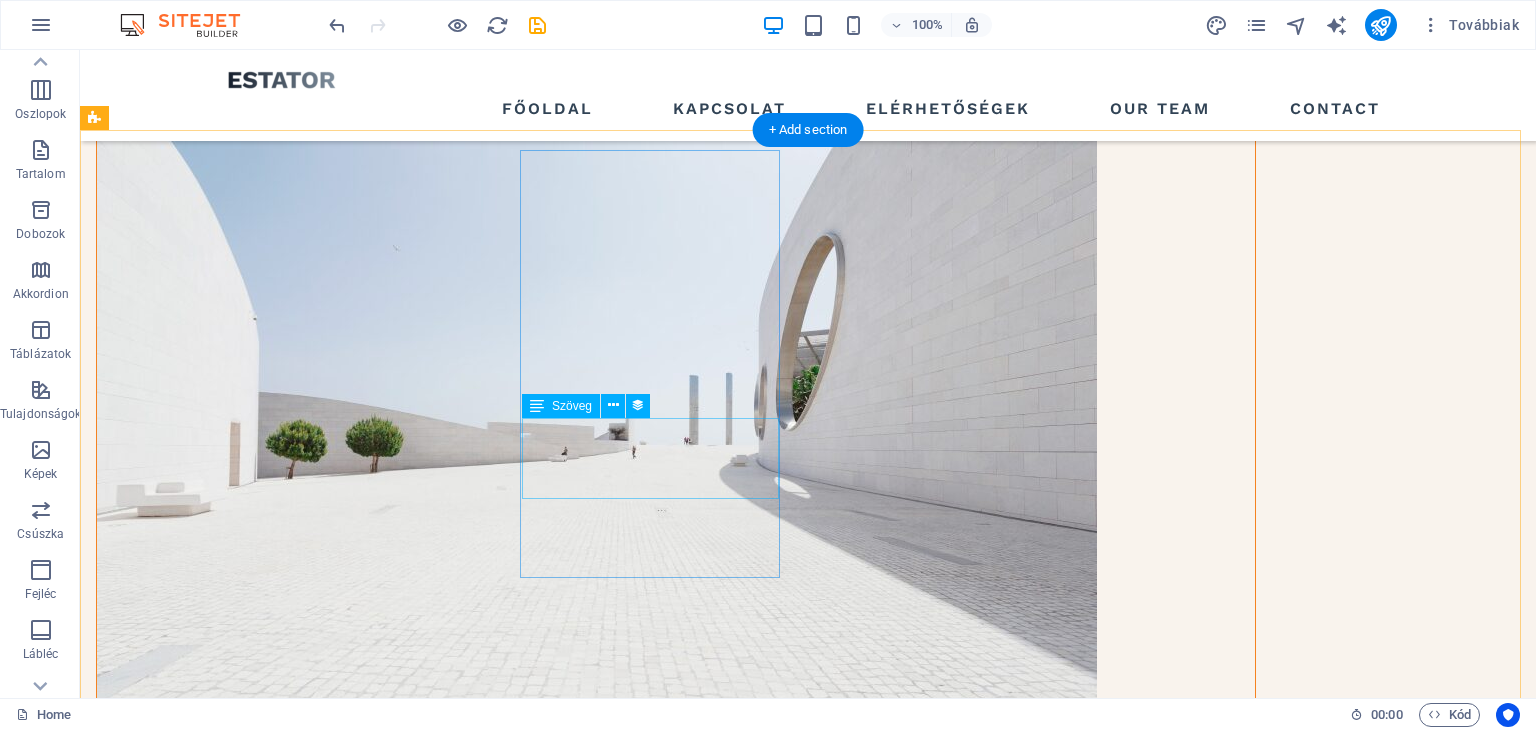 scroll, scrollTop: 1900, scrollLeft: 0, axis: vertical 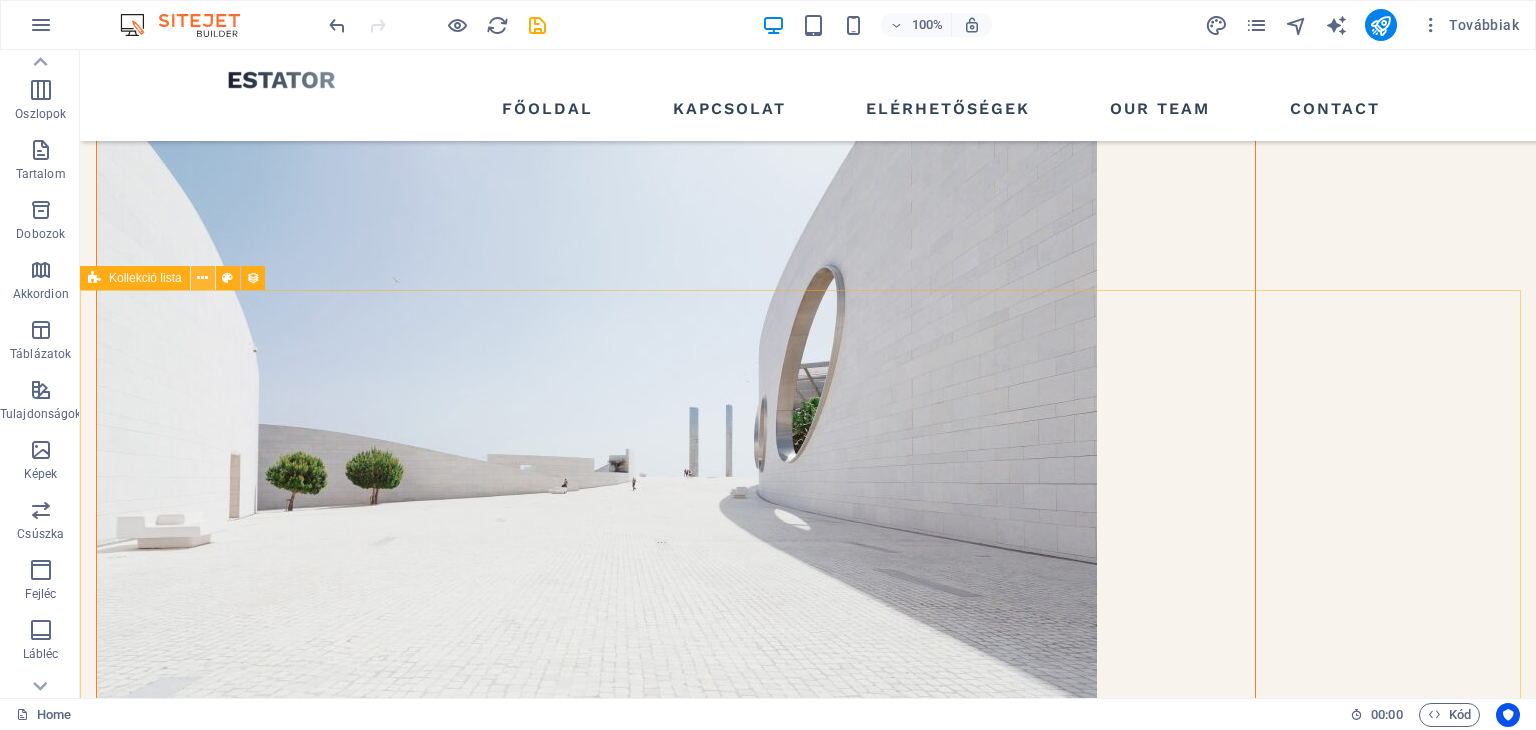 click at bounding box center (202, 278) 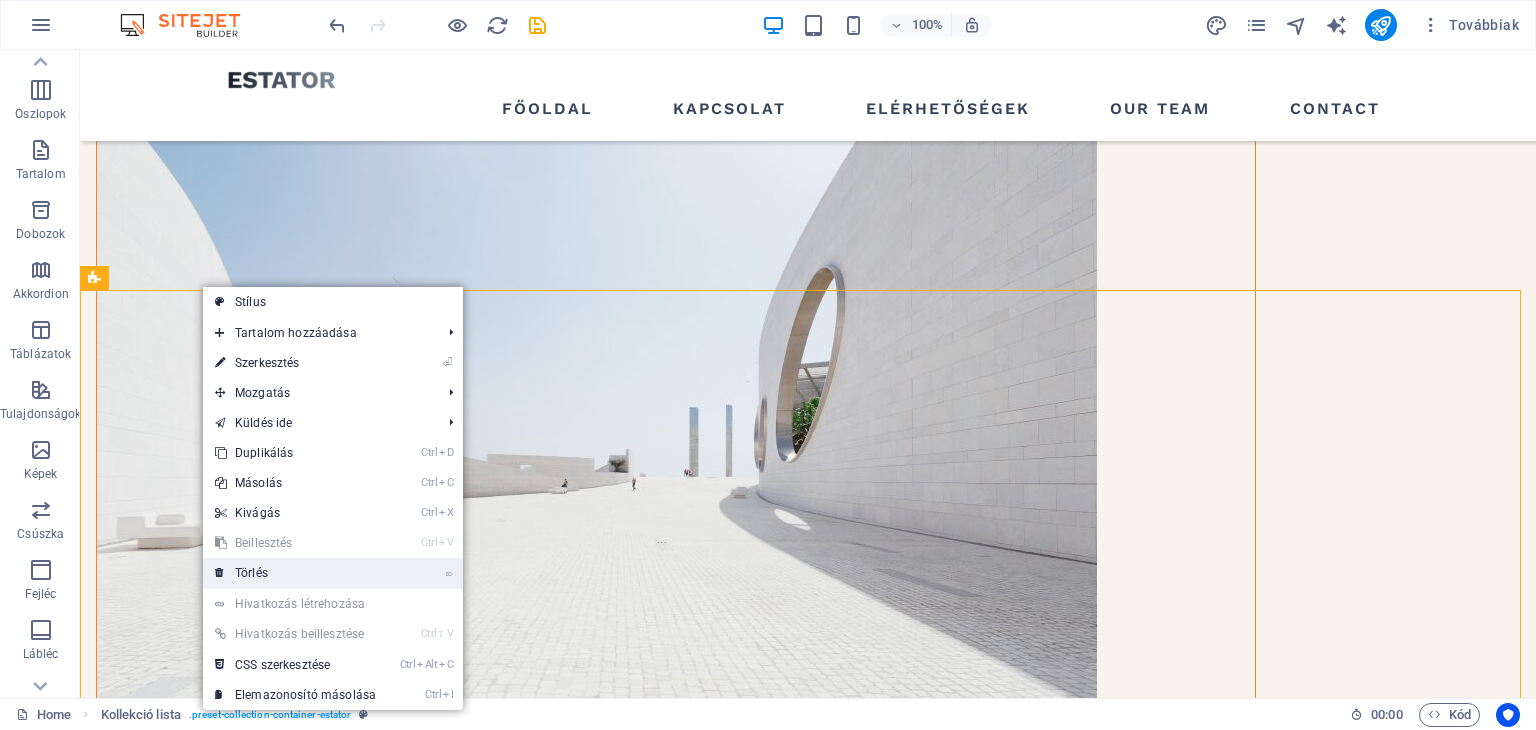 click on "⌦  Törlés" at bounding box center [295, 573] 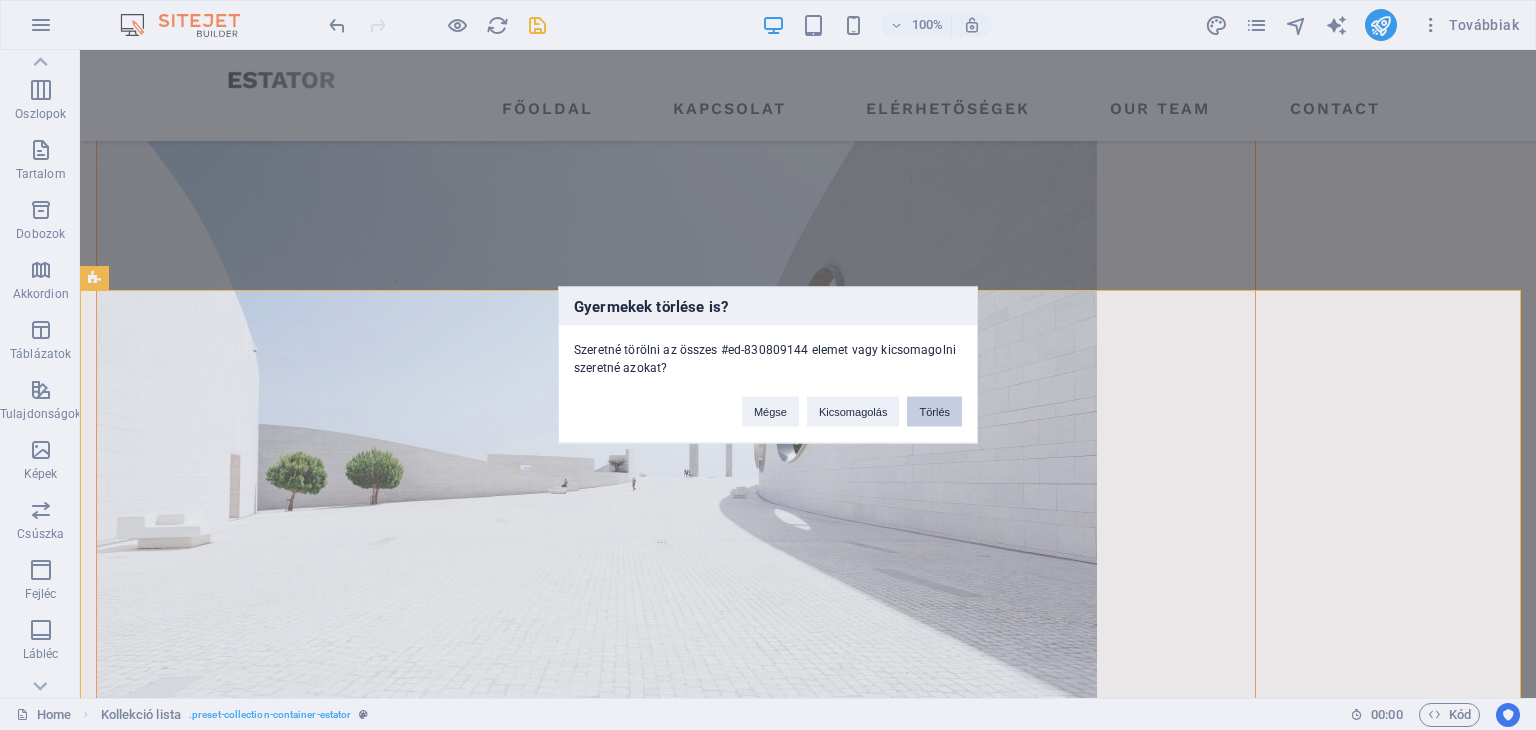 click on "Törlés" at bounding box center (934, 412) 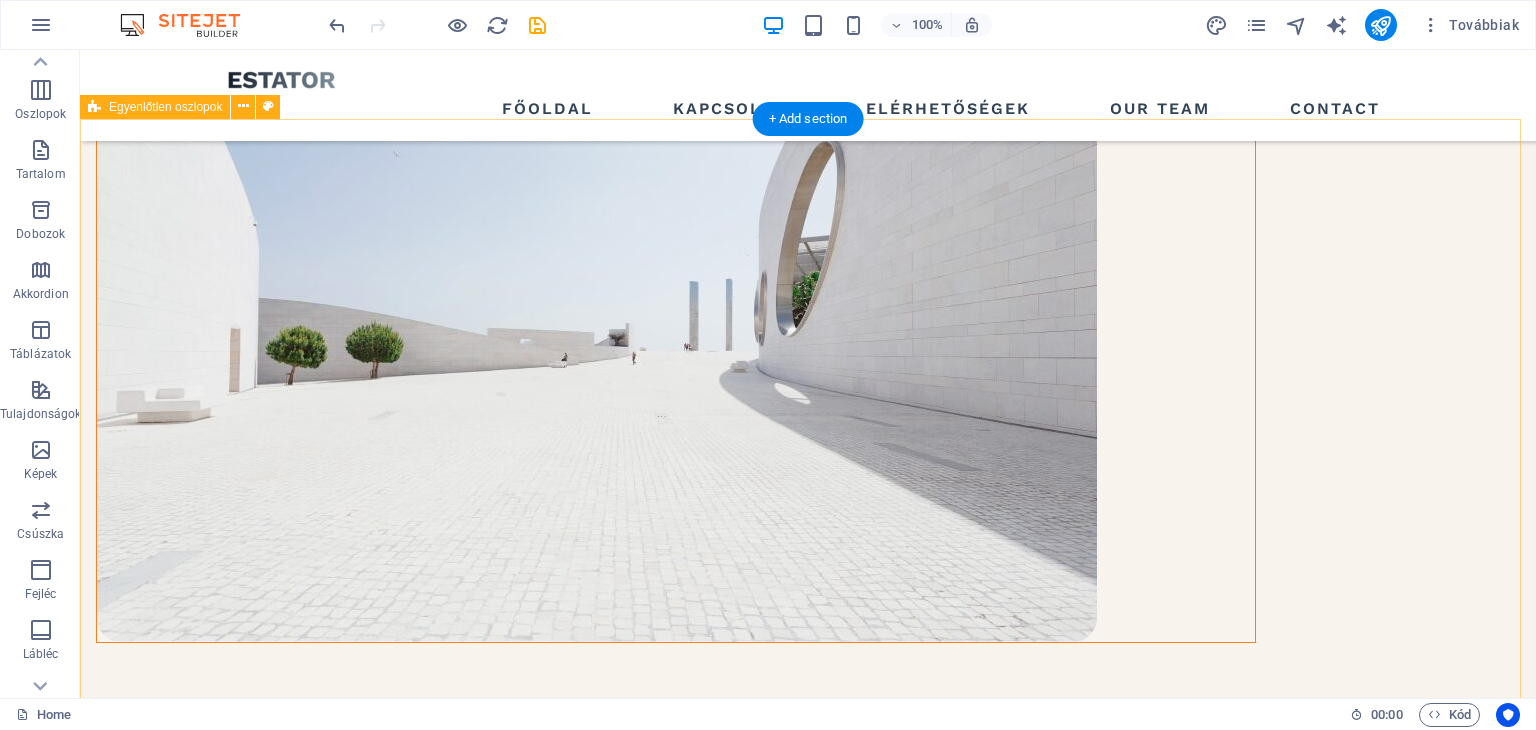 scroll, scrollTop: 2000, scrollLeft: 0, axis: vertical 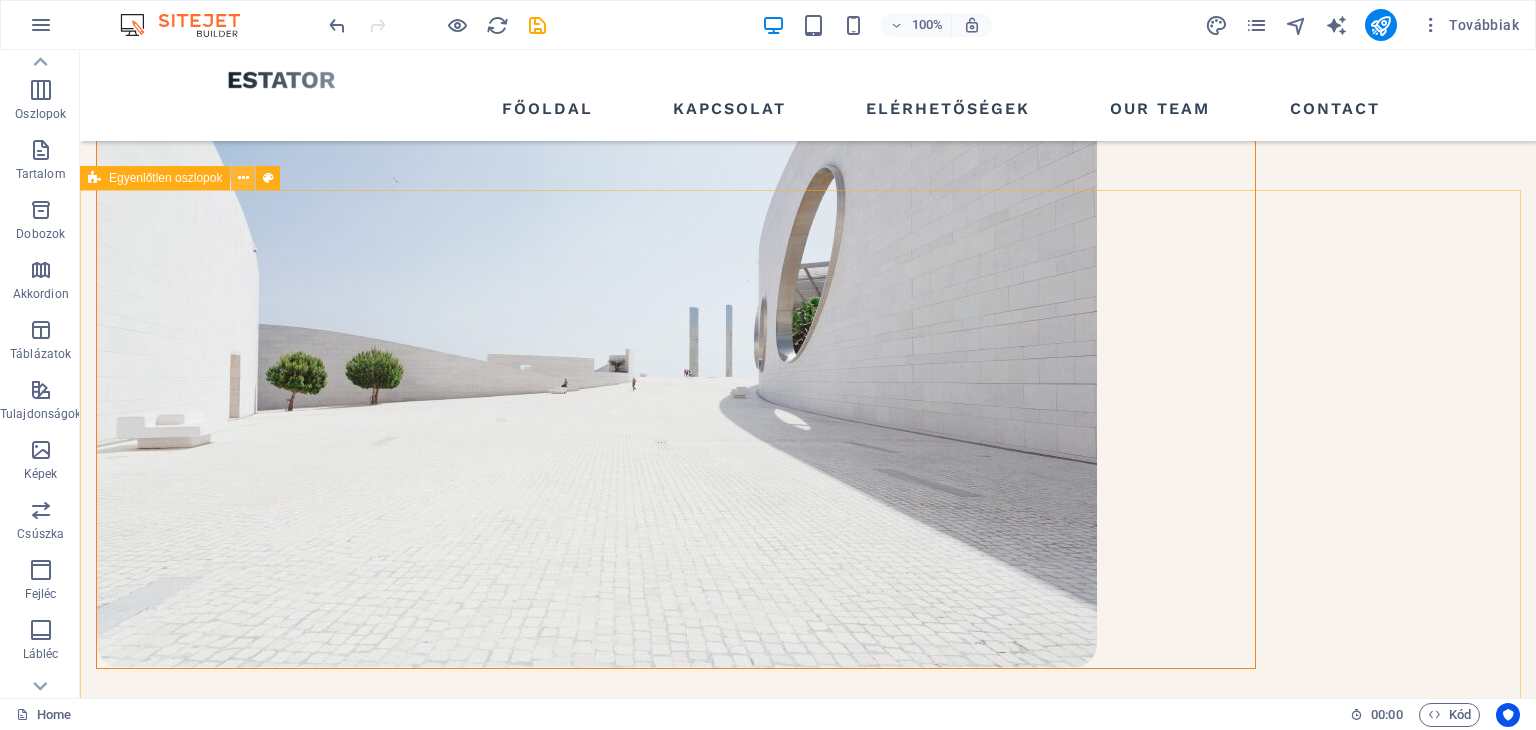 click at bounding box center (243, 178) 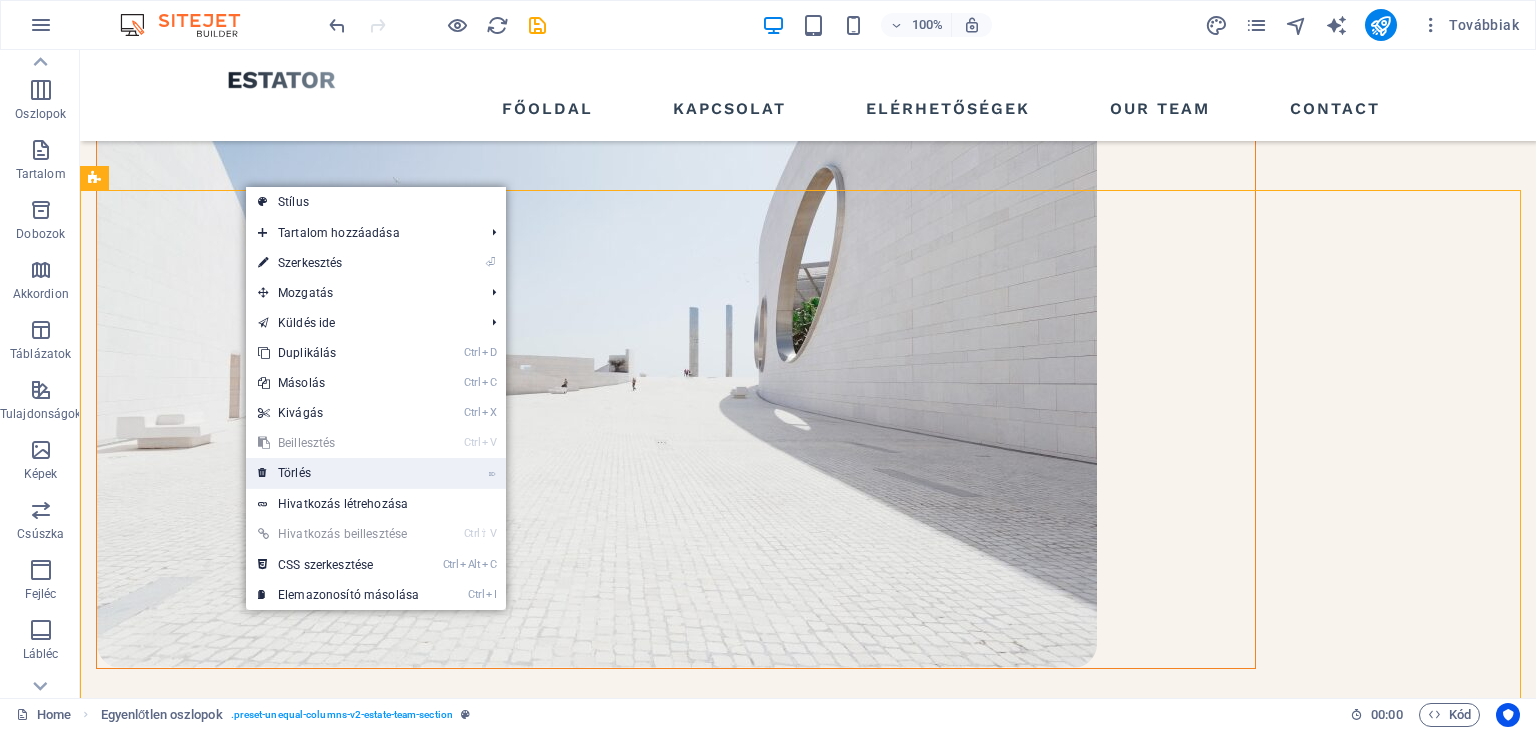 click on "⌦  Törlés" at bounding box center (338, 473) 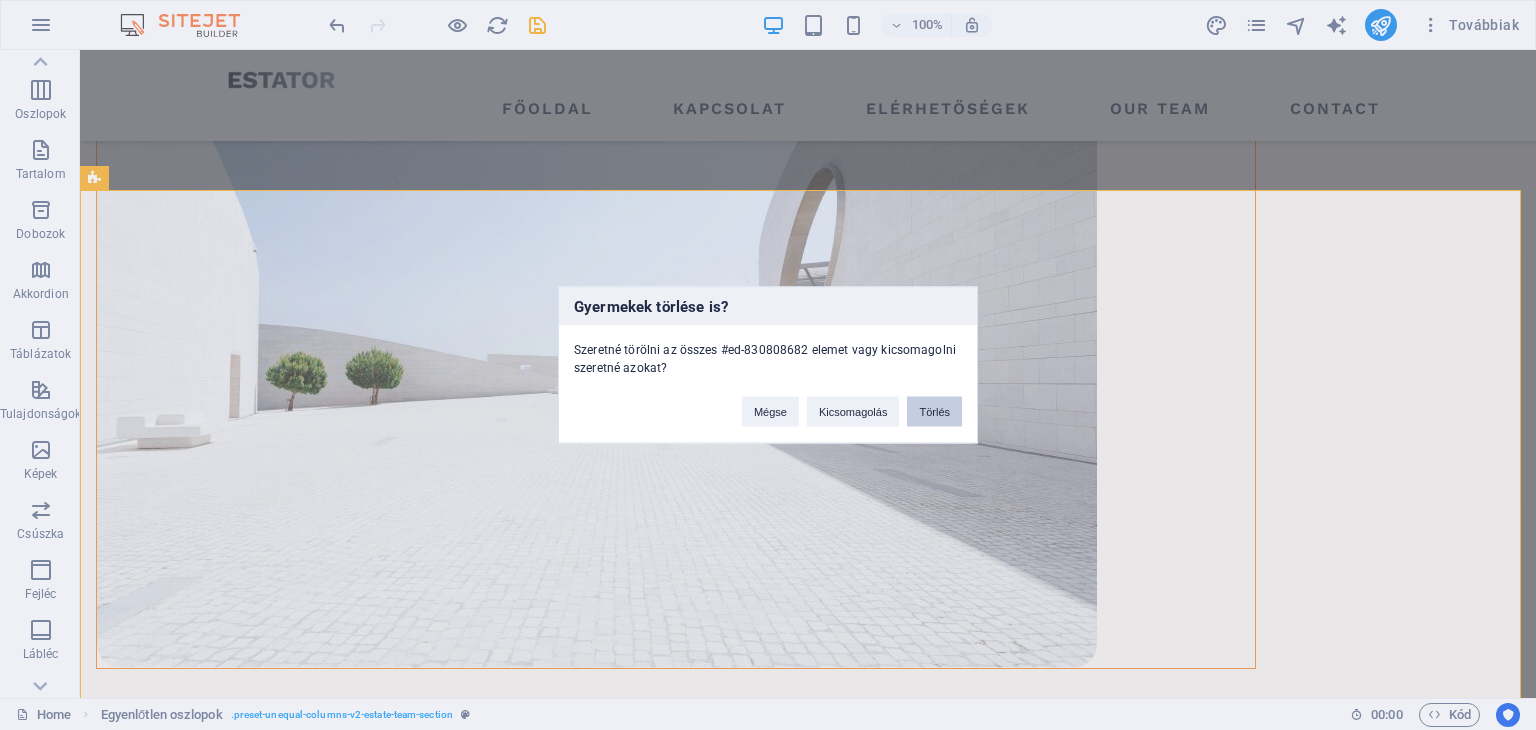 drag, startPoint x: 932, startPoint y: 396, endPoint x: 868, endPoint y: 361, distance: 72.94518 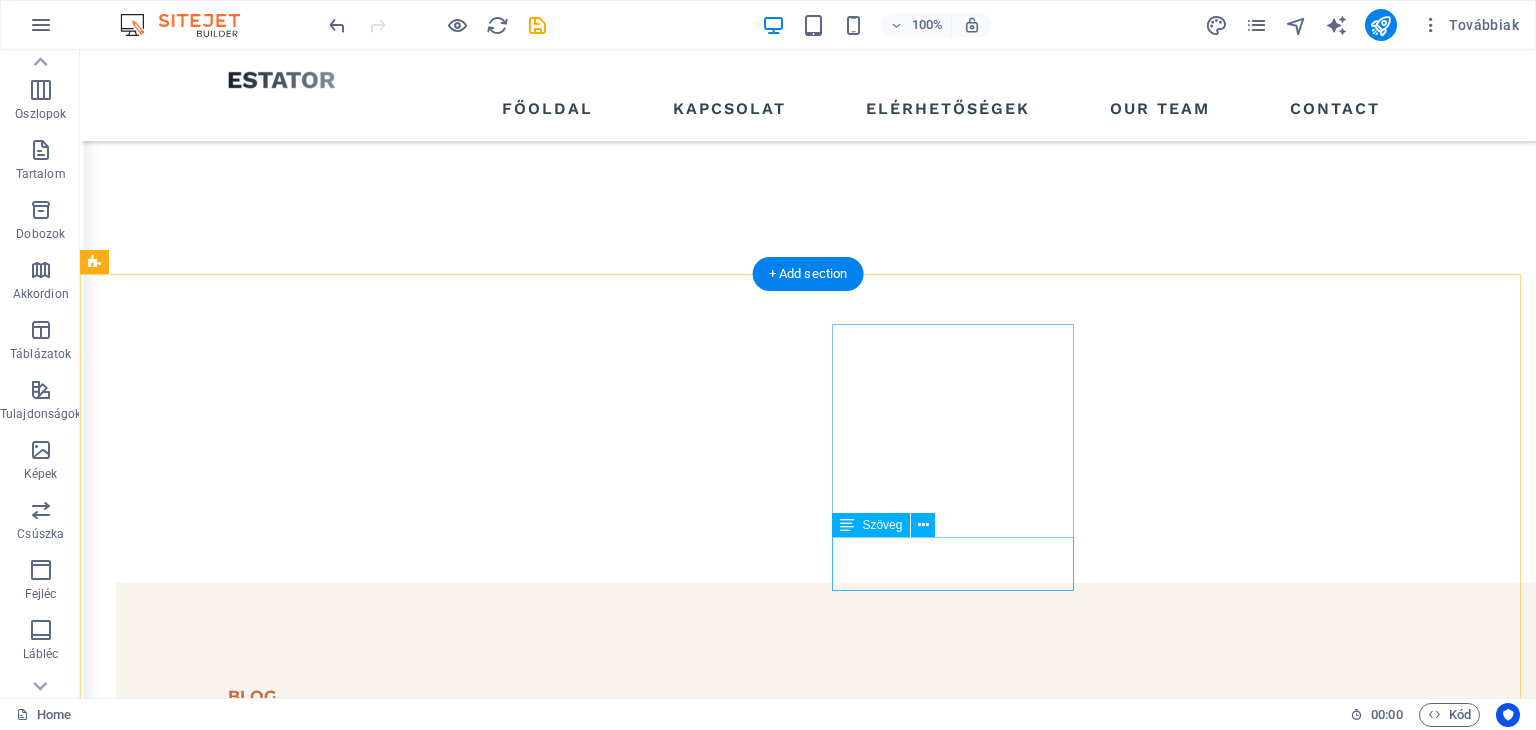 scroll, scrollTop: 3953, scrollLeft: 0, axis: vertical 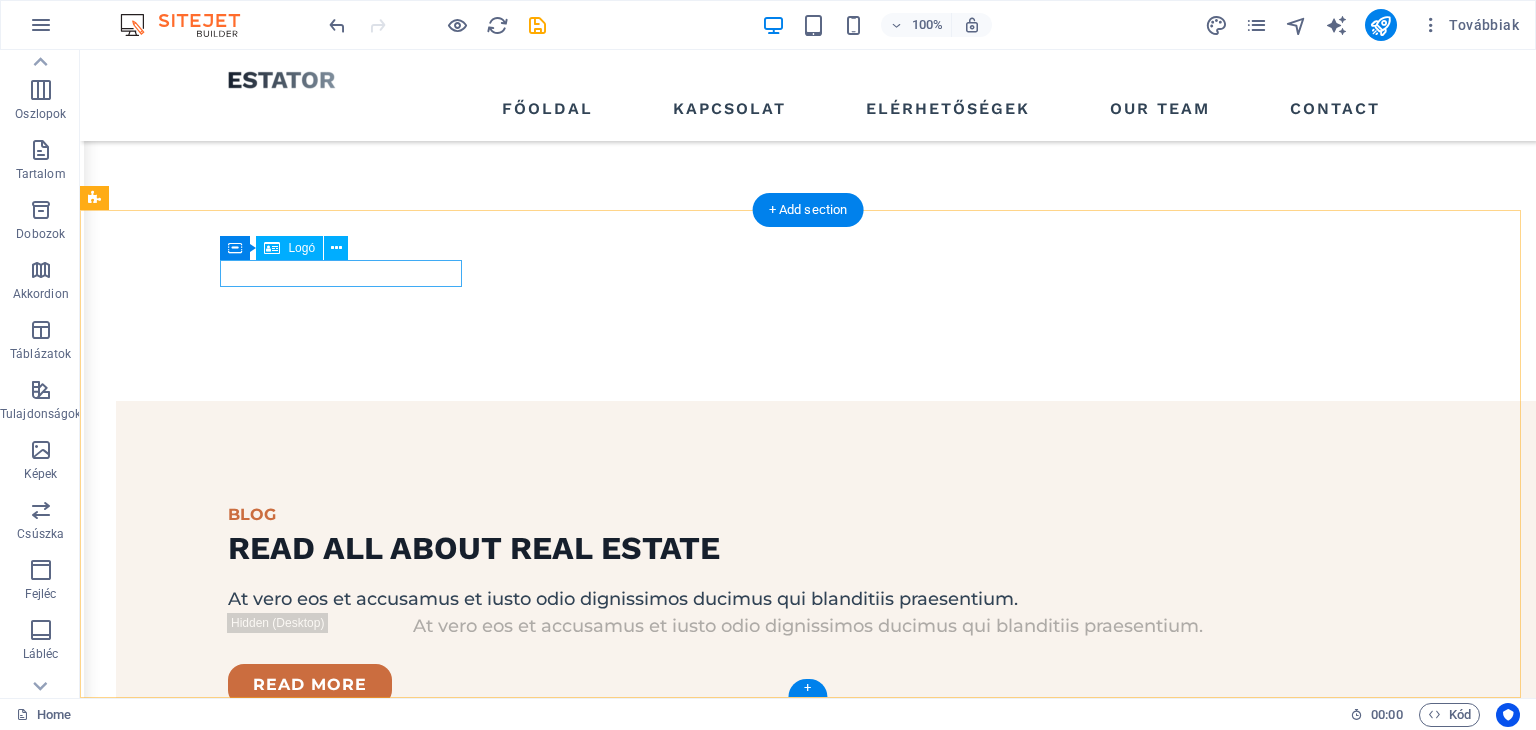 click at bounding box center [217, 2583] 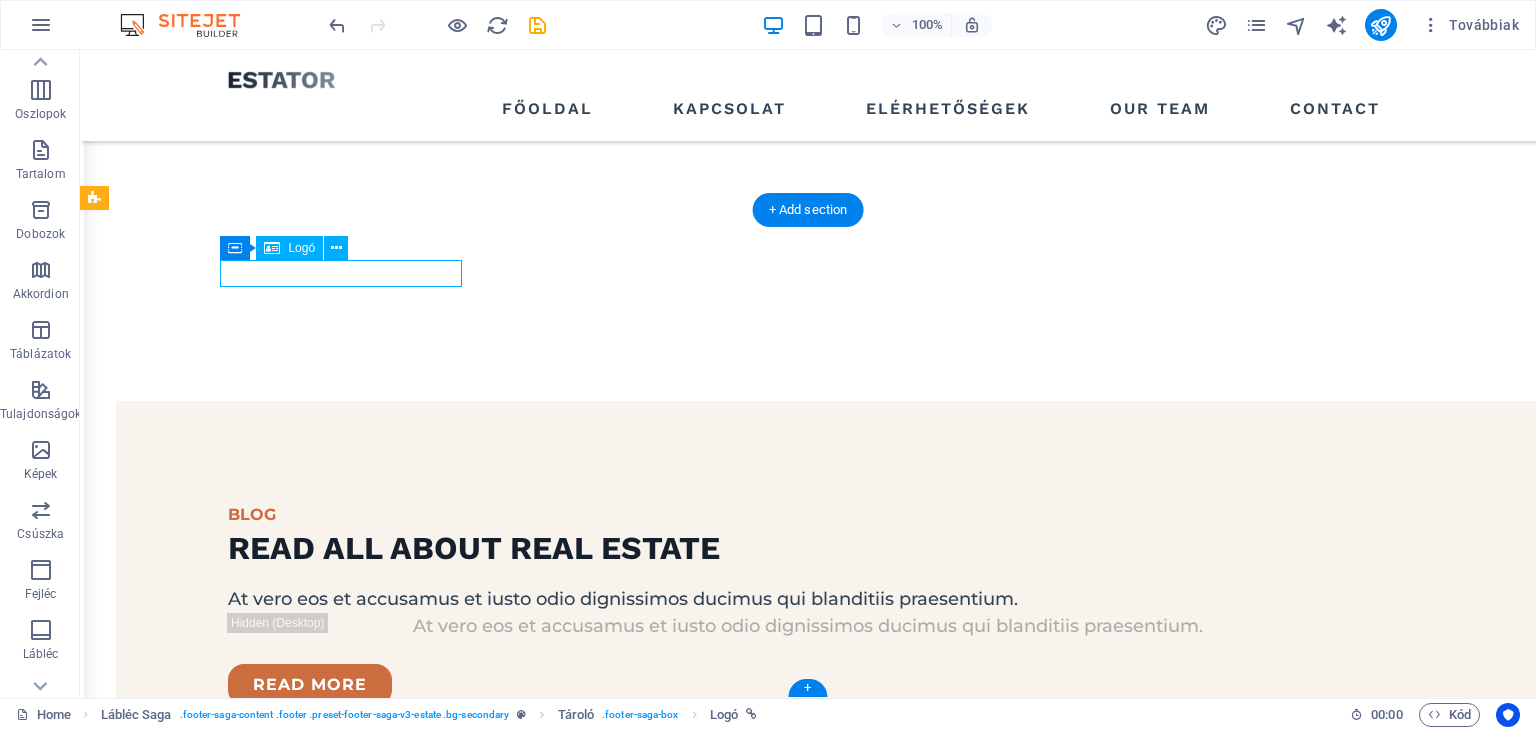 click at bounding box center [217, 2583] 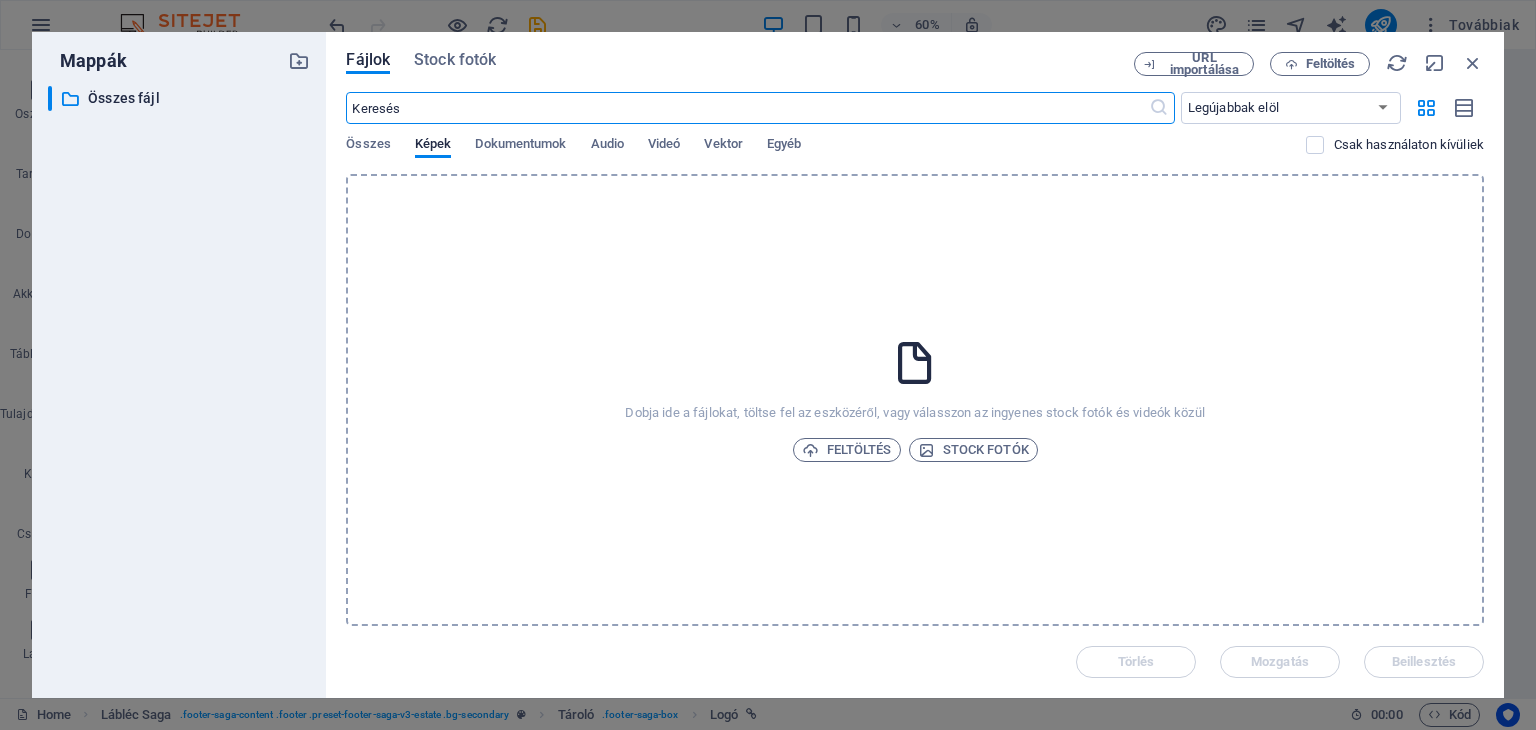 scroll, scrollTop: 4024, scrollLeft: 0, axis: vertical 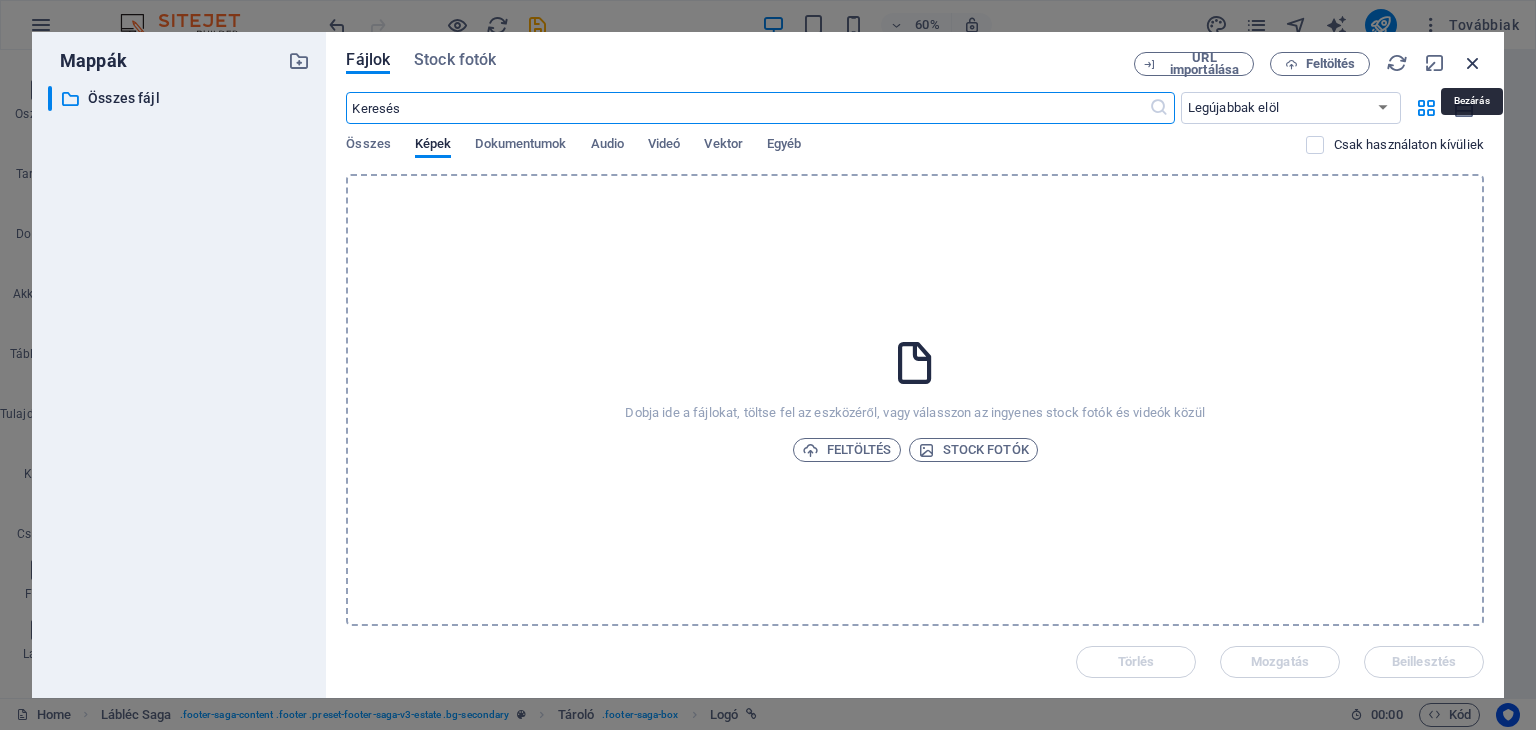 click at bounding box center (1473, 63) 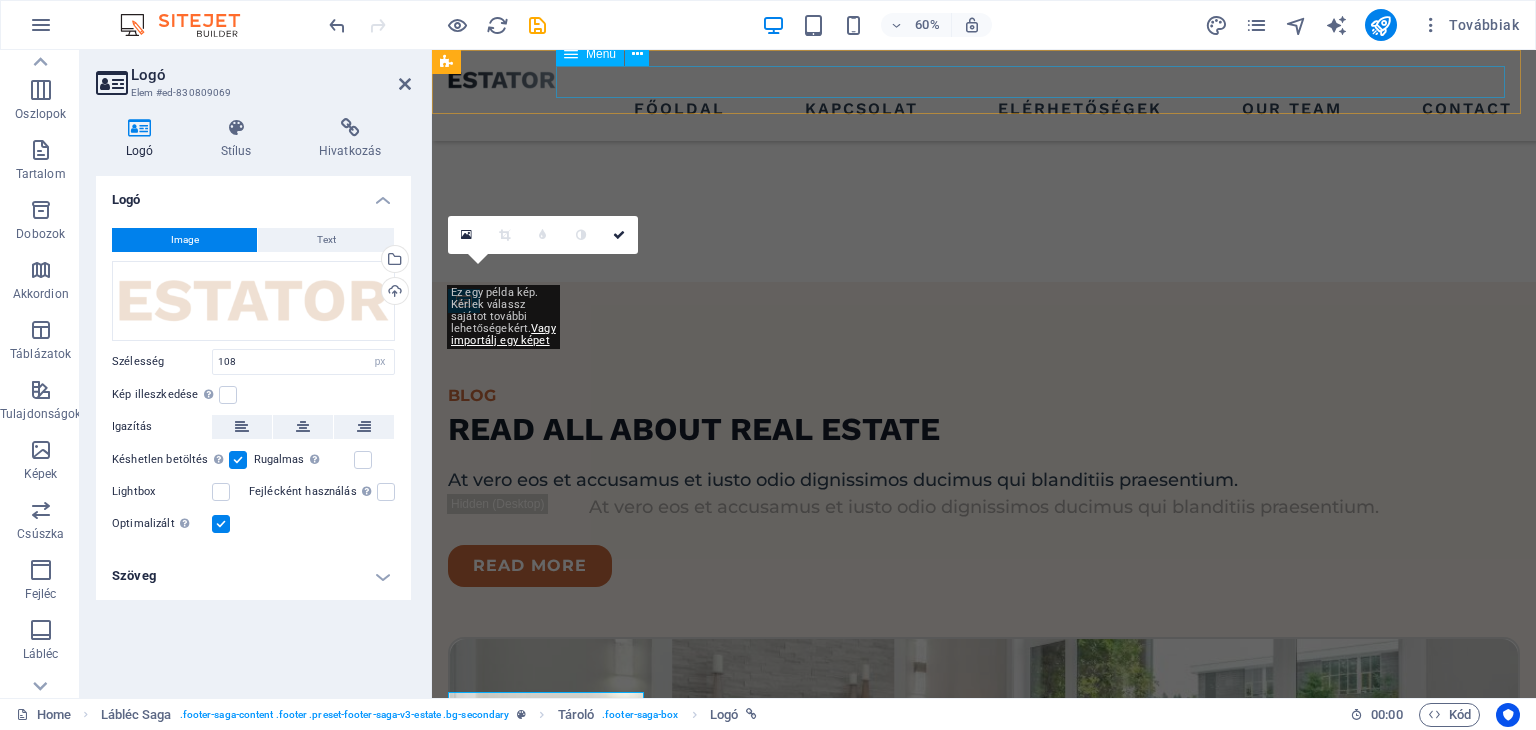 scroll, scrollTop: 4027, scrollLeft: 0, axis: vertical 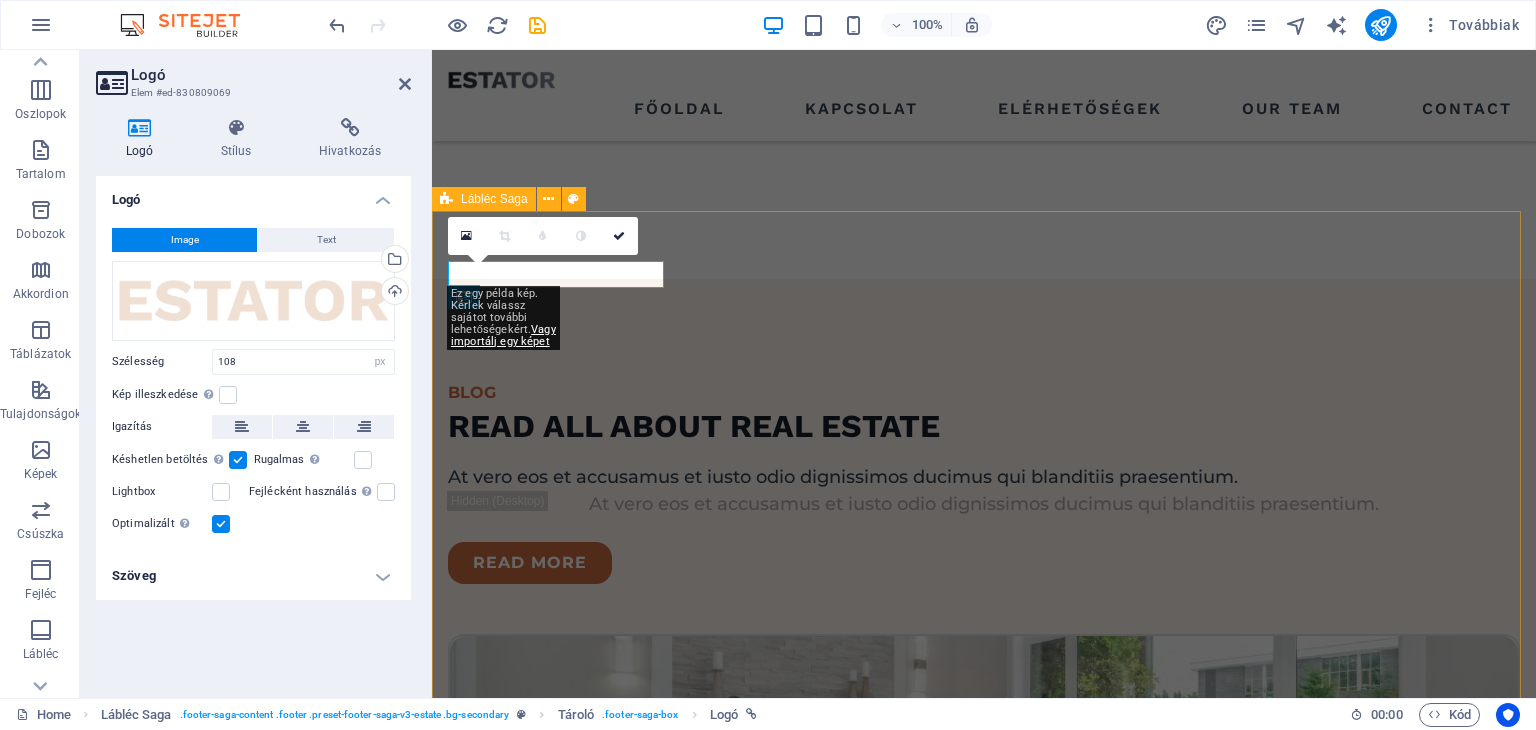 click on "pages HOME LISTING NEWS OUR TEAM CONTACT Contact LOCATION:
Street ,  Berlin ,  12345 EMAIL:
0de7d8146b27dfc85a79bb4b24000f@cpanel.local PHONE NUMBER:
0123 - 456789 Social media Copyright © 2023 Estator. All rights reserved.
Privacy Policy   |   Legal Notice" at bounding box center [984, 2929] 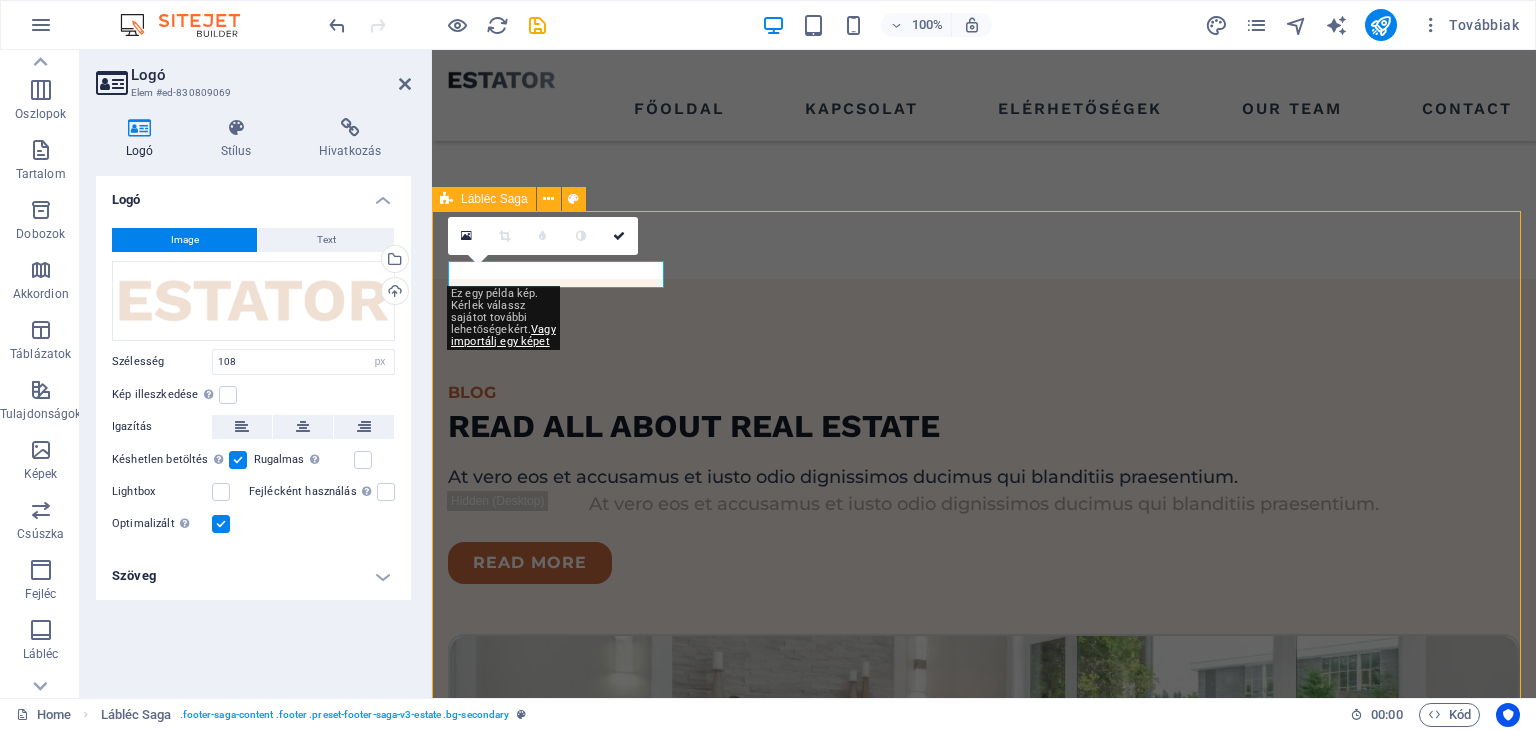 scroll, scrollTop: 3953, scrollLeft: 0, axis: vertical 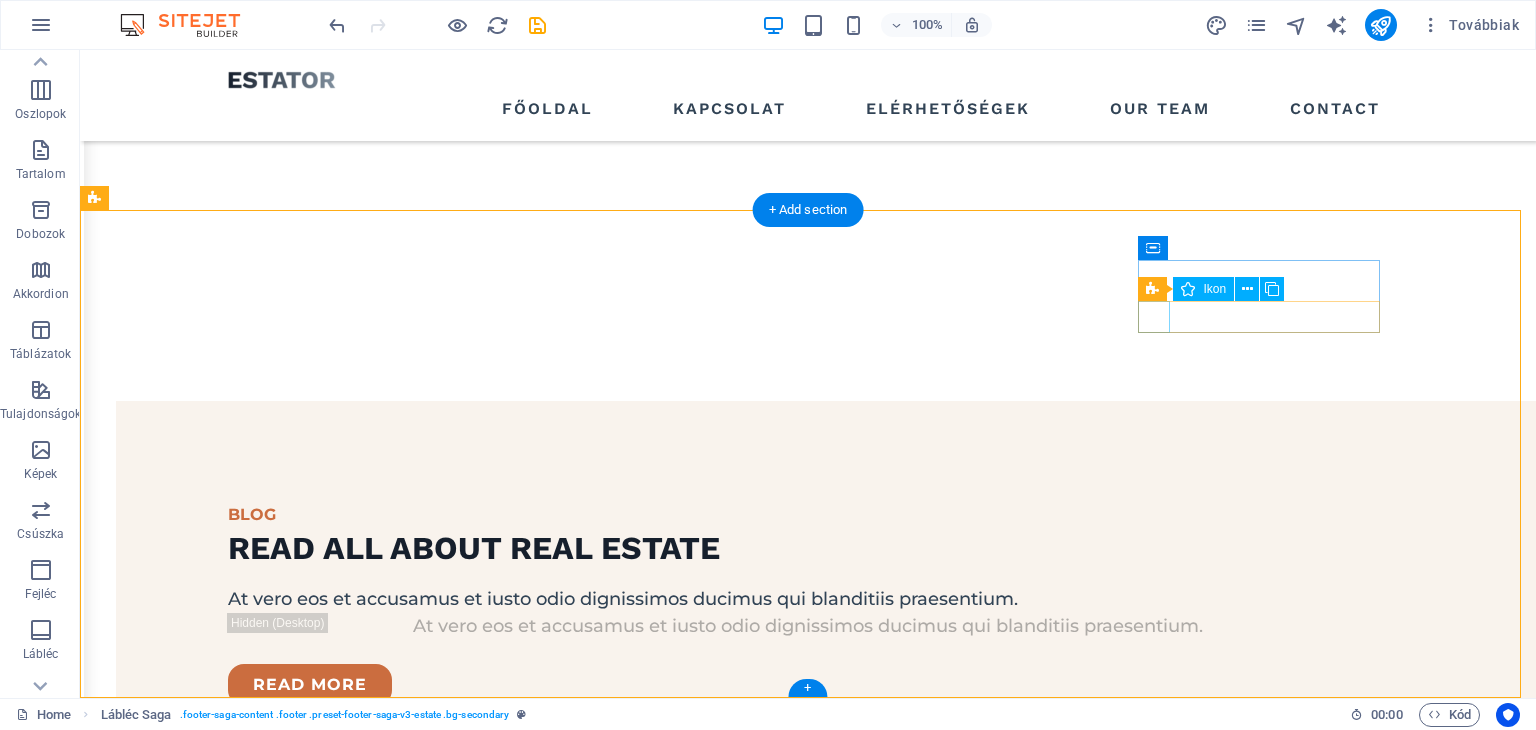 click at bounding box center [217, 3288] 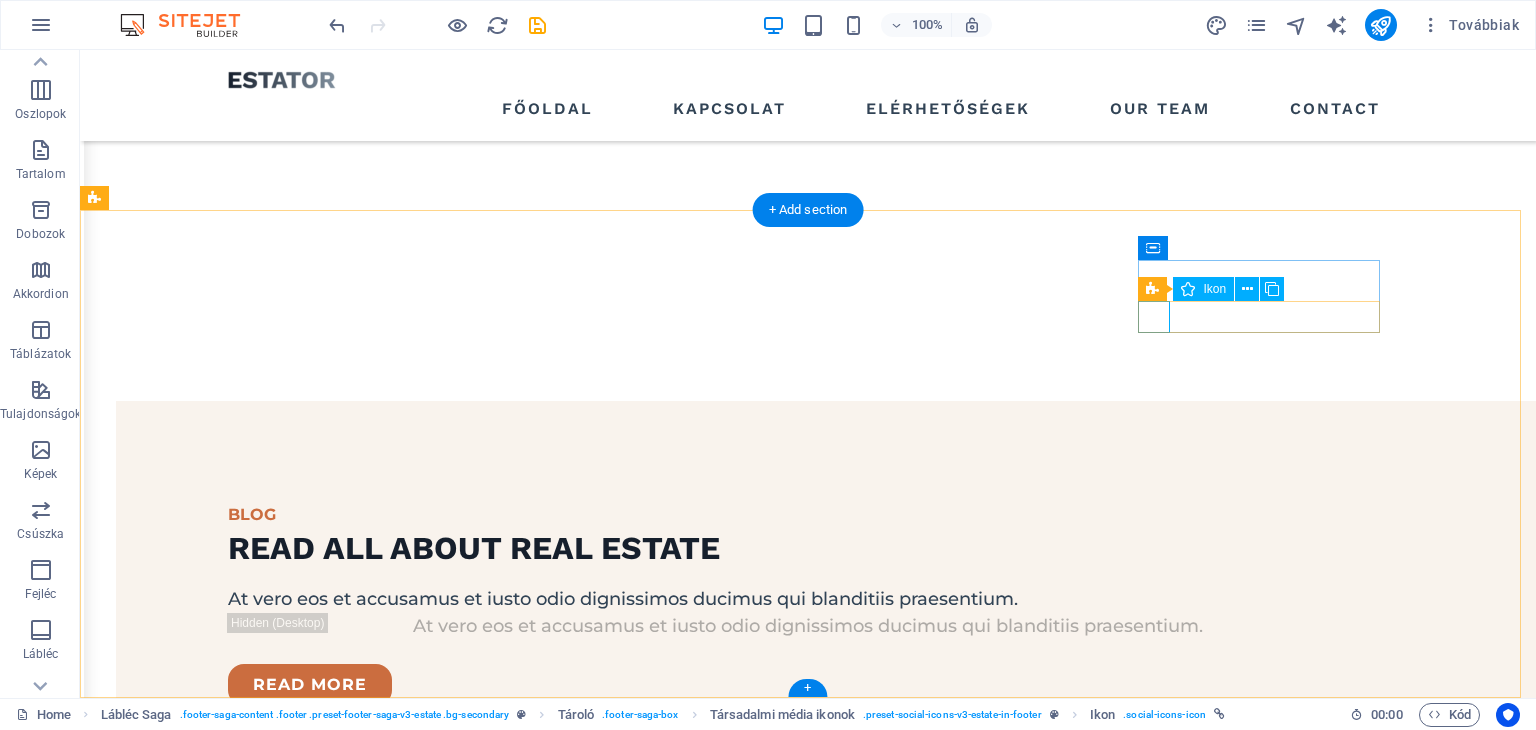 click at bounding box center [217, 3288] 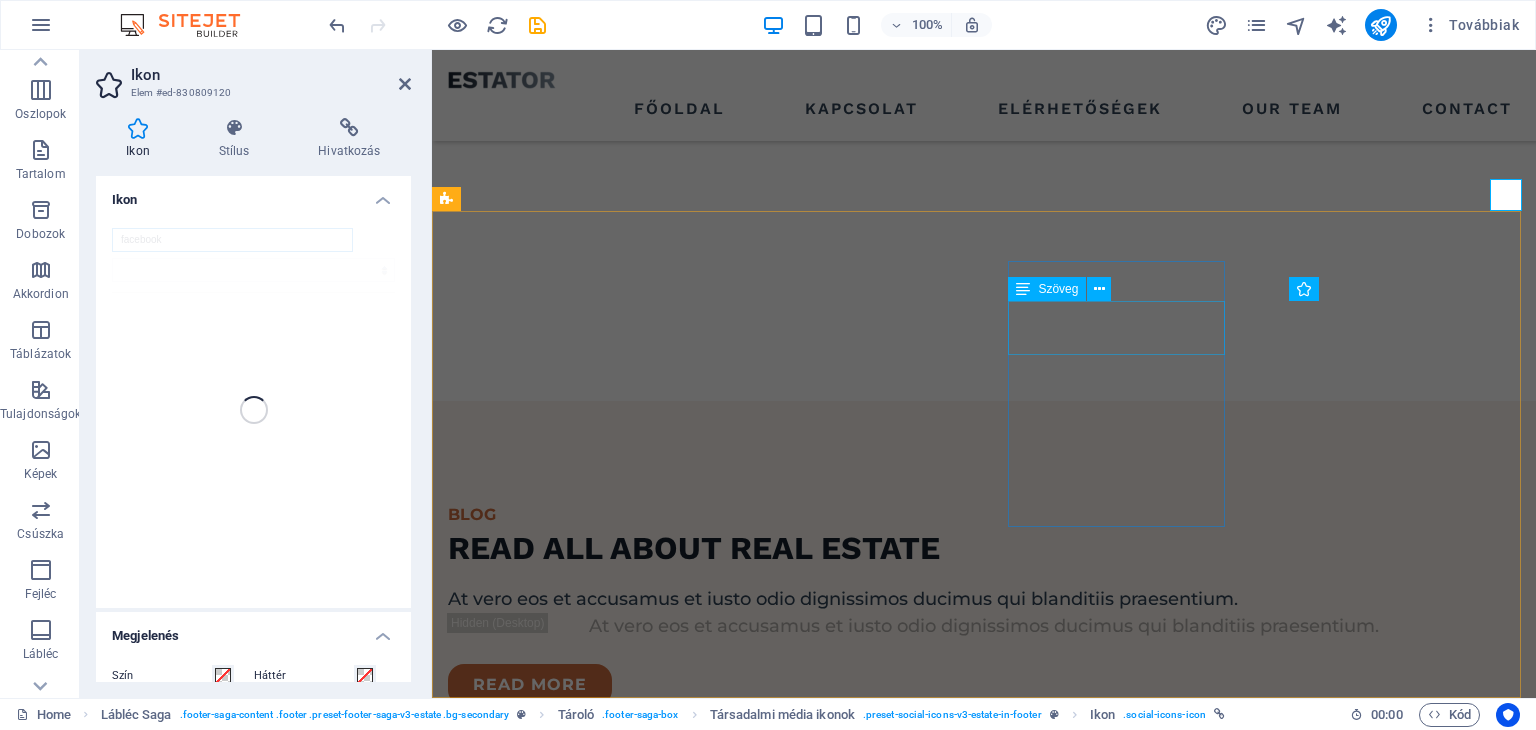 scroll, scrollTop: 4027, scrollLeft: 0, axis: vertical 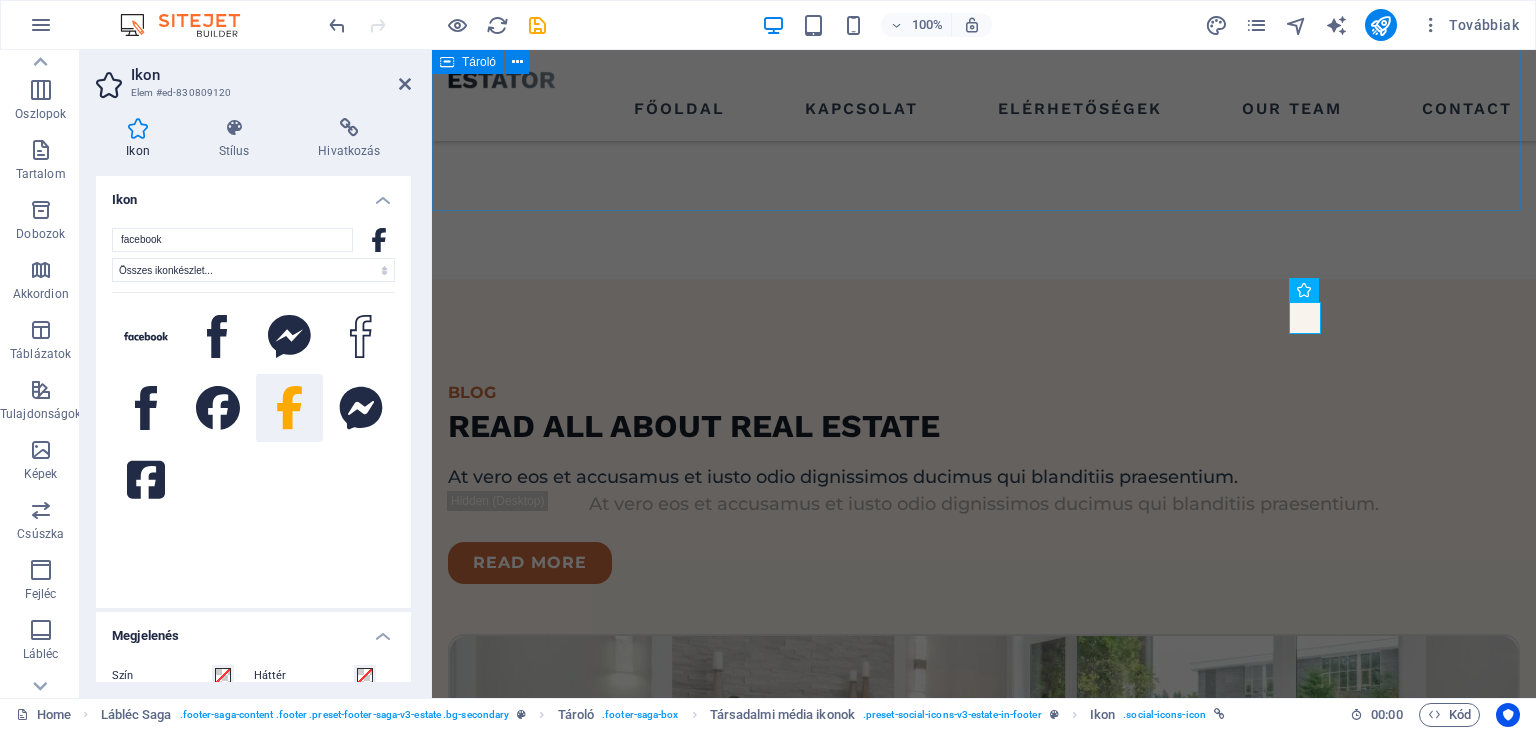 click on "BLOG
read all about real estate At vero eos et accusamus et iusto odio dignissimos ducimus qui blanditiis praesentium. At vero eos et accusamus et iusto odio dignissimos ducimus qui blanditiis praesentium. read more Your first property At vero eos et accdmus et iusto odio et divimos et qui. Read more You want to be an agent At vero eos et accdmus et iusto odio et divimos et qui. Read more Tips To Get Into Real Estate At vero eos et accdmus et iusto odio et divimos et qui. Read more Best Locations in 2022 At vero eos et accdmus et iusto odio et divimos et qui. Read more  Vorherige Nächste" at bounding box center [984, 1338] 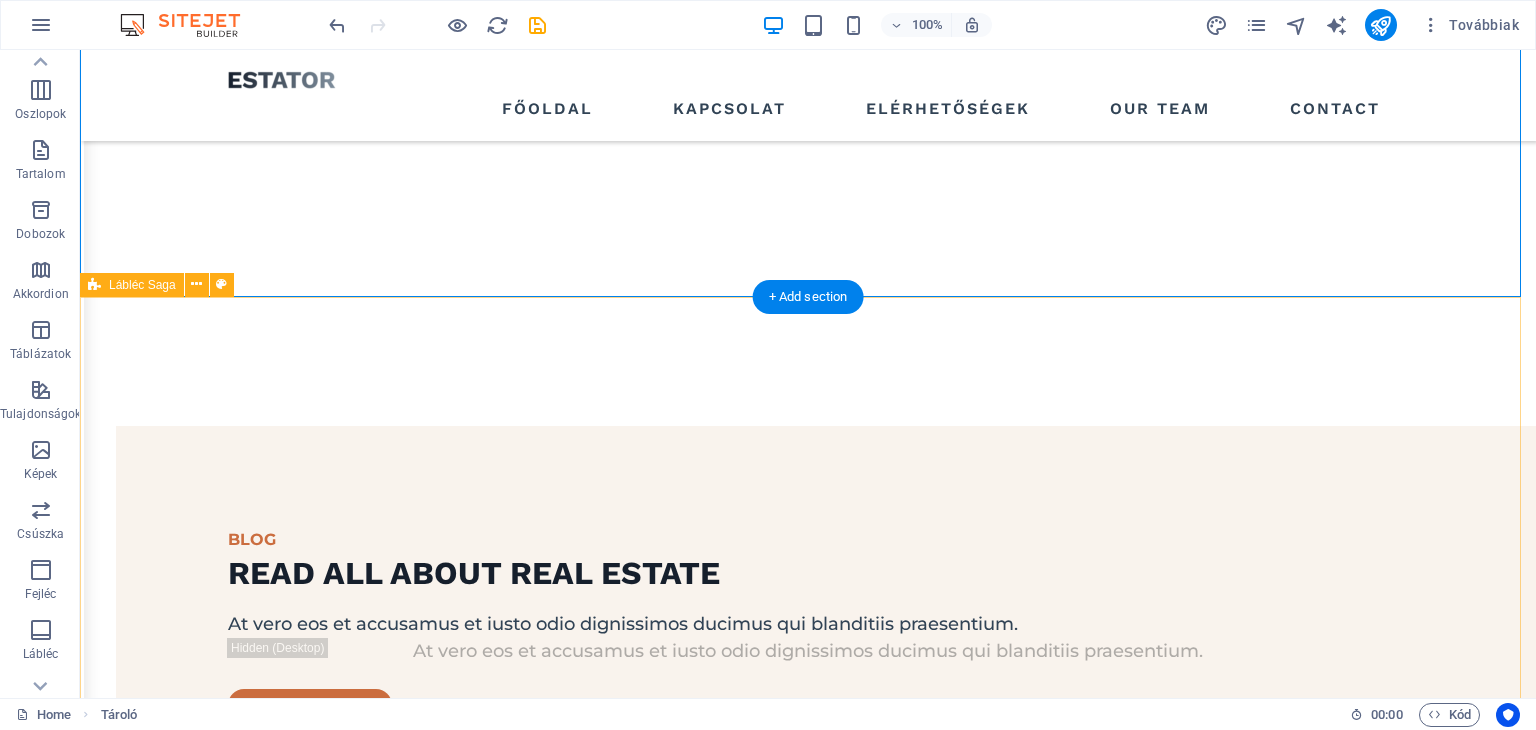 scroll, scrollTop: 3953, scrollLeft: 0, axis: vertical 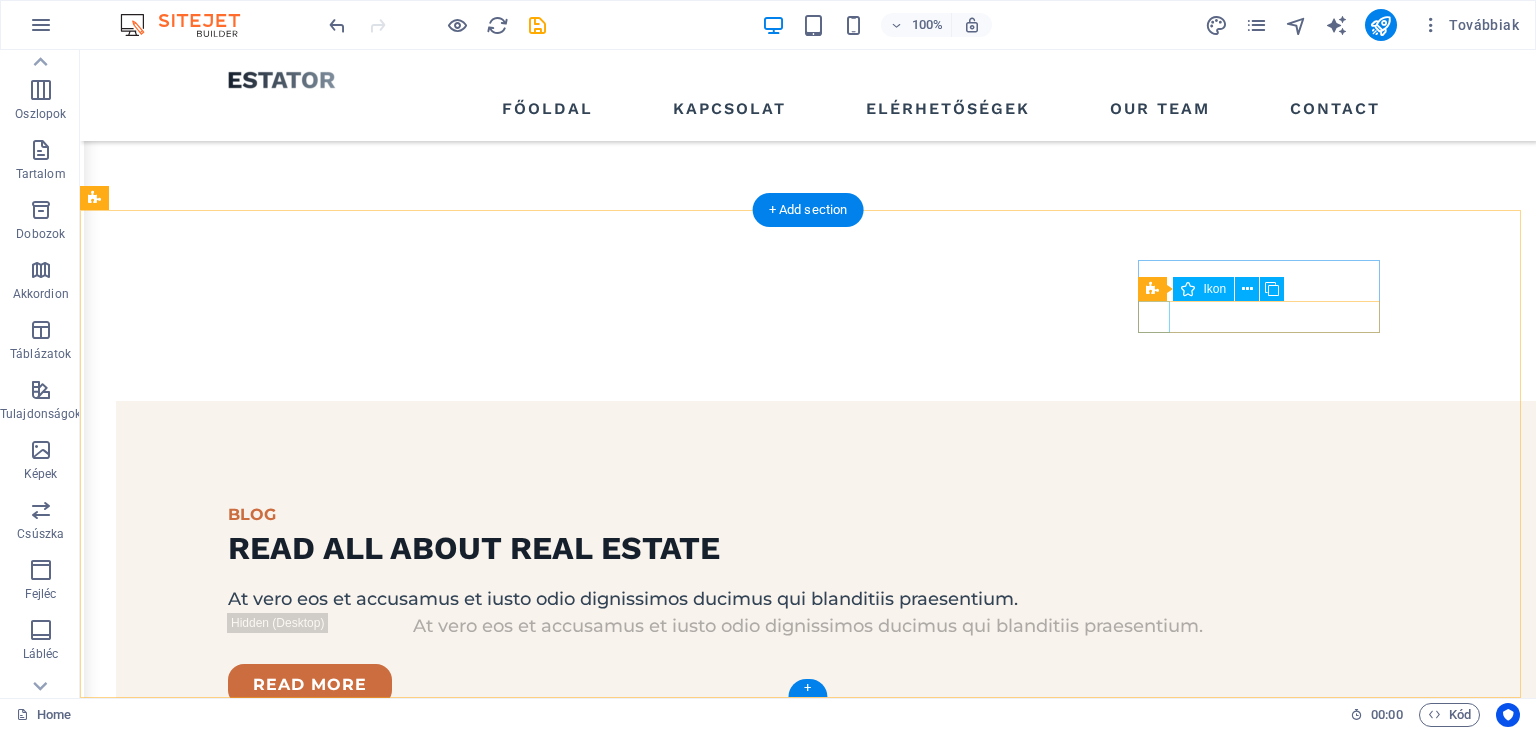 click at bounding box center [217, 3288] 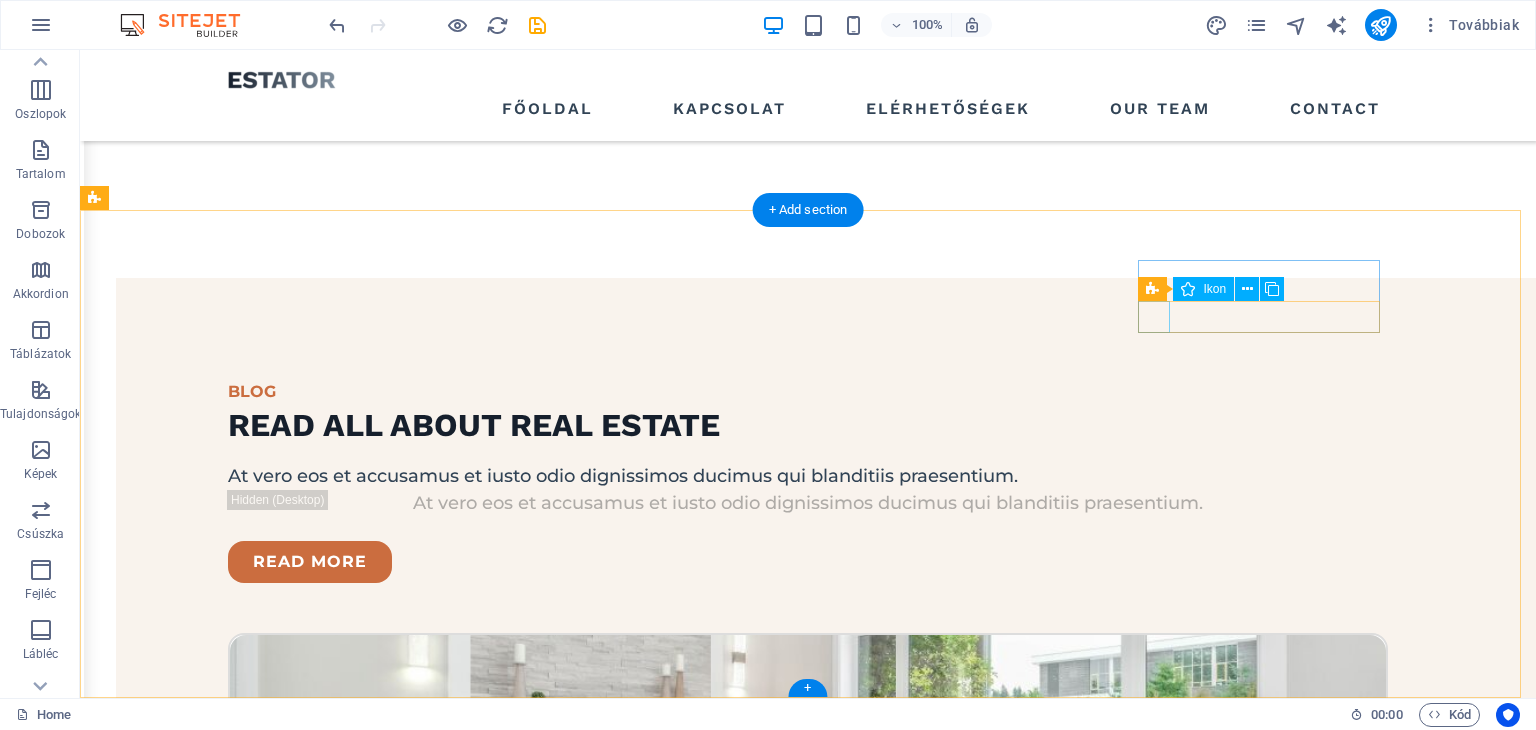 select on "xMidYMid" 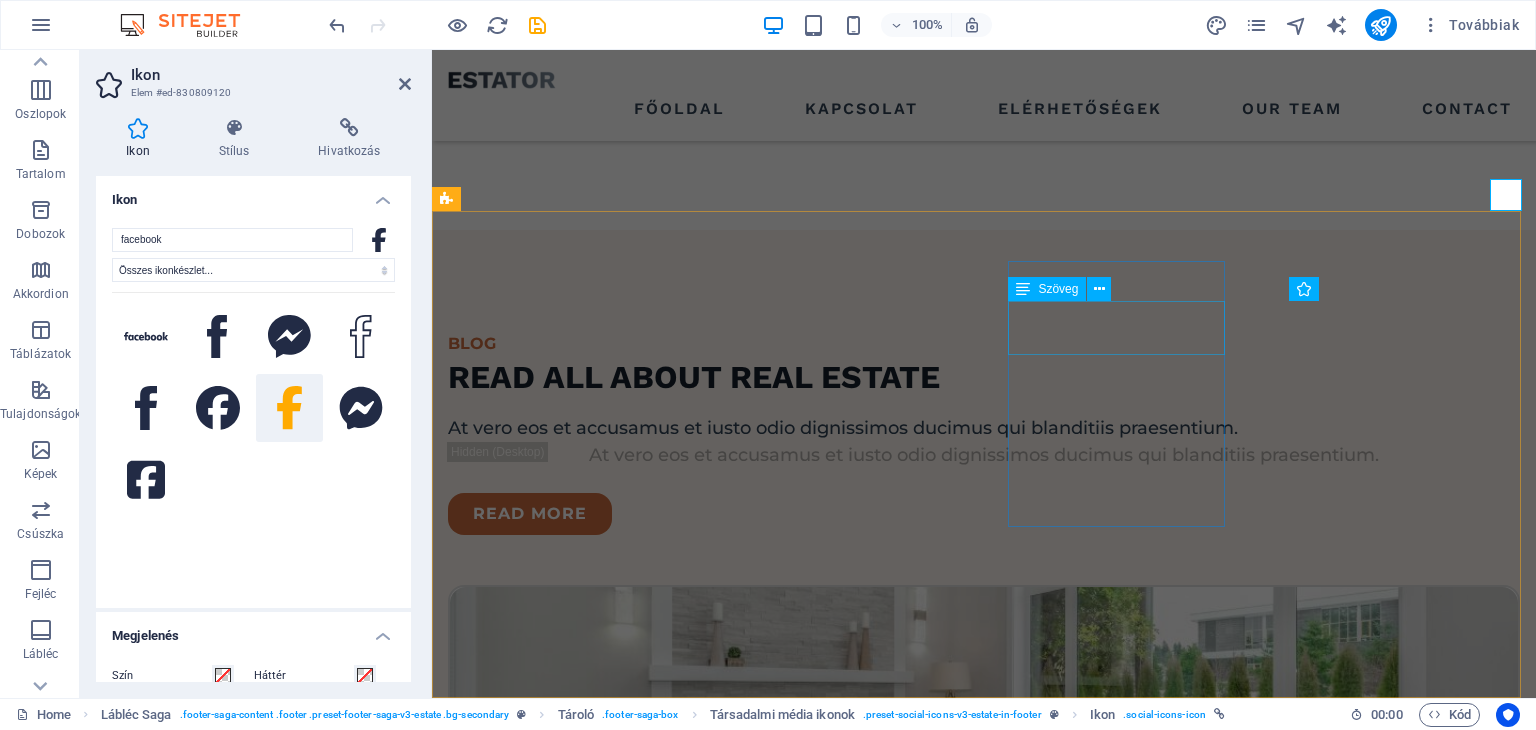 scroll, scrollTop: 4027, scrollLeft: 0, axis: vertical 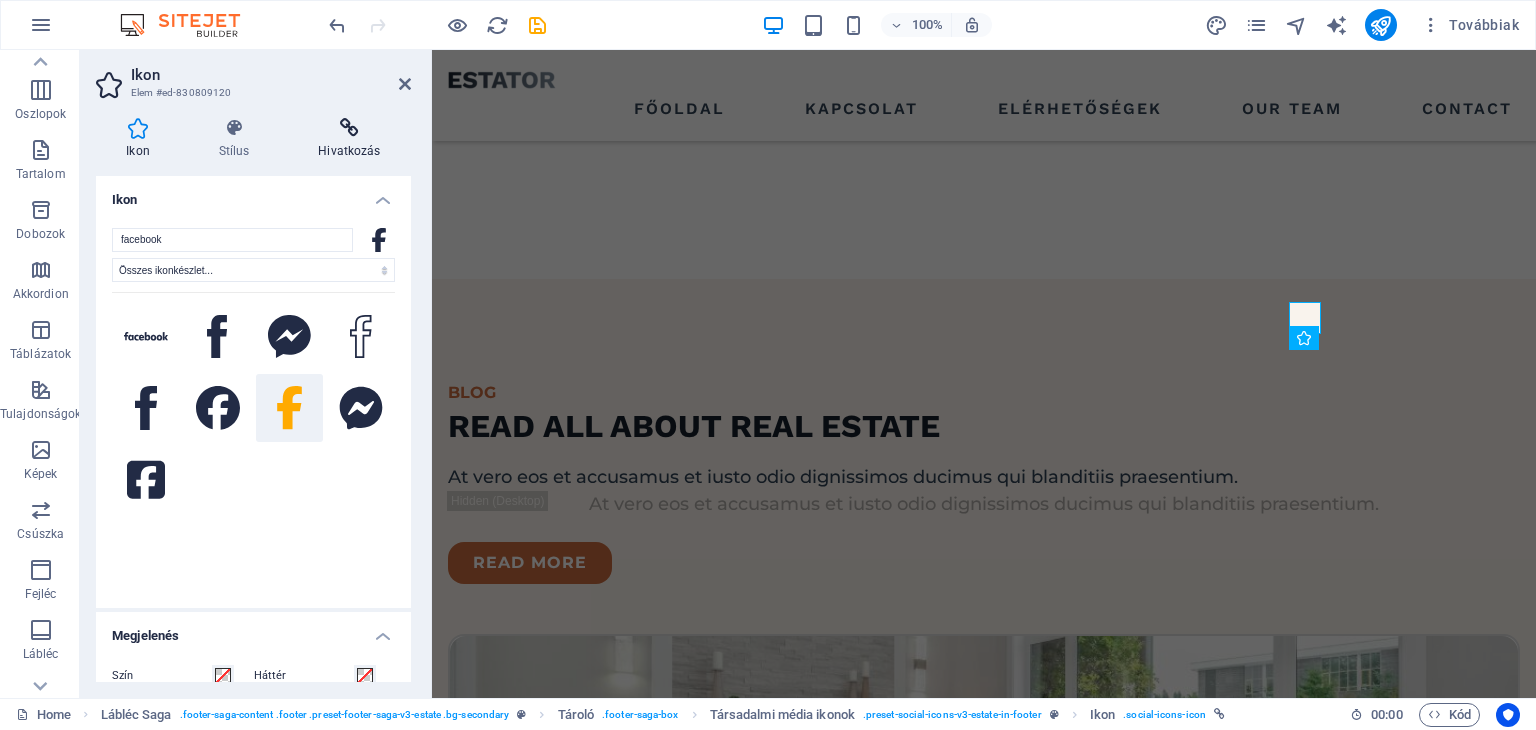 click on "Hivatkozás" at bounding box center [349, 139] 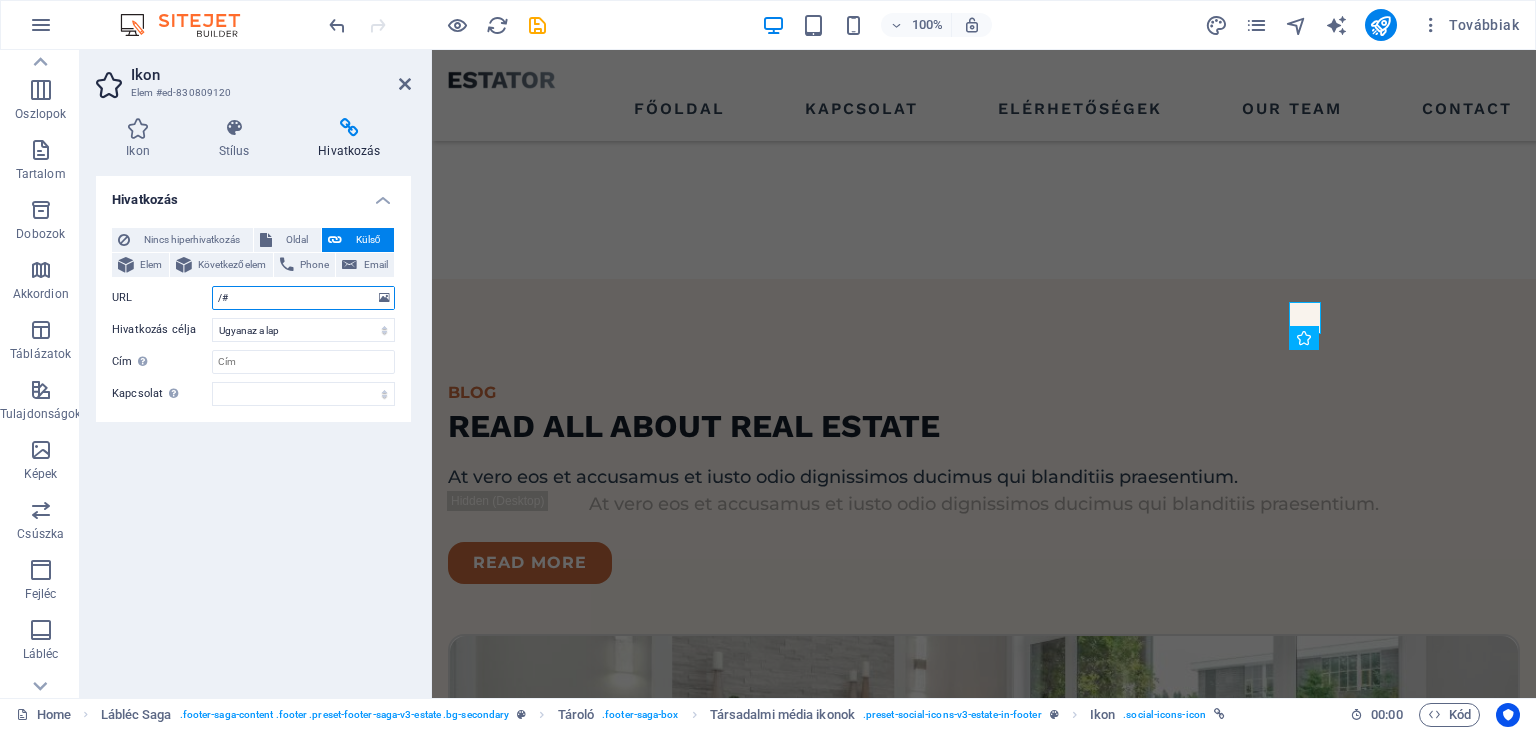 click on "/#" at bounding box center (303, 298) 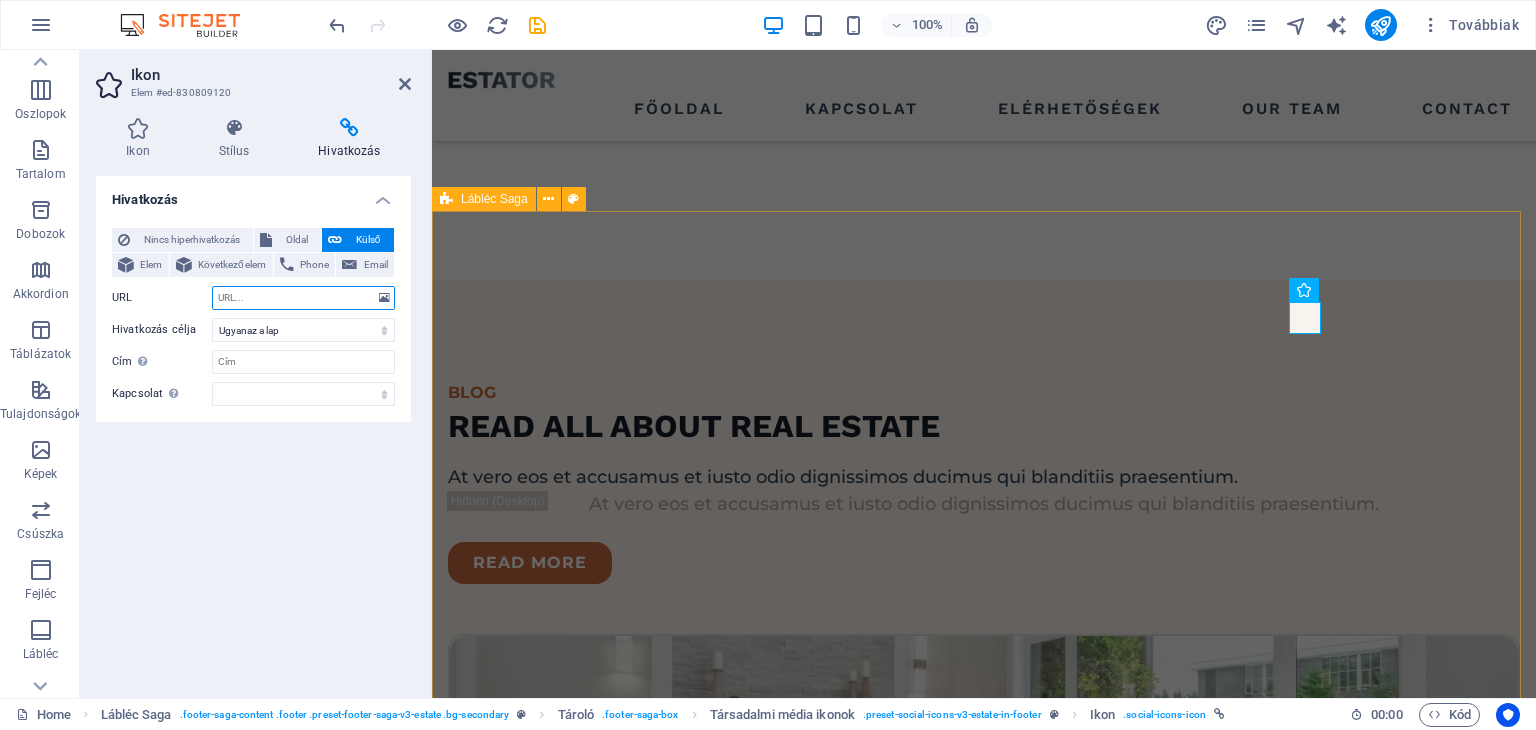 type 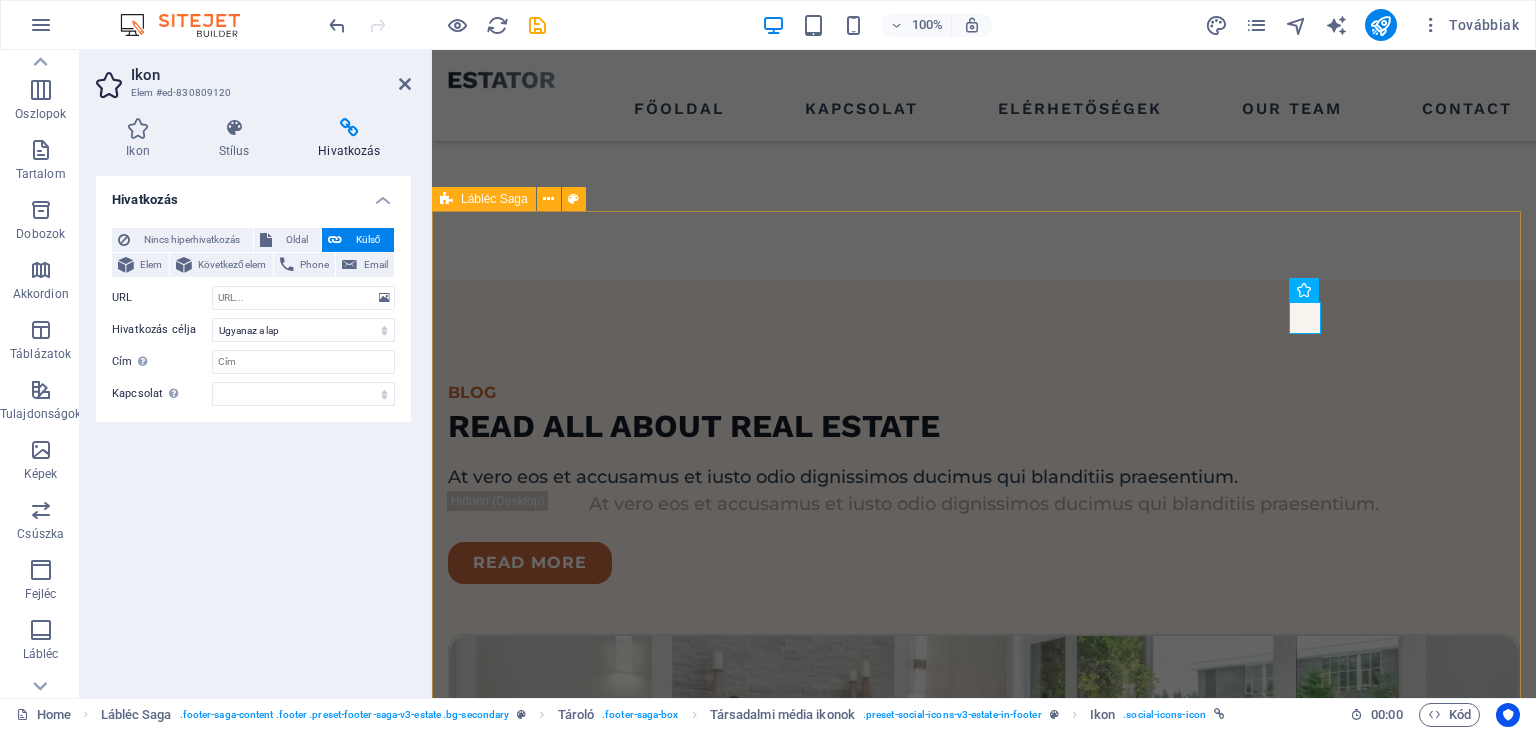click on "pages HOME LISTING NEWS OUR TEAM CONTACT Contact LOCATION:
Street ,  Berlin ,  12345 EMAIL:
0de7d8146b27dfc85a79bb4b24000f@cpanel.local PHONE NUMBER:
0123 - 456789 Social media Copyright © 2023 Estator. All rights reserved.
Privacy Policy   |   Legal Notice" at bounding box center (984, 2929) 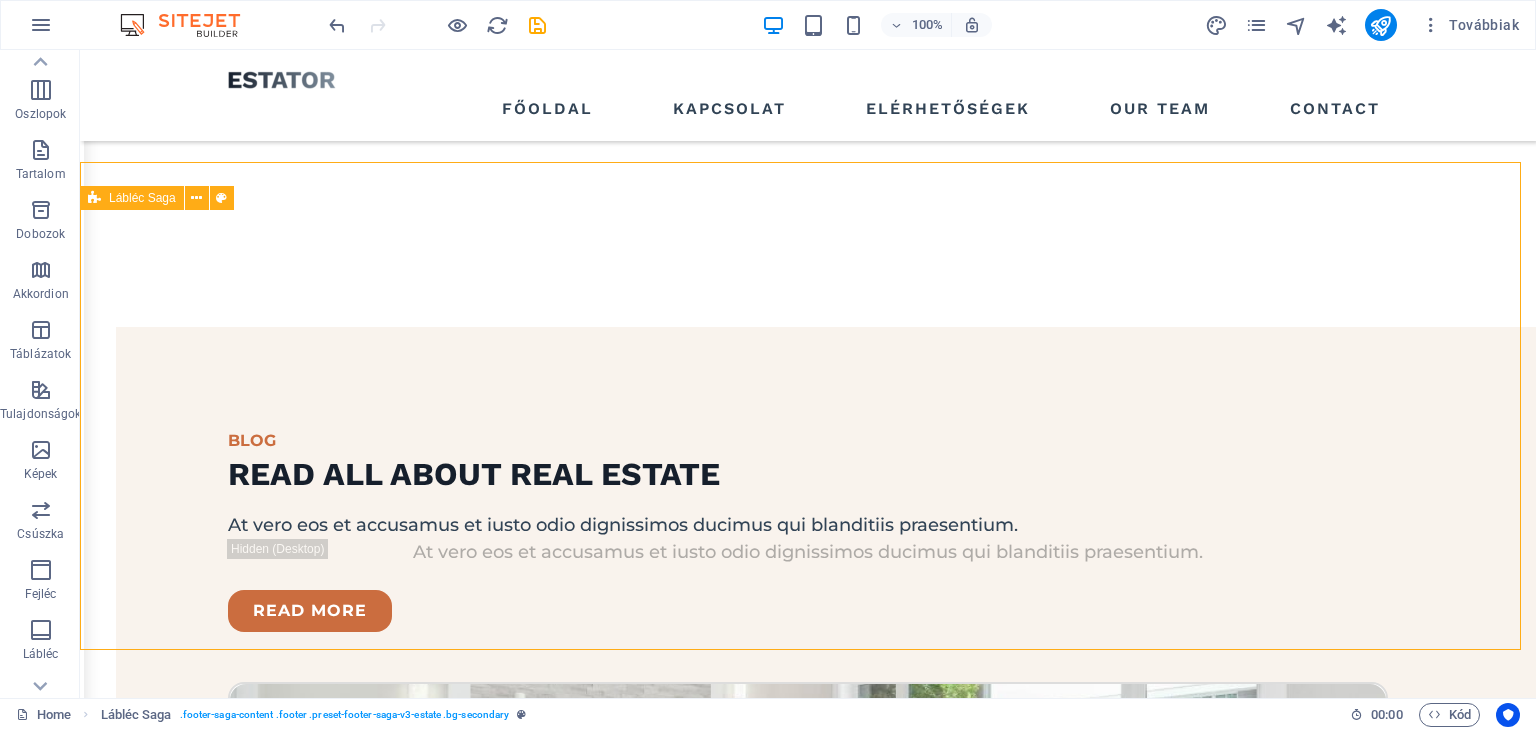 scroll, scrollTop: 3953, scrollLeft: 0, axis: vertical 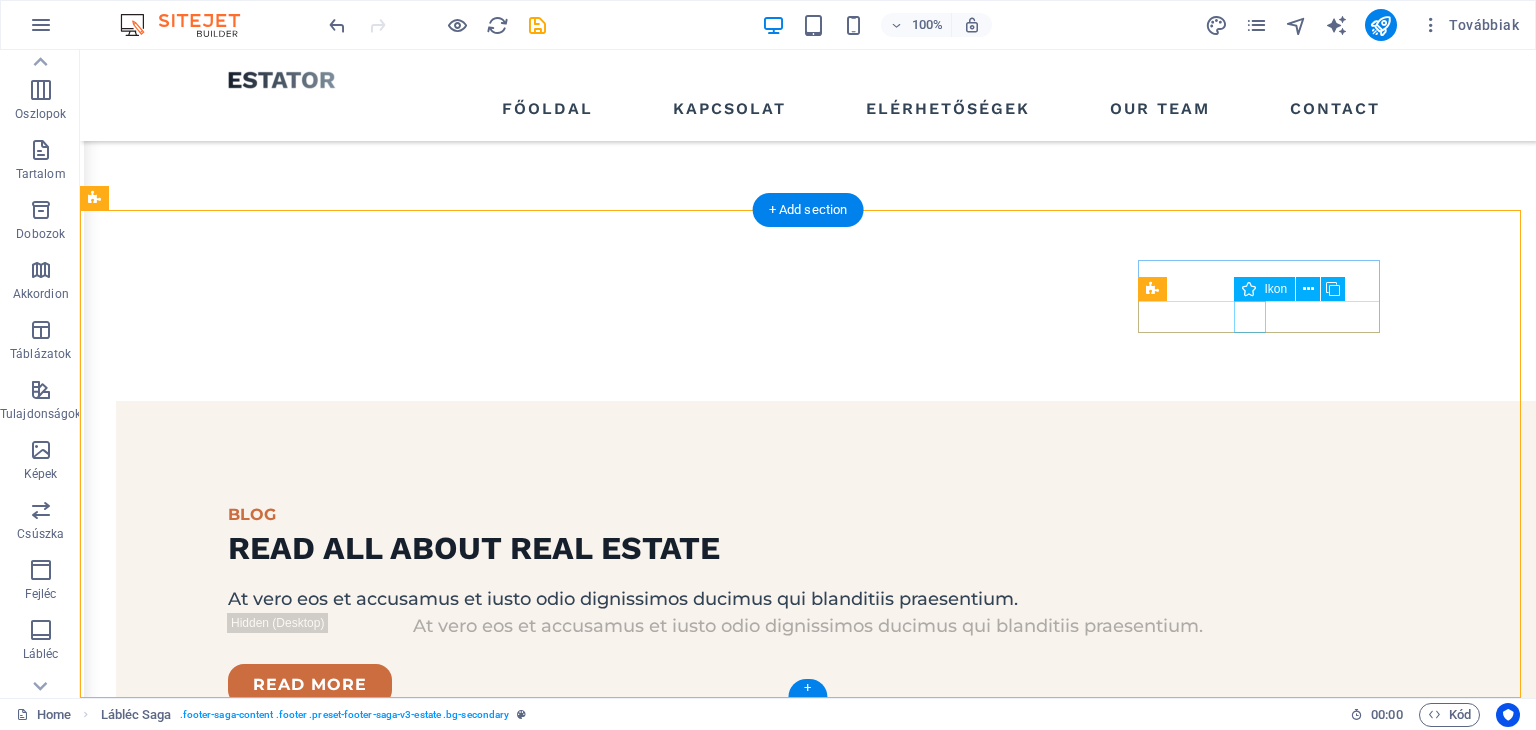 click at bounding box center [217, 3368] 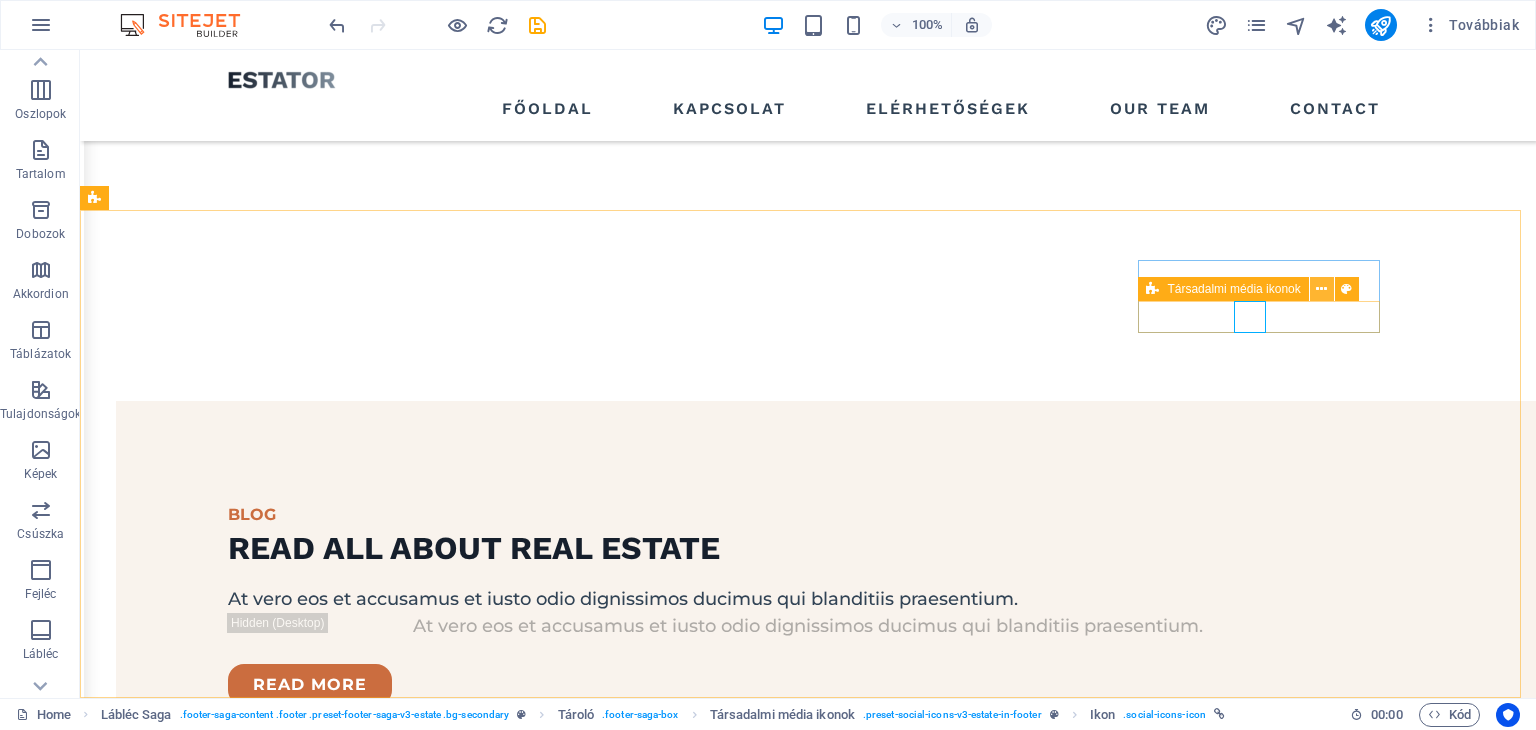 click at bounding box center (1322, 289) 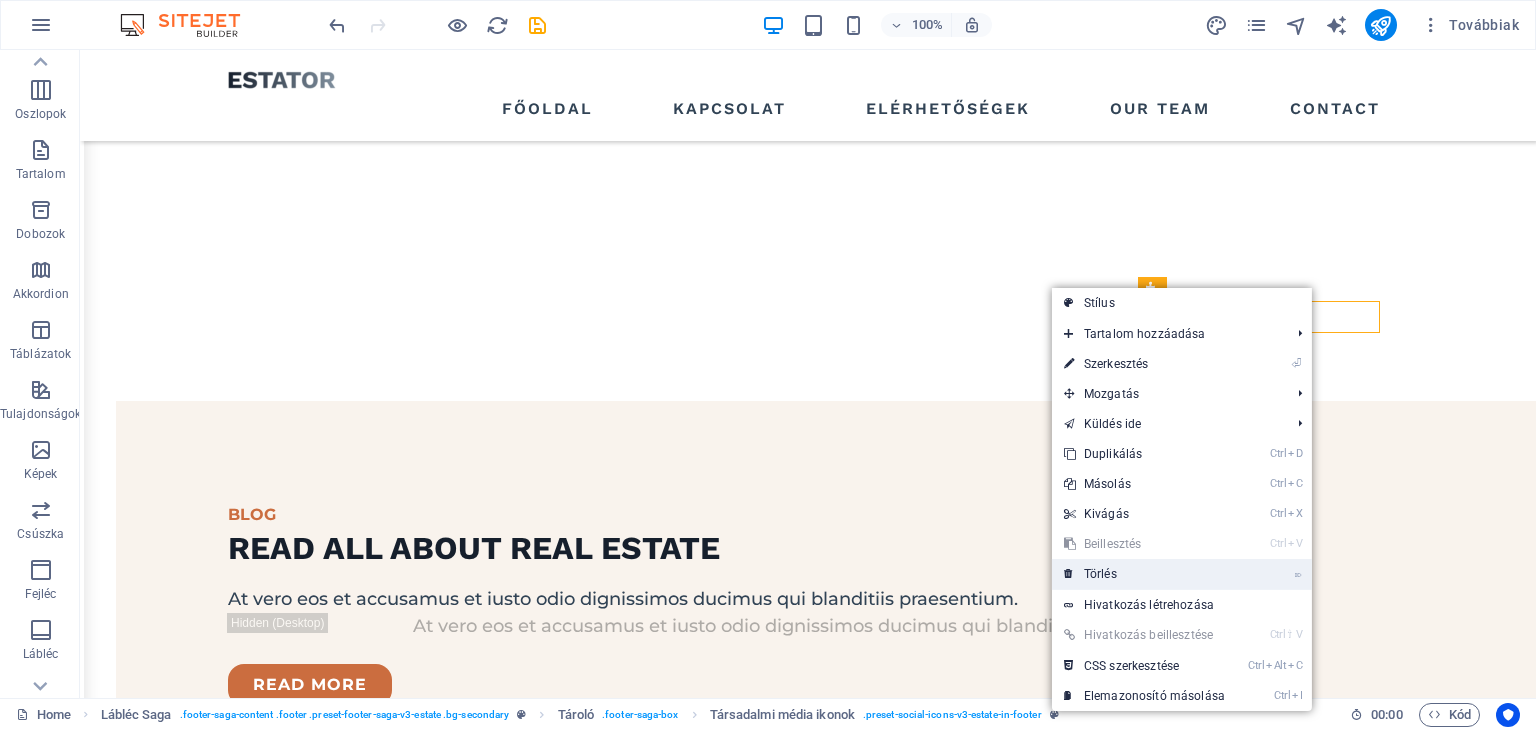 click on "⌦  Törlés" at bounding box center (1144, 574) 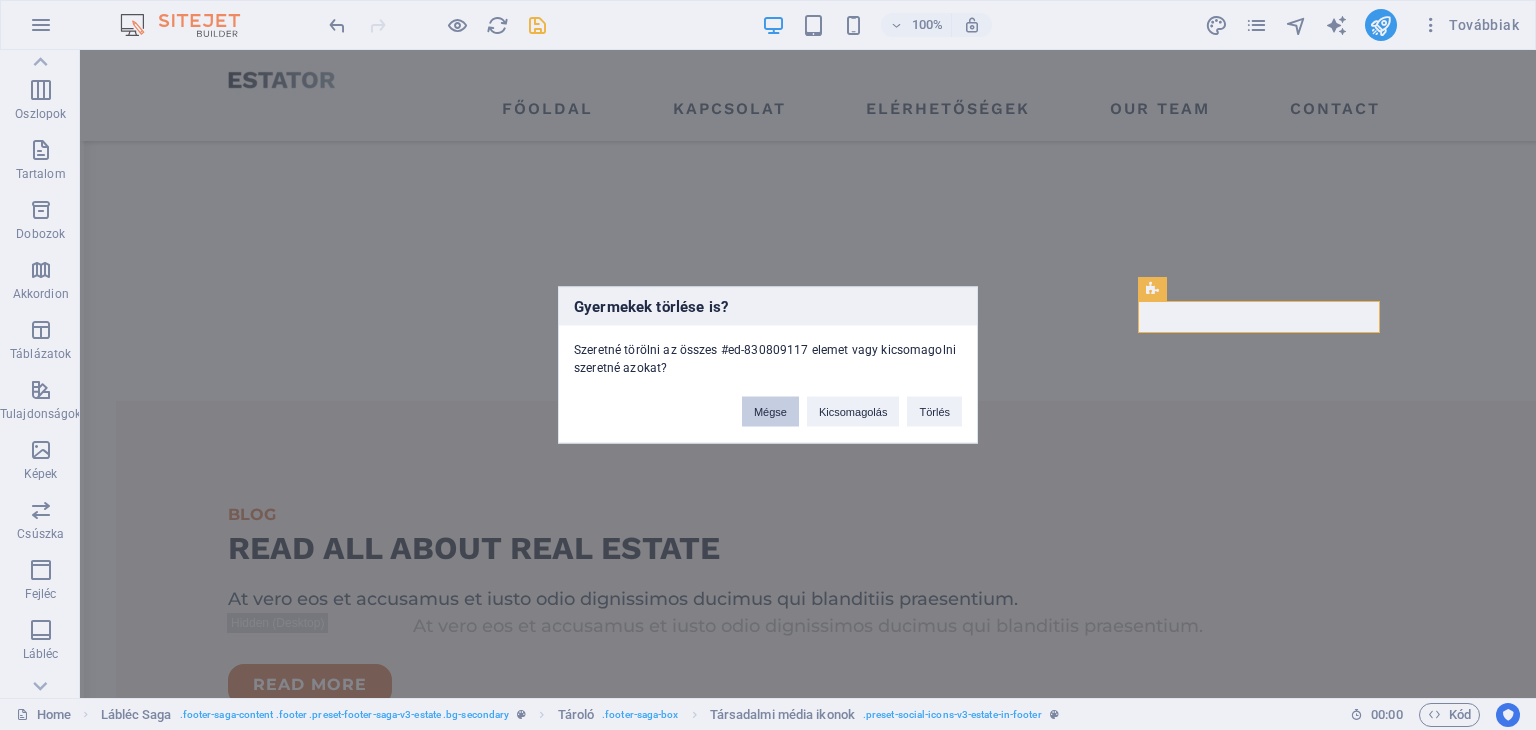 click on "Mégse" at bounding box center [770, 412] 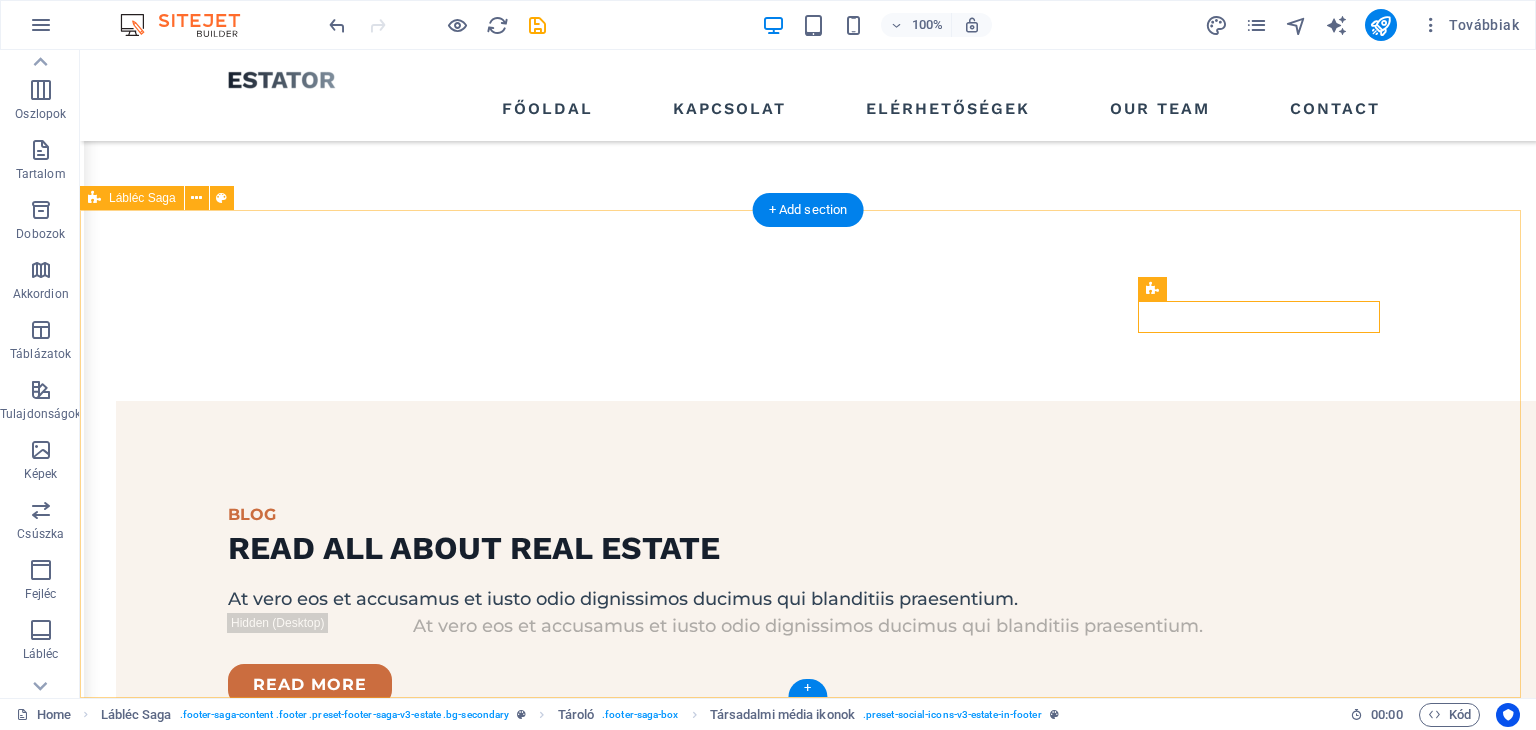drag, startPoint x: 1233, startPoint y: 372, endPoint x: 1239, endPoint y: 349, distance: 23.769728 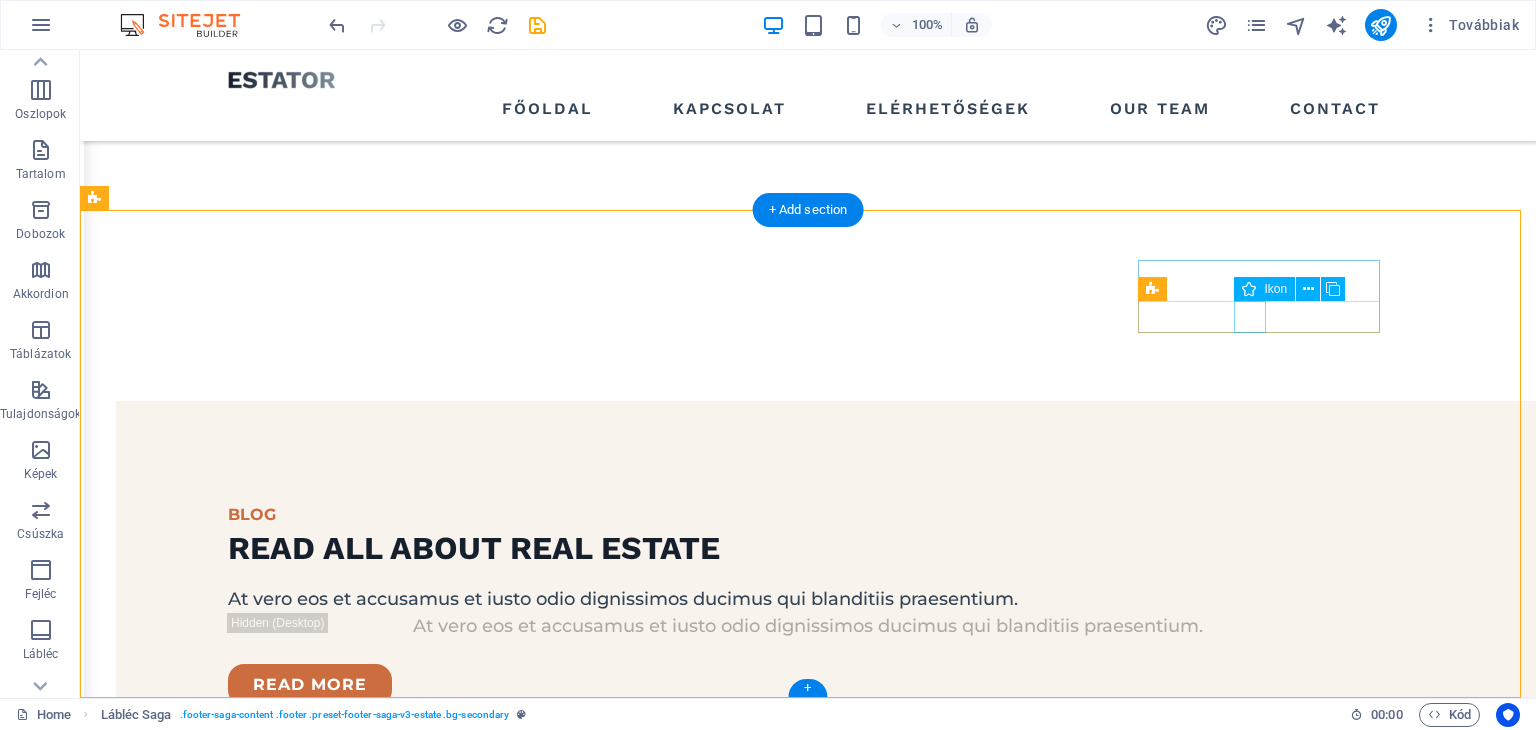 click at bounding box center [217, 3368] 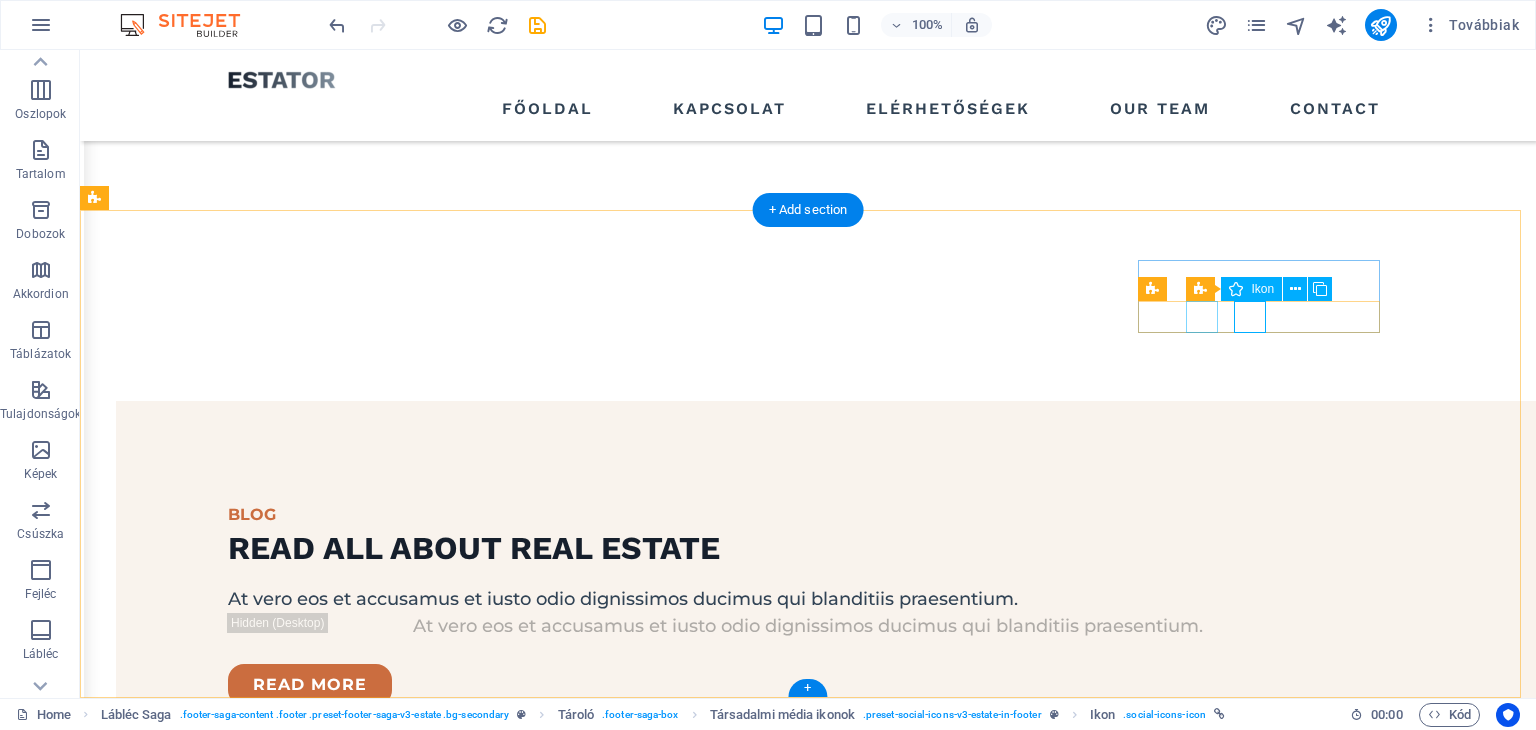 click at bounding box center [217, 3328] 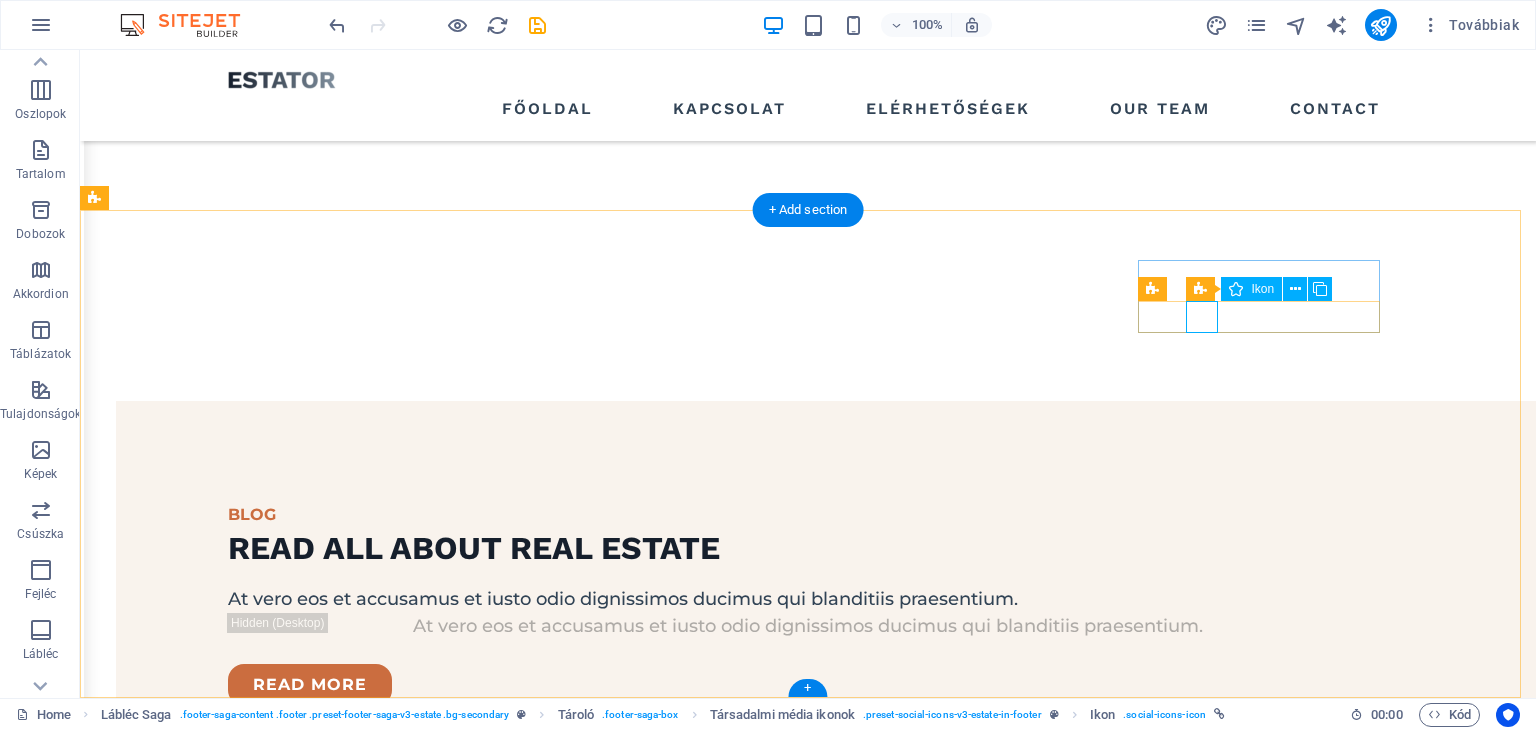 click at bounding box center (217, 3328) 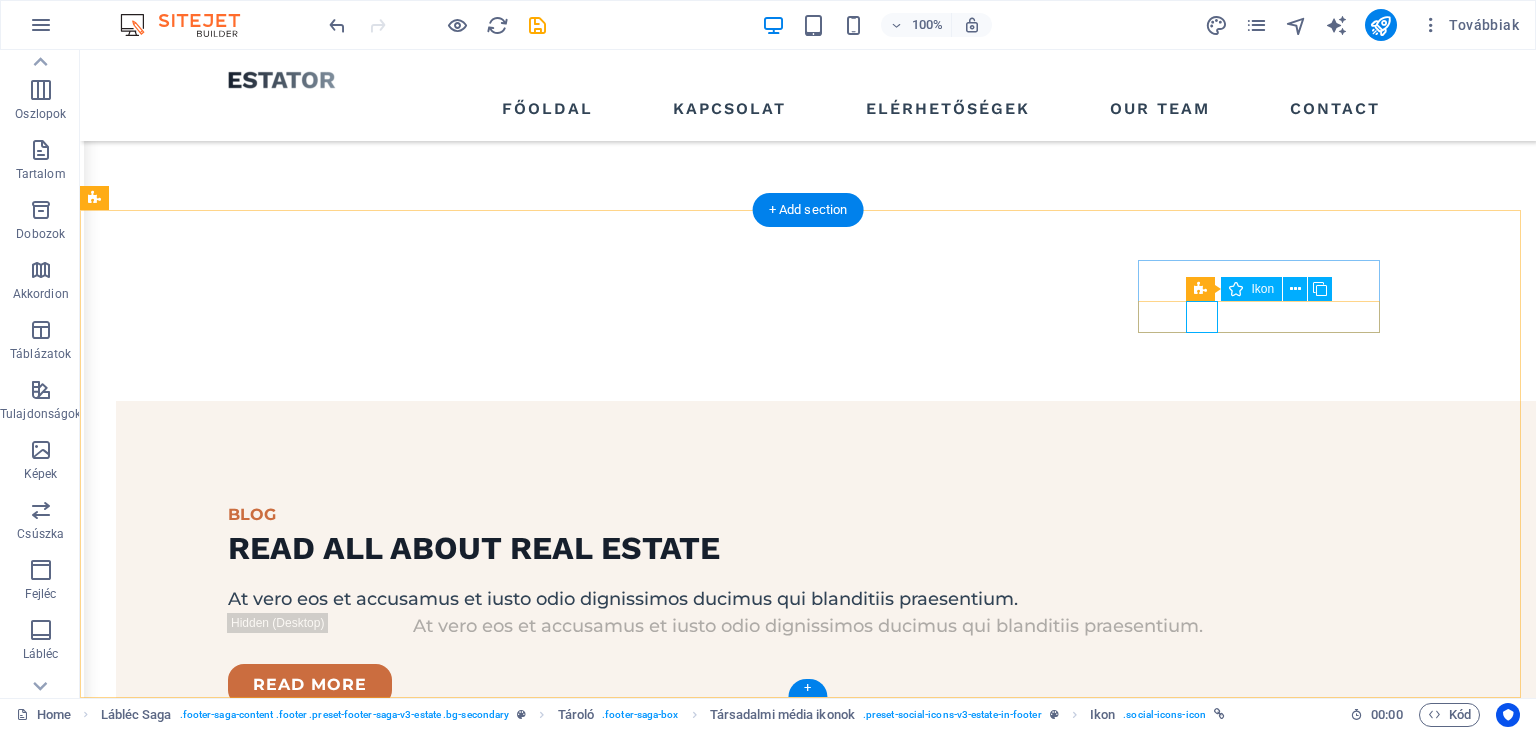 click at bounding box center (217, 3328) 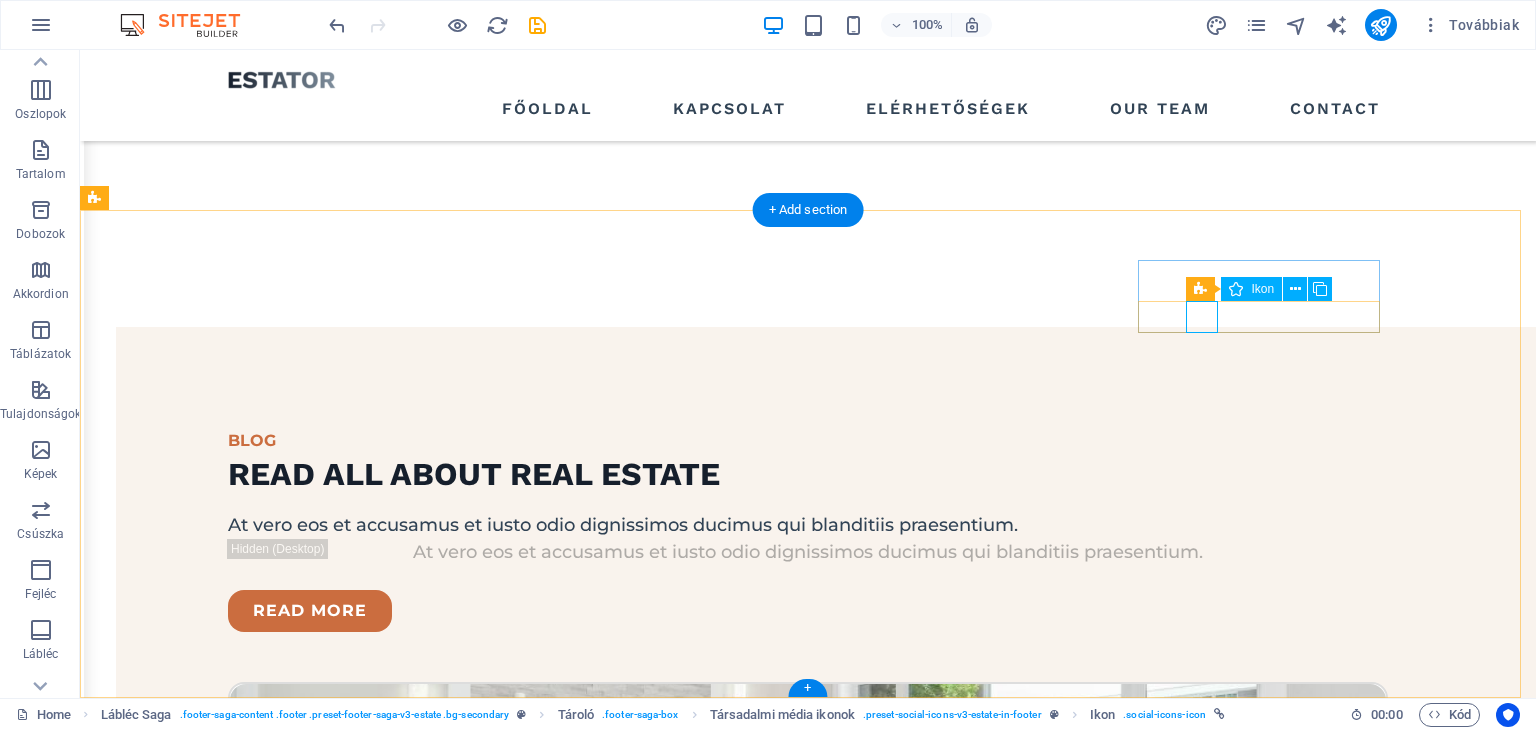 select on "xMidYMid" 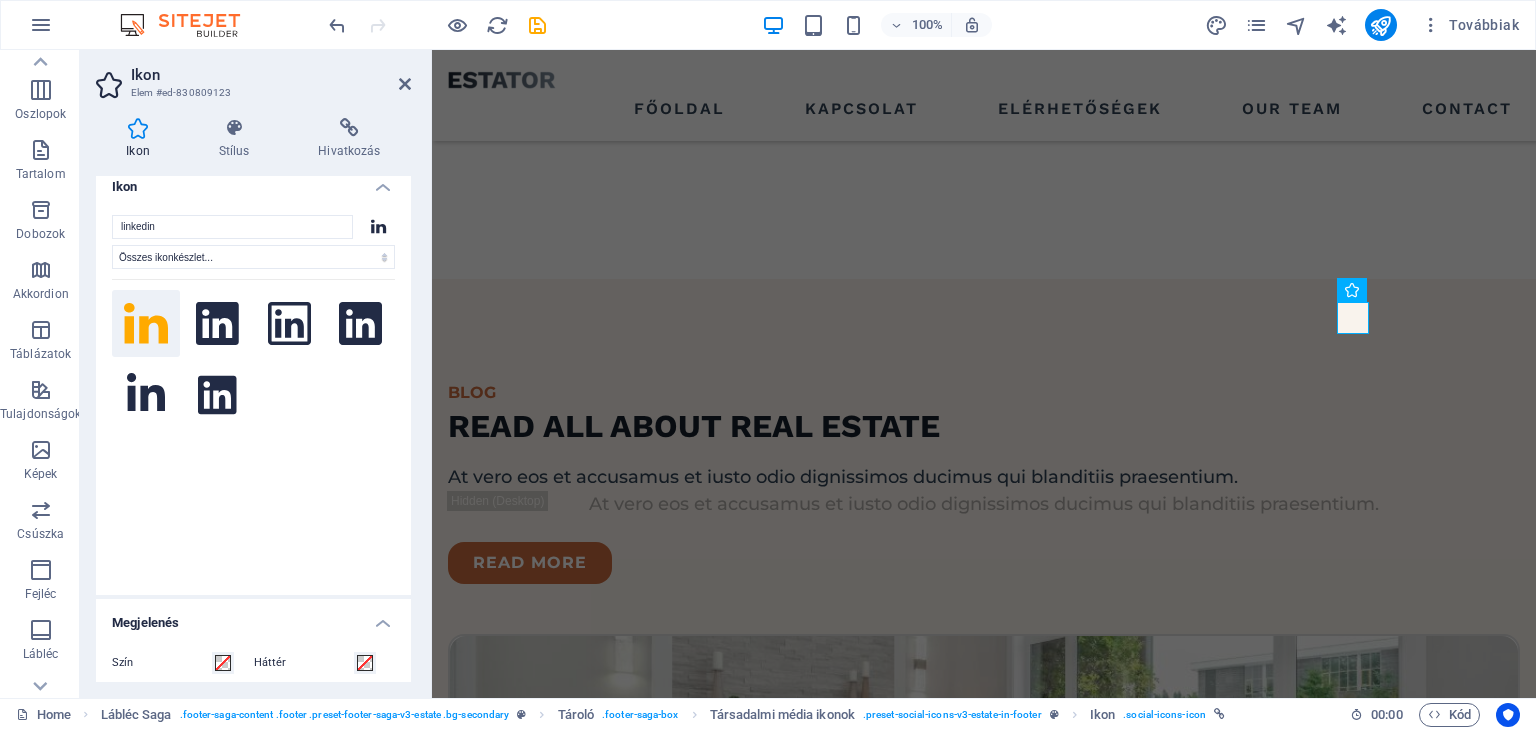 scroll, scrollTop: 0, scrollLeft: 0, axis: both 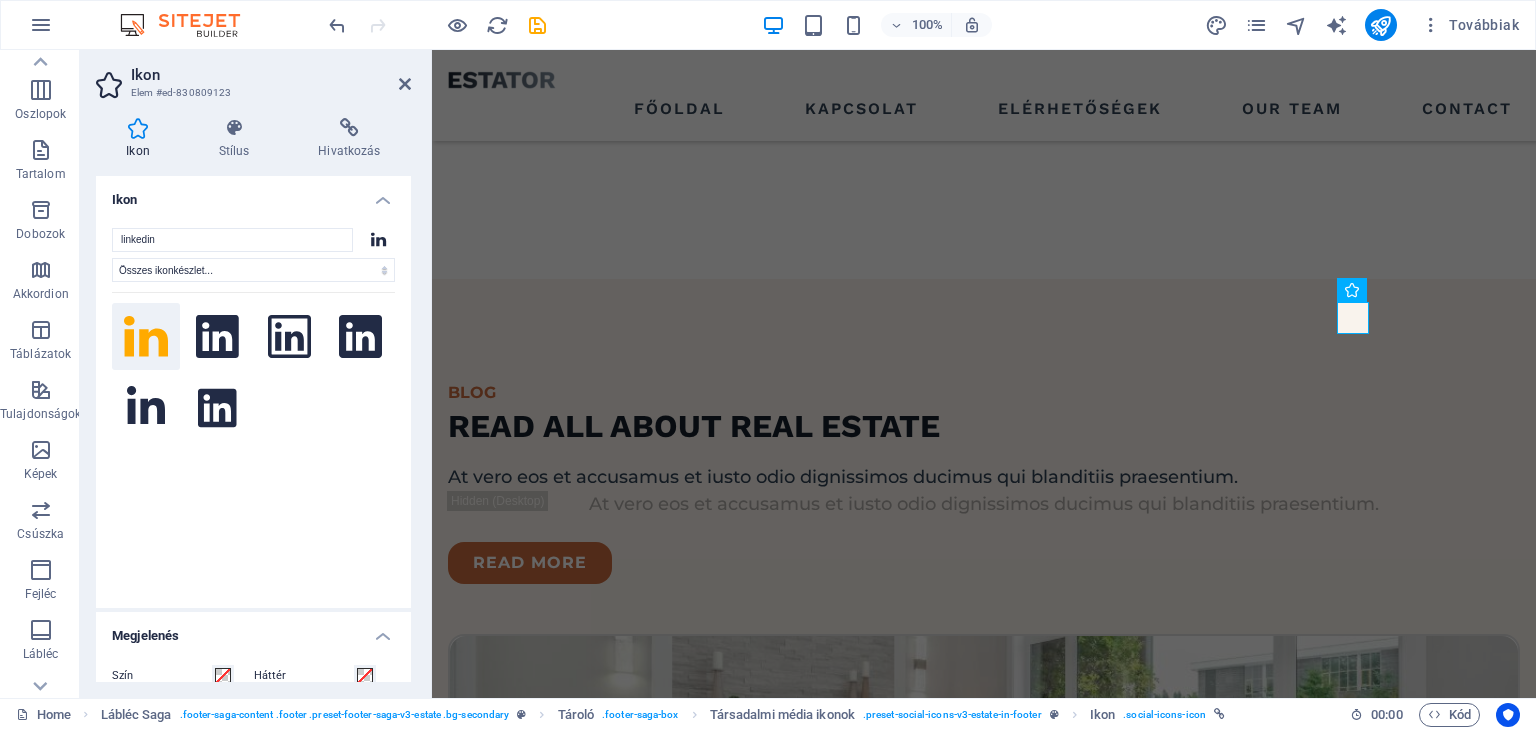 click on "Ikon Elem #ed-830809123" at bounding box center (253, 76) 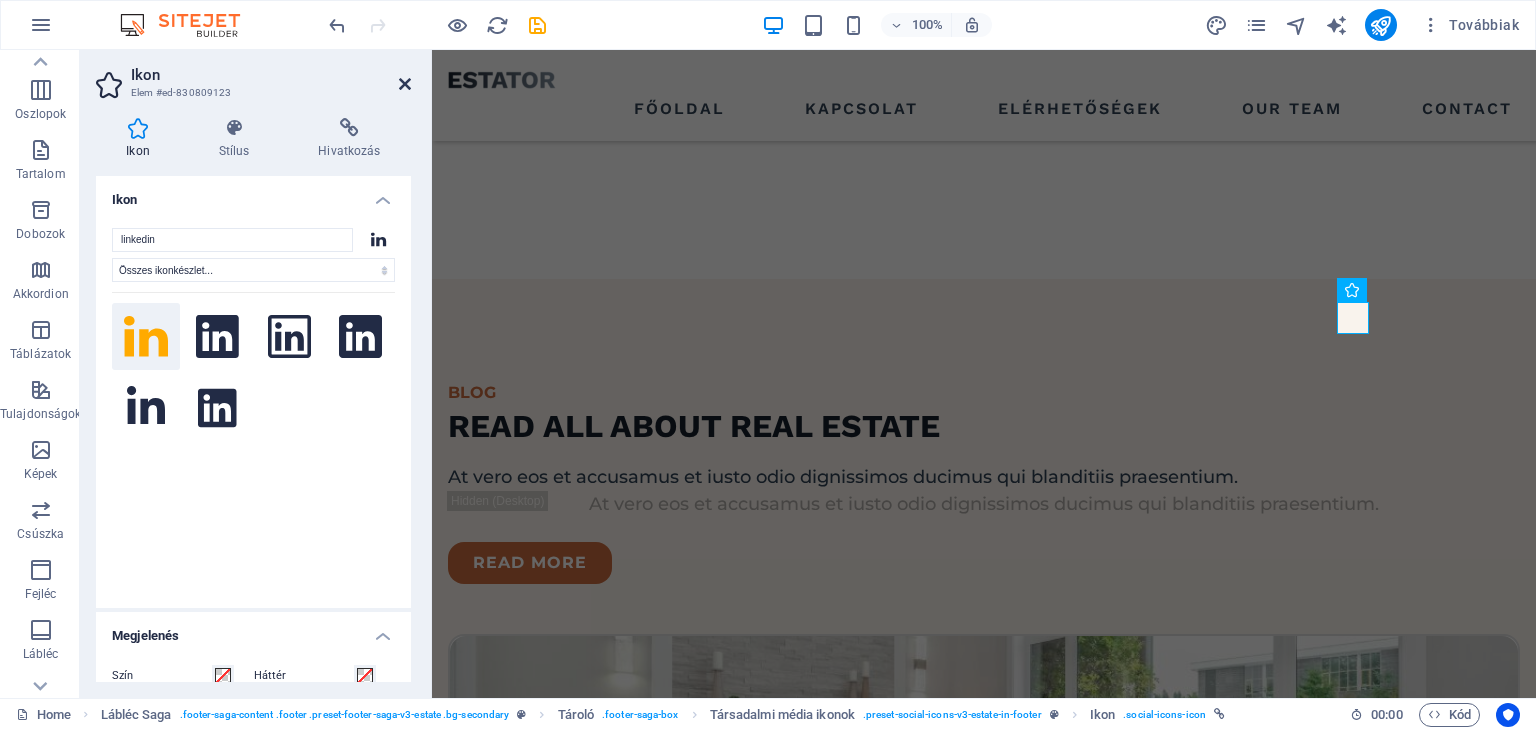 drag, startPoint x: 408, startPoint y: 84, endPoint x: 1333, endPoint y: 80, distance: 925.00867 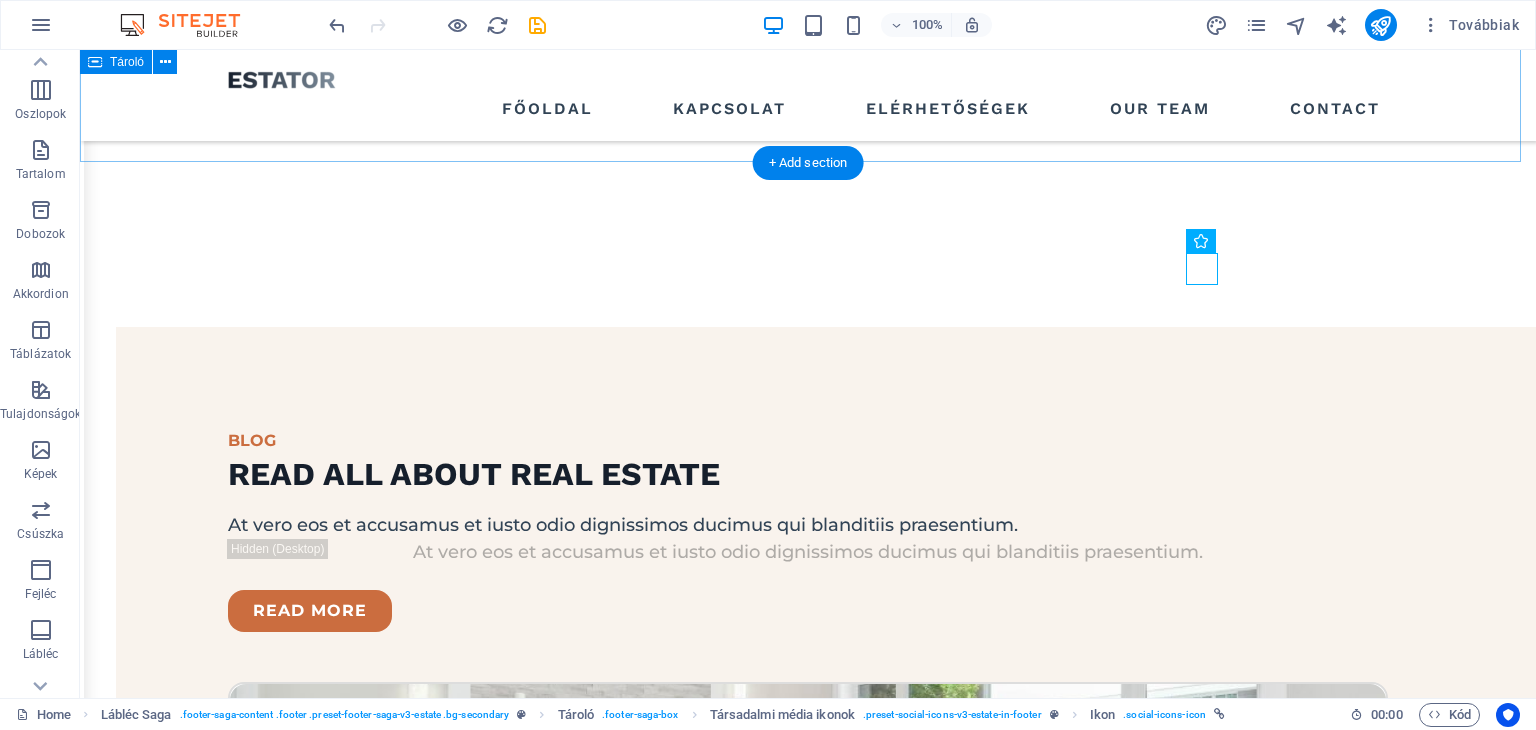 scroll, scrollTop: 3953, scrollLeft: 0, axis: vertical 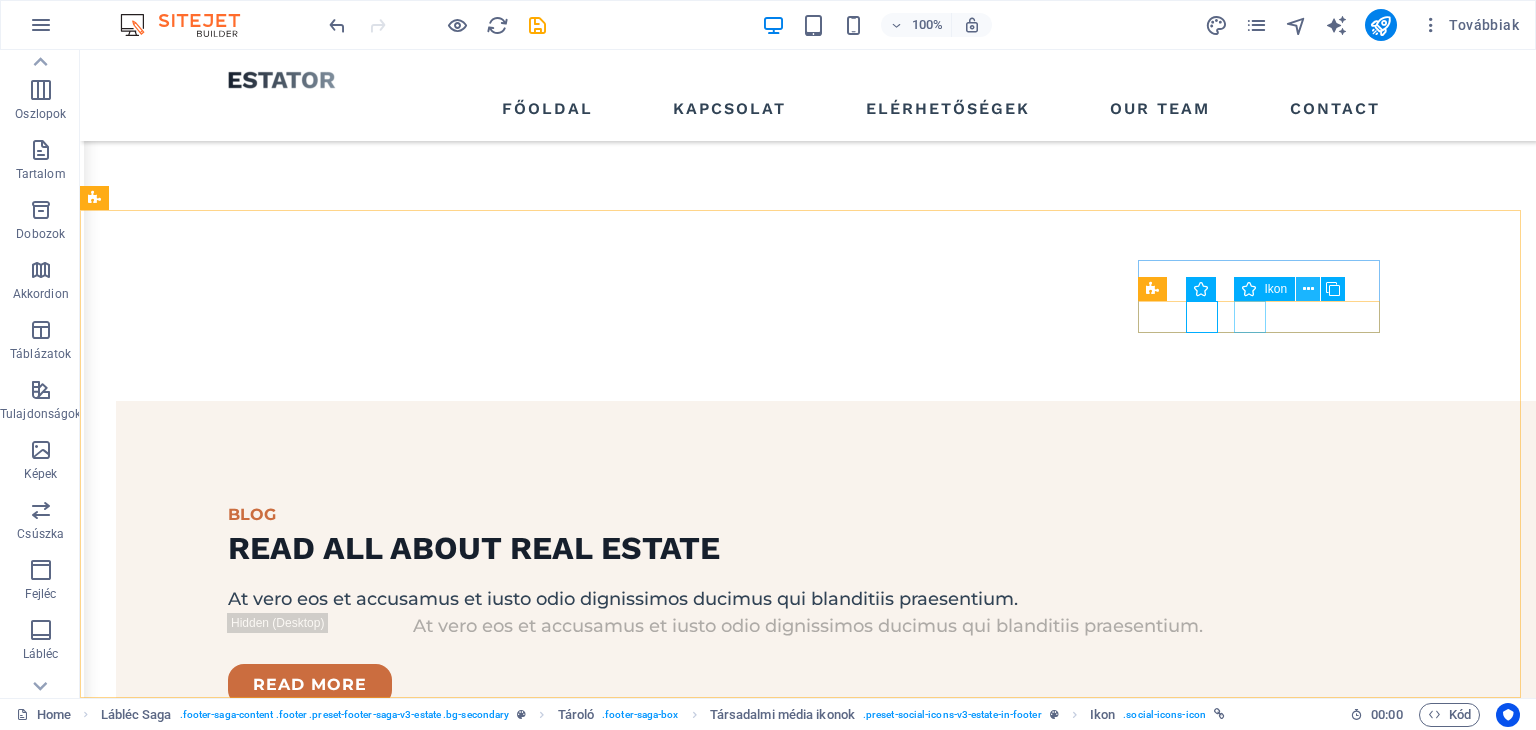 click at bounding box center [1308, 289] 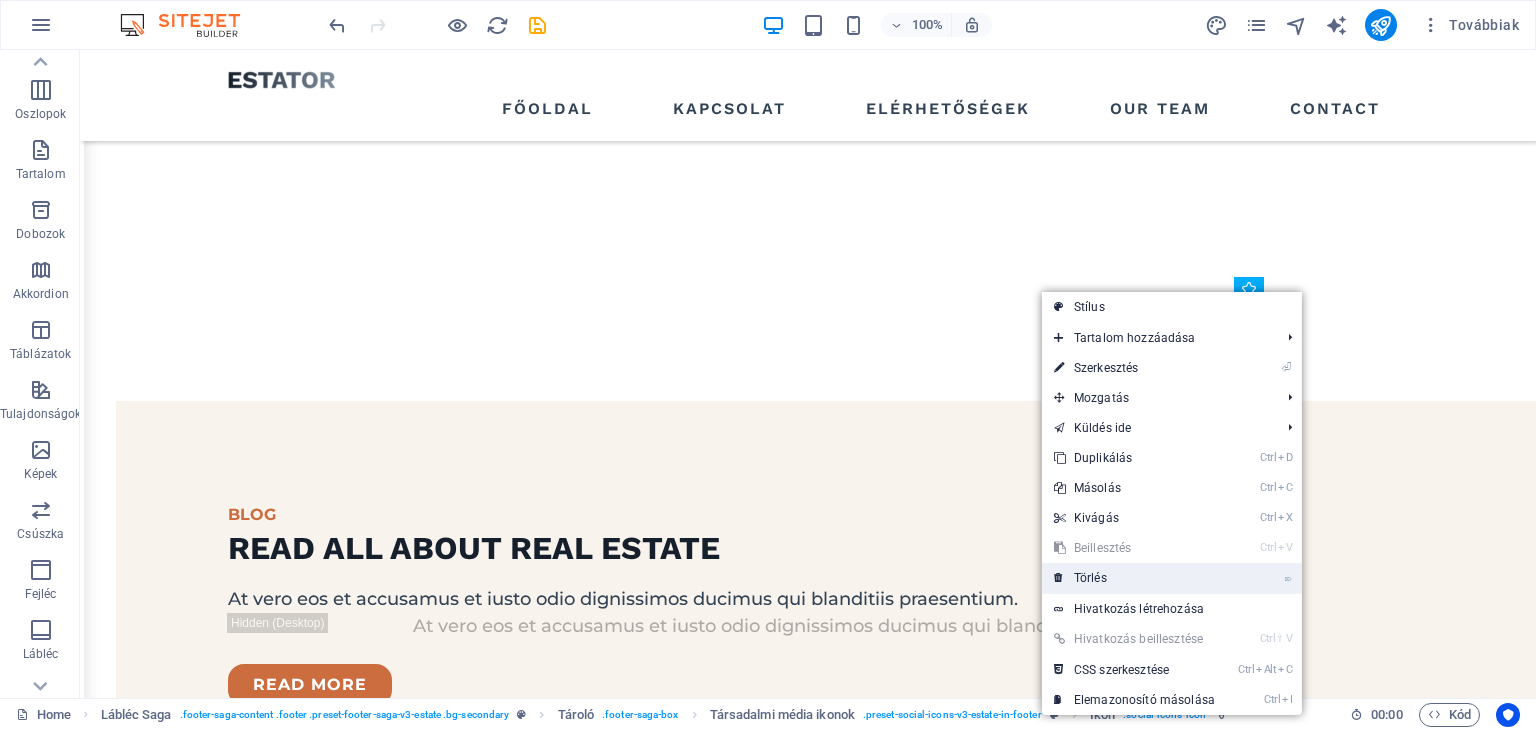 click on "⌦  Törlés" at bounding box center [1134, 578] 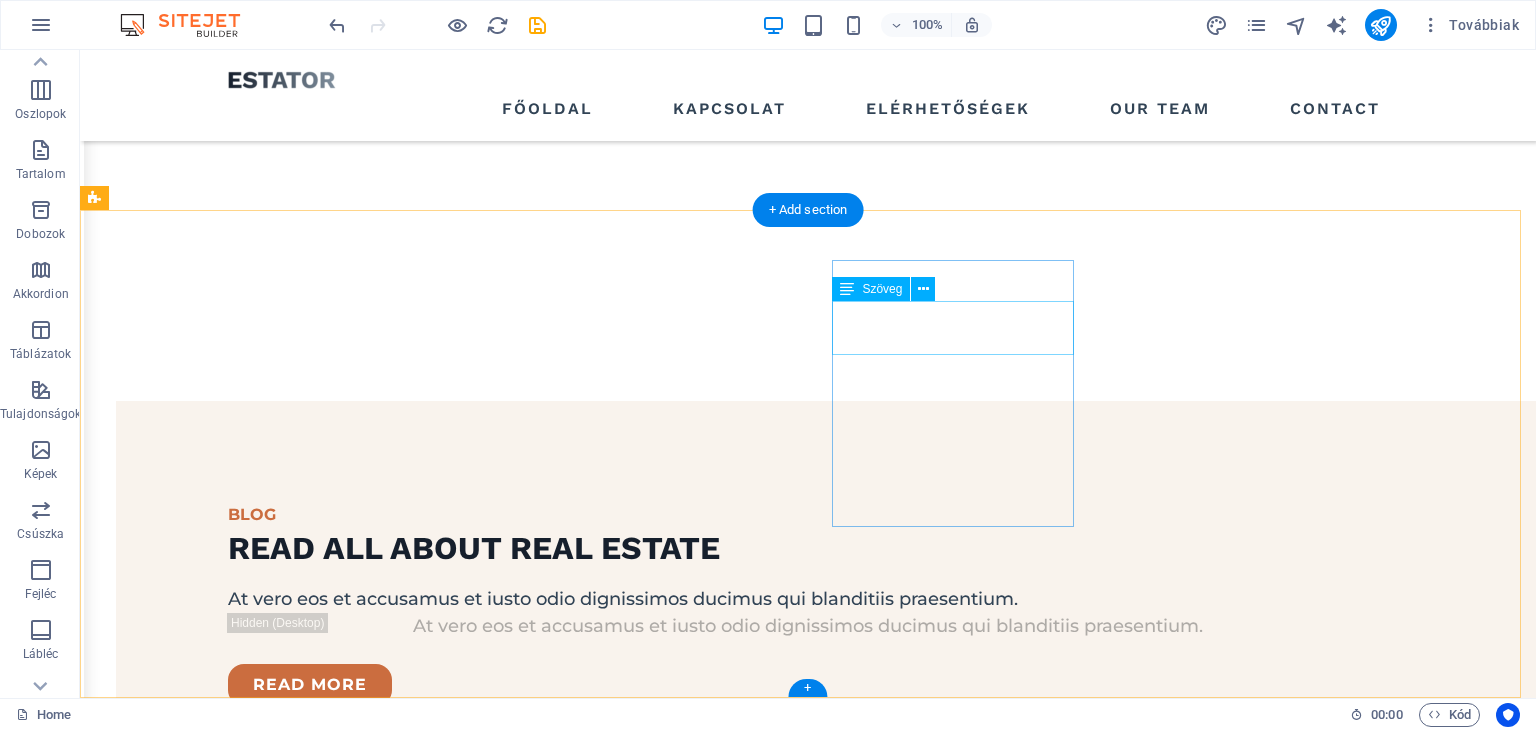 click on "12345" at bounding box center [225, 3013] 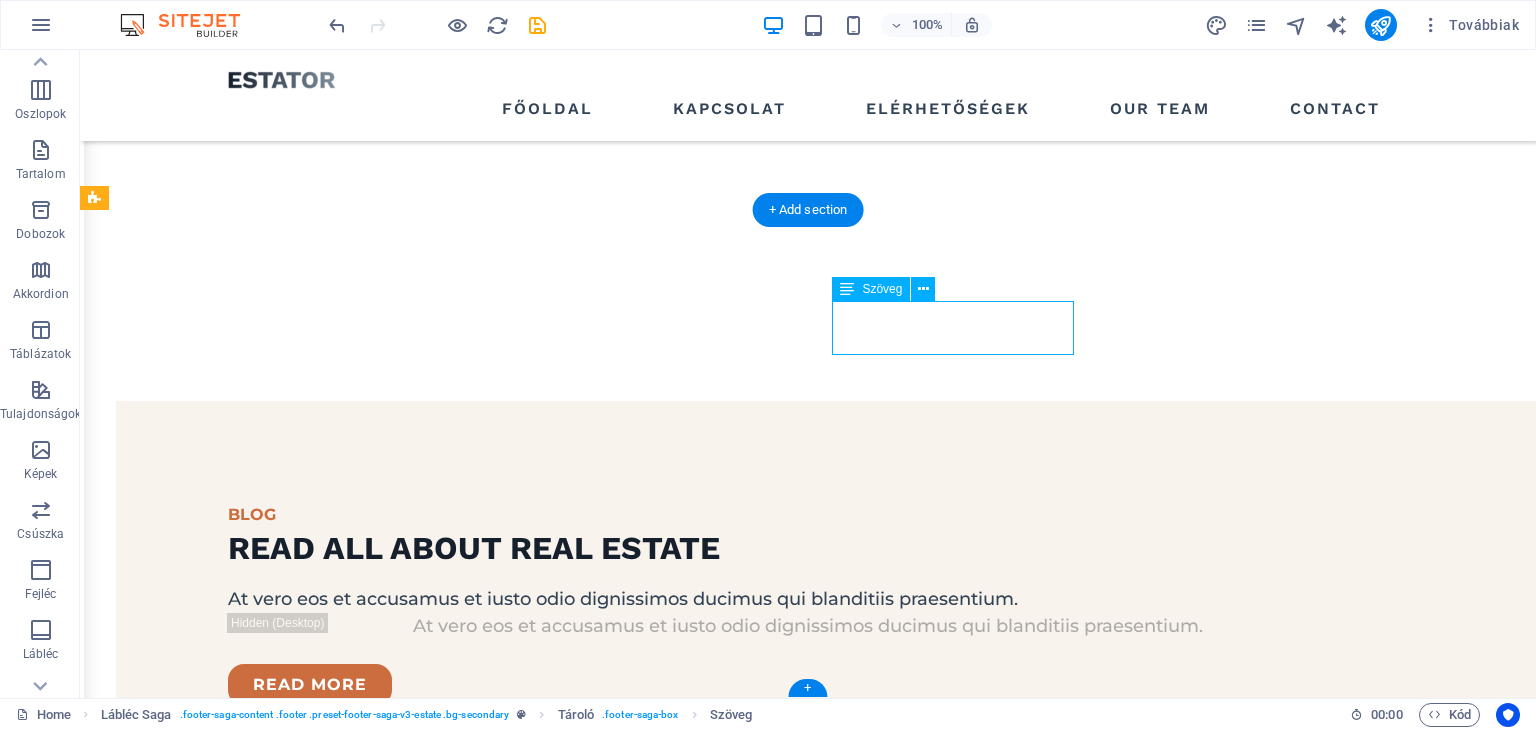 click on "LOCATION:
Street ,  Berlin ,  12345" at bounding box center (217, 3000) 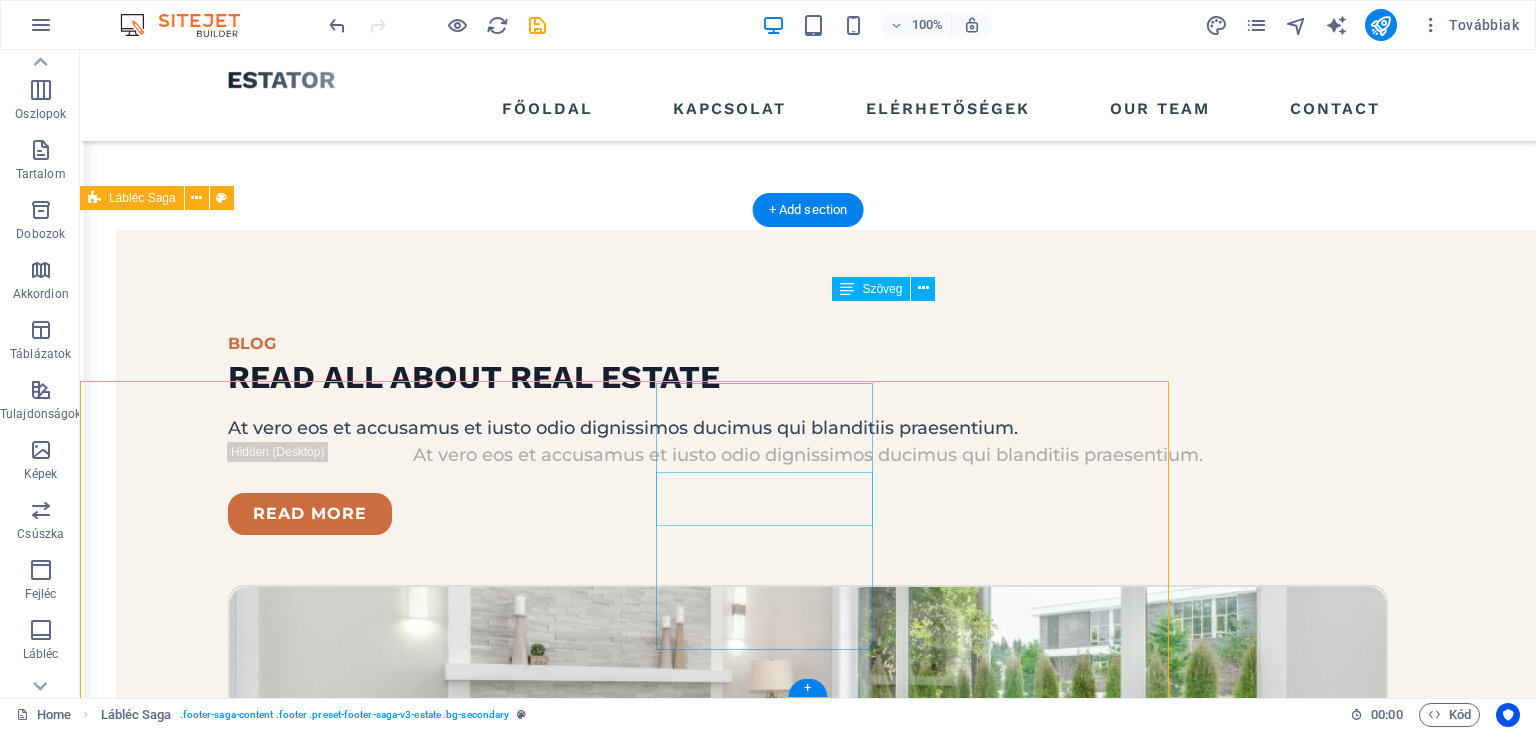 scroll, scrollTop: 3953, scrollLeft: 0, axis: vertical 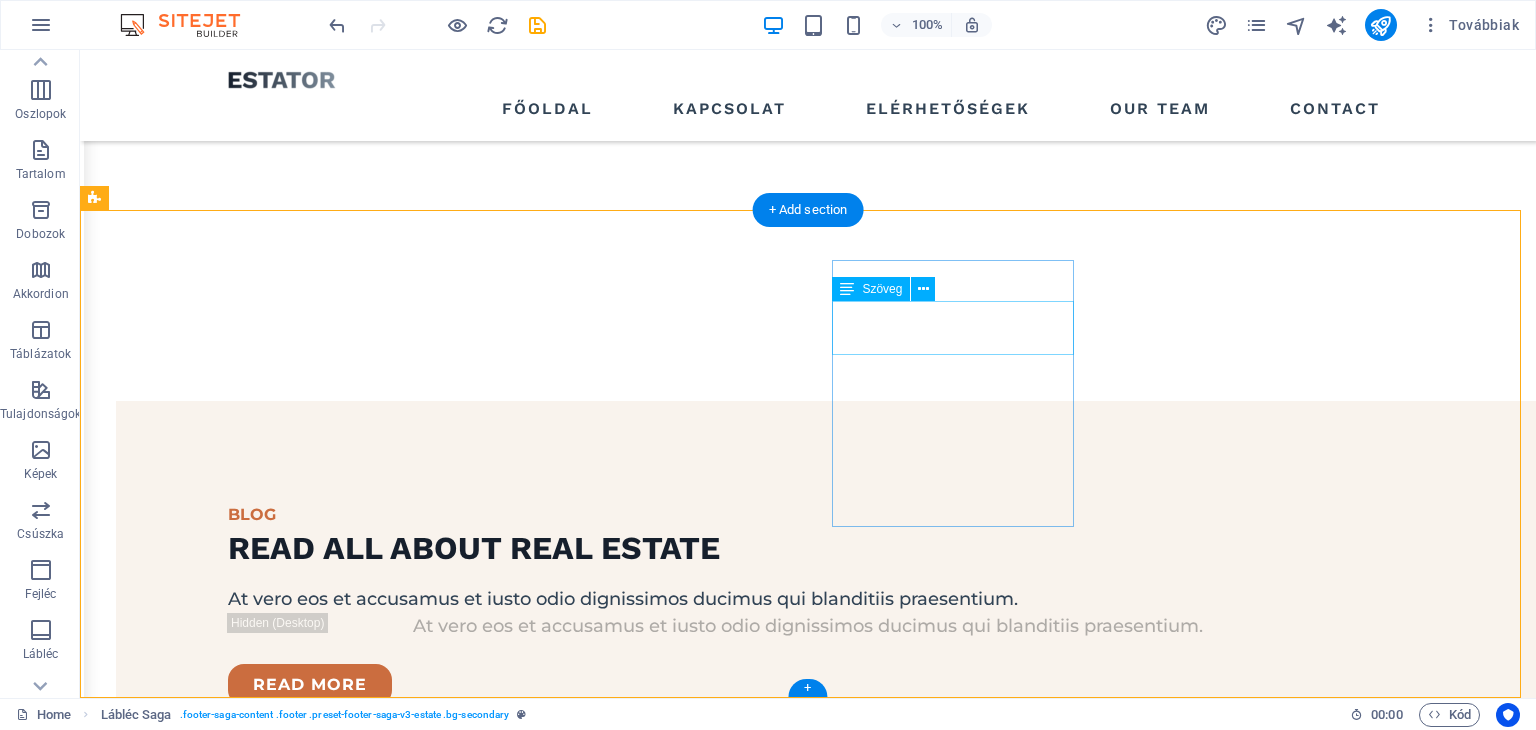 click on "LOCATION:
Street ,  Berlin ,  12345" at bounding box center (217, 3000) 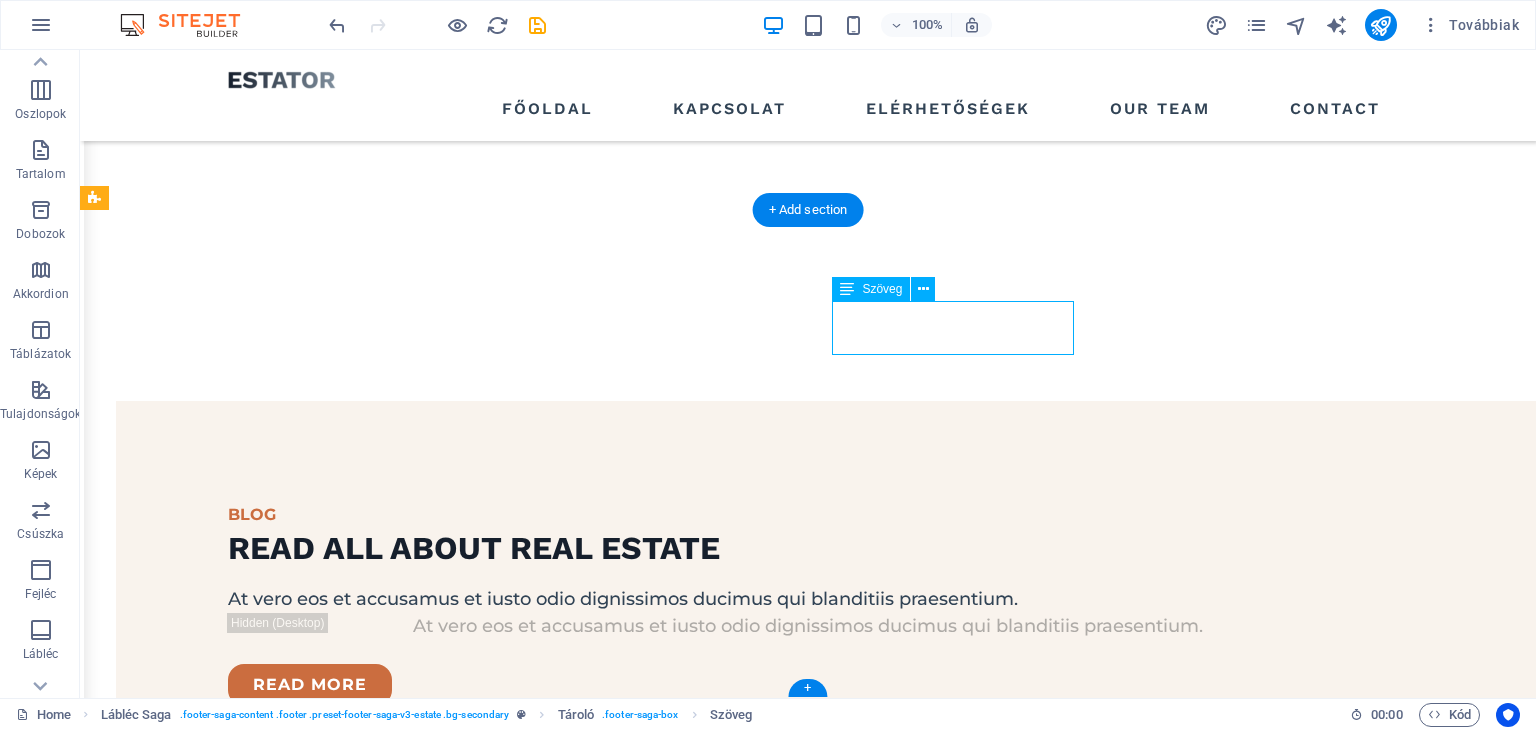click on "LOCATION:
Street ,  Berlin ,  12345" at bounding box center (217, 3000) 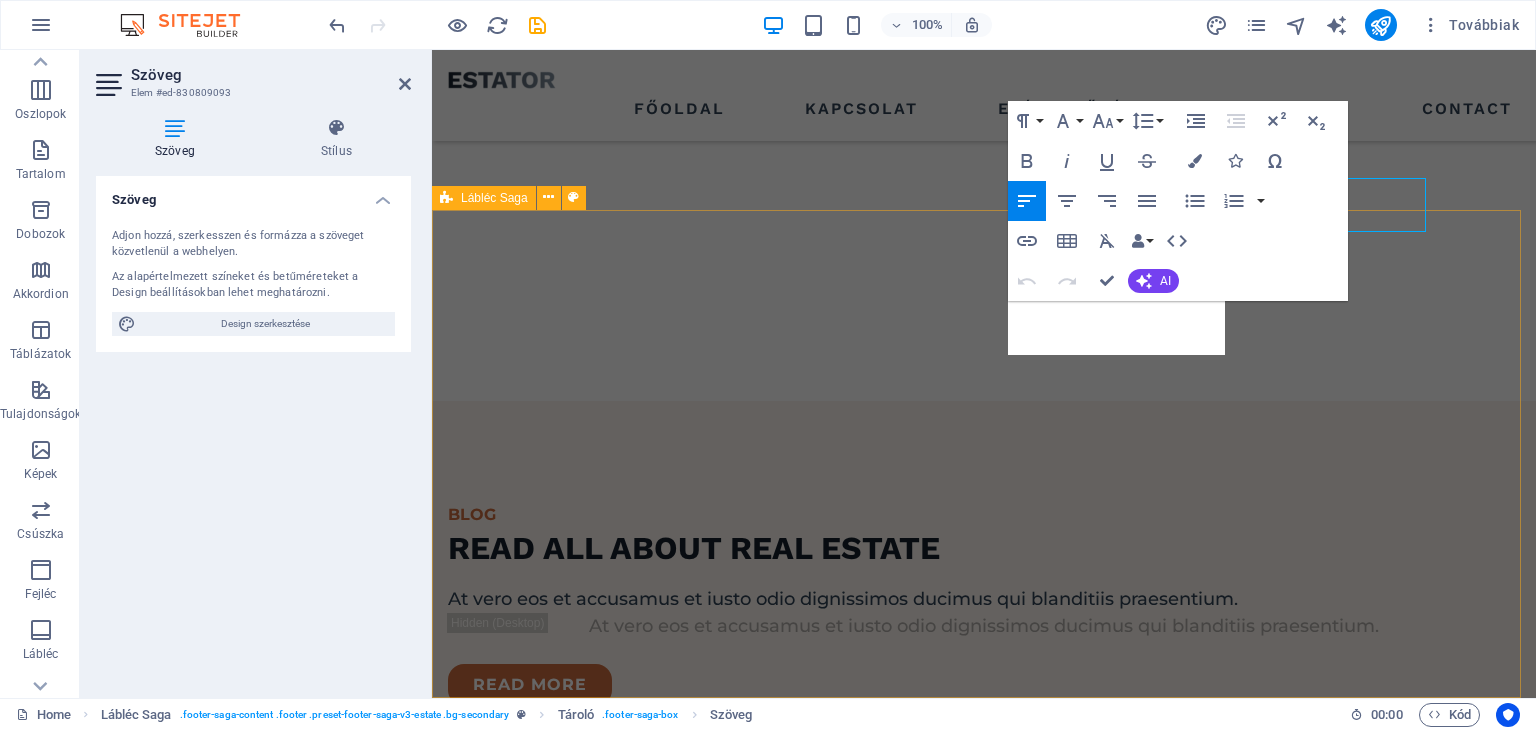 scroll, scrollTop: 4028, scrollLeft: 0, axis: vertical 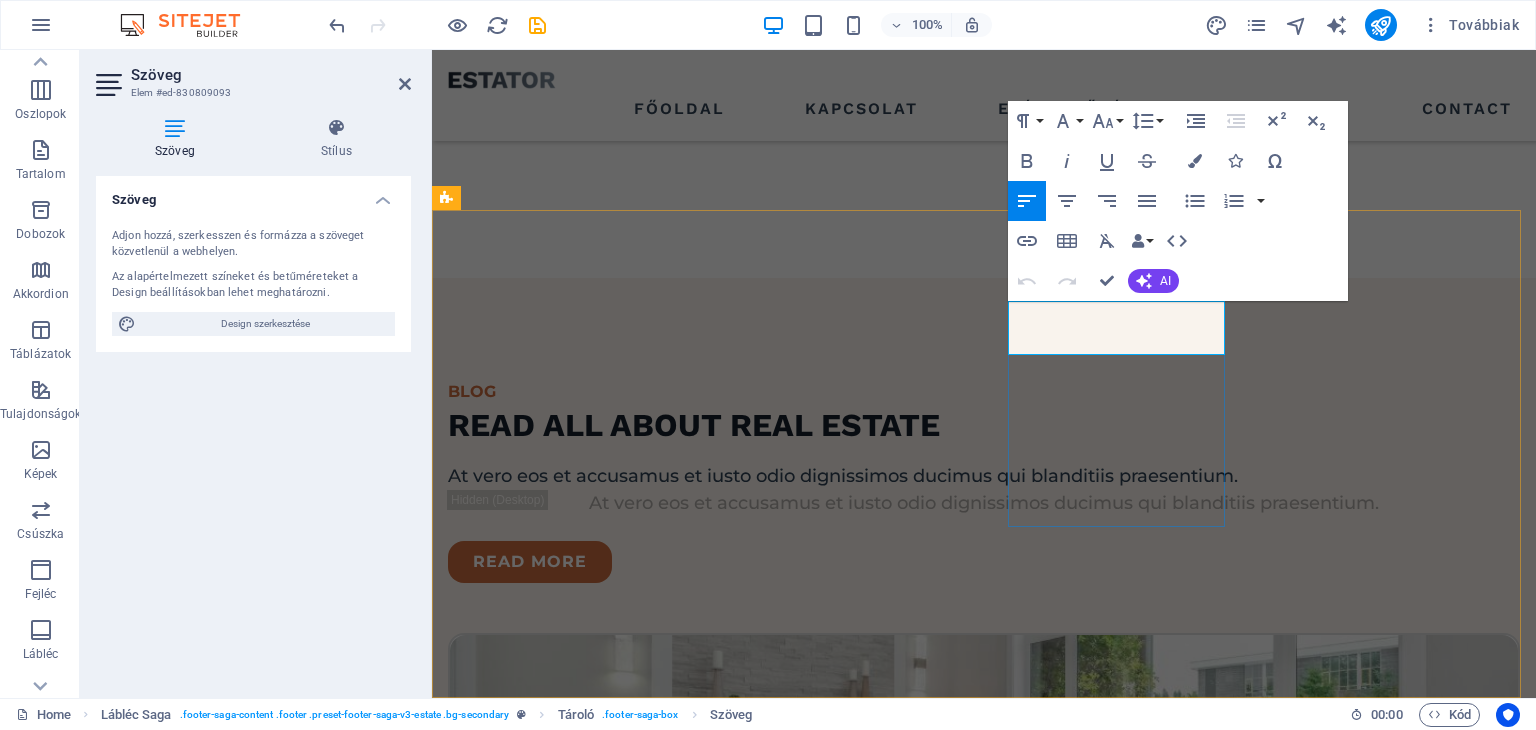 click on "12345" at bounding box center (577, 2890) 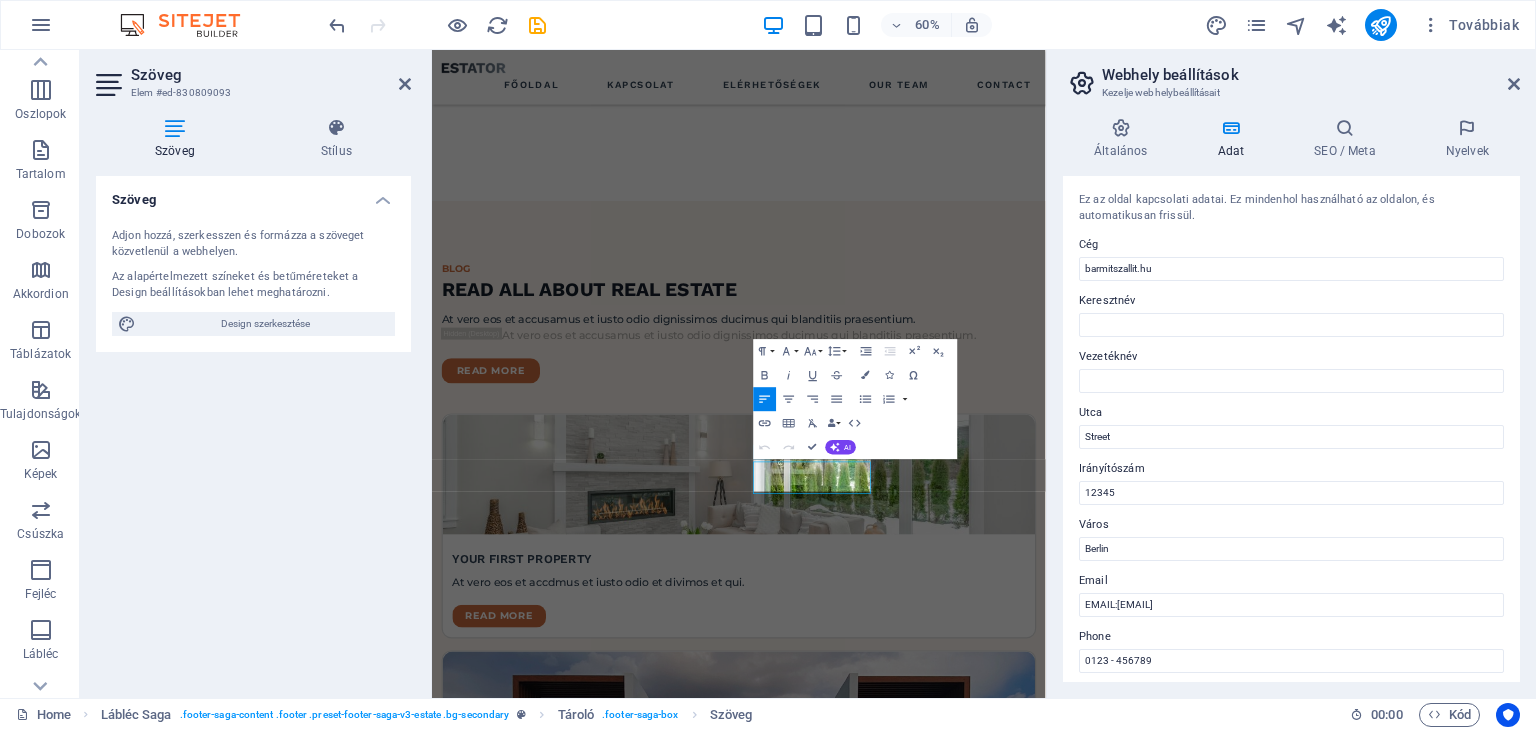 scroll, scrollTop: 4024, scrollLeft: 0, axis: vertical 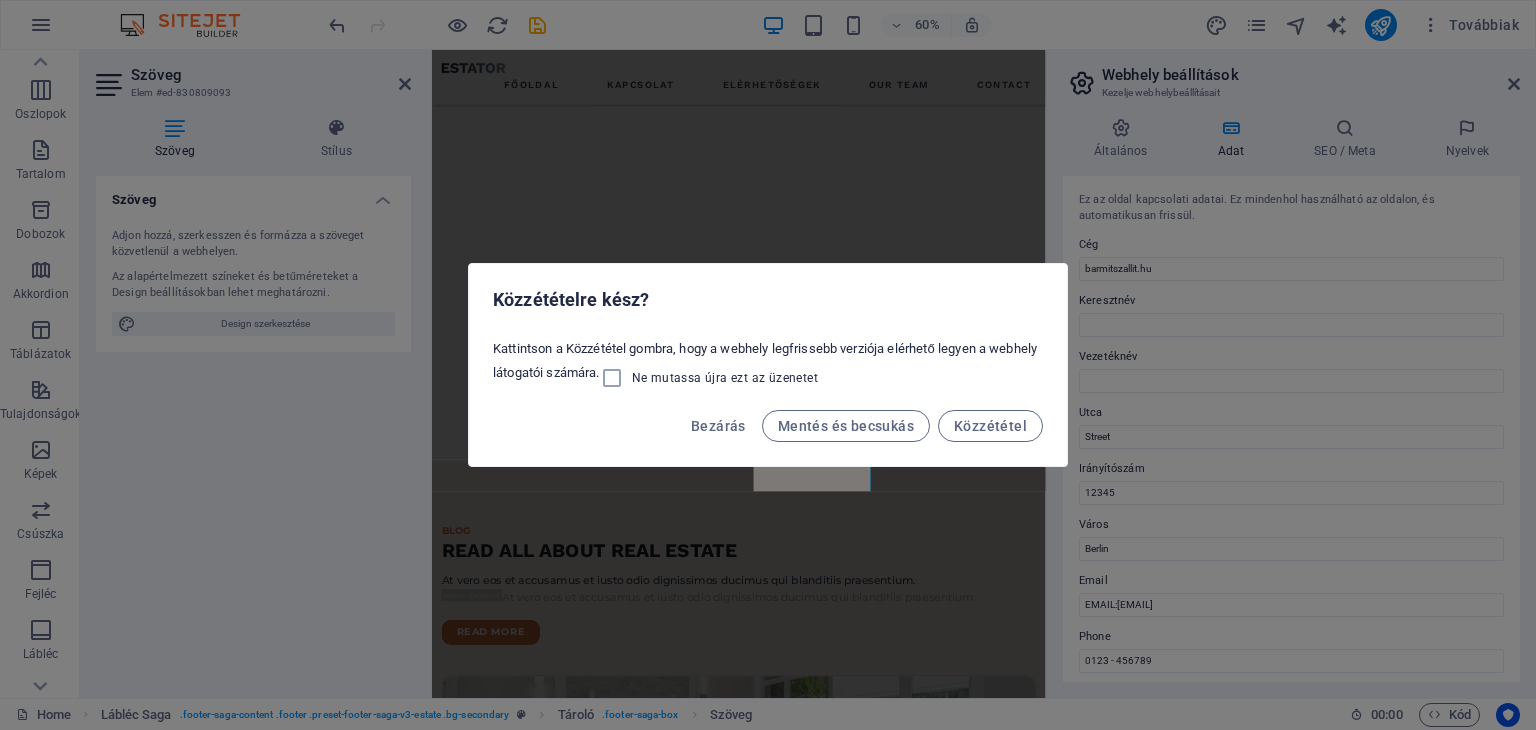 click on "Közzétételre kész? Kattintson a Közzététel gombra, hogy a webhely legfrissebb verziója elérhető legyen a webhely látogatói számára. Ne mutassa újra ezt az üzenetet Bezárás Mentés és becsukás Közzététel" at bounding box center (768, 365) 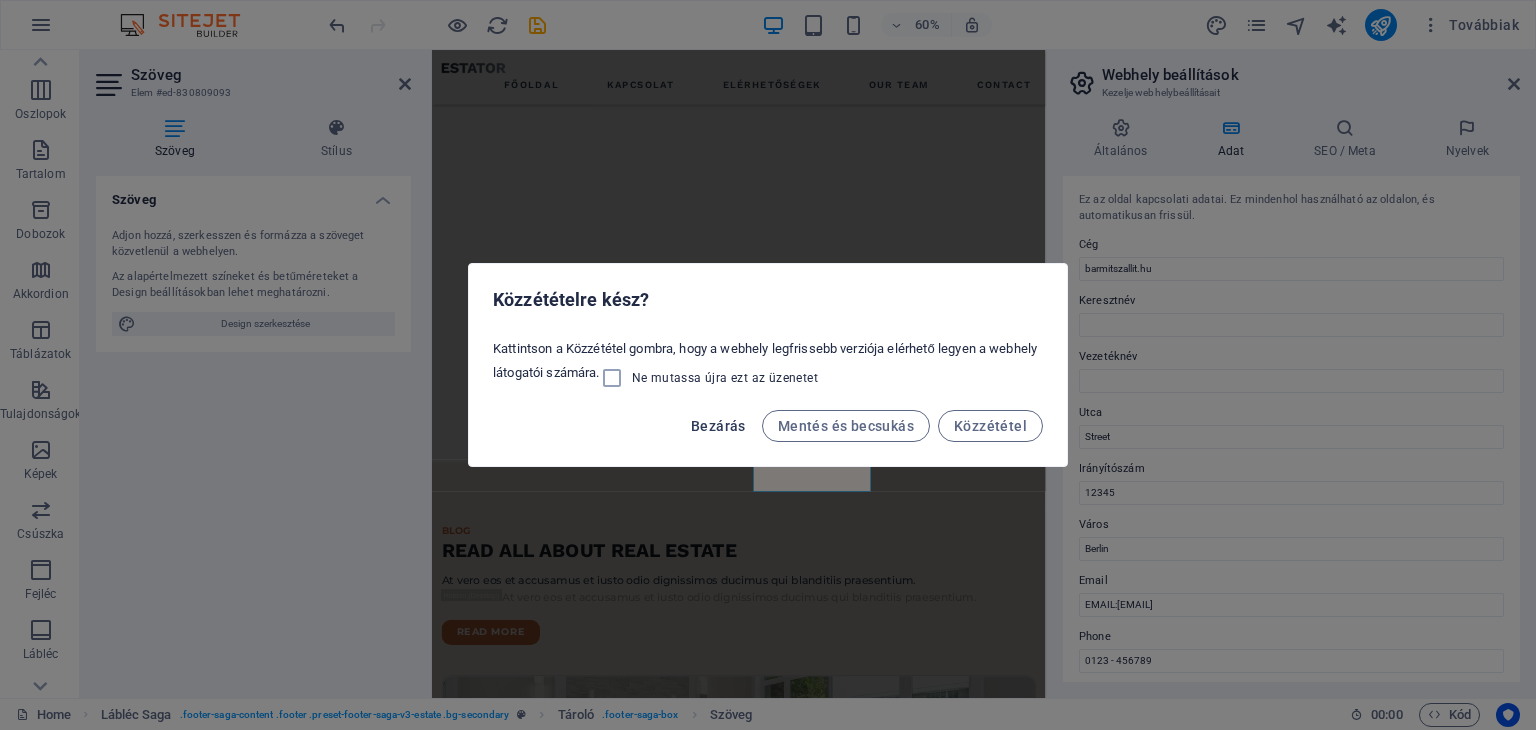 click on "Bezárás" at bounding box center [718, 426] 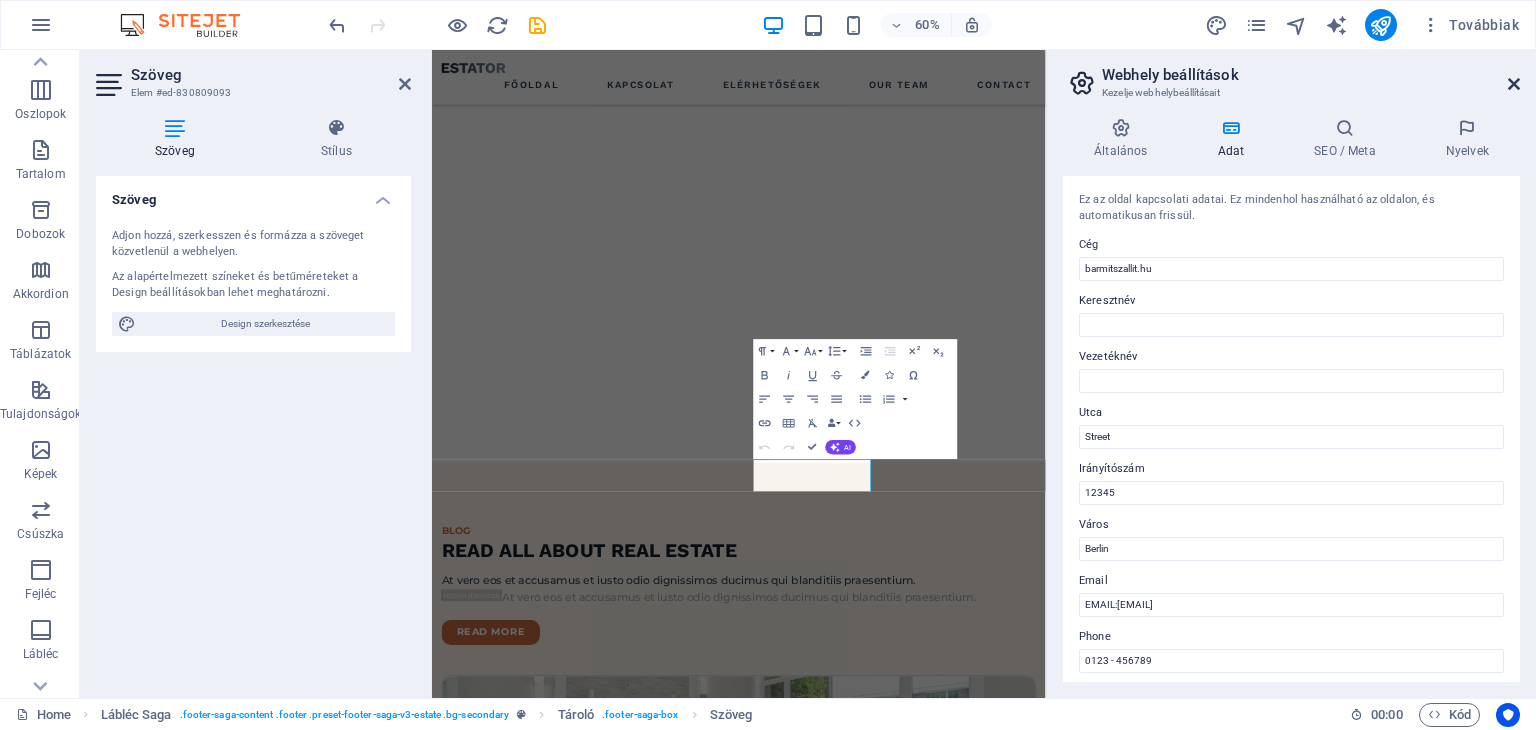 click at bounding box center (1514, 84) 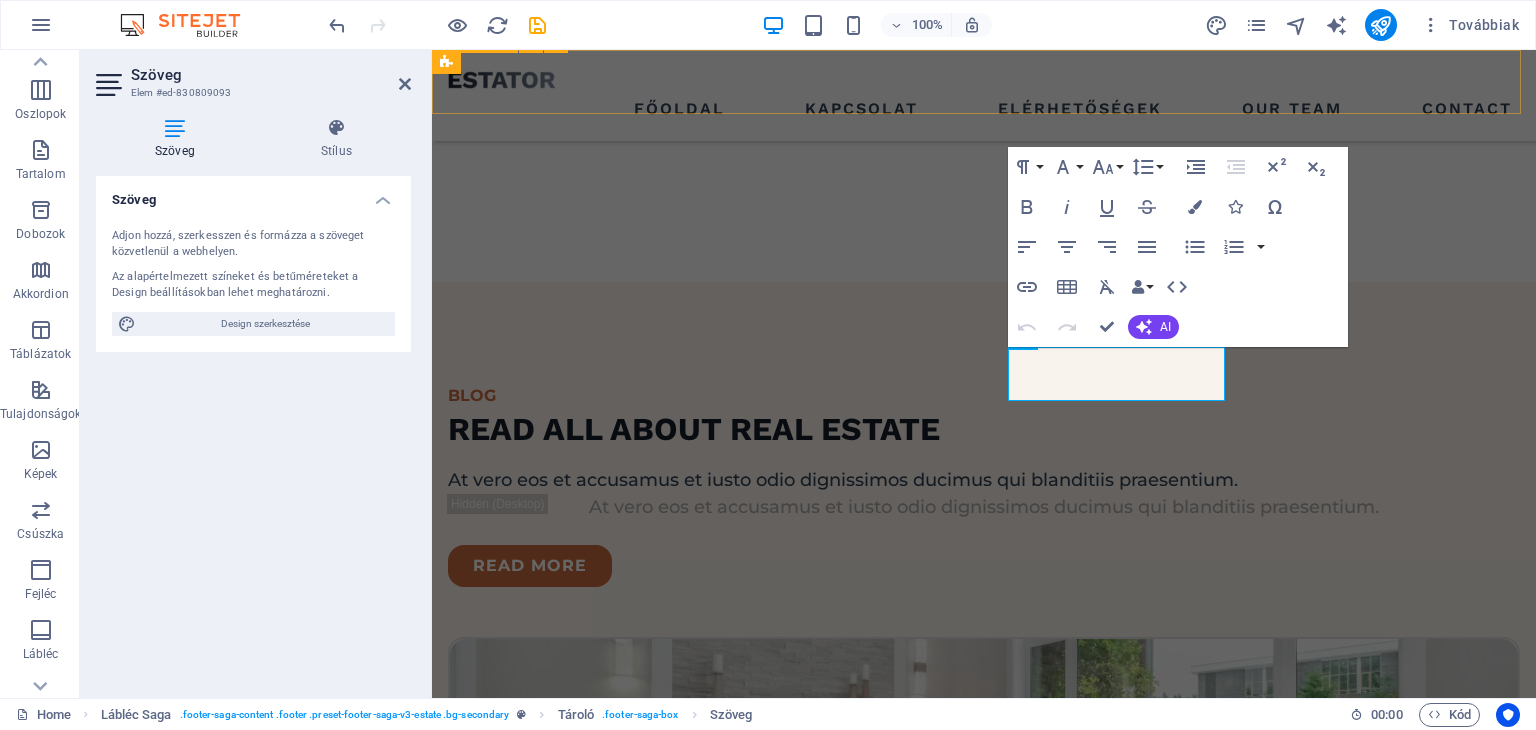 scroll, scrollTop: 3982, scrollLeft: 0, axis: vertical 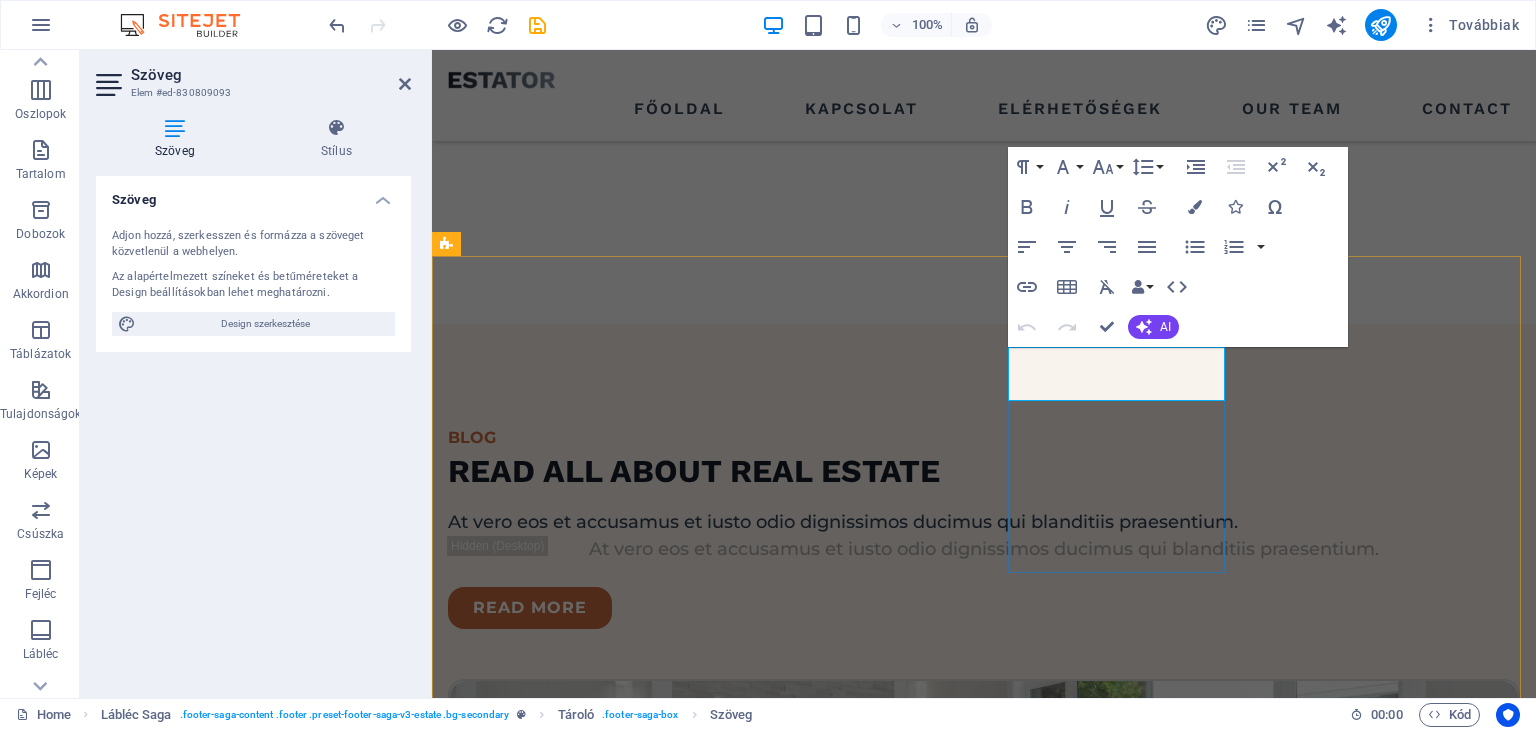 click on "Street ,  Berlin ,  12345" at bounding box center [558, 2936] 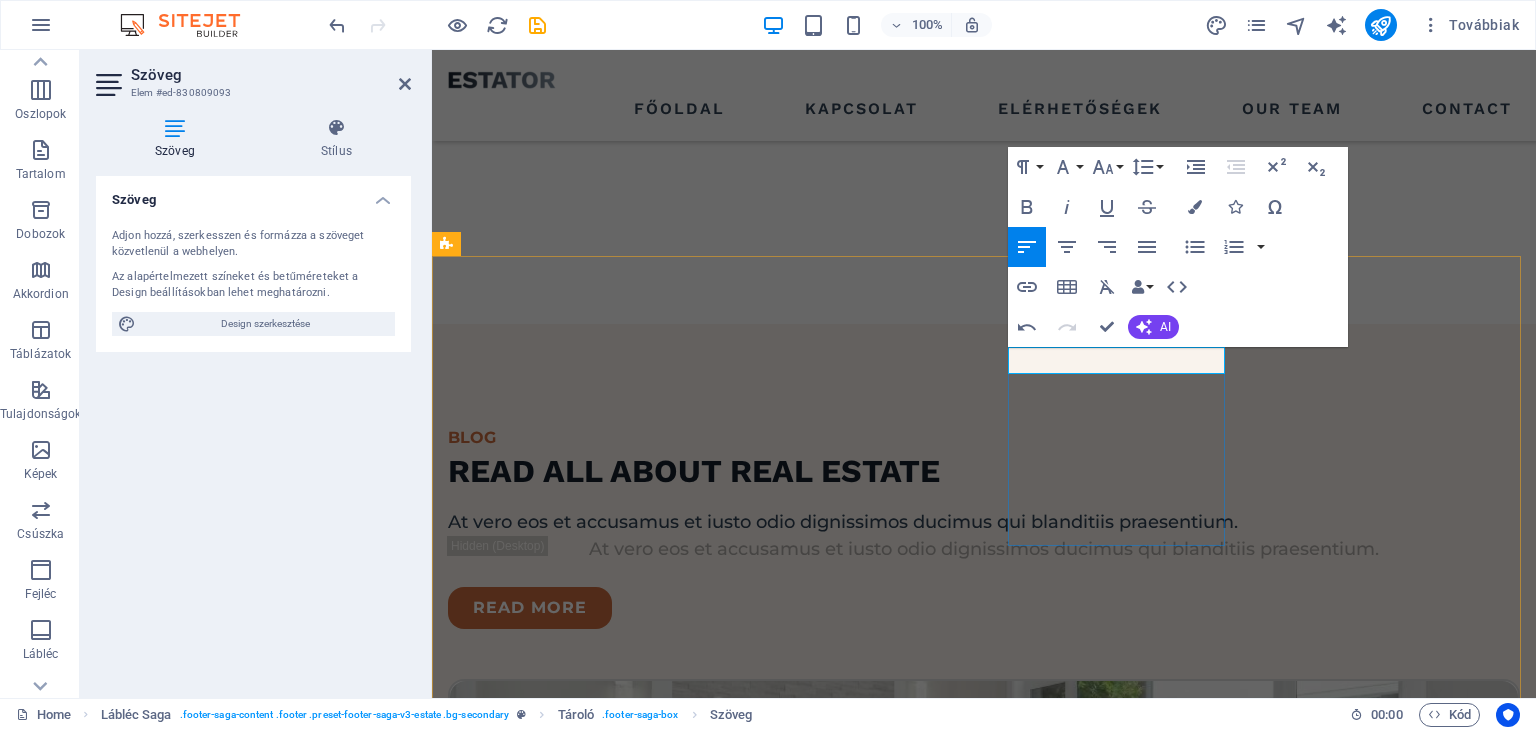 type 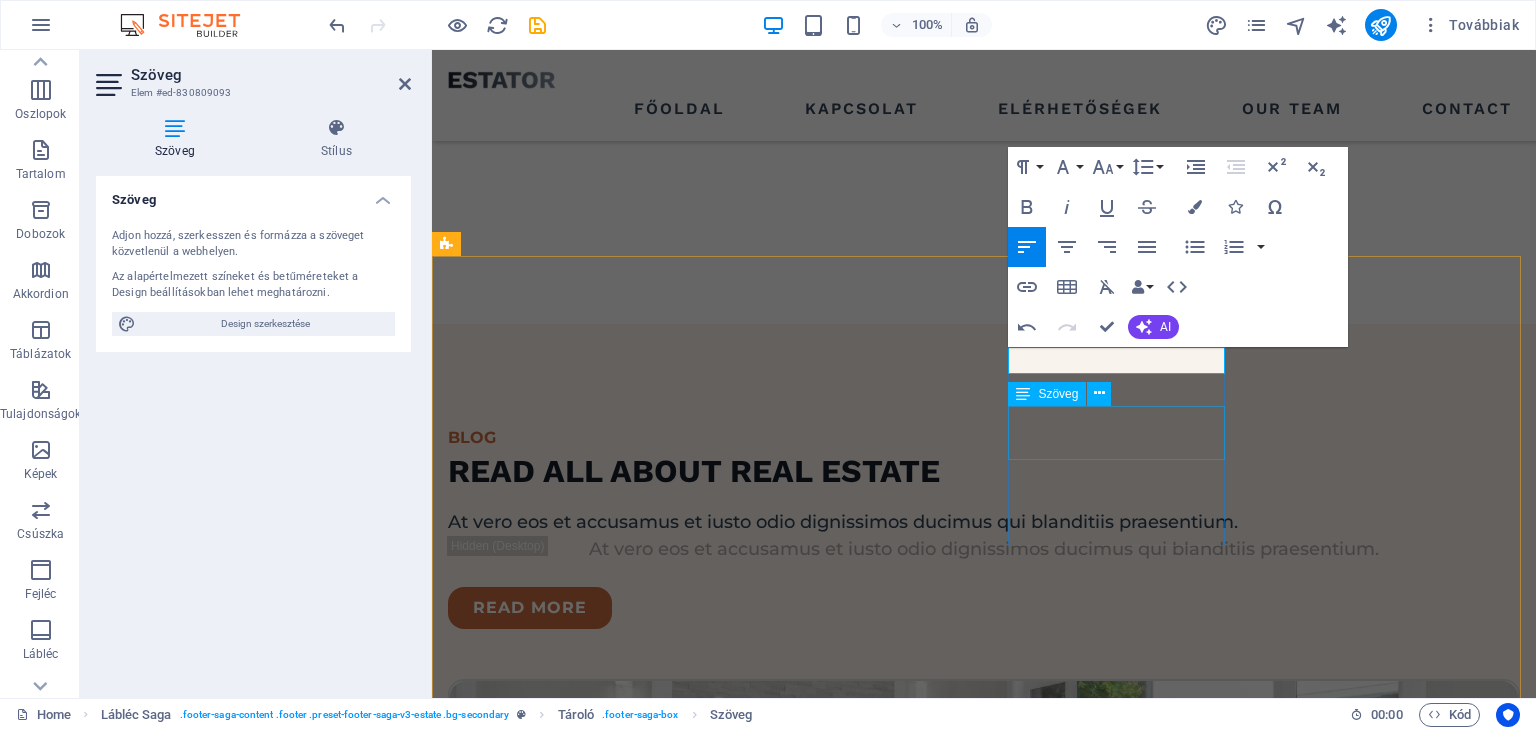 click on "0de7d8146b27dfc85a79bb4b24000f@cpanel.local" at bounding box center [508, 2995] 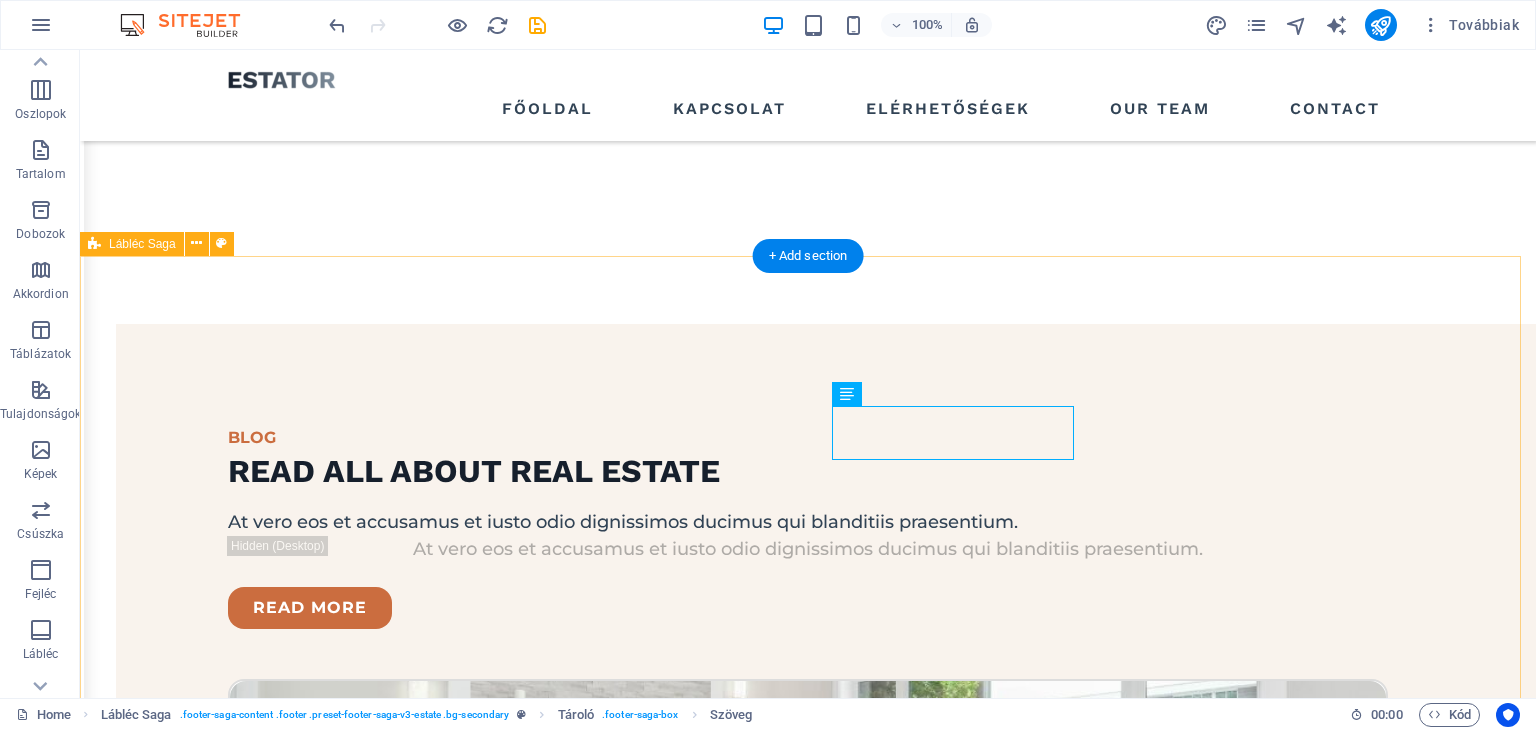 scroll, scrollTop: 3908, scrollLeft: 0, axis: vertical 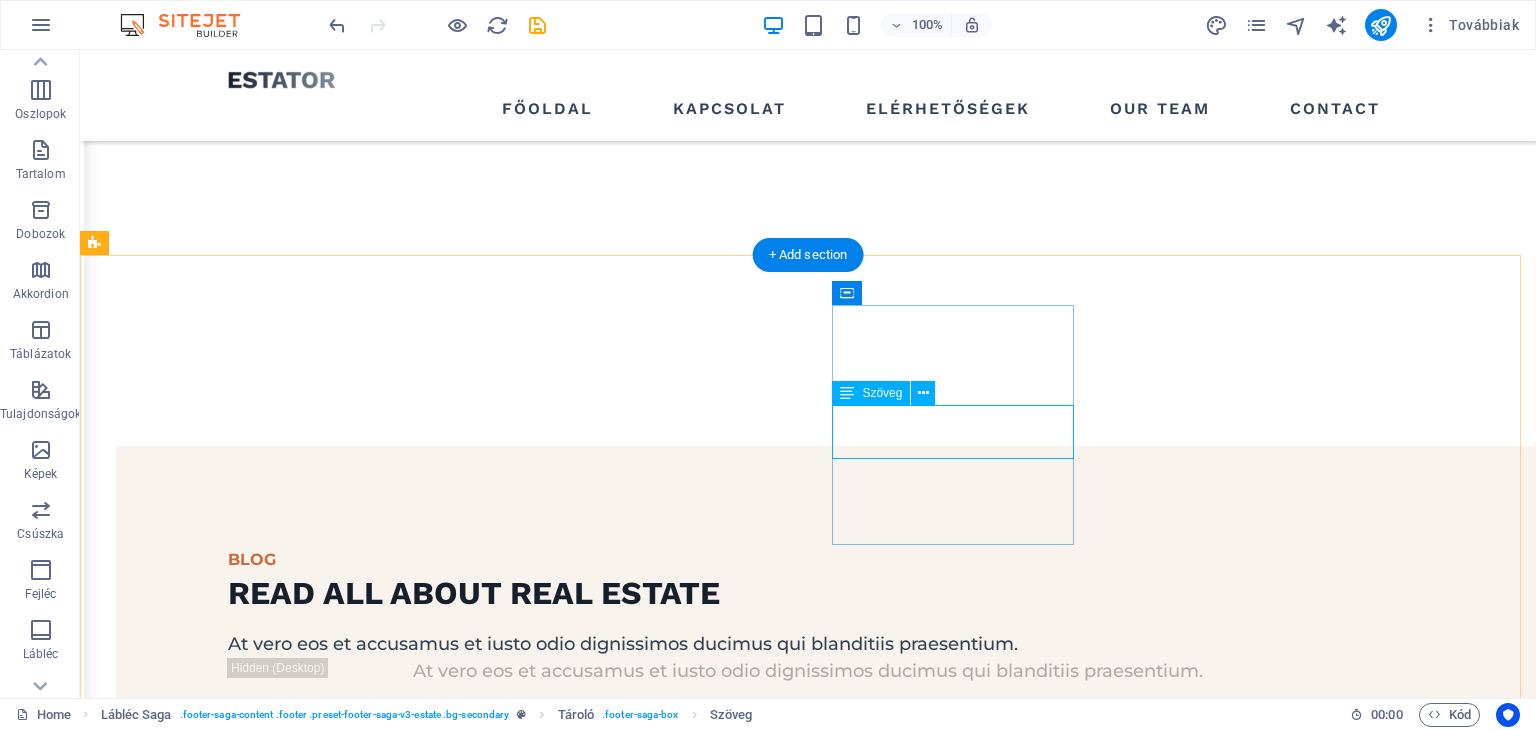 click on "EMAIL:
0de7d8146b27dfc85a79bb4b24000f@cpanel.local" at bounding box center [217, 3104] 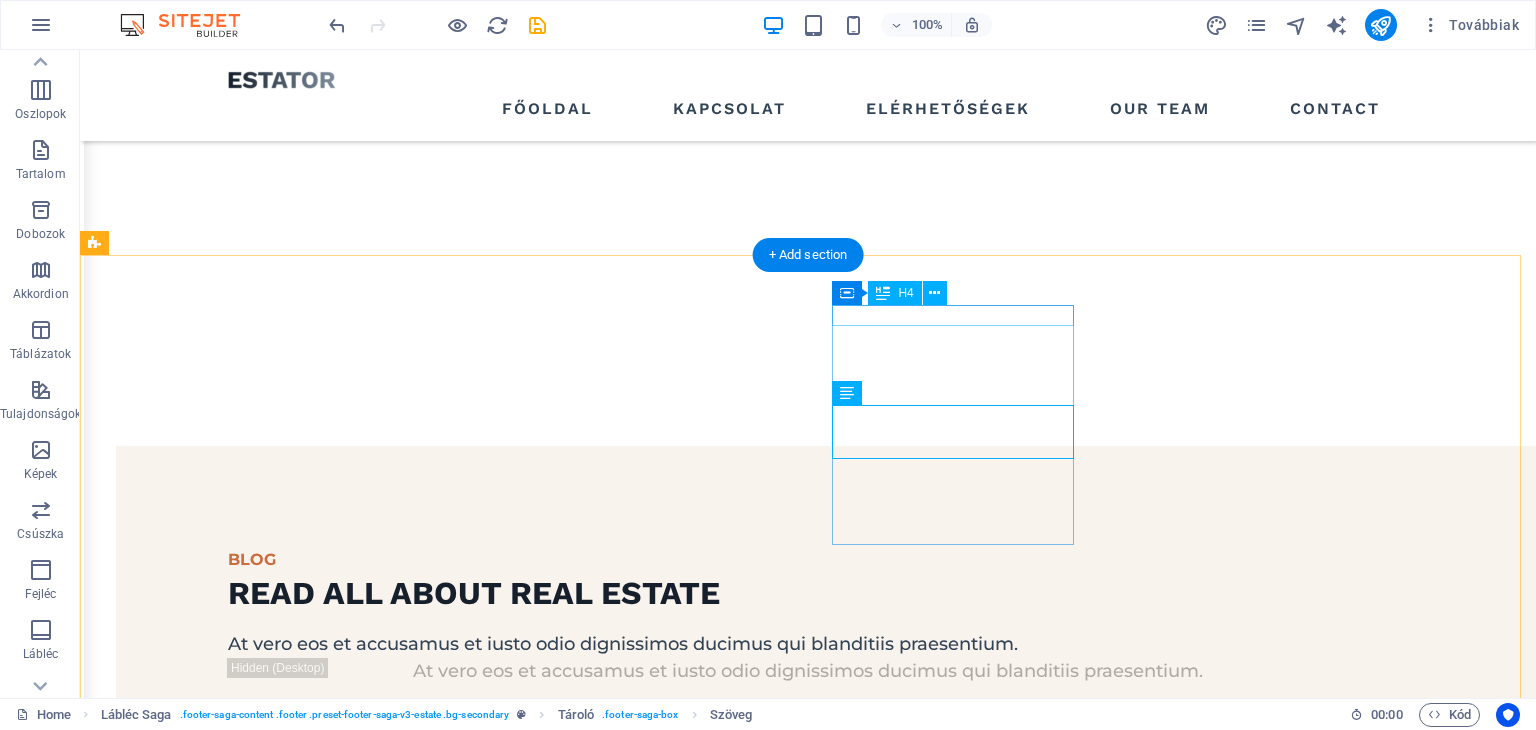 click on "Contact" at bounding box center [217, 2988] 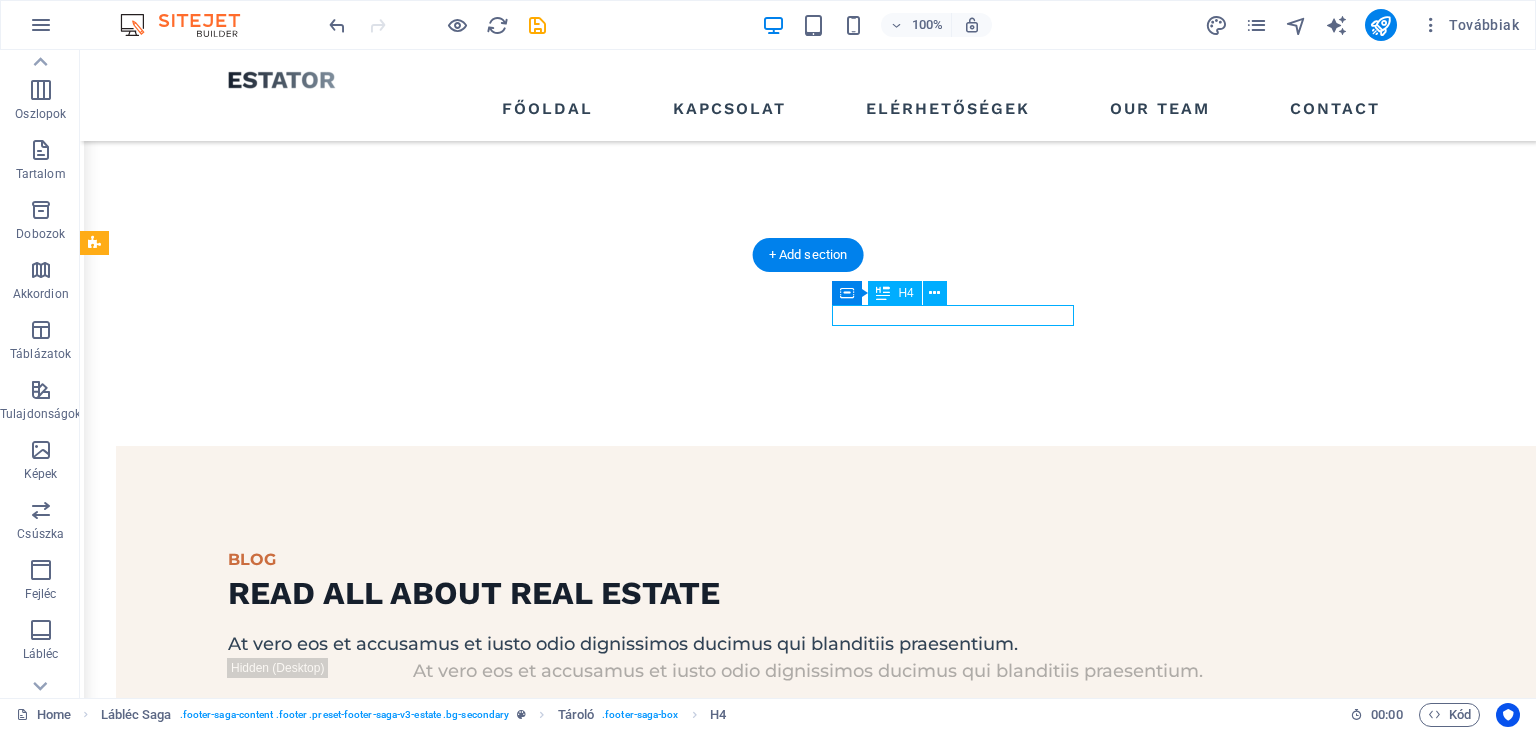 click on "Contact" at bounding box center (217, 2988) 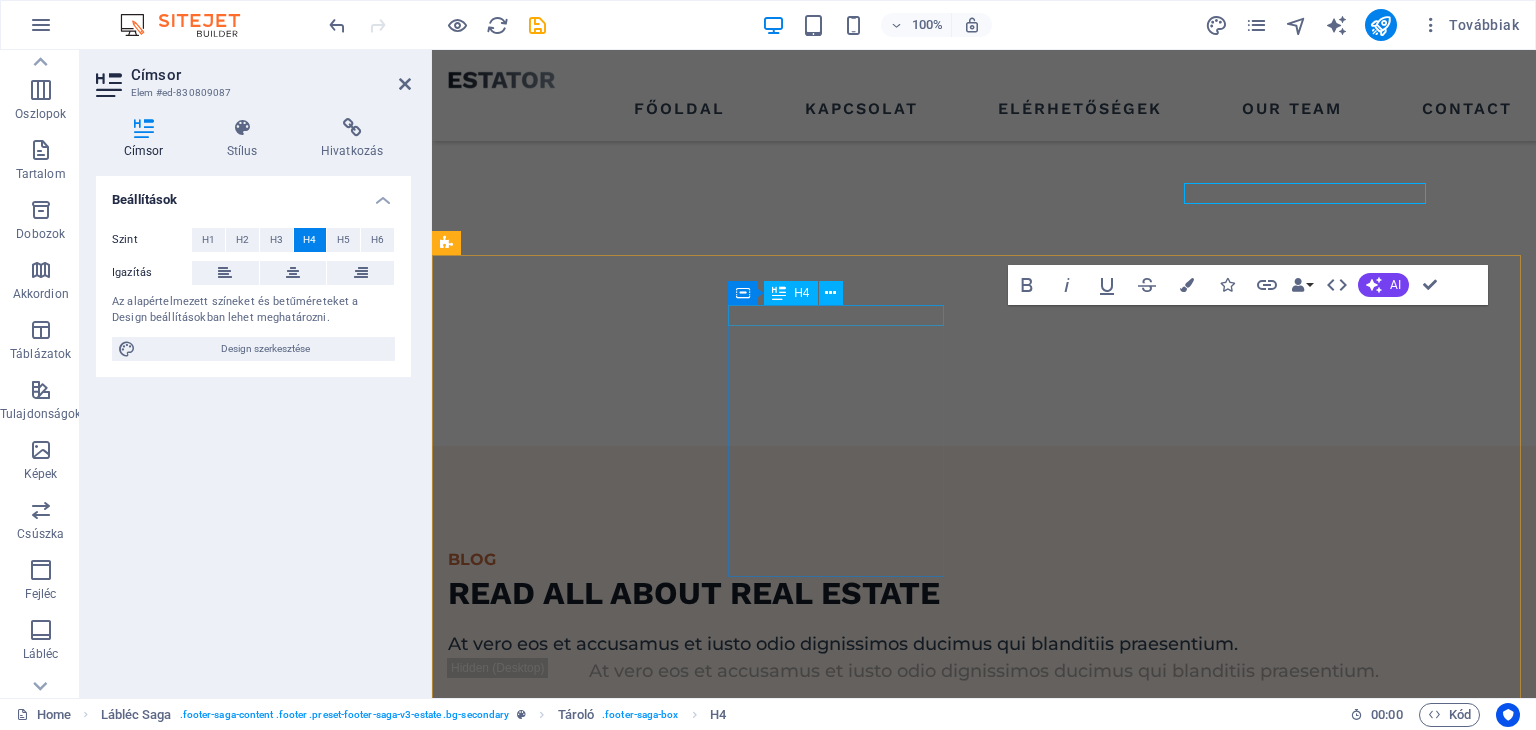 scroll, scrollTop: 3983, scrollLeft: 0, axis: vertical 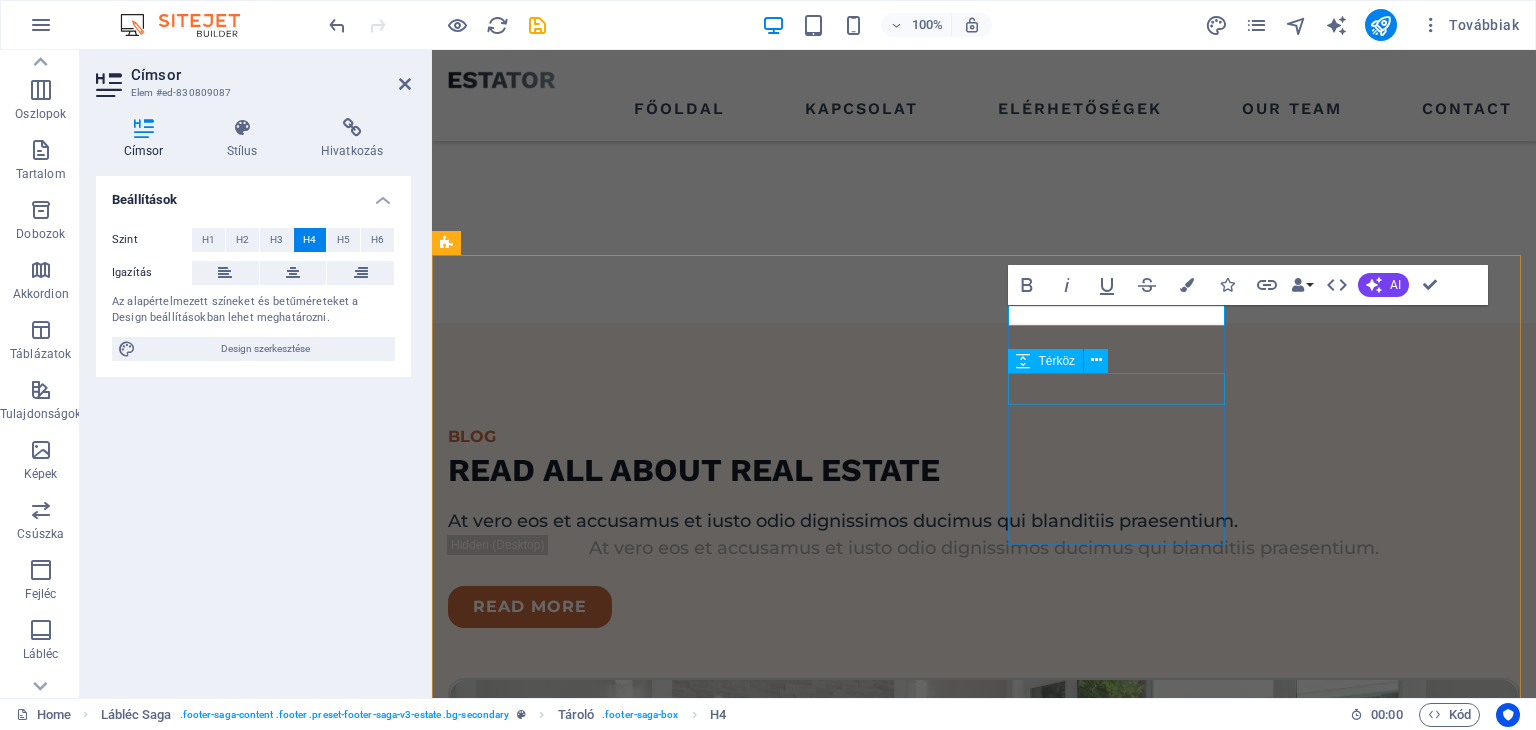 type 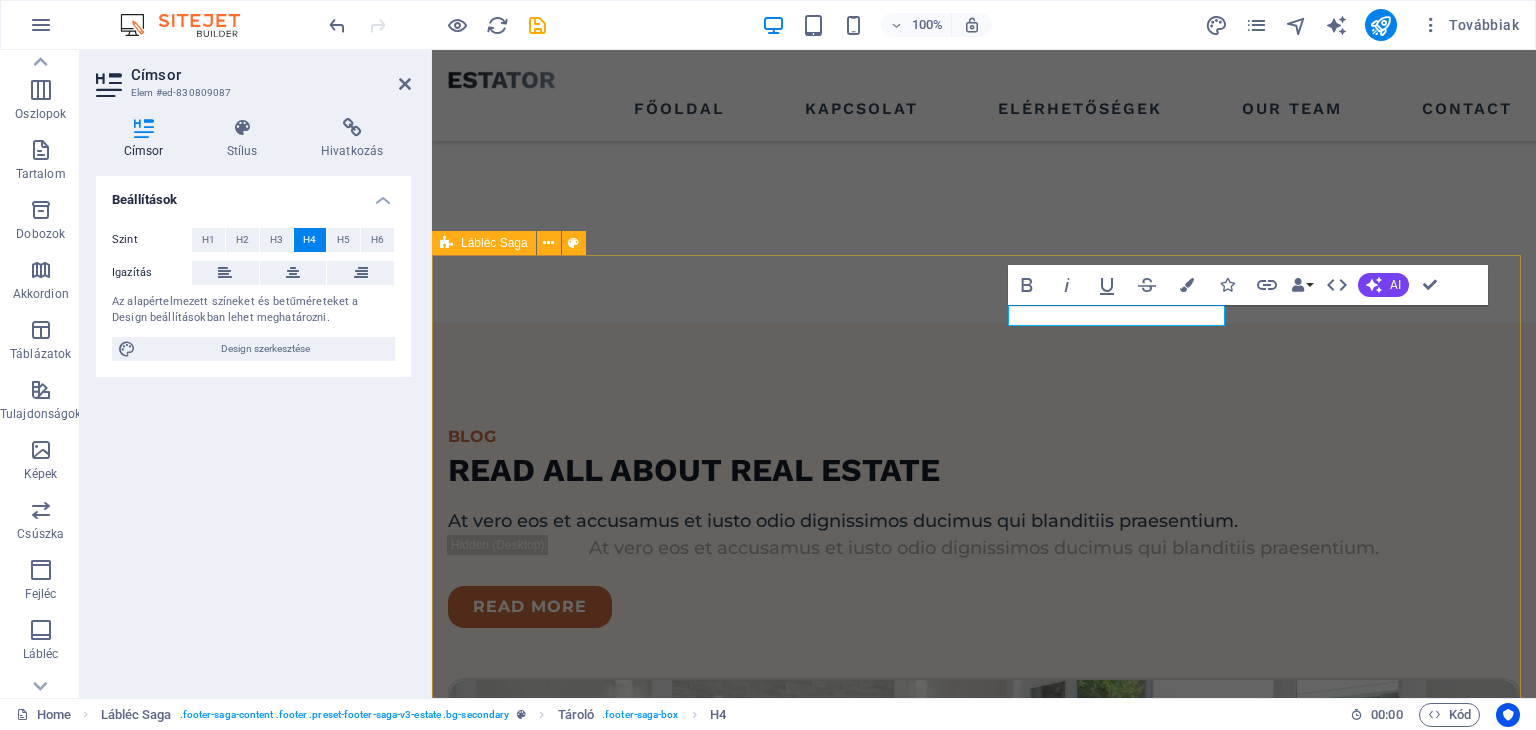 click on "pages HOME LISTING NEWS OUR TEAM CONTACT elérhetőség LOCATION:Budapest
EMAIL:
0de7d8146b27dfc85a79bb4b24000f@cpanel.local PHONE NUMBER:
0123 - 456789 Social media Copyright © 2023 Estator. All rights reserved.
Privacy Policy   |   Legal Notice" at bounding box center (984, 2939) 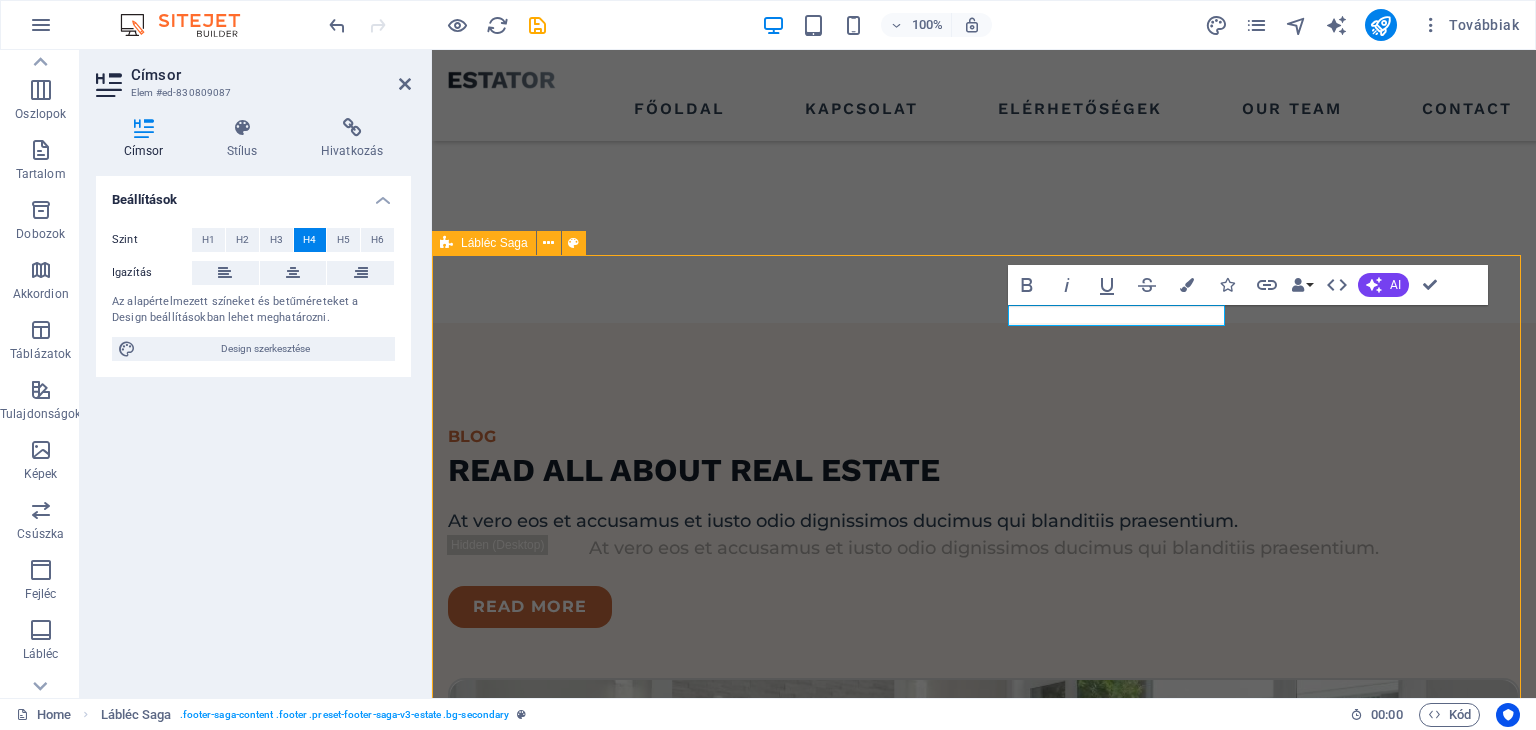 scroll, scrollTop: 3909, scrollLeft: 0, axis: vertical 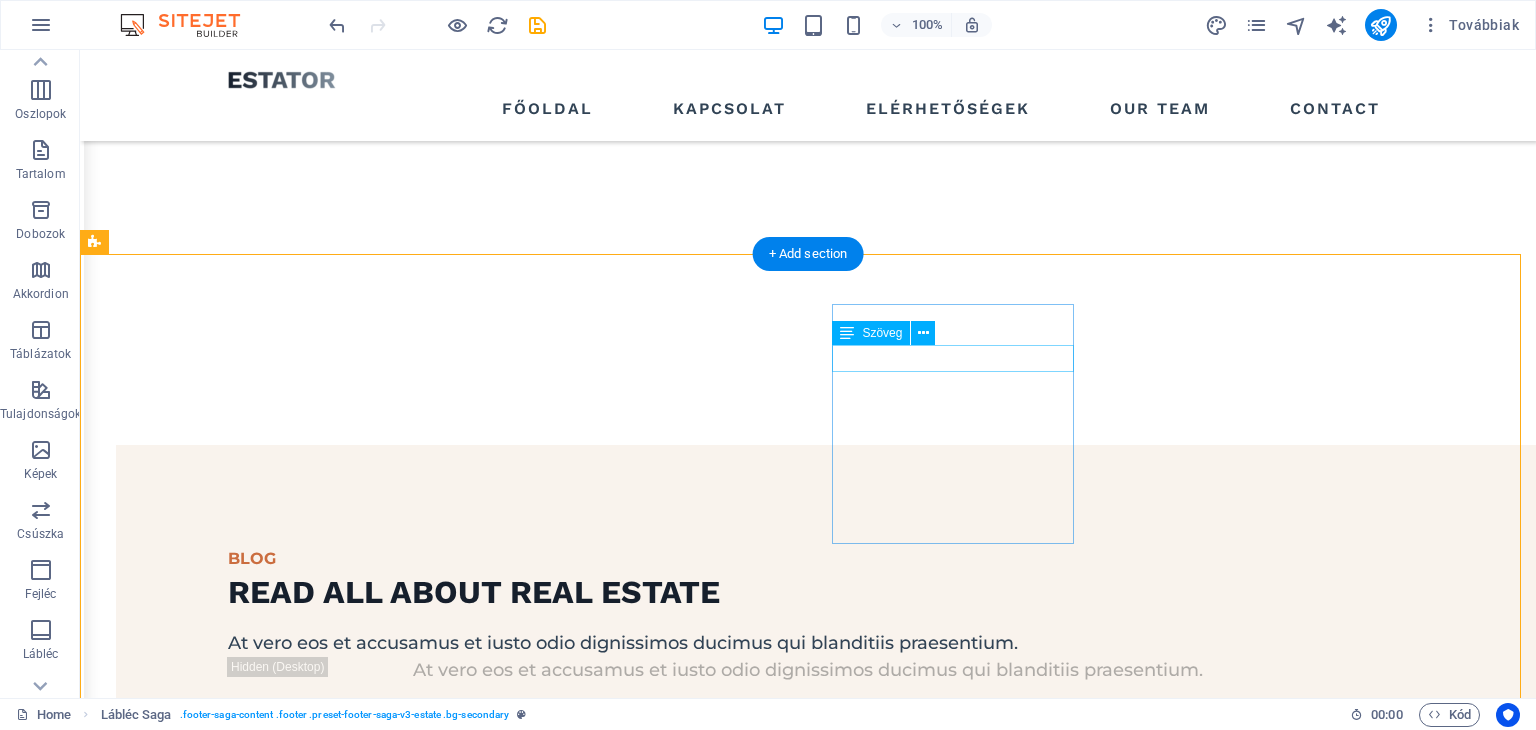 click on "LOCATION:[CITY]" at bounding box center [217, 3030] 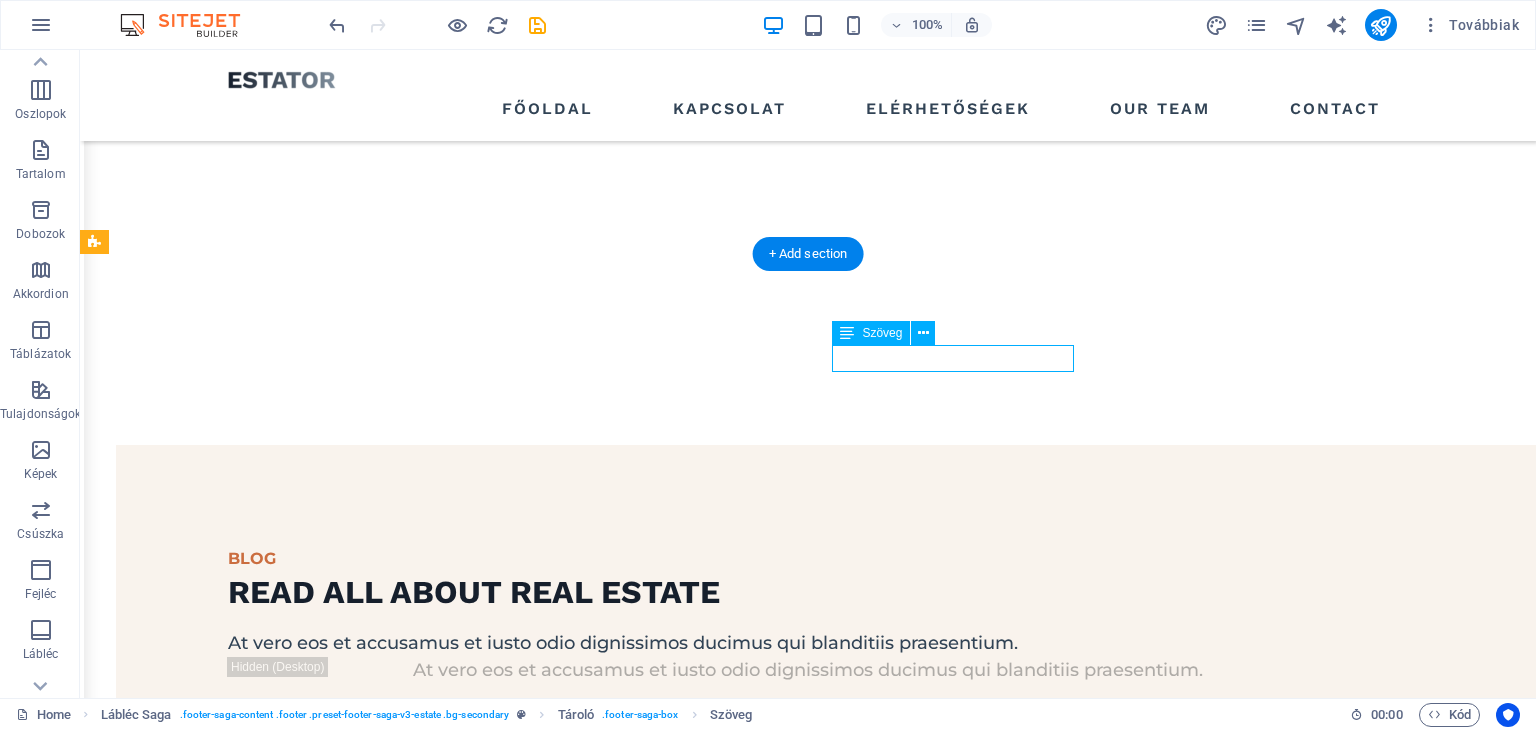 click on "LOCATION:[CITY]" at bounding box center (217, 3030) 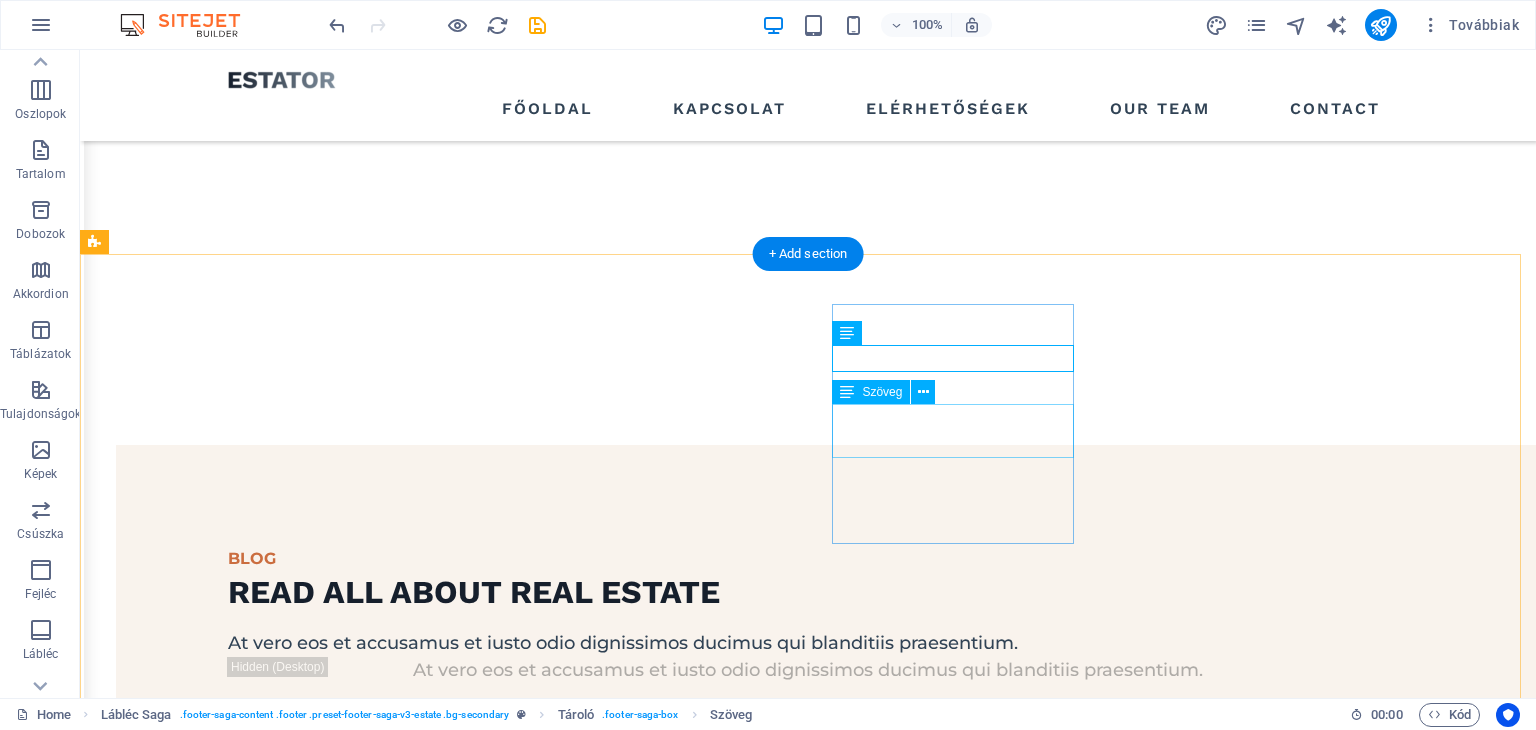 click on "0de7d8146b27dfc85a79bb4b24000f@cpanel.local" at bounding box center (156, 3116) 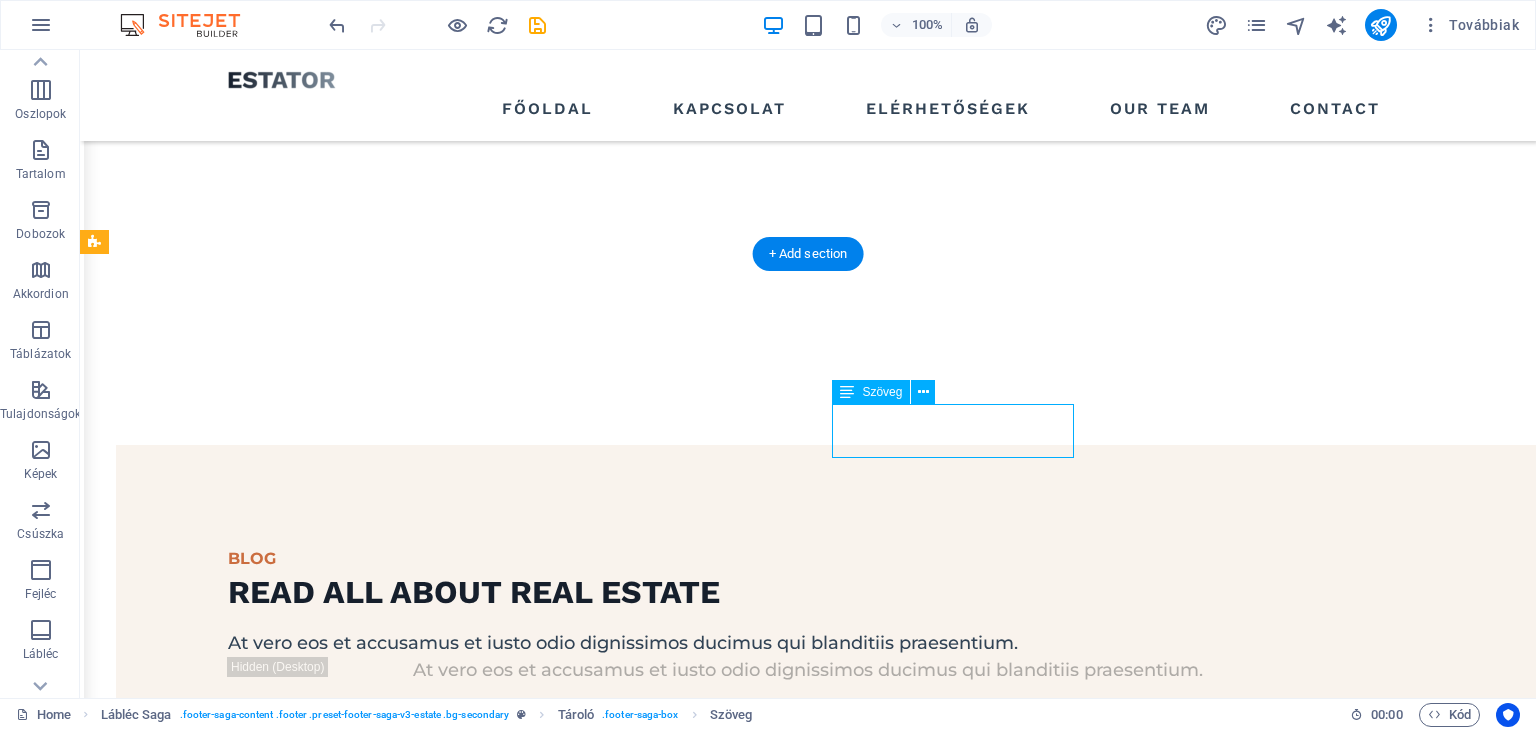 click on "0de7d8146b27dfc85a79bb4b24000f@cpanel.local" at bounding box center [156, 3116] 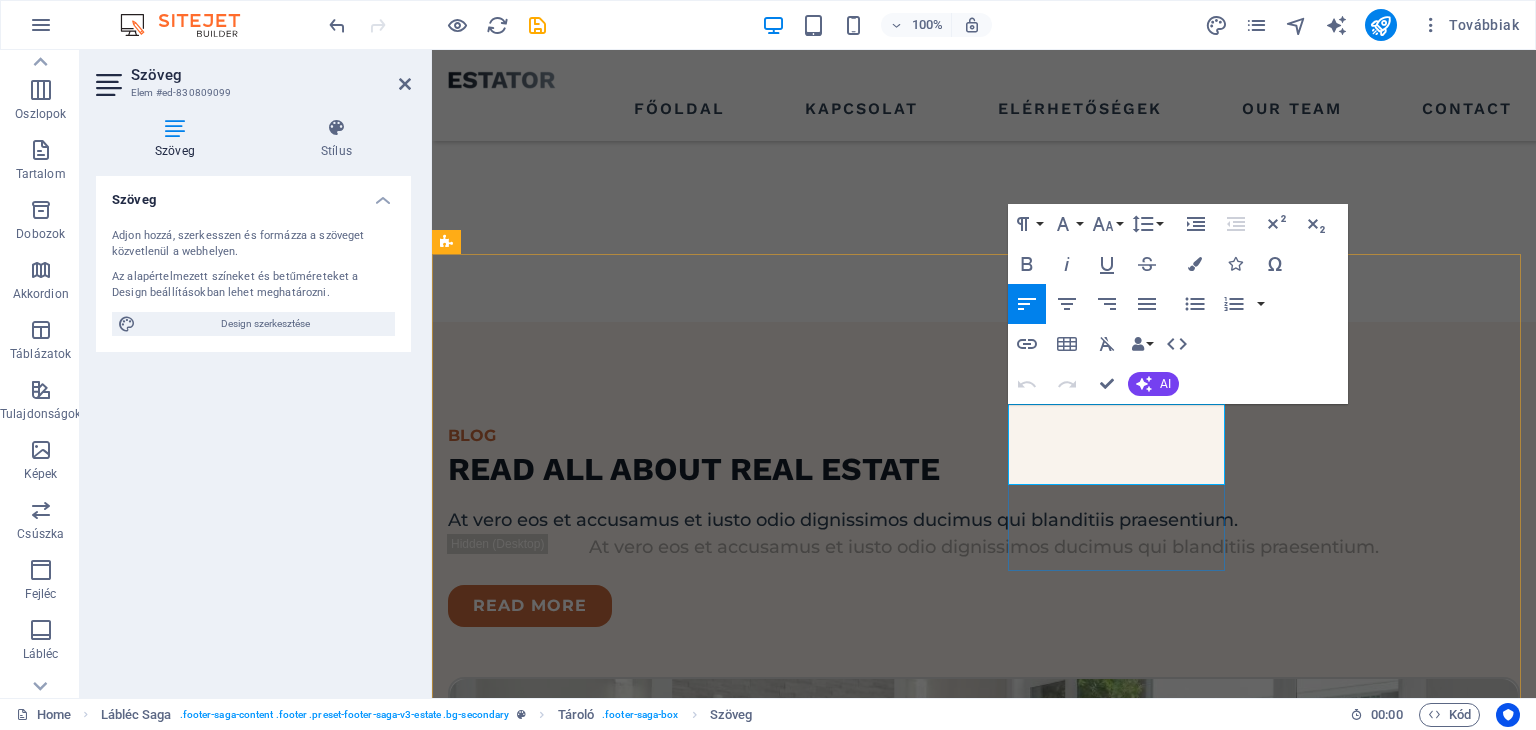 click on "0de7d8146b27dfc85a79bb4b24000f@cpanel.local" at bounding box center [558, 2993] 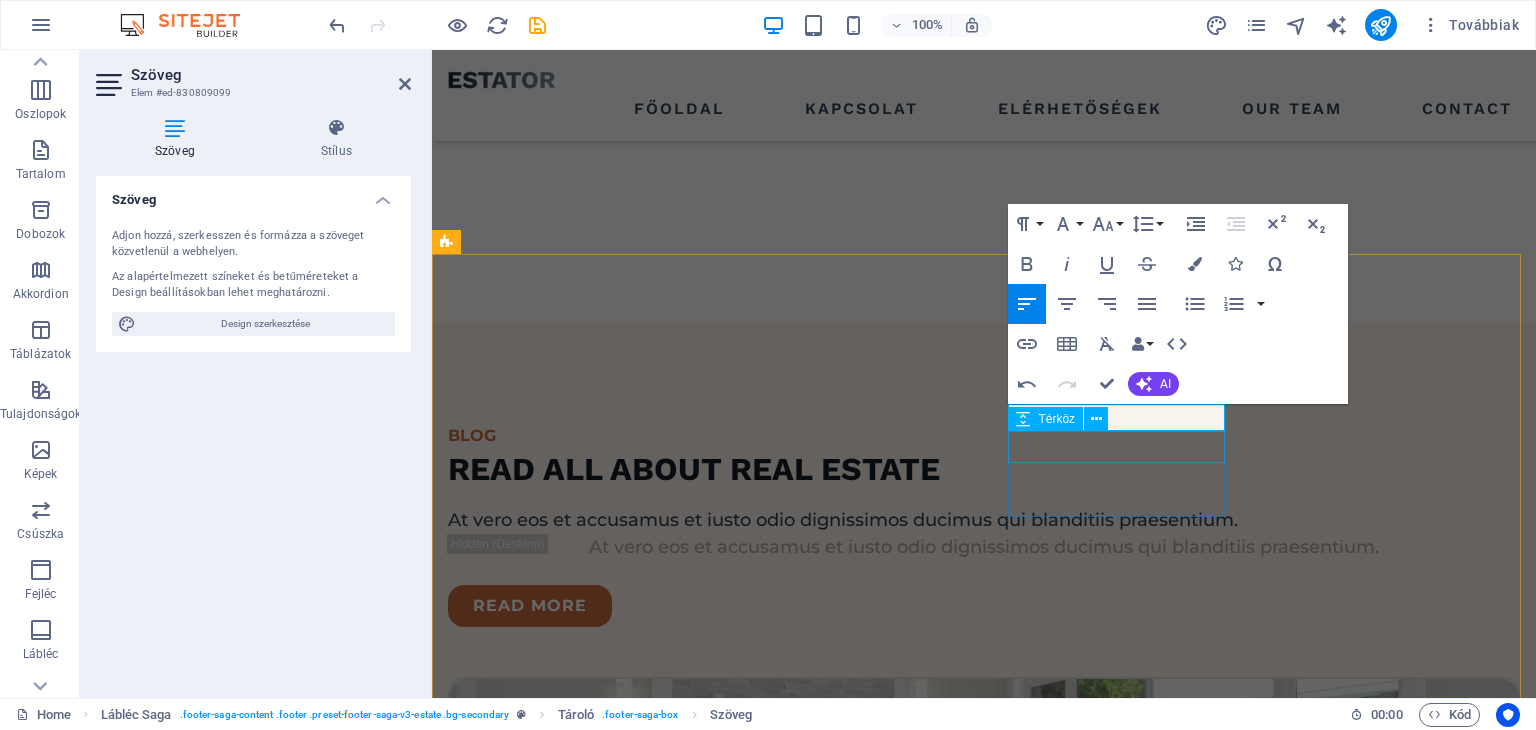 type 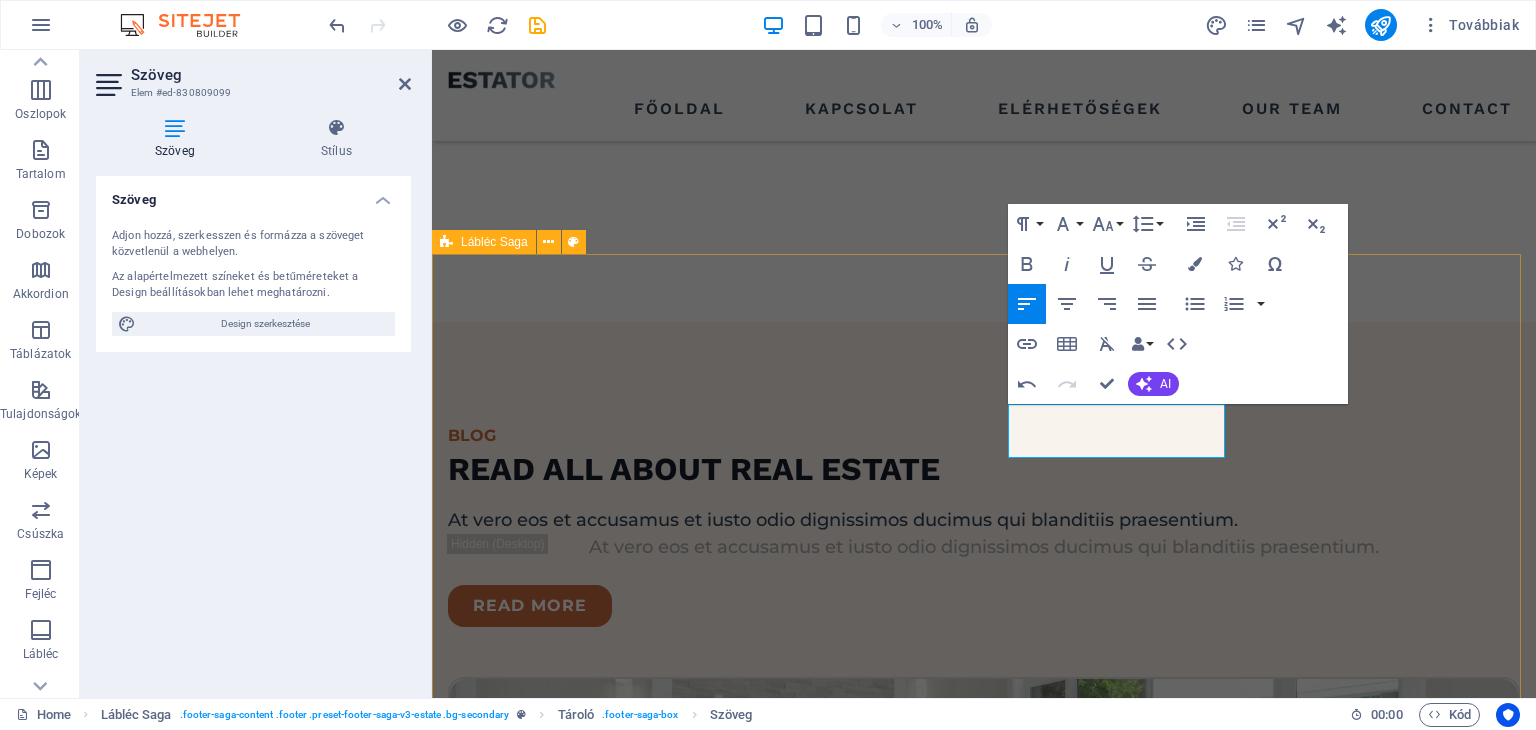 click on "pages HOME LISTING NEWS OUR TEAM CONTACT elérhetőség LOCATION:Budapest
EMAIL:barmitszallit@gmail.com
PHONE NUMBER:
0123 - 456789 Social media Copyright © 2023 Estator. All rights reserved.
Privacy Policy   |   Legal Notice" at bounding box center [984, 2925] 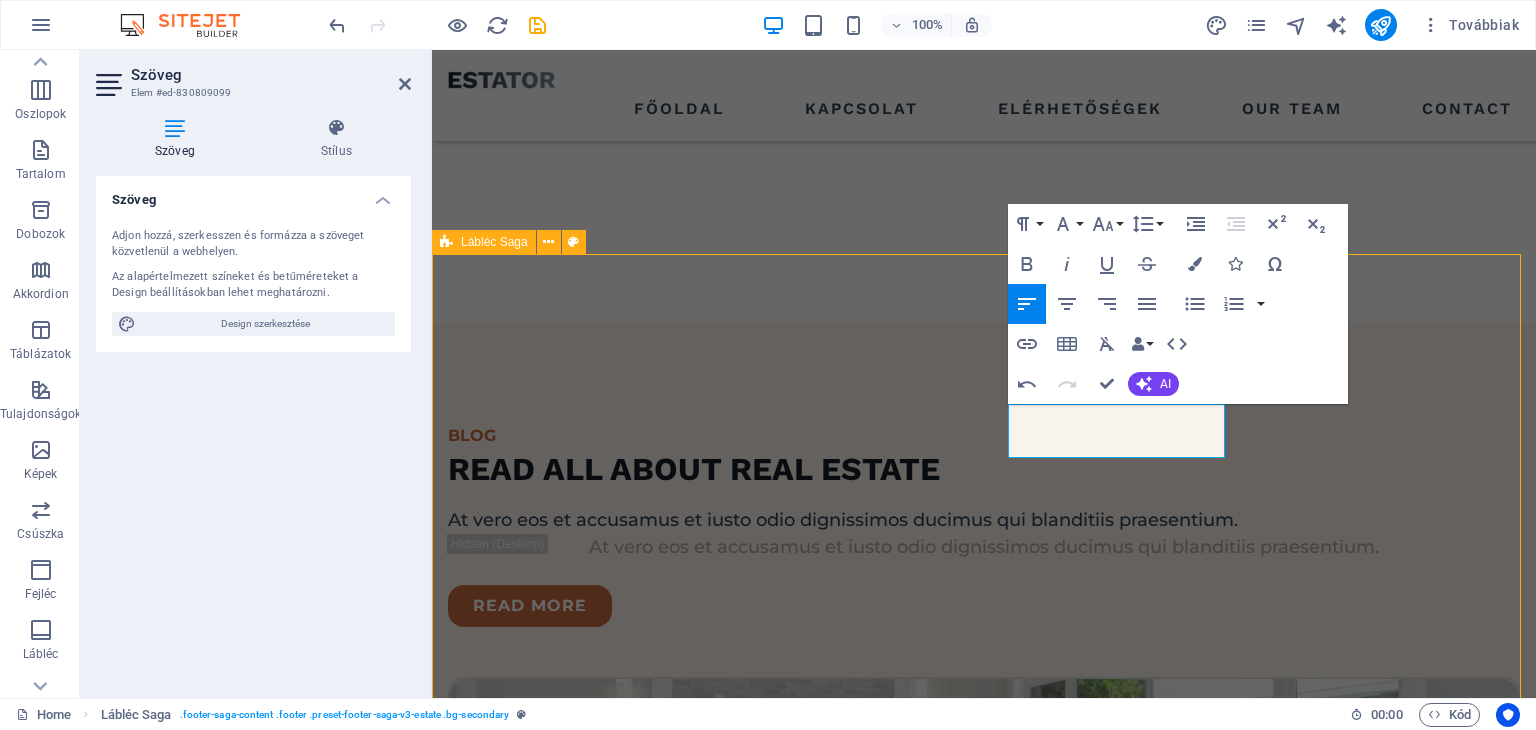 scroll, scrollTop: 3909, scrollLeft: 0, axis: vertical 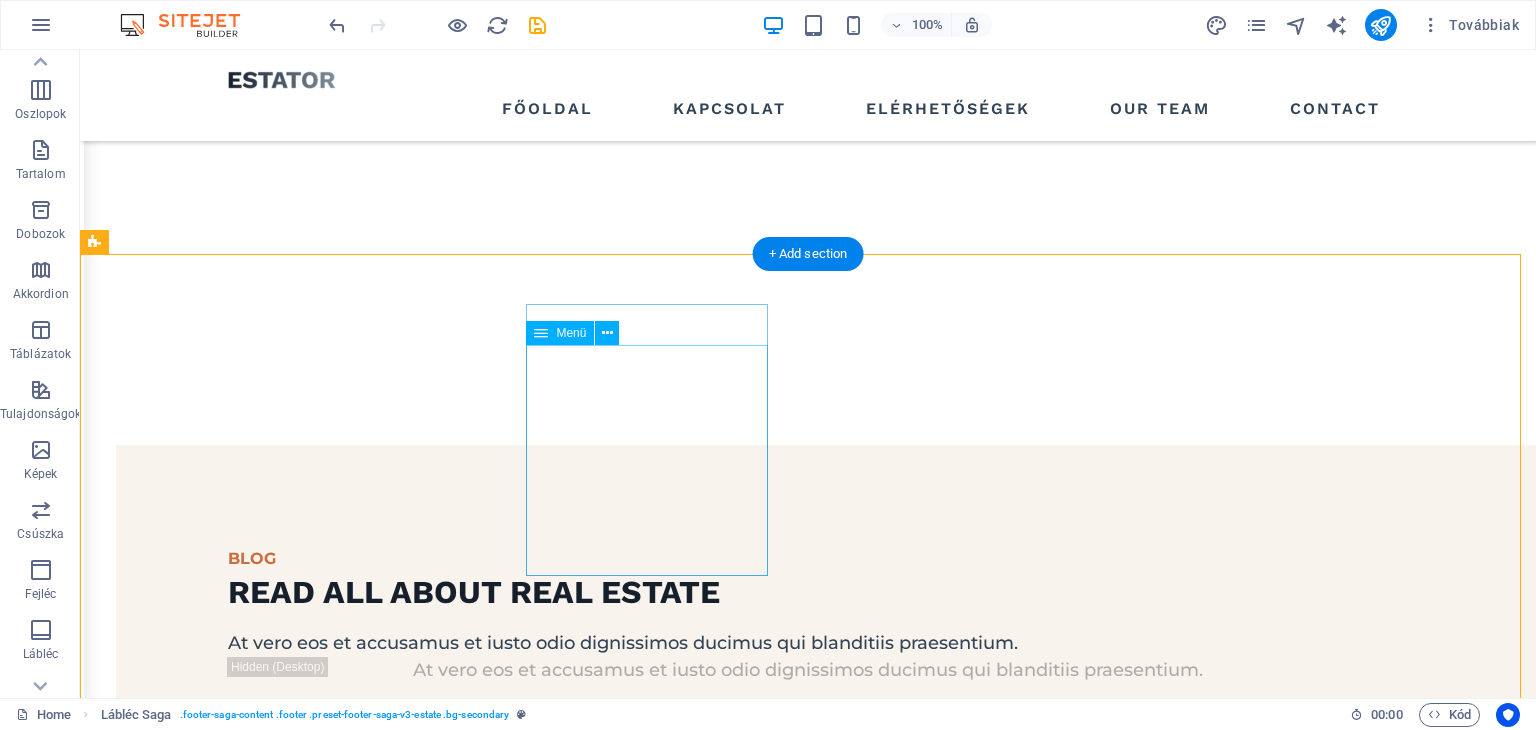 click on "HOME LISTING NEWS OUR TEAM CONTACT" at bounding box center [217, 2829] 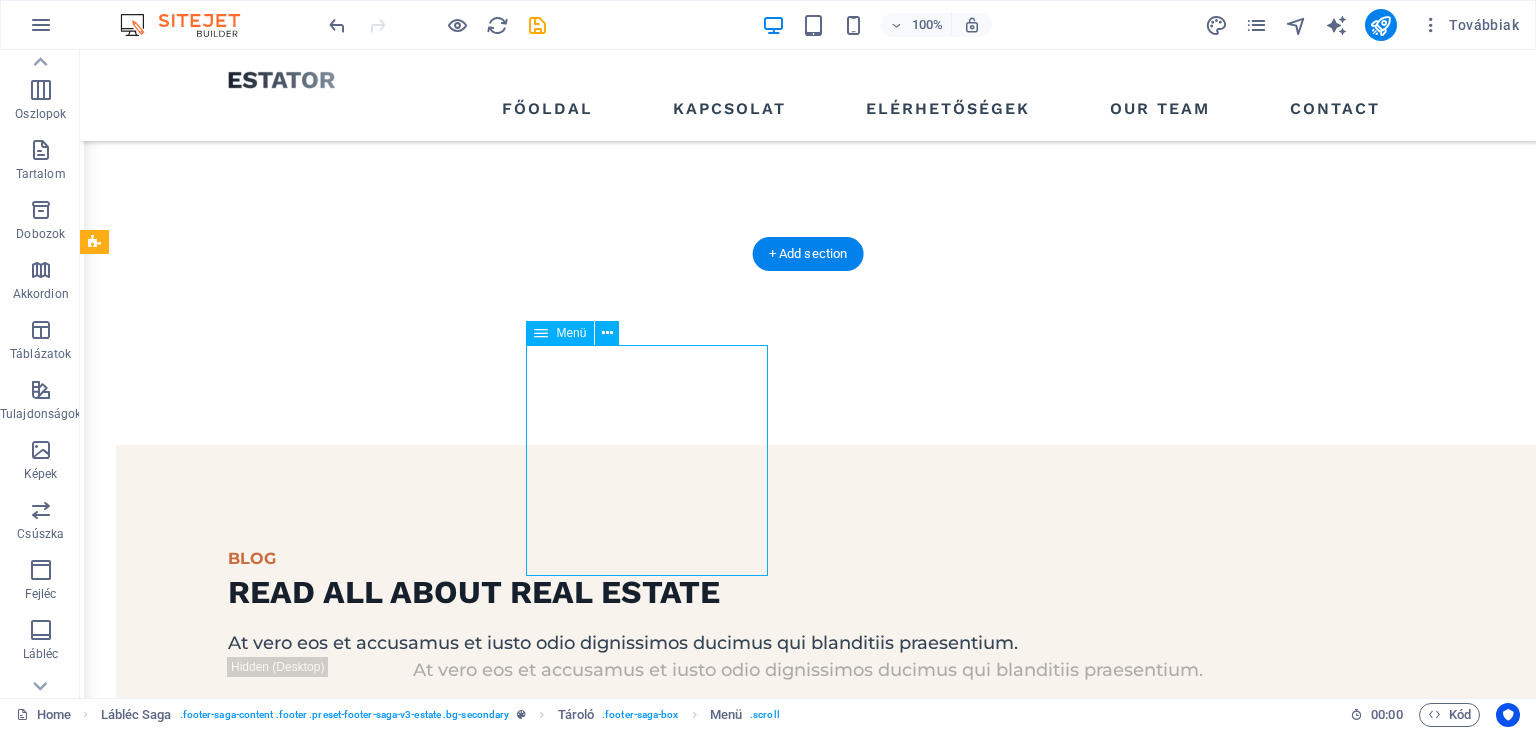 click on "HOME LISTING NEWS OUR TEAM CONTACT" at bounding box center [217, 2829] 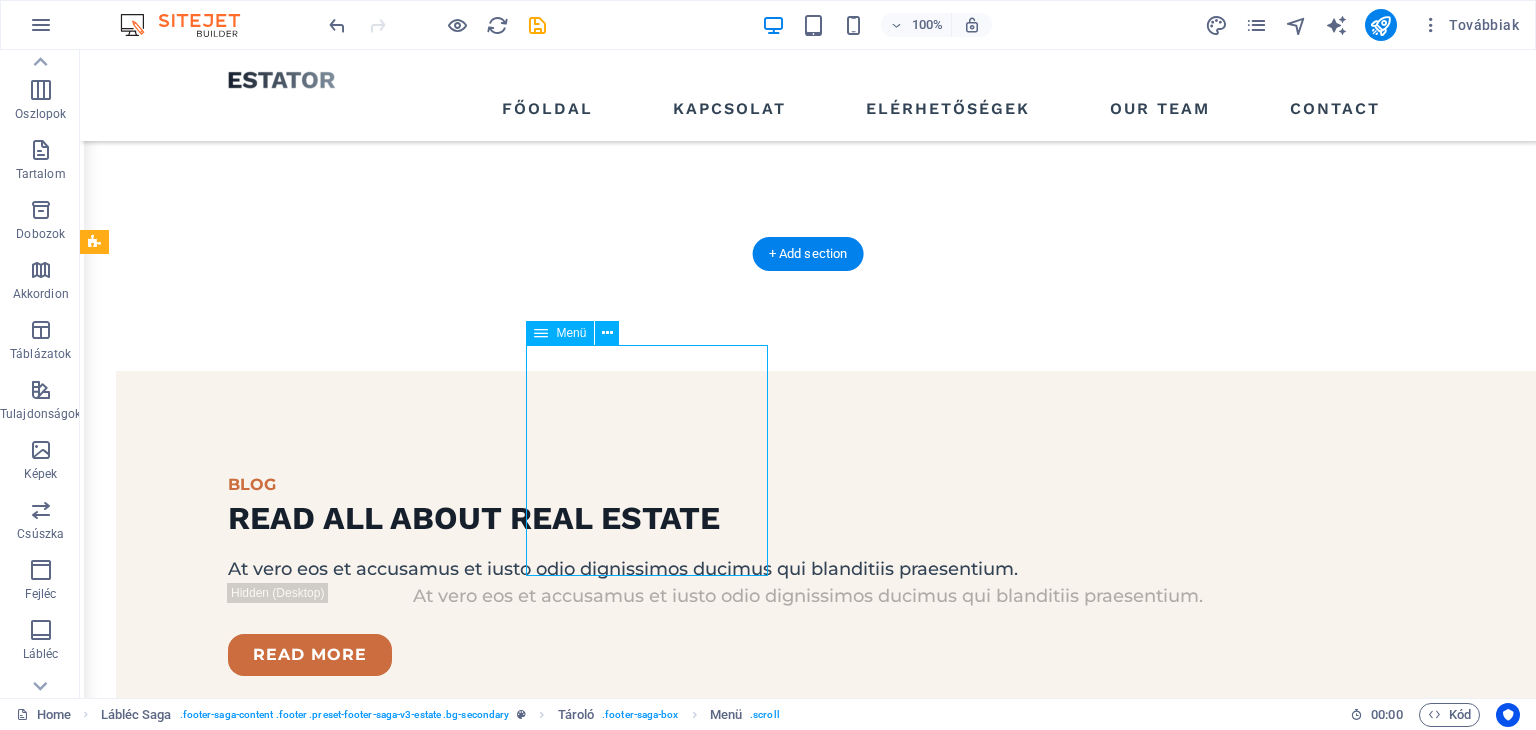 select 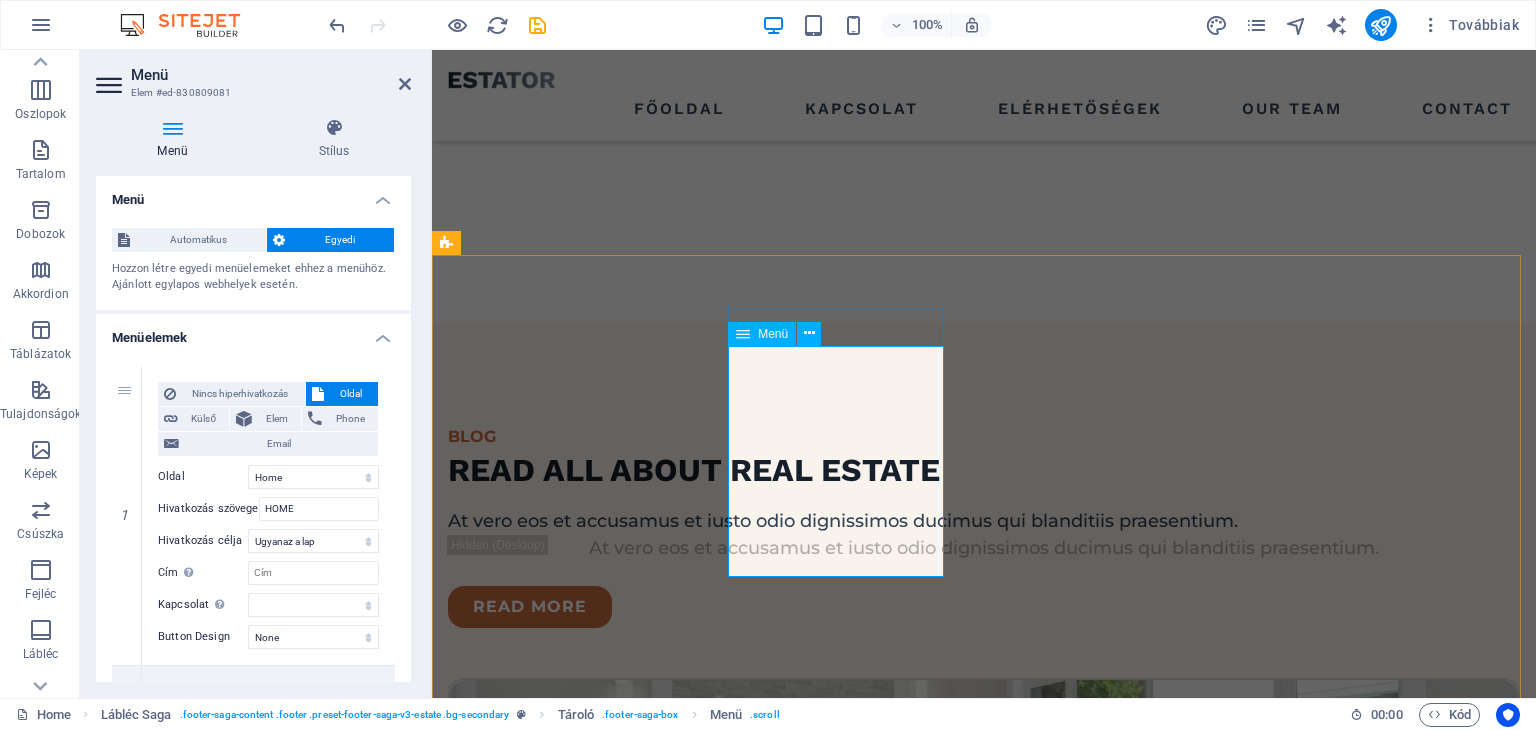 click on "HOME LISTING NEWS OUR TEAM CONTACT" at bounding box center [558, 2706] 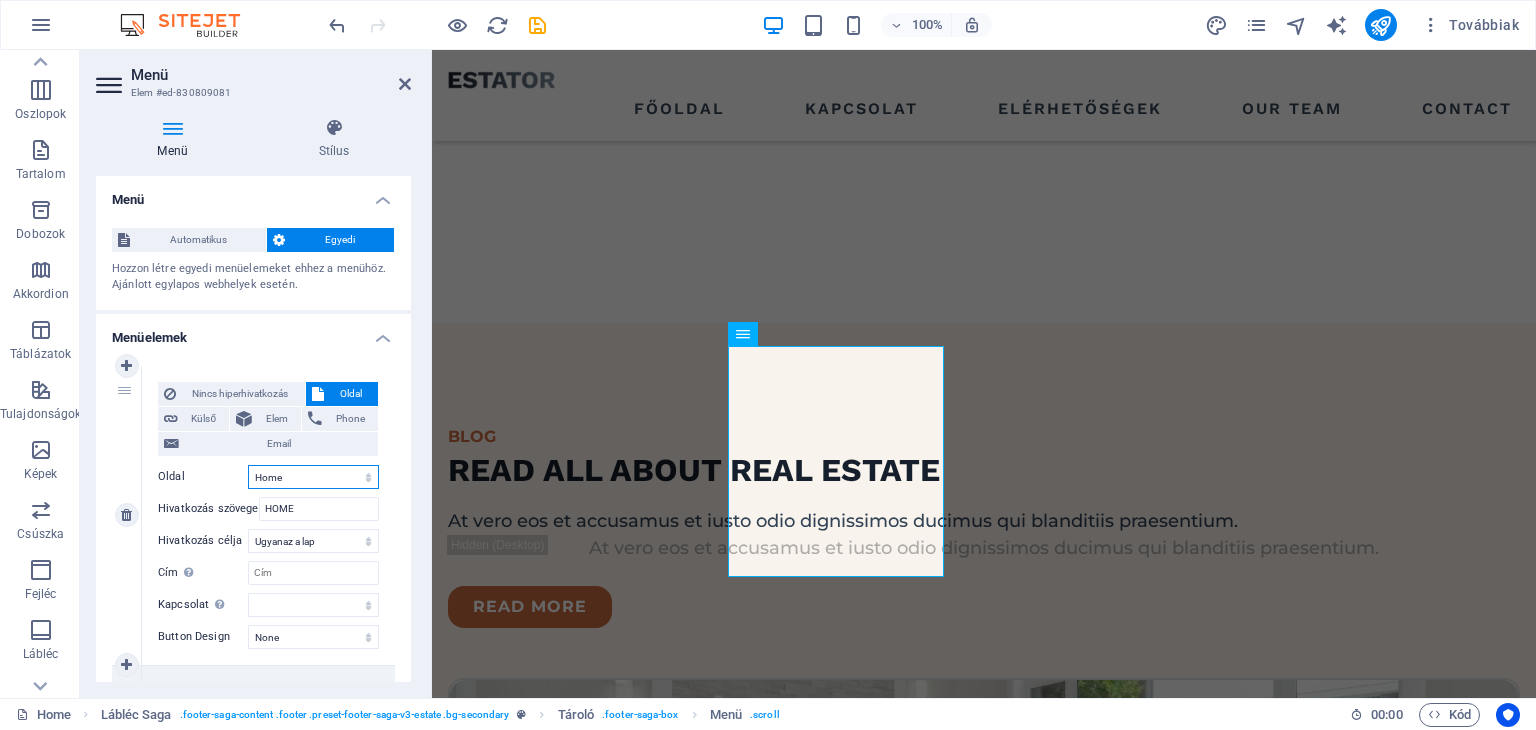 drag, startPoint x: 304, startPoint y: 476, endPoint x: 305, endPoint y: 486, distance: 10.049875 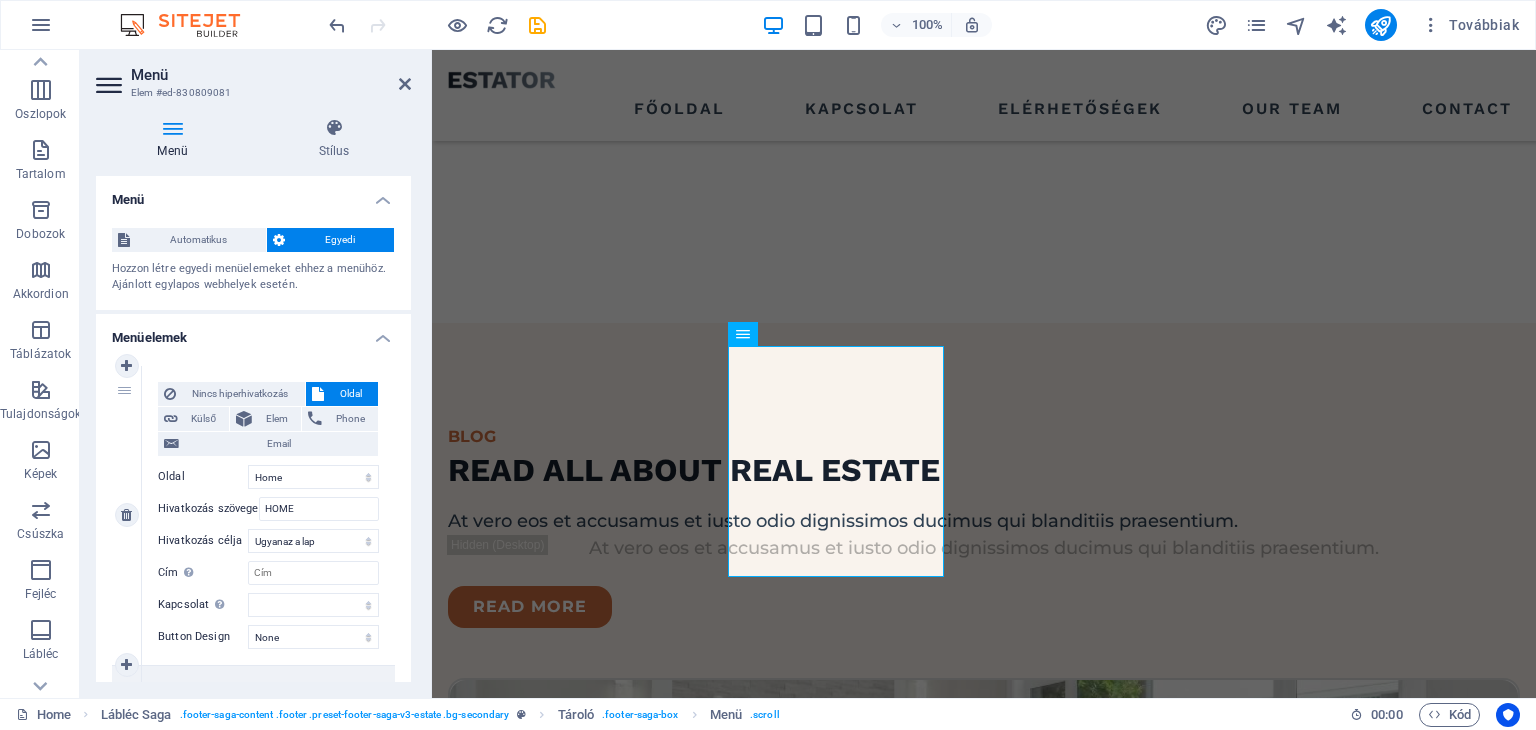 drag, startPoint x: 392, startPoint y: 477, endPoint x: 381, endPoint y: 484, distance: 13.038404 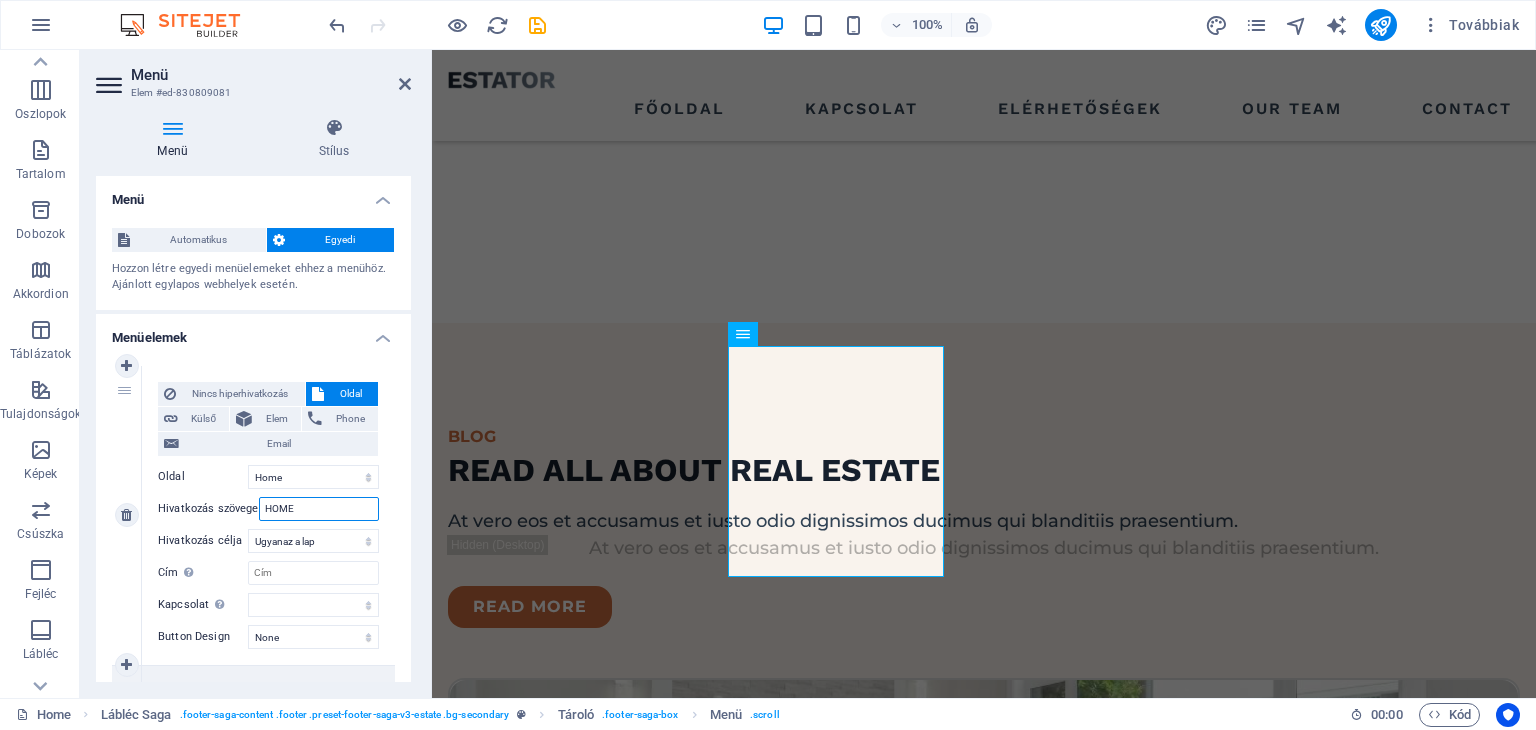 click on "HOME" at bounding box center (319, 509) 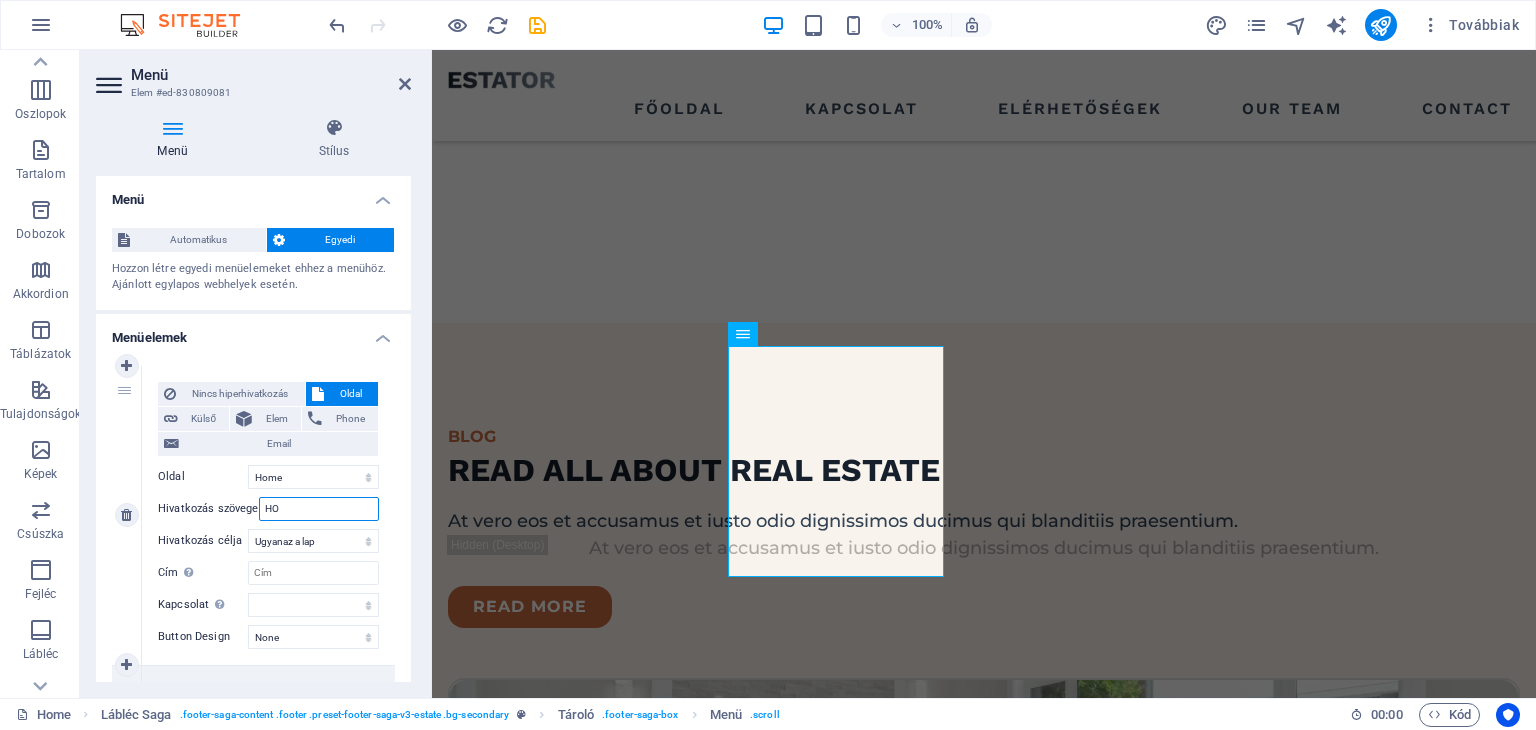 type on "H" 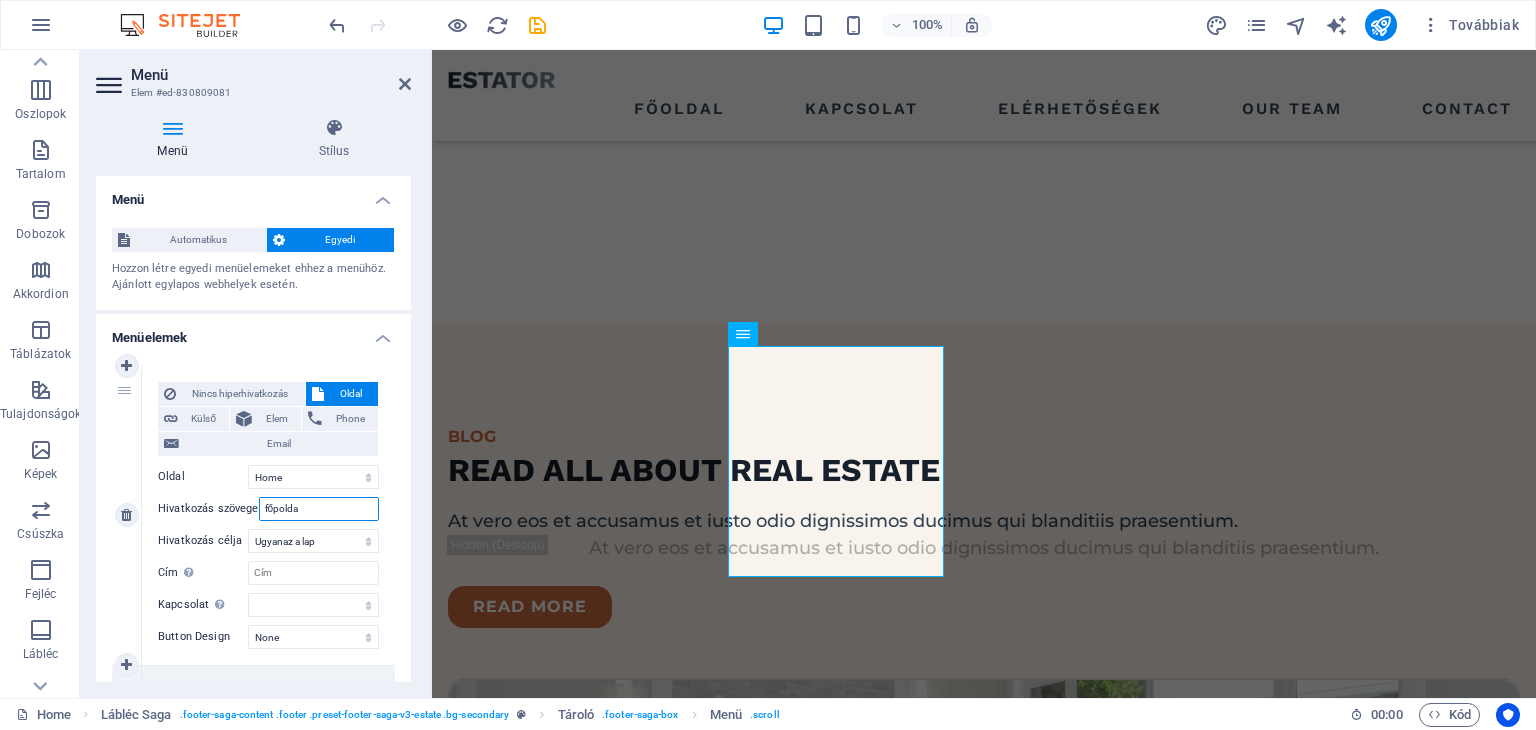 type on "főpoldal" 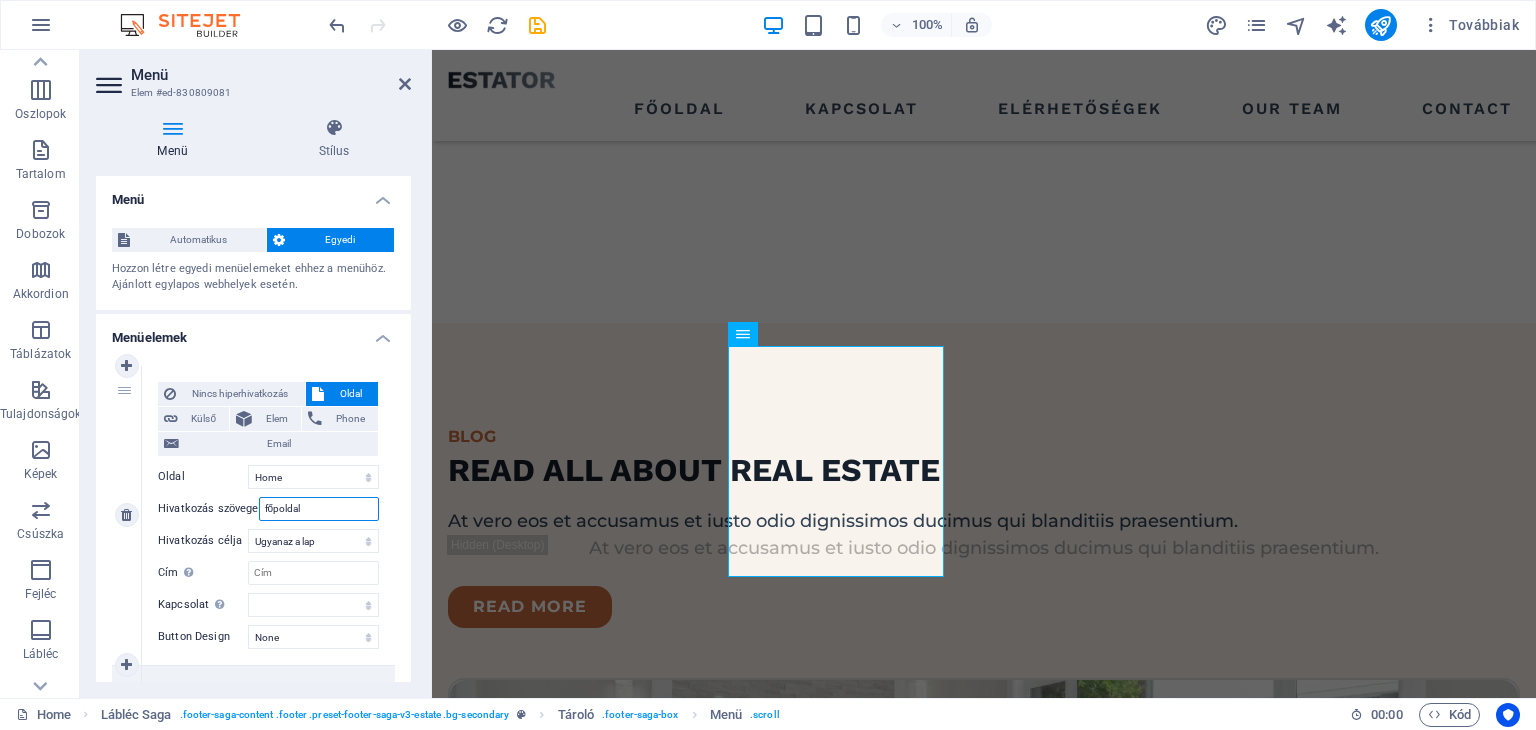 select 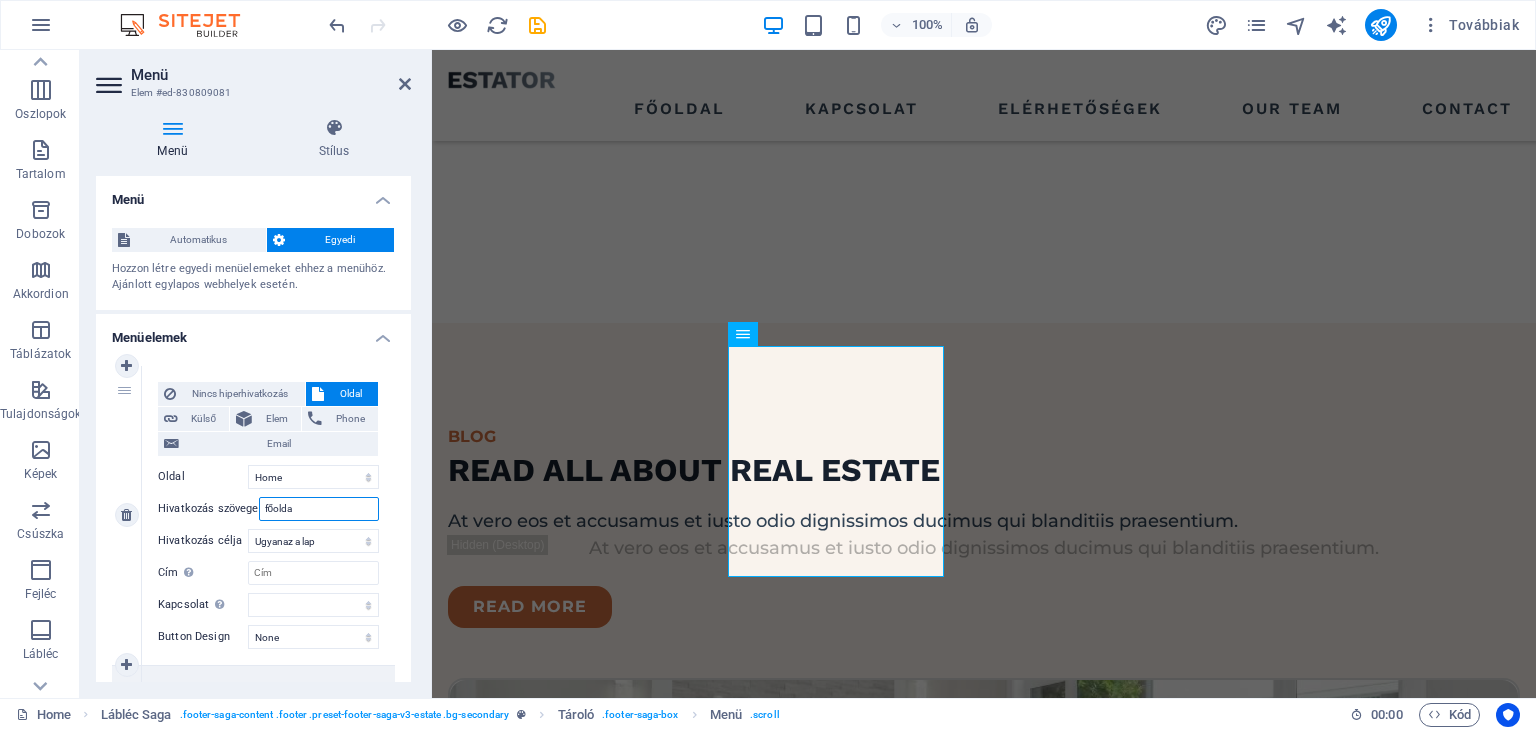 type on "főoldal" 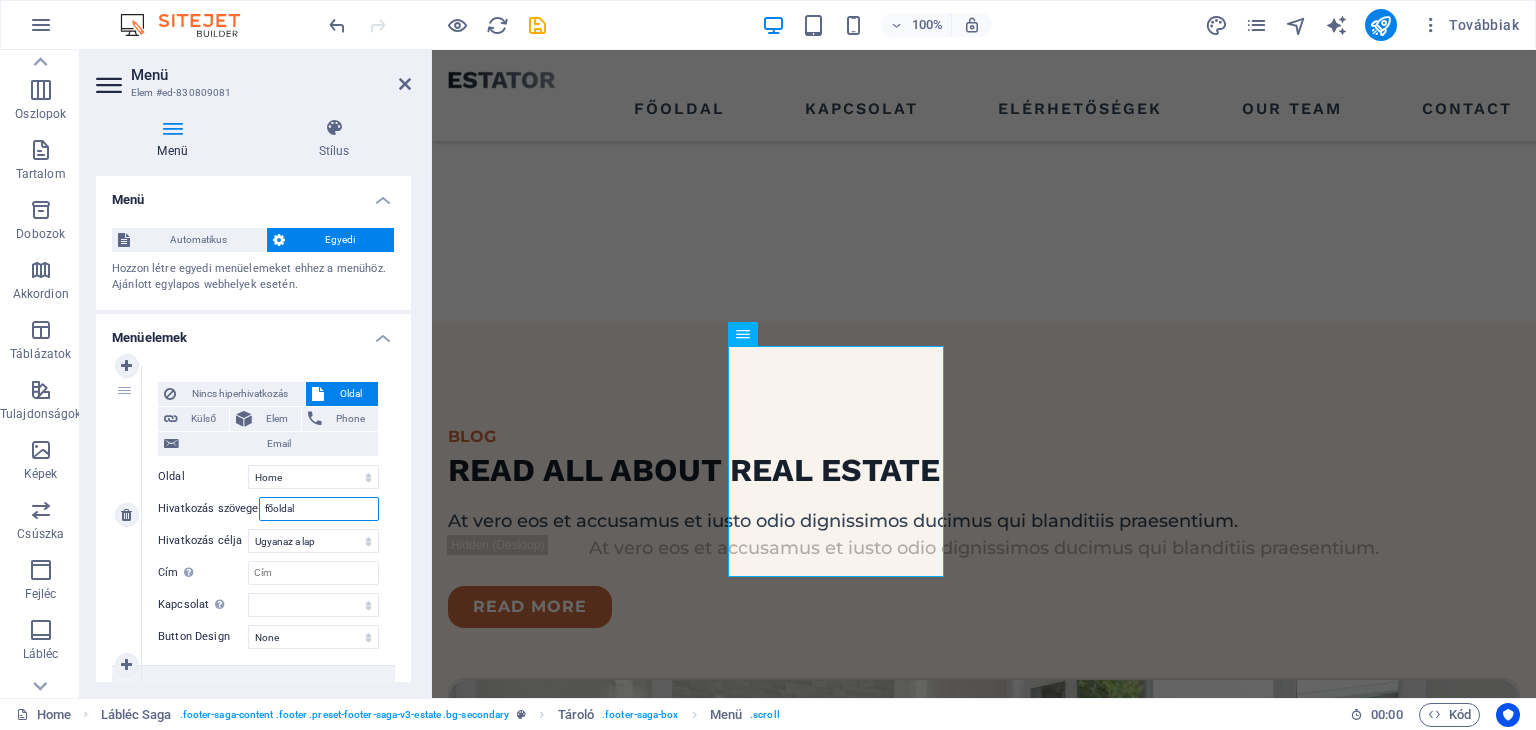 select 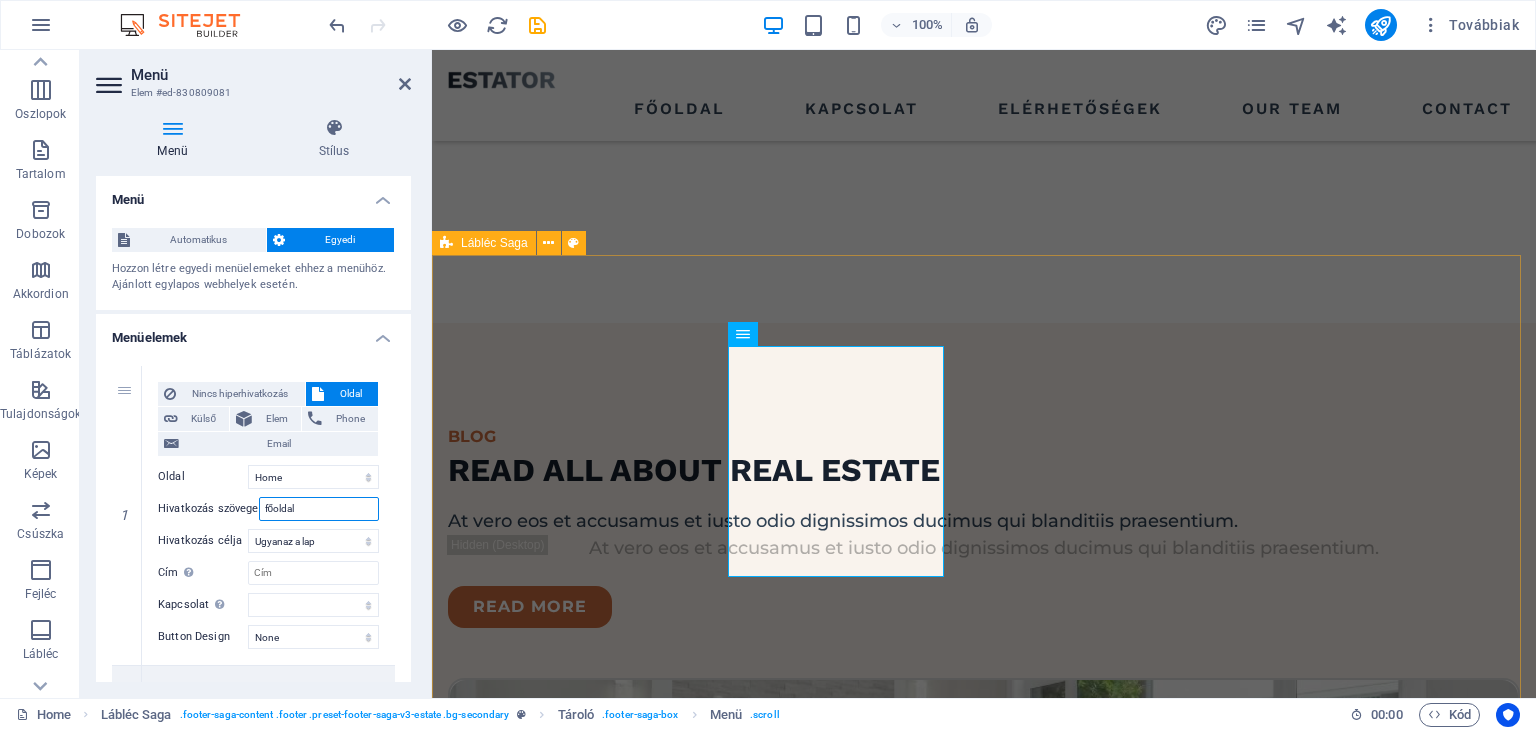 type on "főoldal" 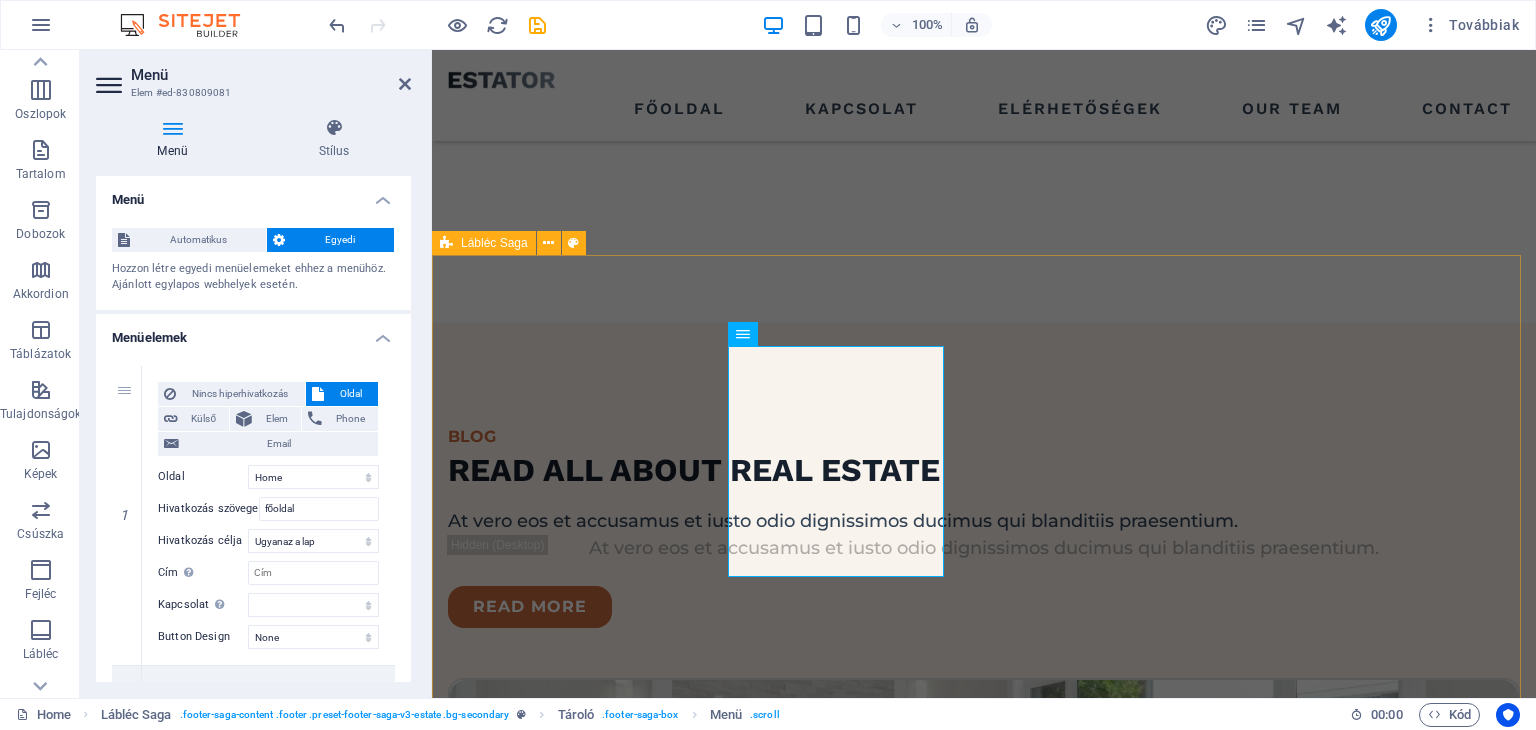 click on "pages főoldal LISTING NEWS OUR TEAM CONTACT elérhetőség LOCATION:Budapest
EMAIL:barmitszallit@gmail.com
PHONE NUMBER:
0123 - 456789 Social media Copyright © 2023 Estator. All rights reserved.
Privacy Policy   |   Legal Notice" at bounding box center (984, 2926) 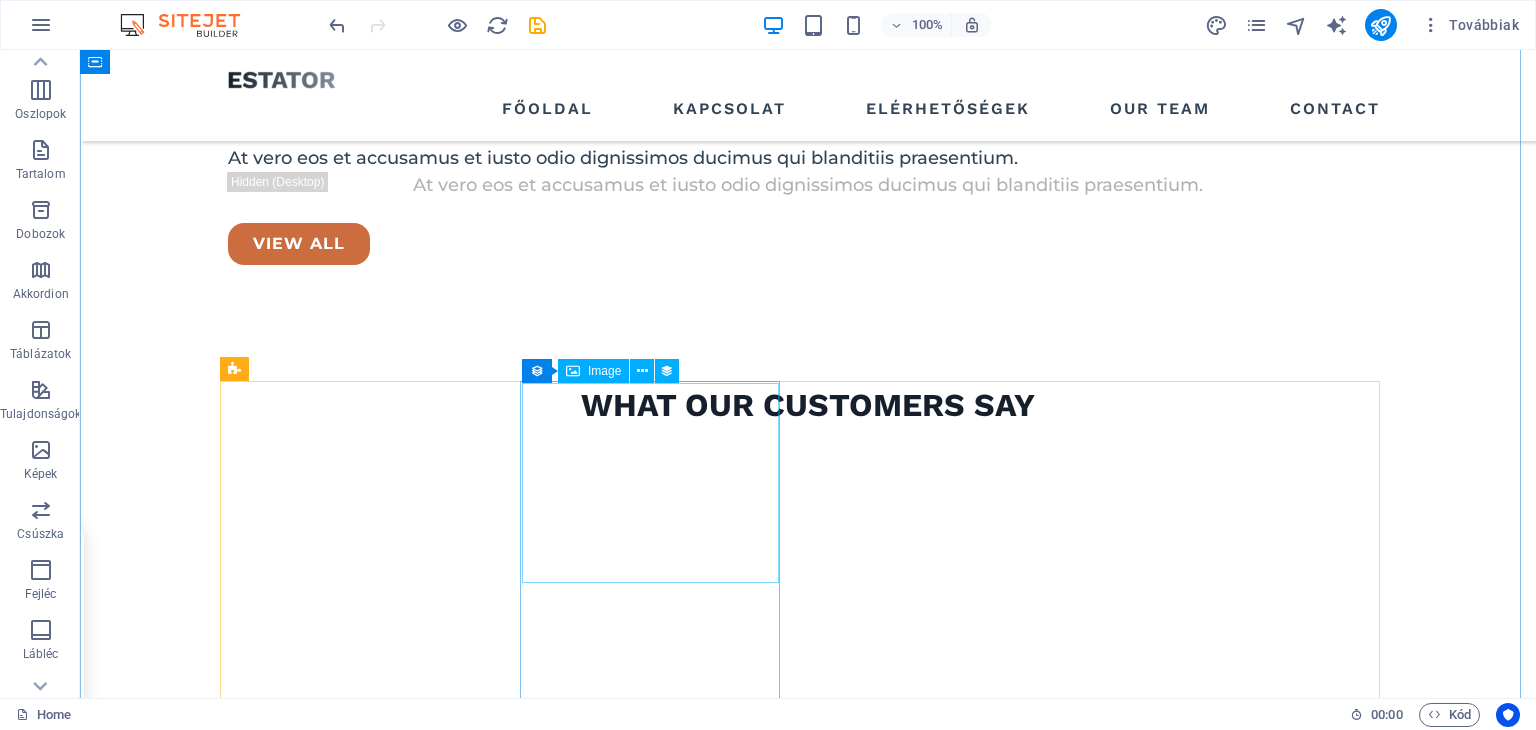 scroll, scrollTop: 3109, scrollLeft: 0, axis: vertical 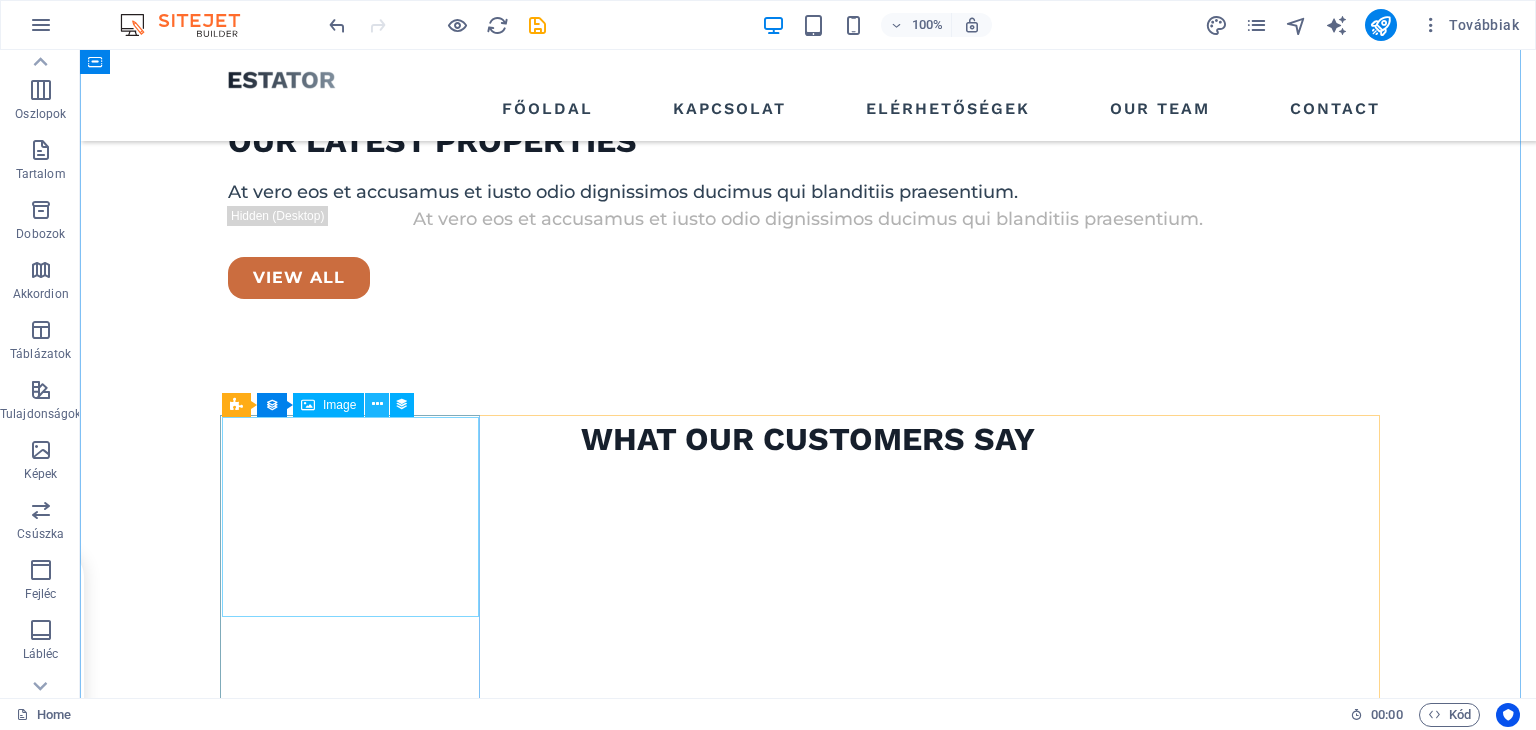 click at bounding box center [377, 404] 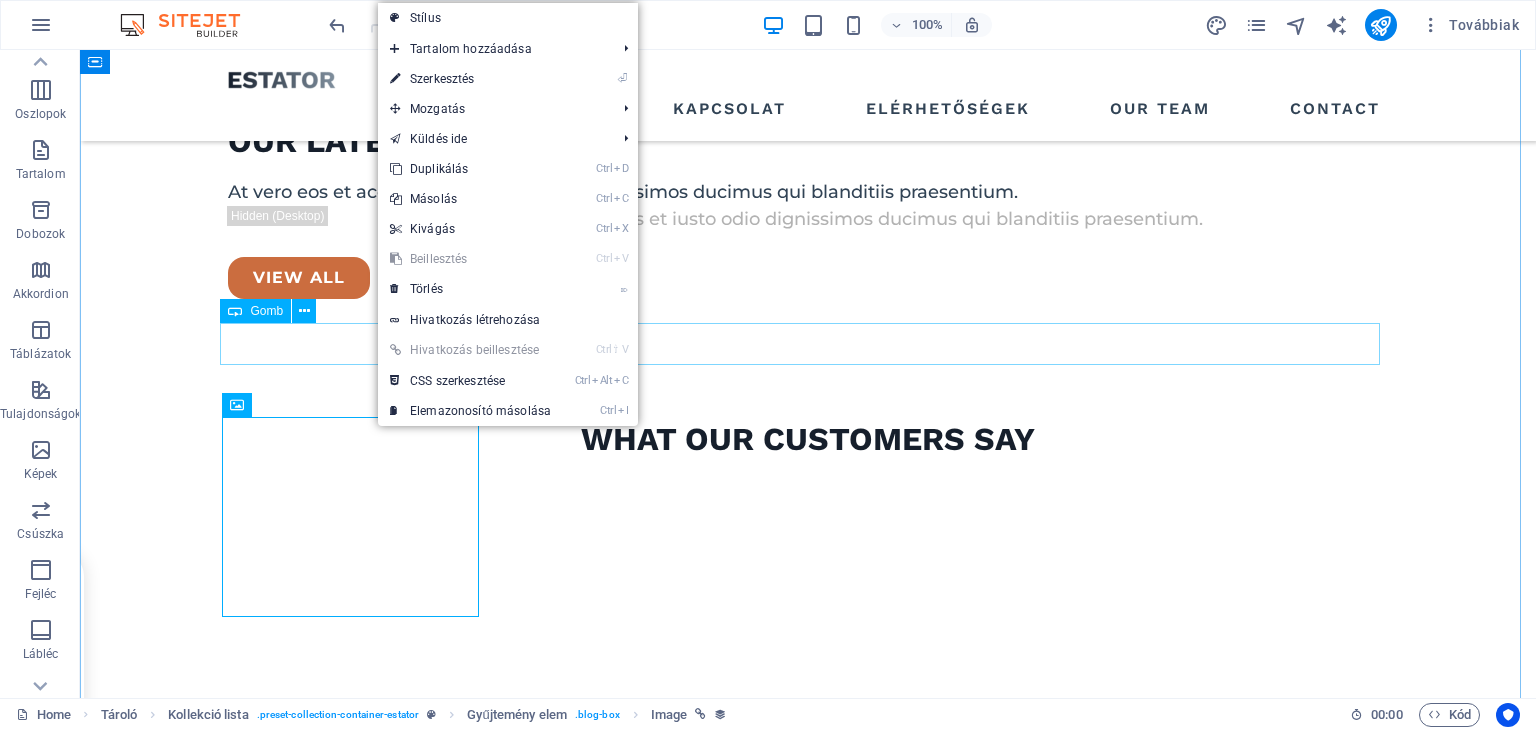 click on "read more" at bounding box center (808, 1529) 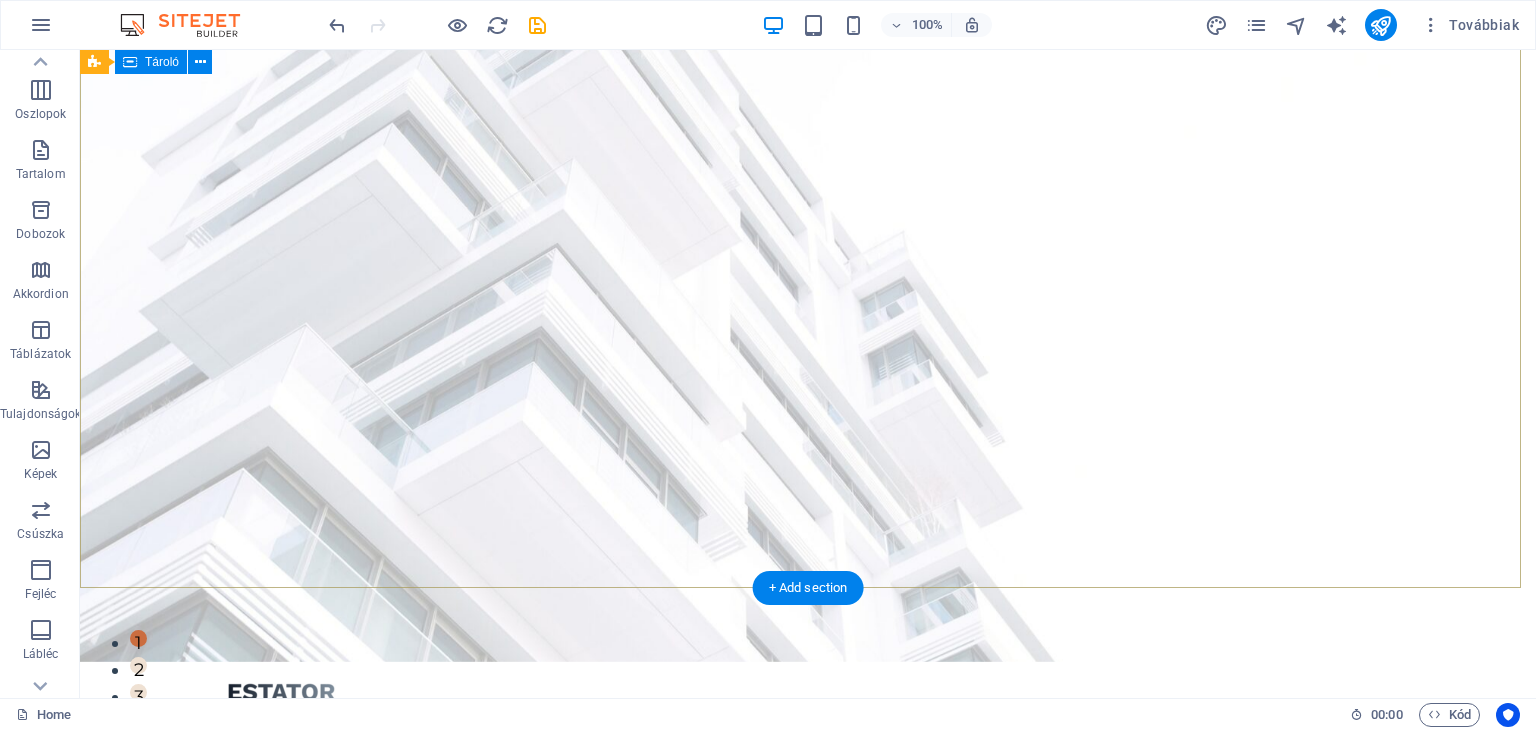 scroll, scrollTop: 0, scrollLeft: 0, axis: both 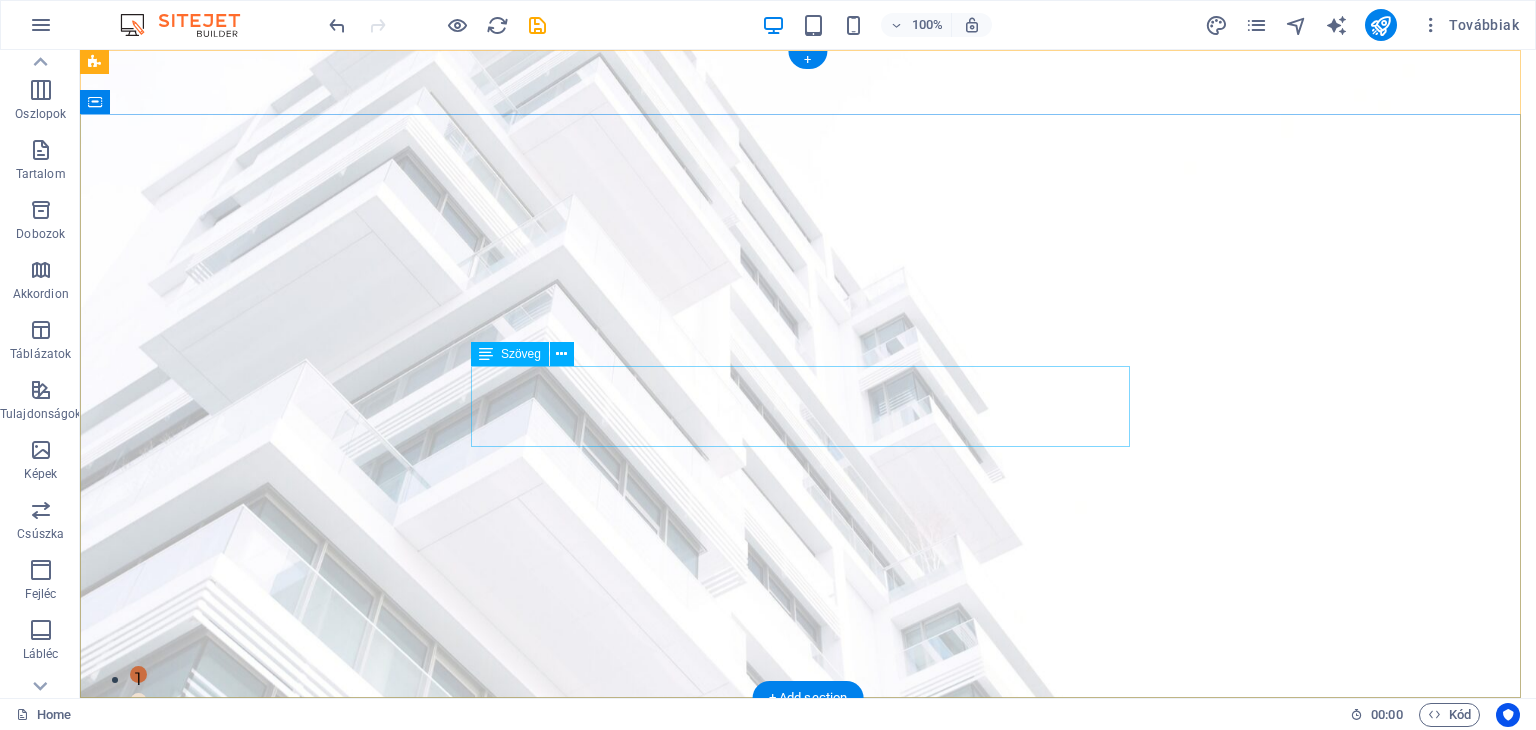 click on "At vero eos et accusamus et iusto odio dignissimos ducimus qui blanditiis praesentium voluptatum deleniti atque corrupti quos dolores et quas molestias excepturi sint occaecati cupiditate non provident." at bounding box center (808, 999) 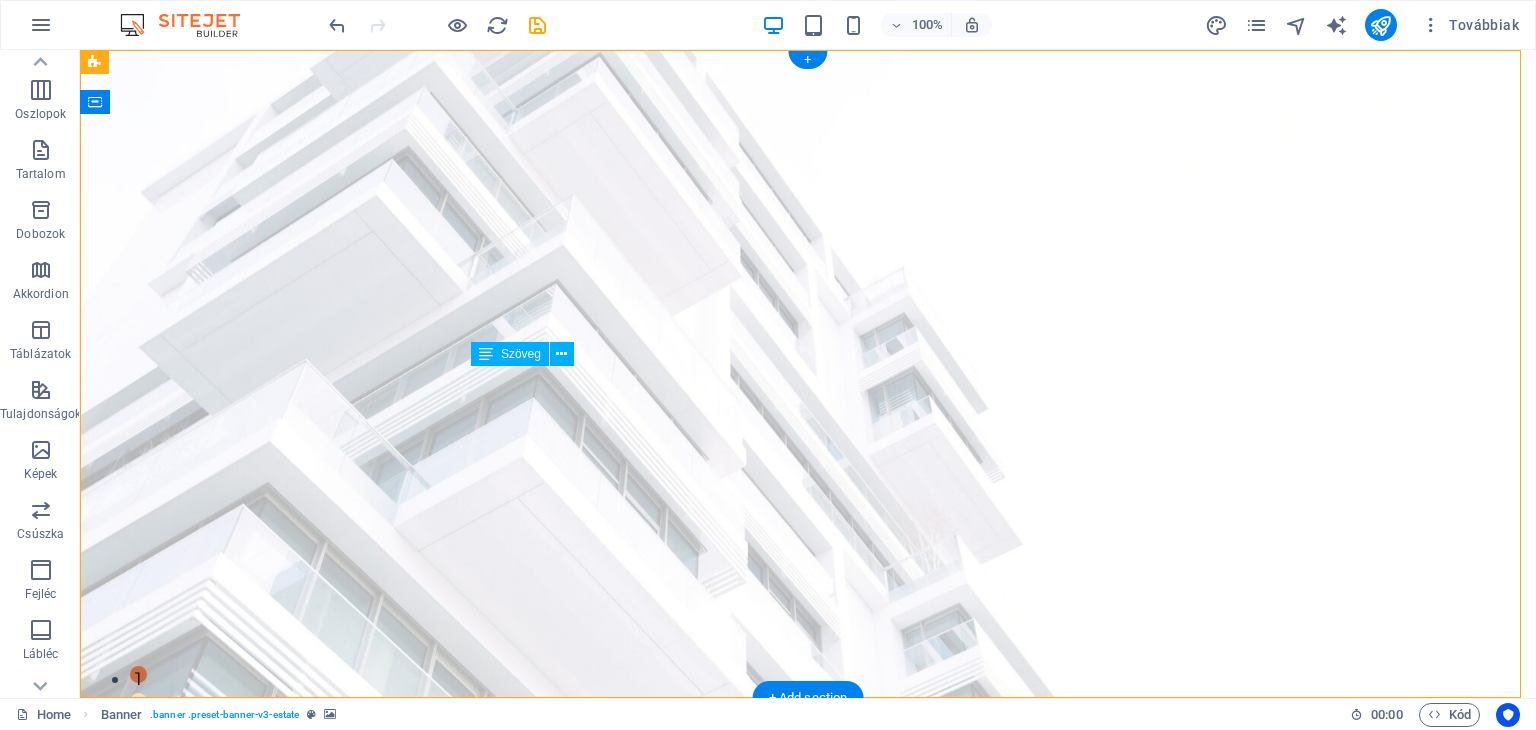 click on "At vero eos et accusamus et iusto odio dignissimos ducimus qui blanditiis praesentium voluptatum deleniti atque corrupti quos dolores et quas molestias excepturi sint occaecati cupiditate non provident." at bounding box center (808, 999) 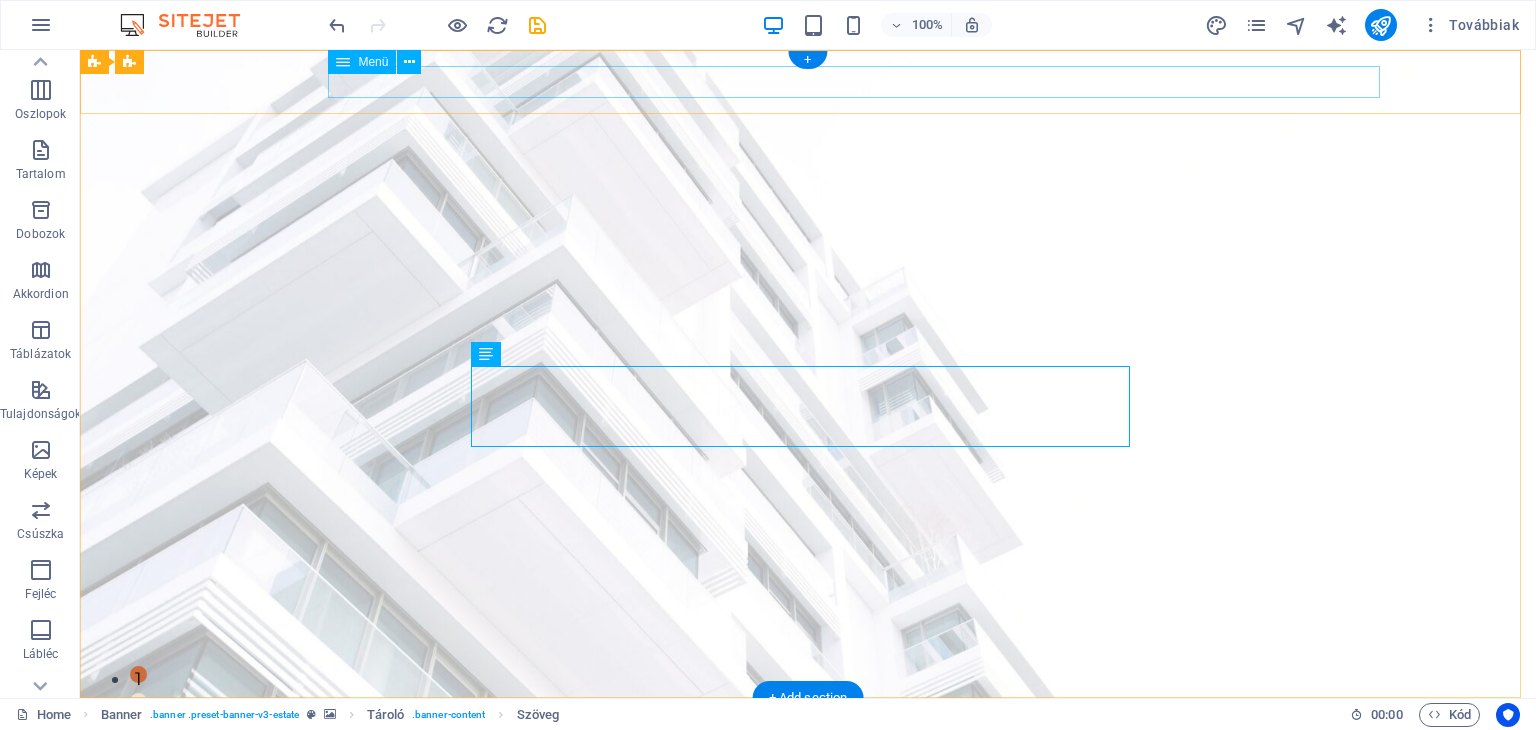 click on "Főoldal Kapcsolat Elérhetőségek Our Team Contact" at bounding box center (808, 757) 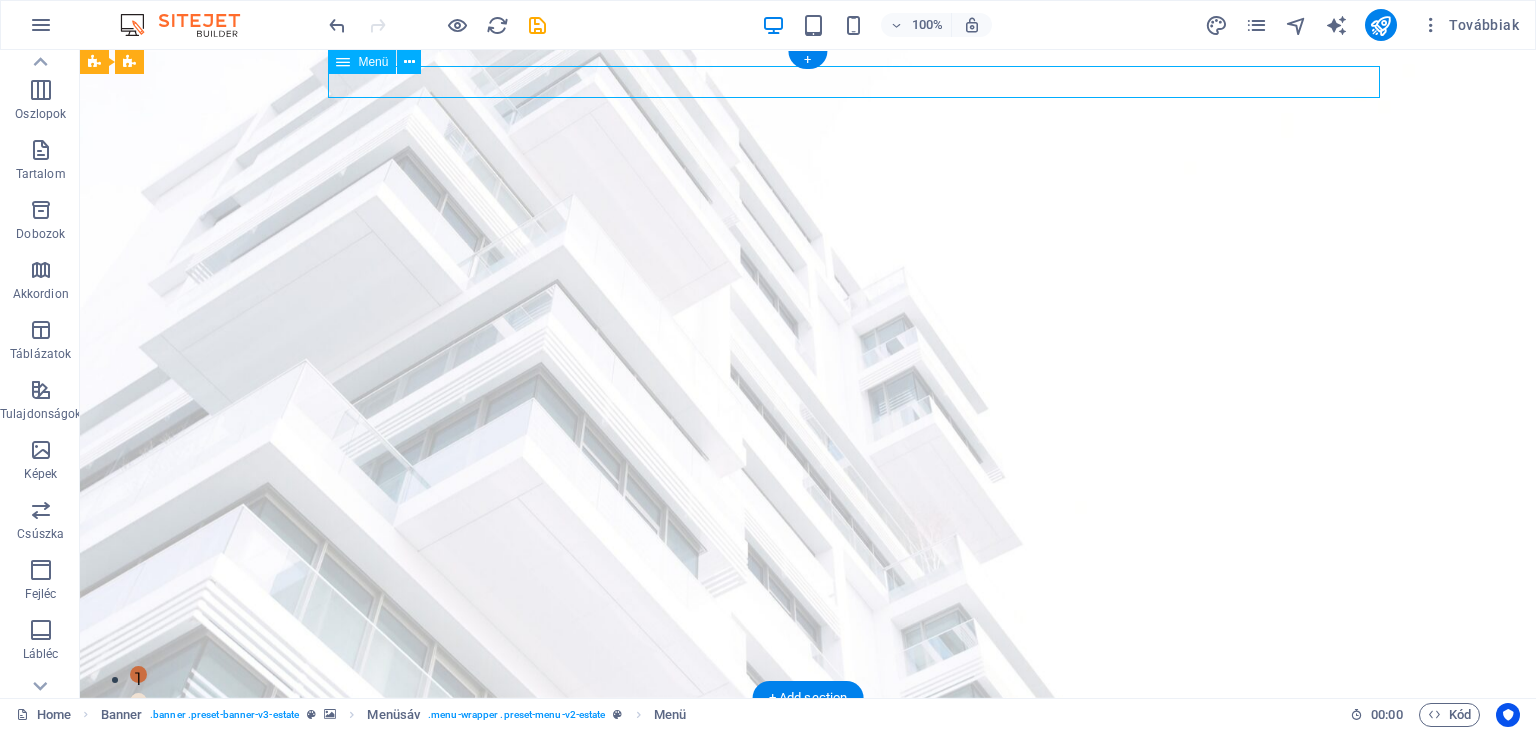 click on "Főoldal Kapcsolat Elérhetőségek Our Team Contact" at bounding box center (808, 757) 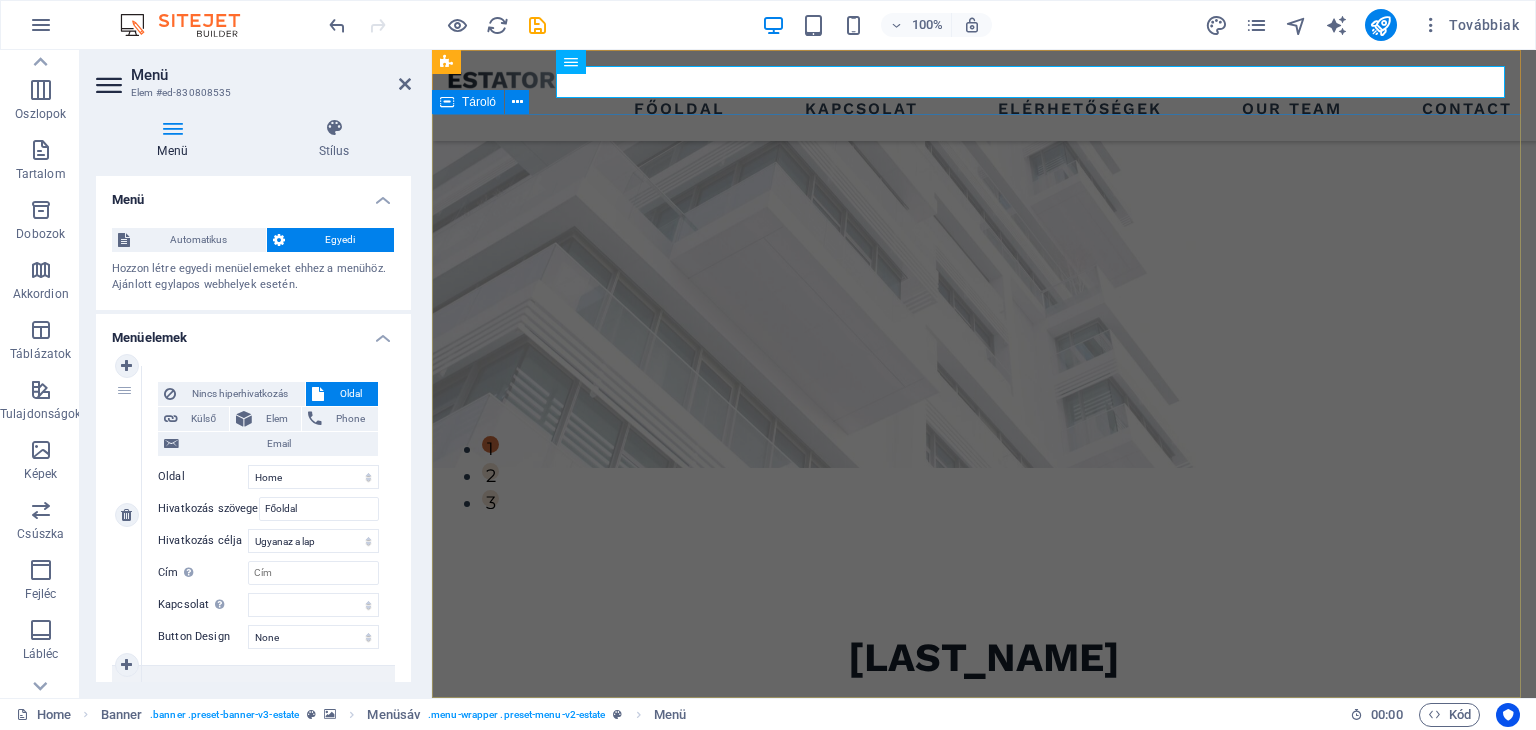 scroll, scrollTop: 300, scrollLeft: 0, axis: vertical 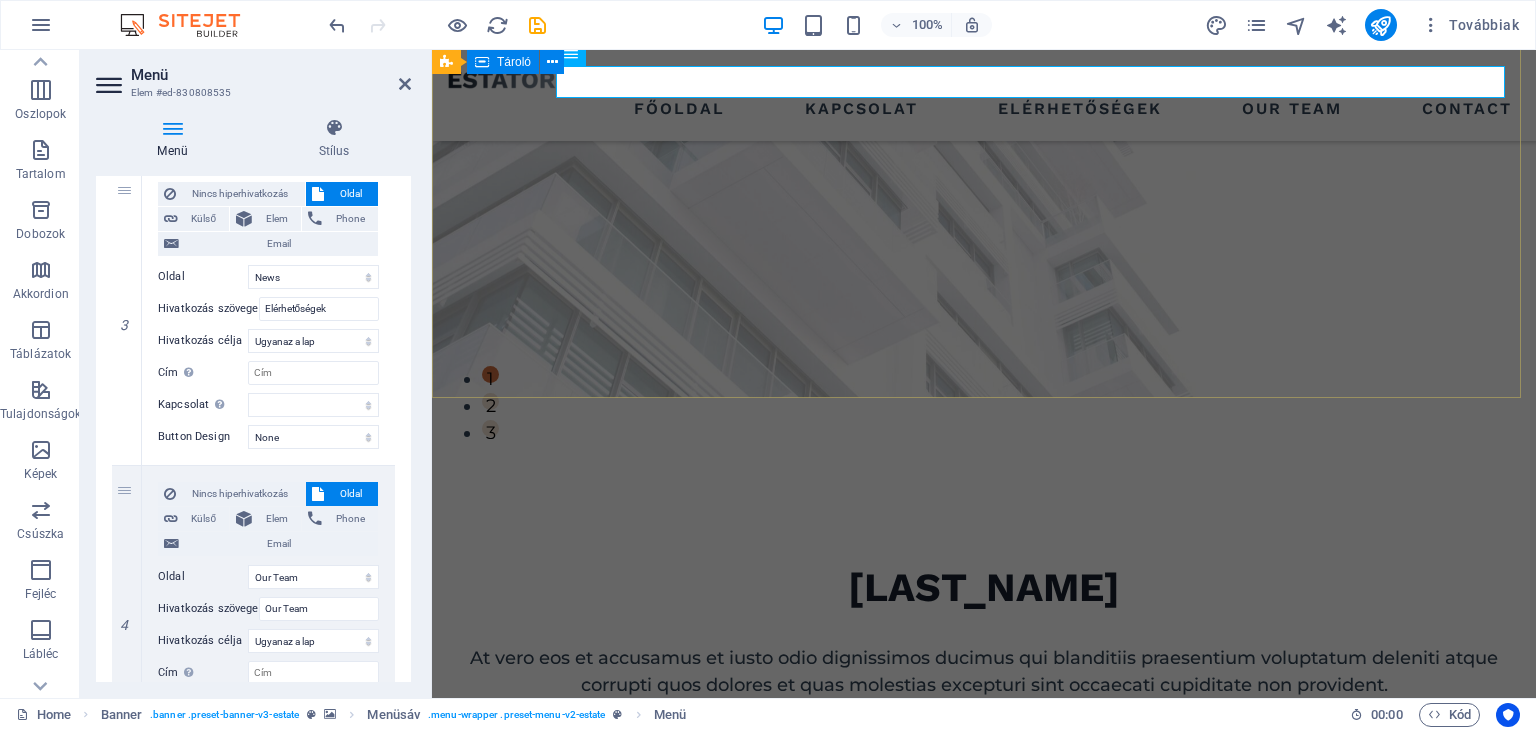 click on "Barmitszallit At vero eos et accusamus et iusto odio dignissimos ducimus qui blanditiis praesentium voluptatum deleniti atque corrupti quos dolores et quas molestias excepturi sint occaecati cupiditate non provident. get started" at bounding box center (984, 639) 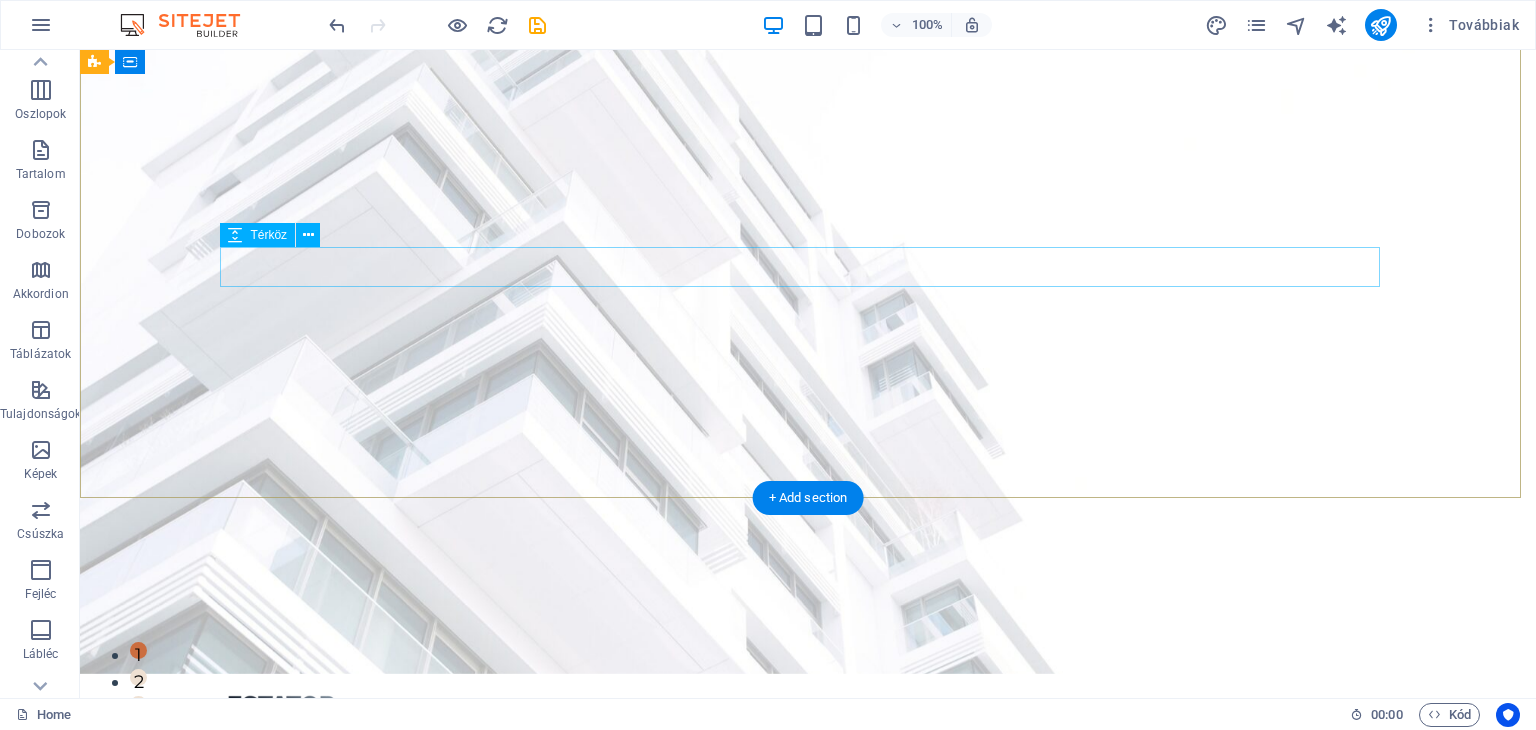 scroll, scrollTop: 0, scrollLeft: 0, axis: both 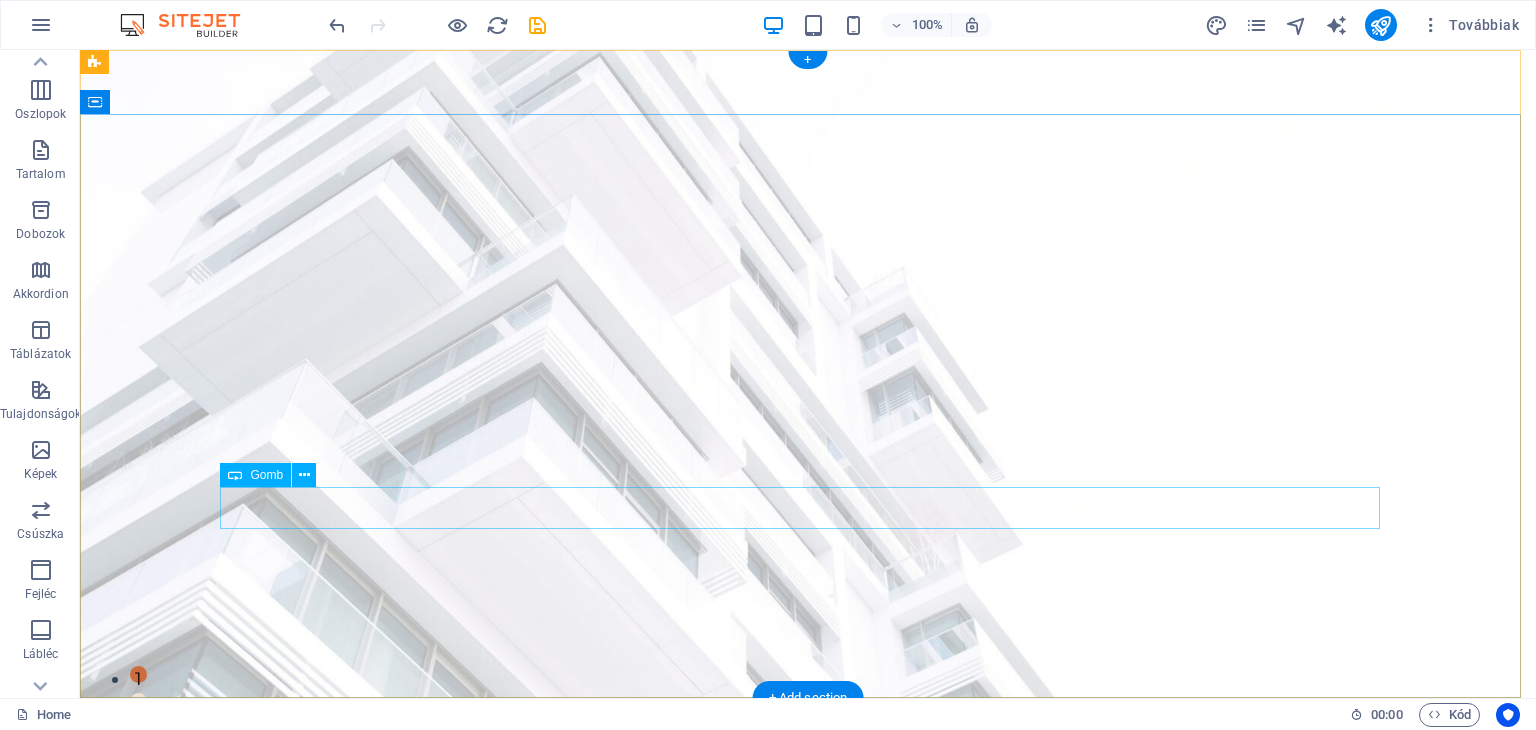 click on "get started" at bounding box center [808, 1087] 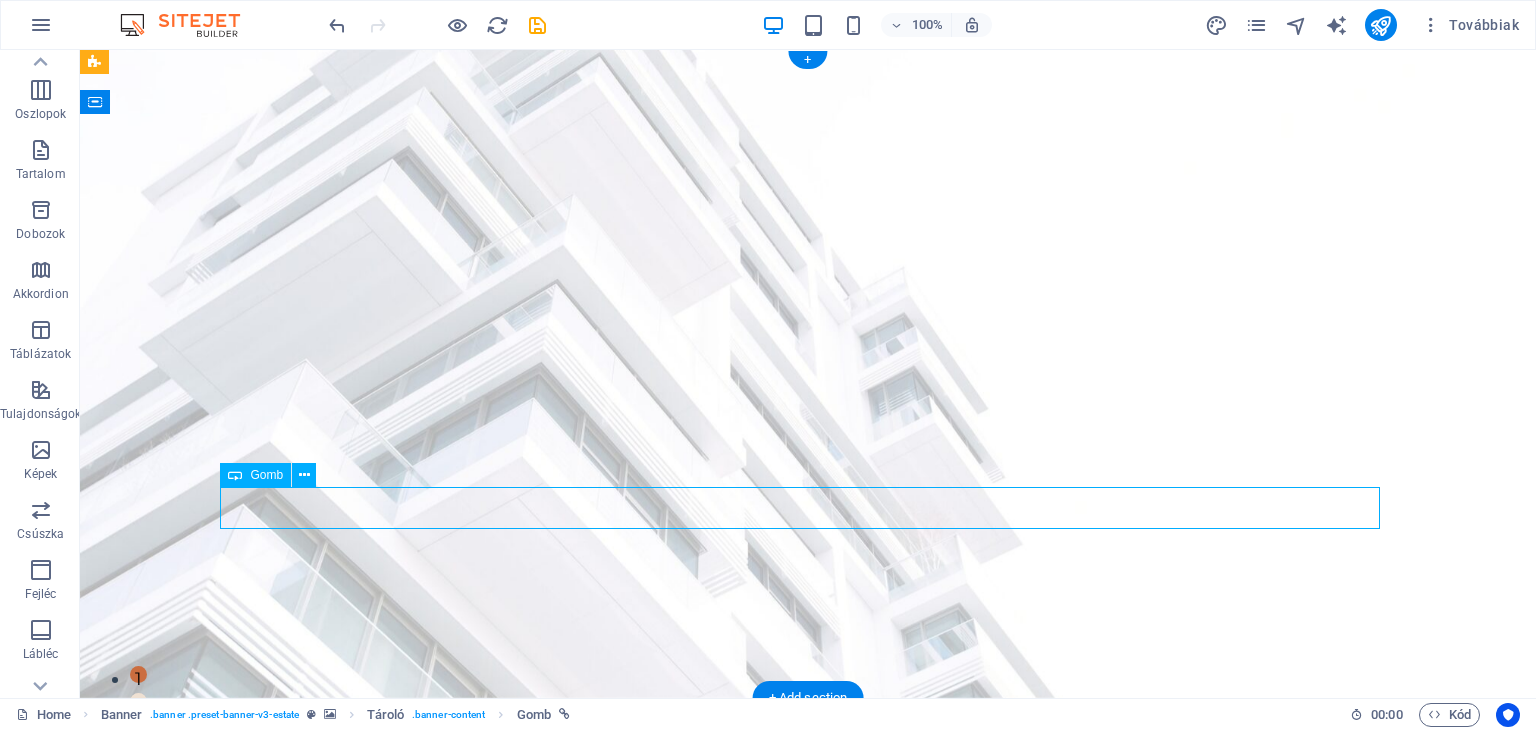 click on "get started" at bounding box center [808, 1087] 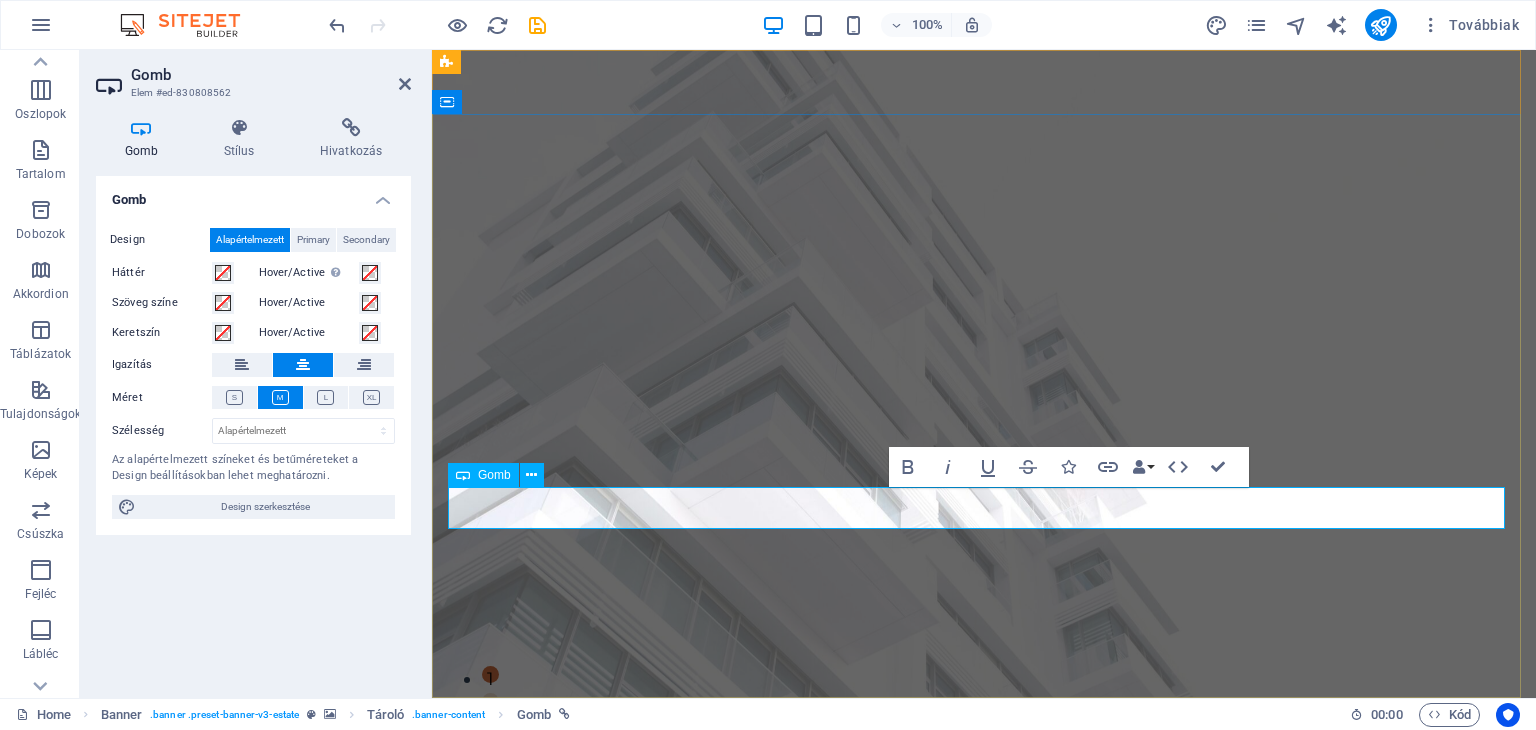 click on "get started" at bounding box center (984, 1087) 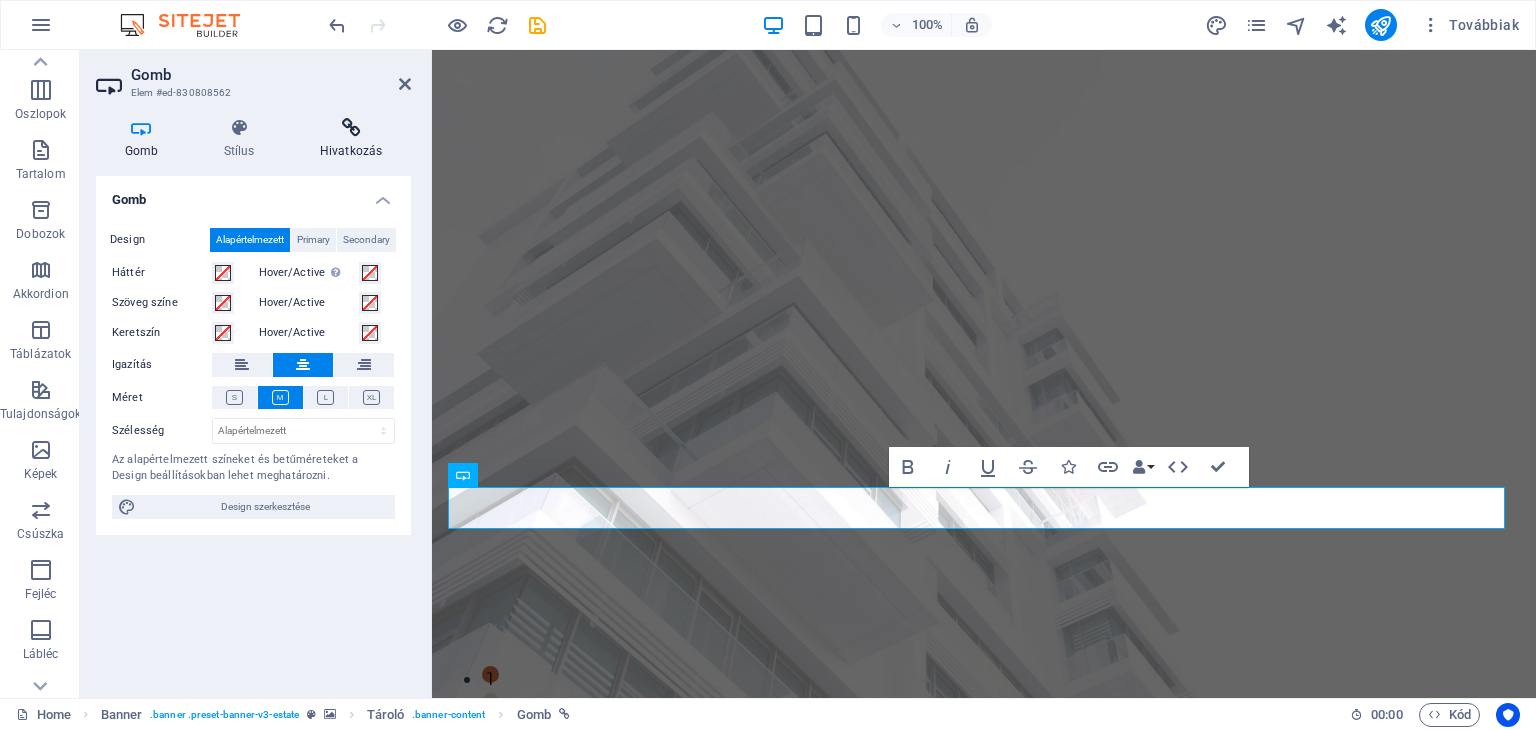 click on "Hivatkozás" at bounding box center (351, 139) 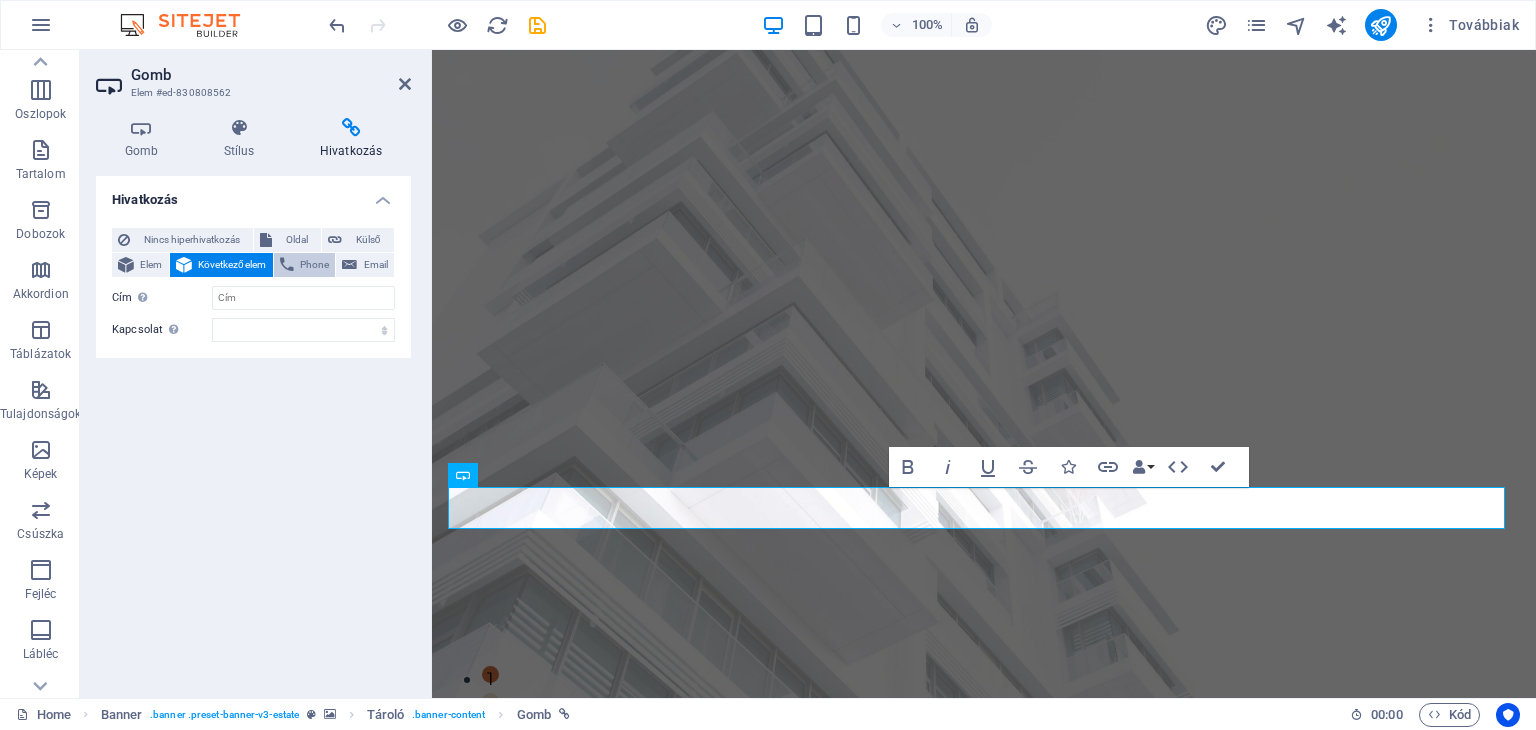 click on "Phone" at bounding box center [315, 265] 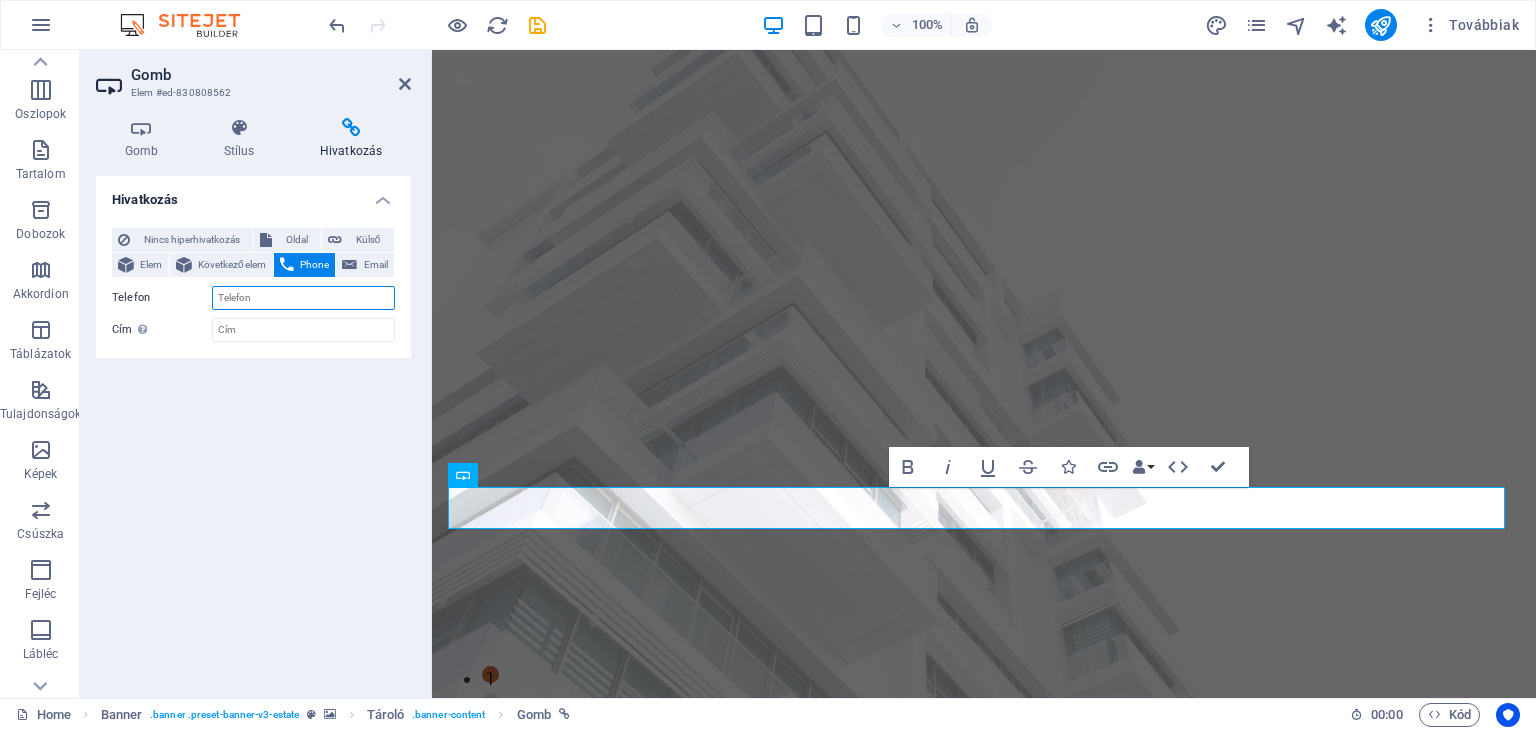 click on "Telefon" at bounding box center (303, 298) 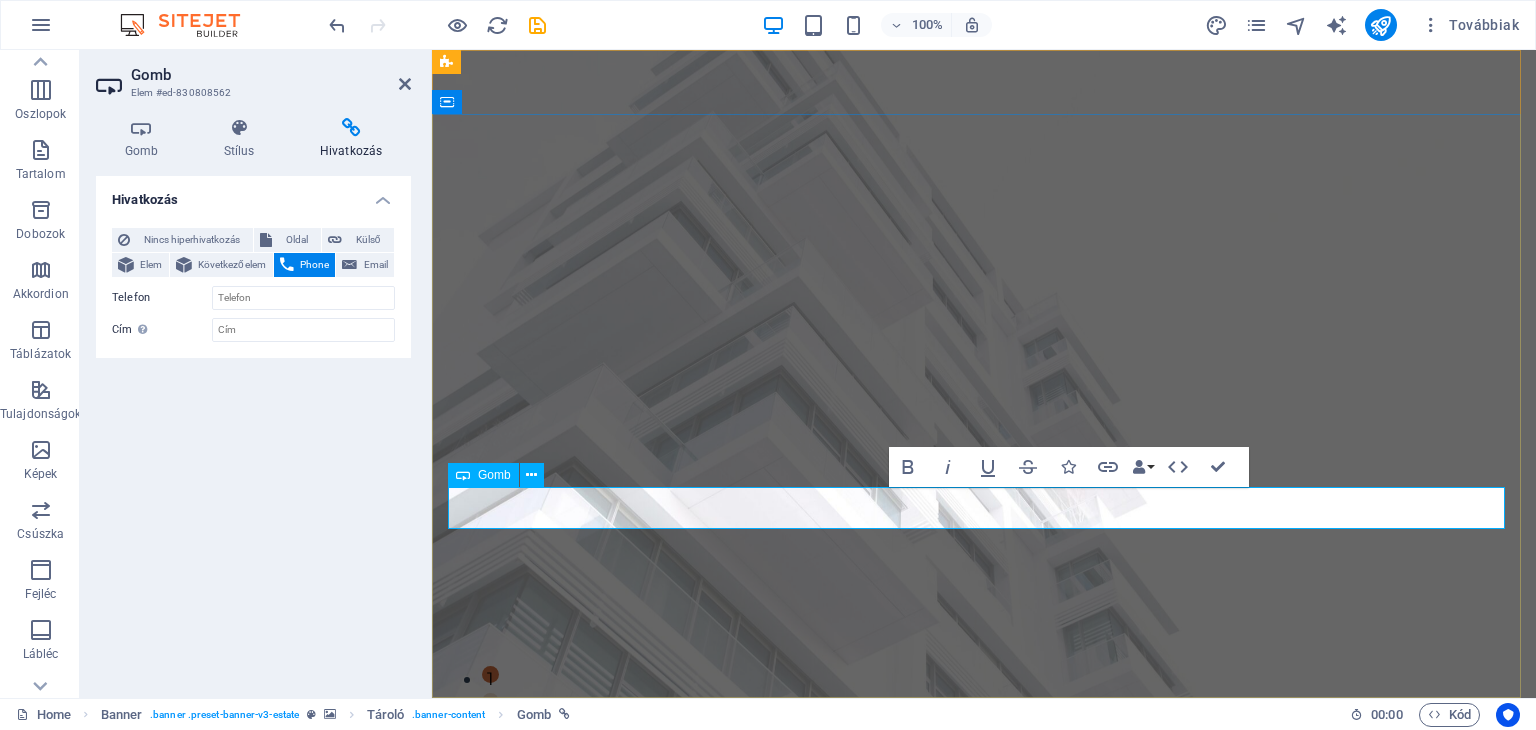 click on "get started" at bounding box center [984, 1087] 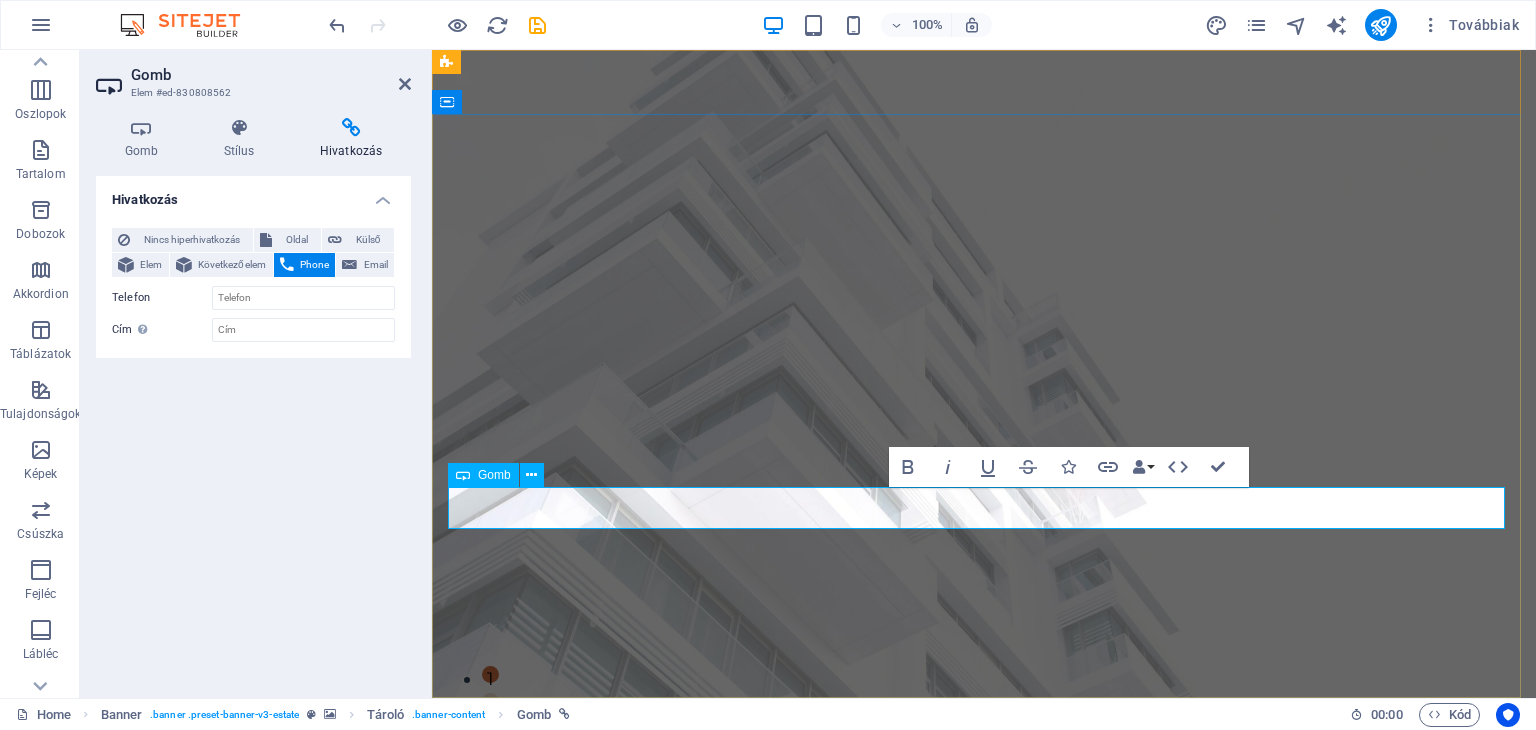 click on "get started" at bounding box center (984, 1087) 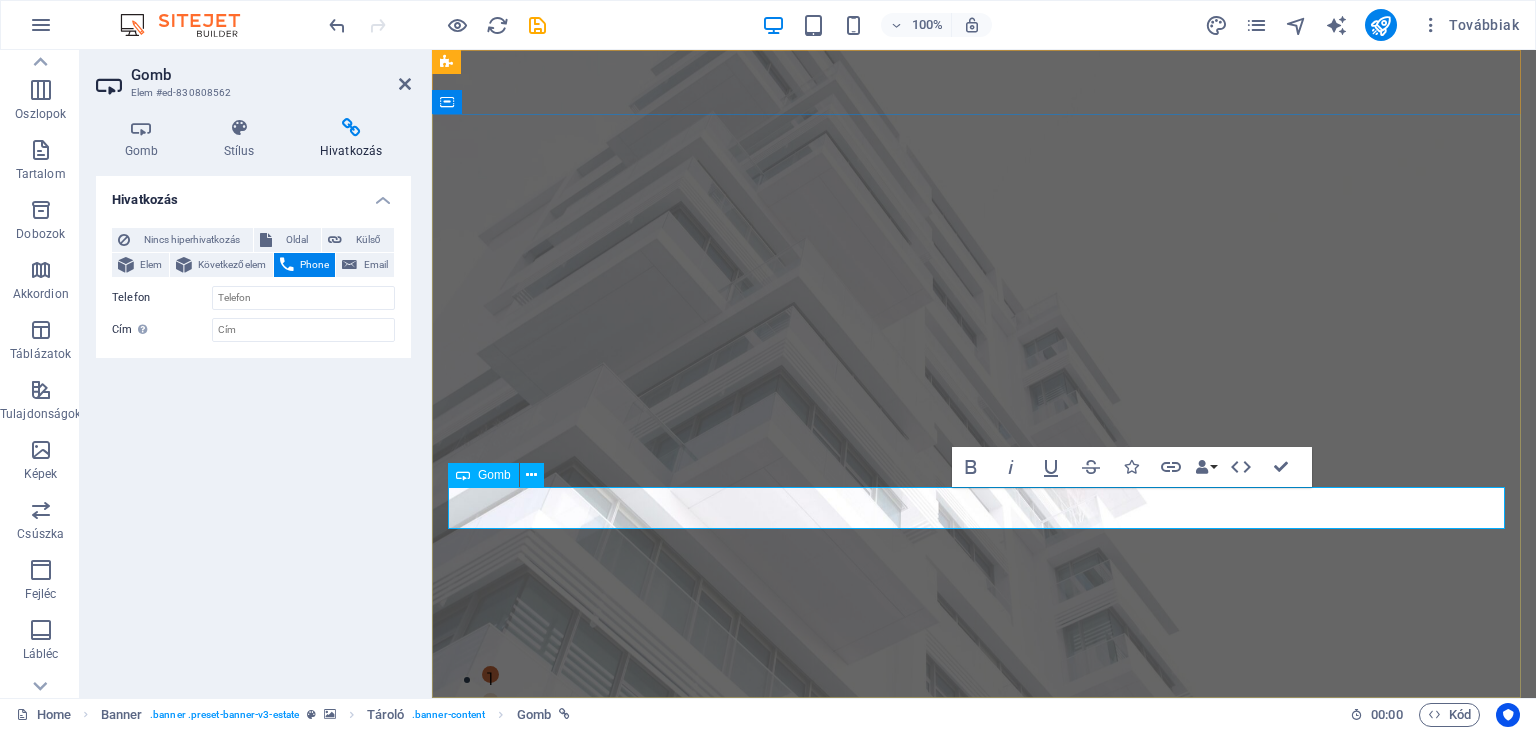 type 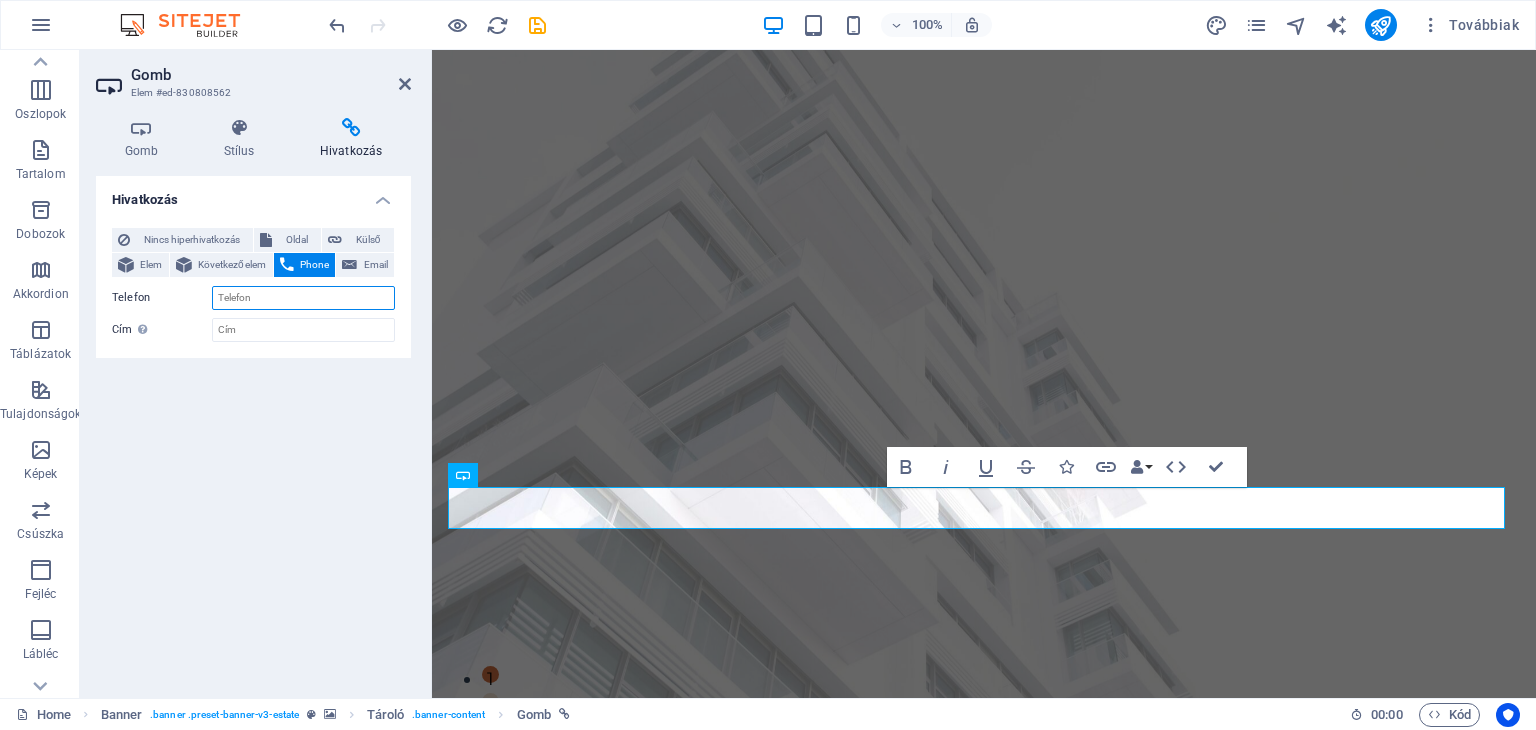 click on "Telefon" at bounding box center [303, 298] 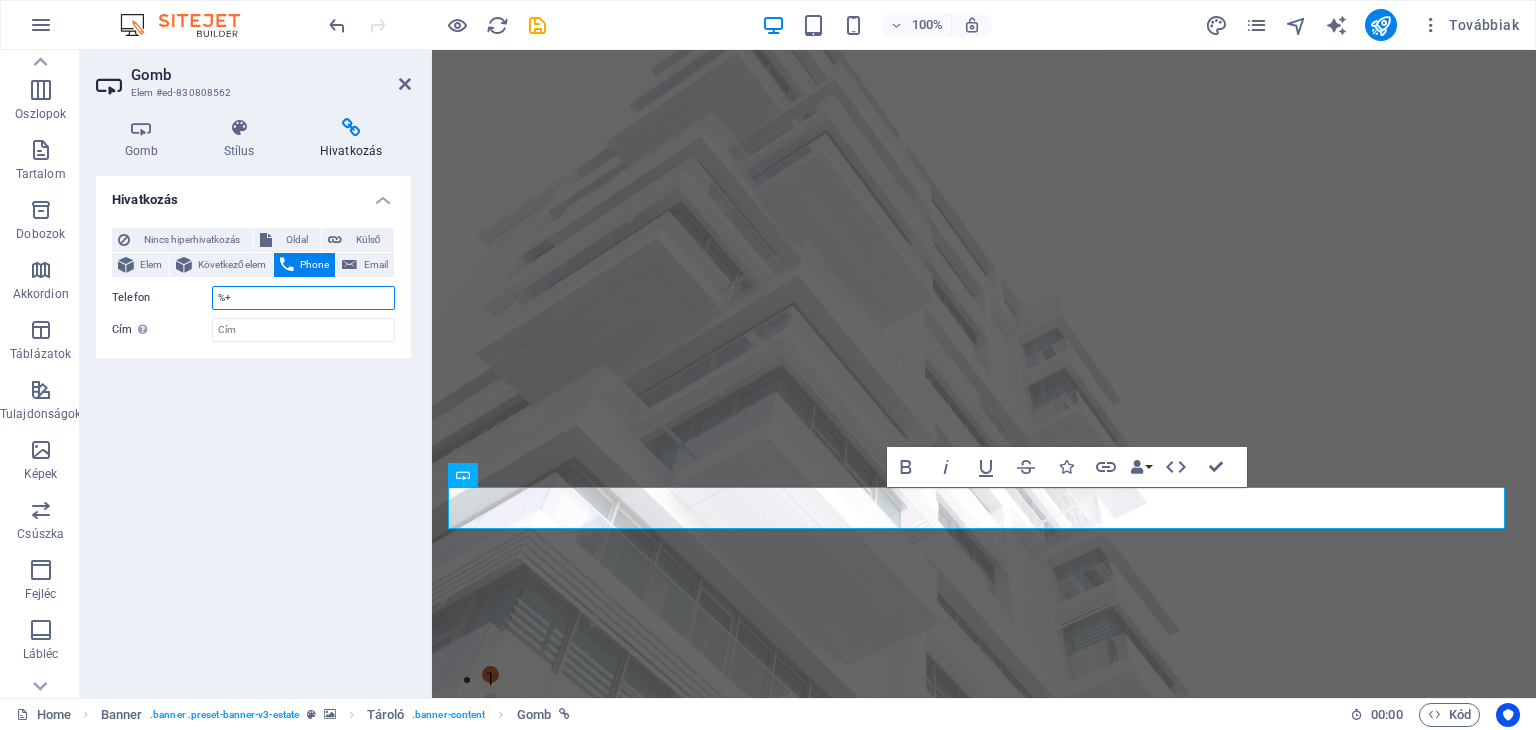 type on "%" 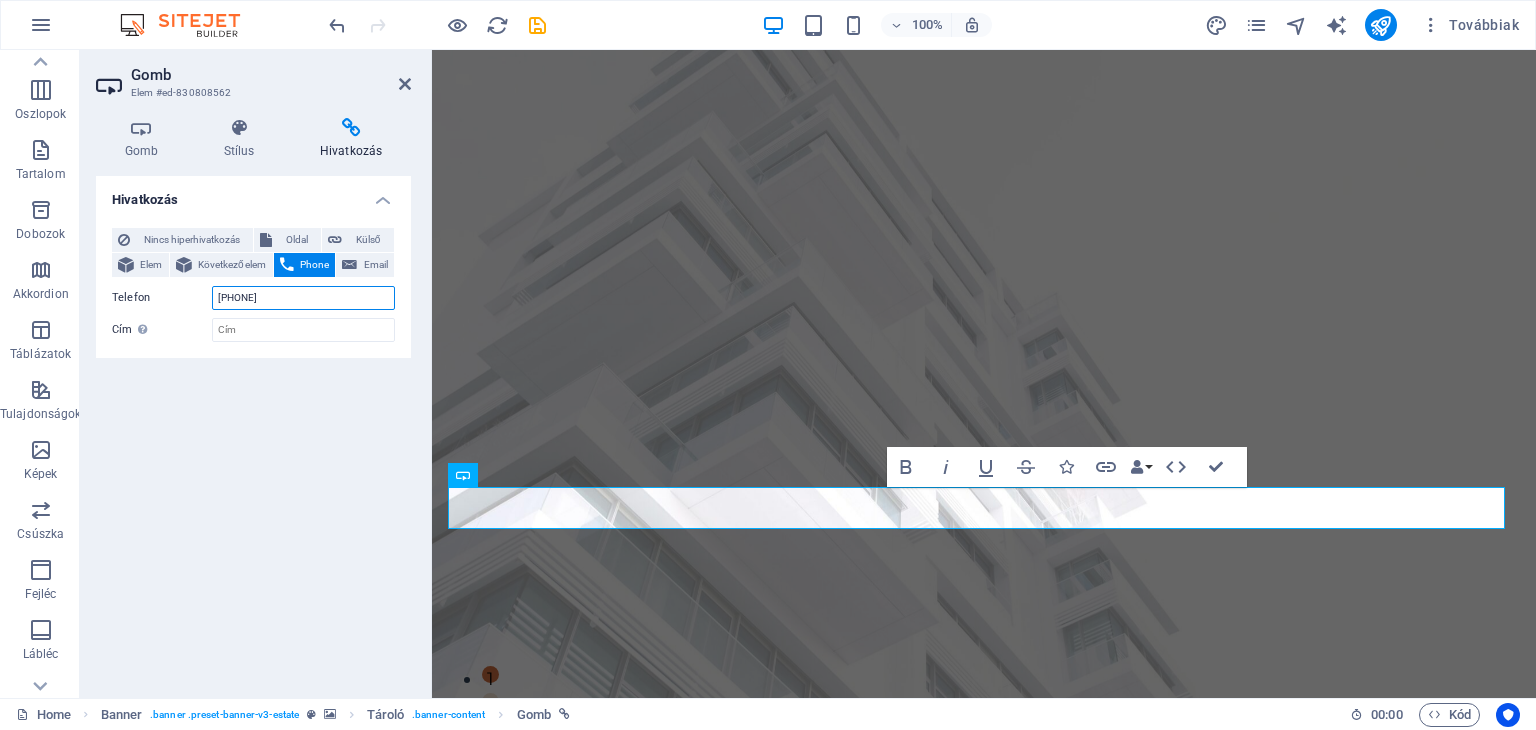 type on "+36202462392" 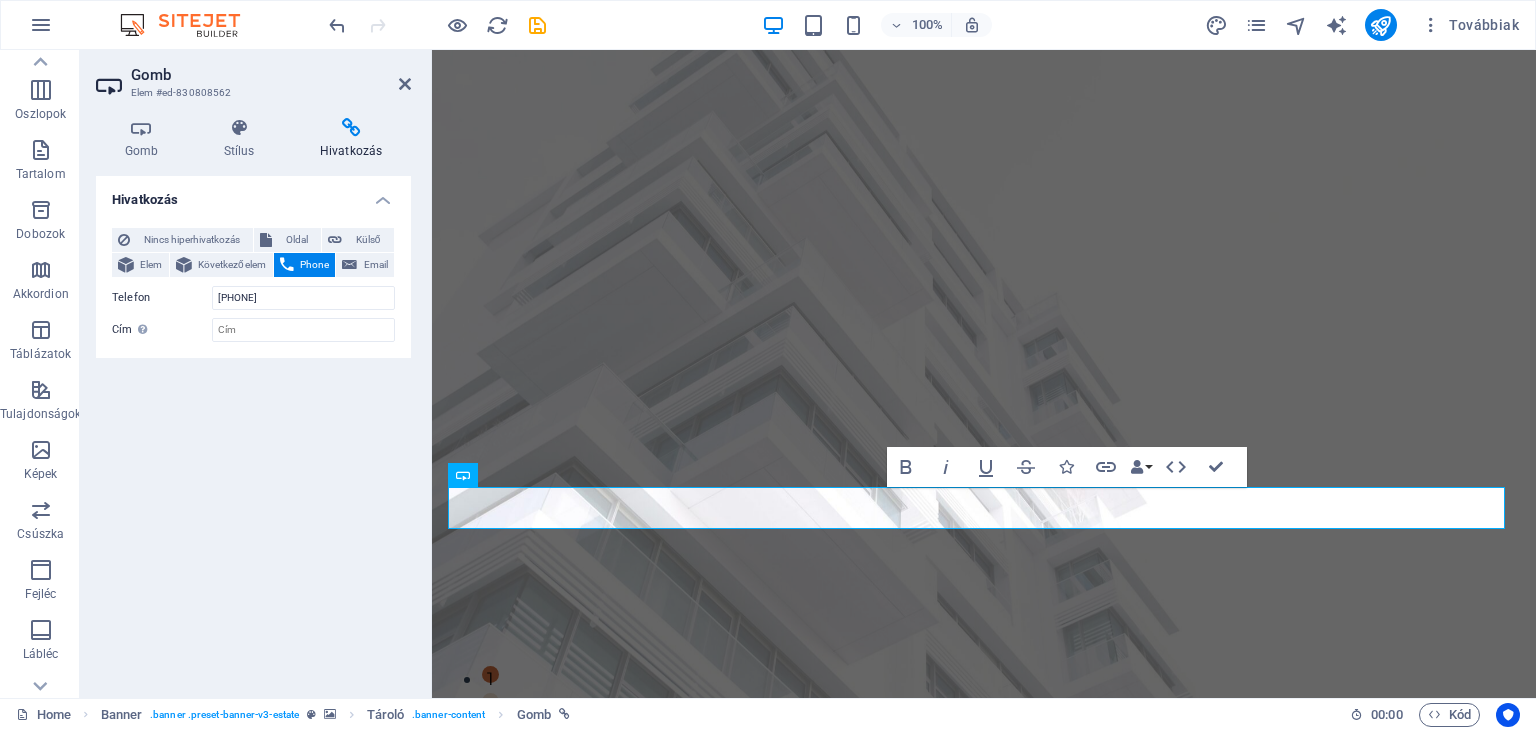 click on "Hivatkozás Nincs hiperhivatkozás Oldal Külső Elem Következő elem Phone Email Oldal Home Listing News Our Team Contact Legal Notice Privacy Elem
URL Telefon +36202462392 Email Hivatkozás célja Új lap Ugyanaz a lap Átfedés Cím További hivatkozás leírás, ne legyen azonos a hivatkozás szövegével. A címet általában akkor jelenítik meg, mint egy feliratkozást, amikor az egeret az elem felett mozgatják. Hagyd üresen, ha bizonytalan vagy. Kapcsolat Beállítja a hivatkozás kapcsolatát a hivatkozási célhoz. Például a "nofollow" érték utasítja a keresőmotort, hogy ne kövesse a hivatkozást. Hagyható üresen. alternatív szerző könyvjelző külső segítség licenc következő nofollow noreferrer noopener előző keresés címke" at bounding box center (253, 429) 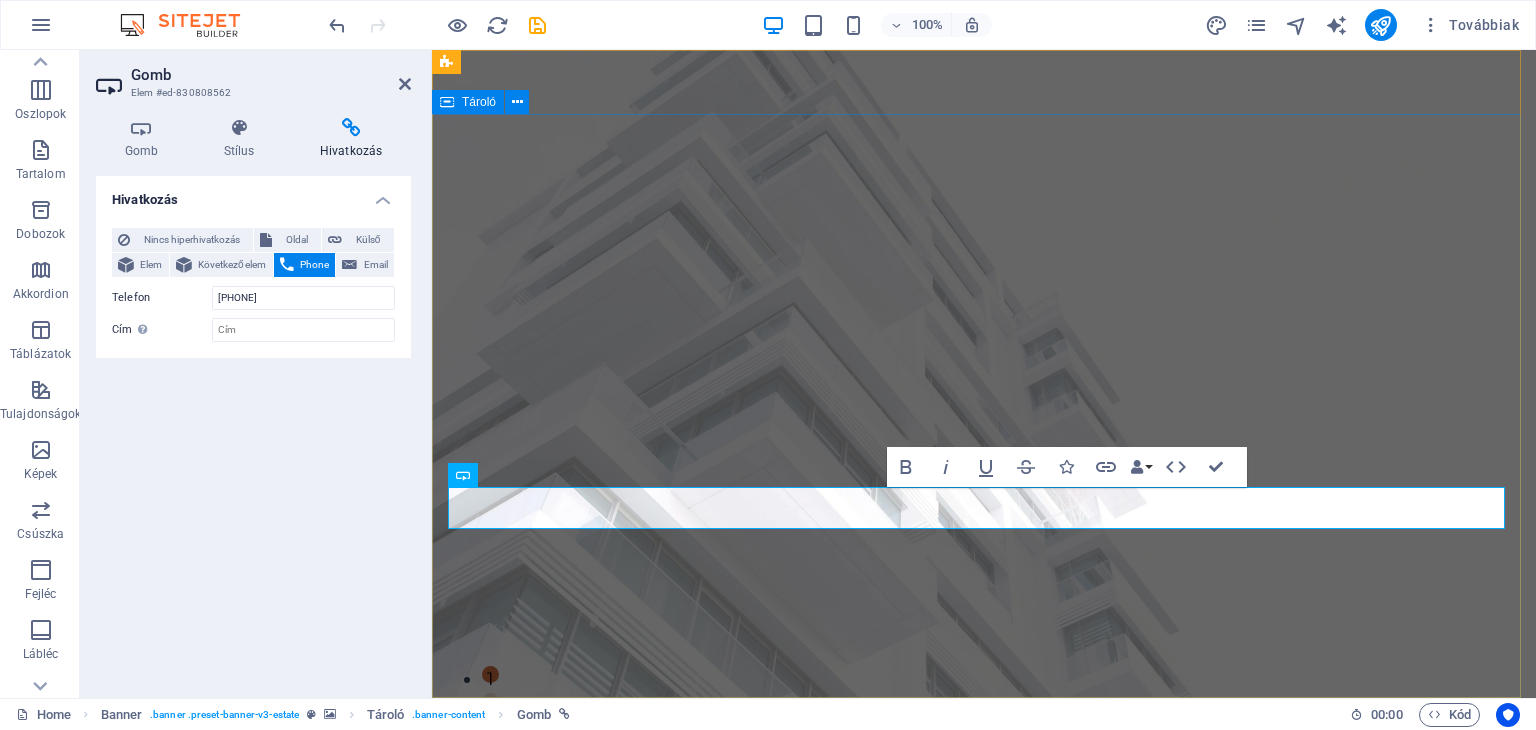click at bounding box center [984, 956] 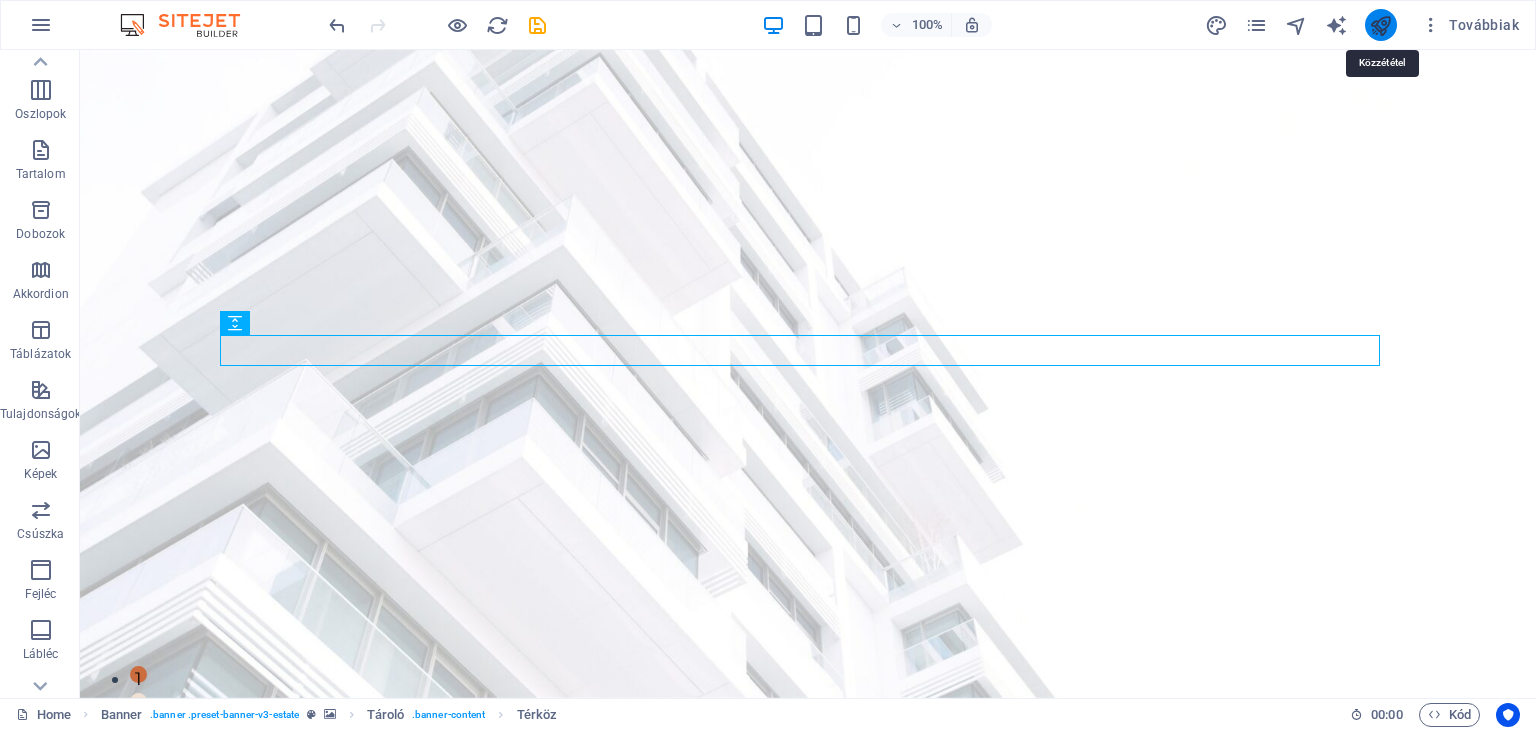 click at bounding box center [1380, 25] 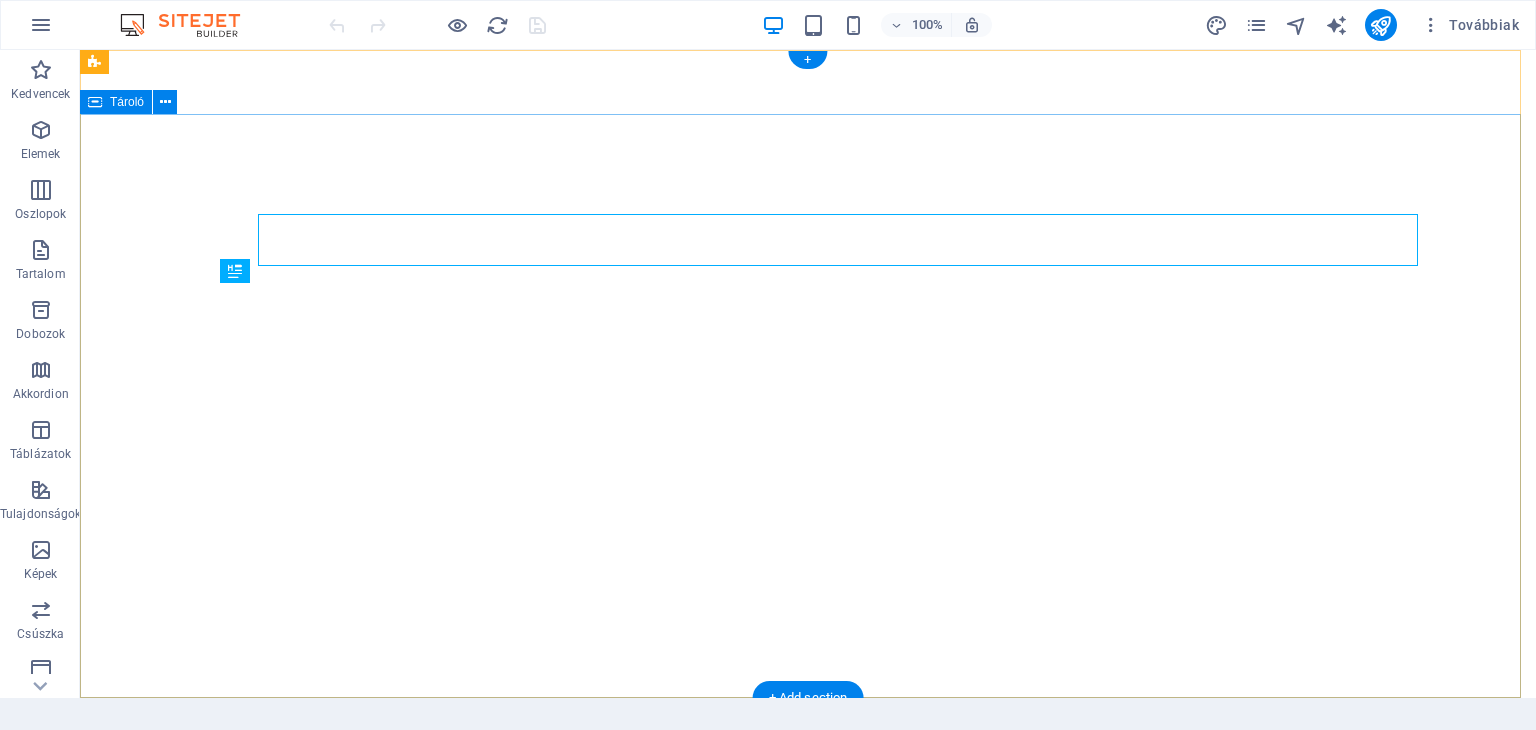 scroll, scrollTop: 0, scrollLeft: 0, axis: both 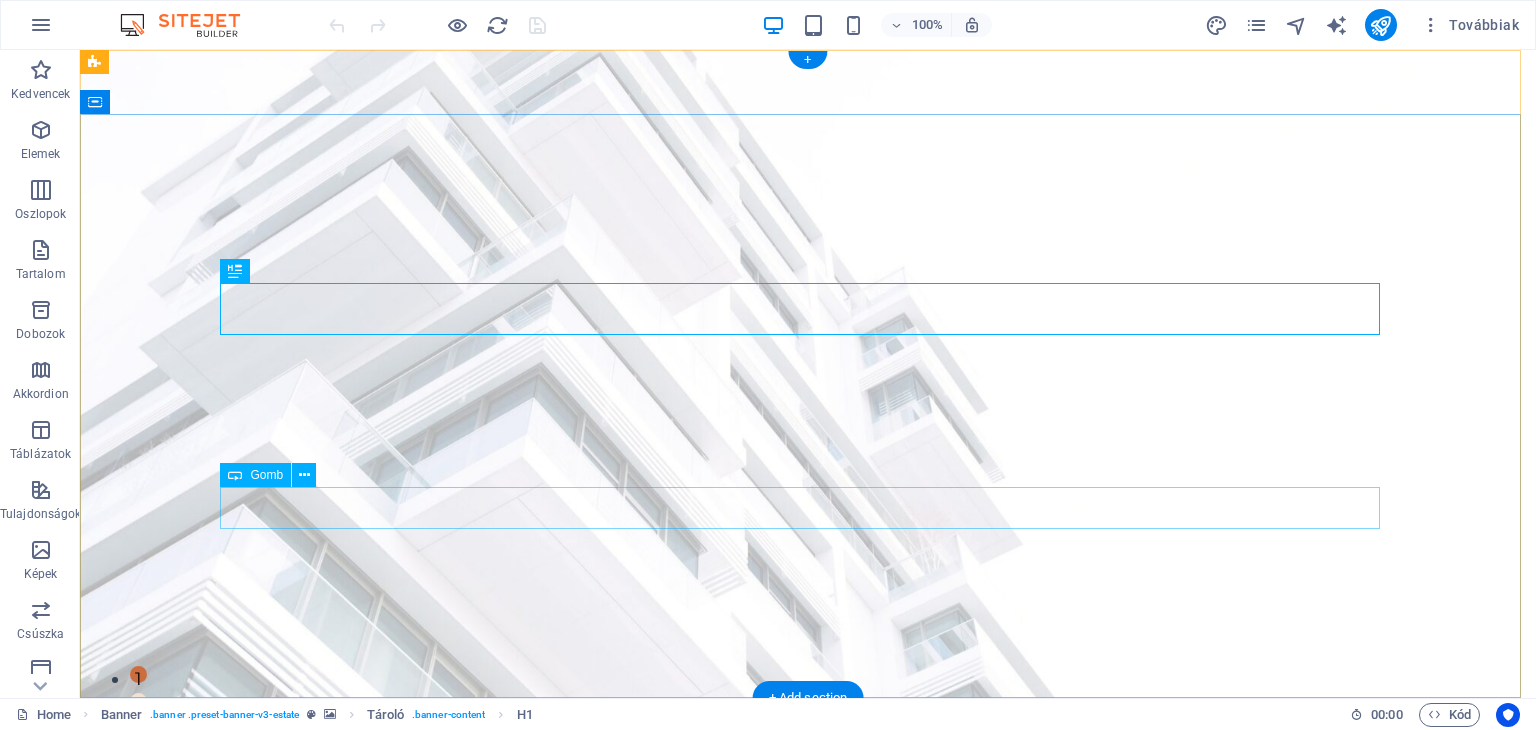 click on "hivjon most" at bounding box center [808, 1087] 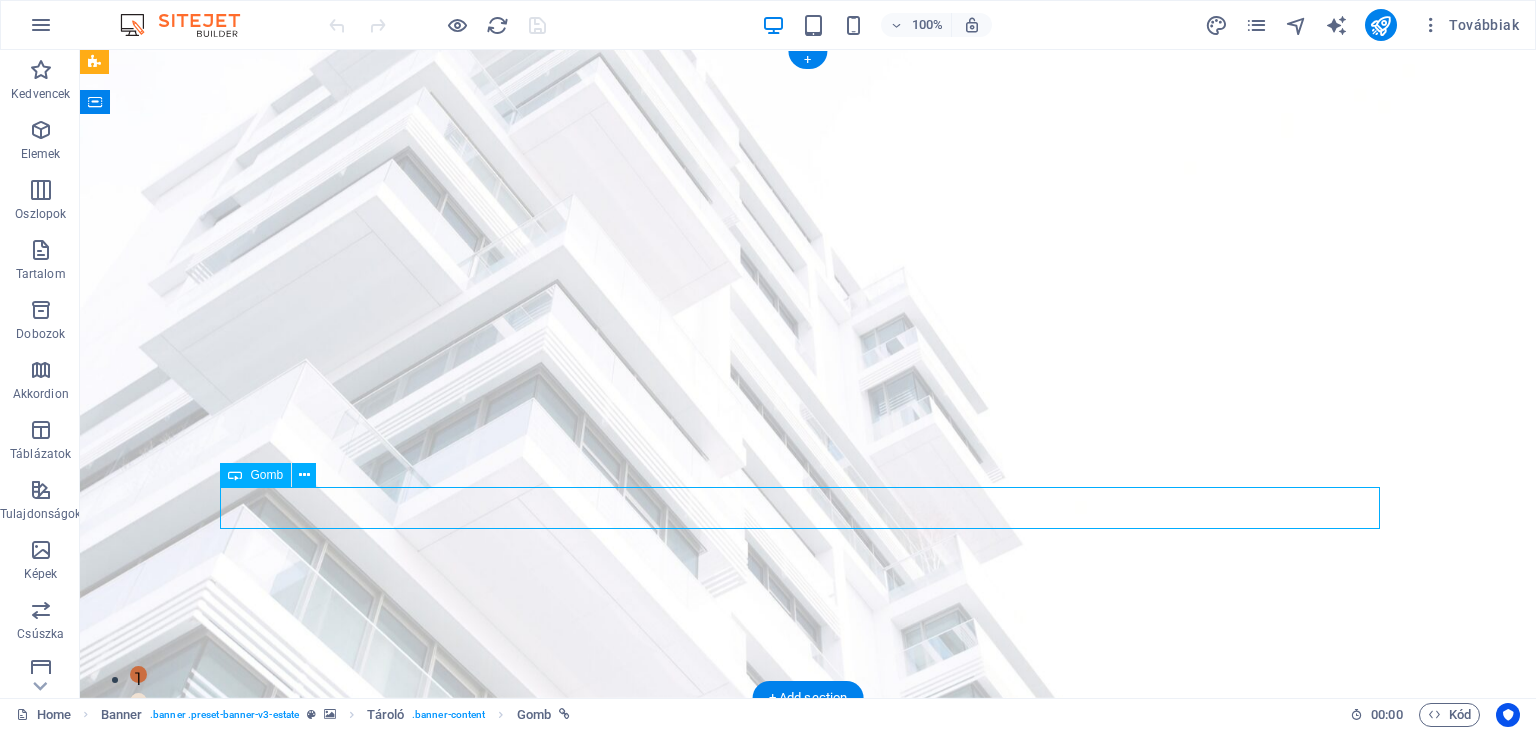 click on "hivjon most" at bounding box center [808, 1087] 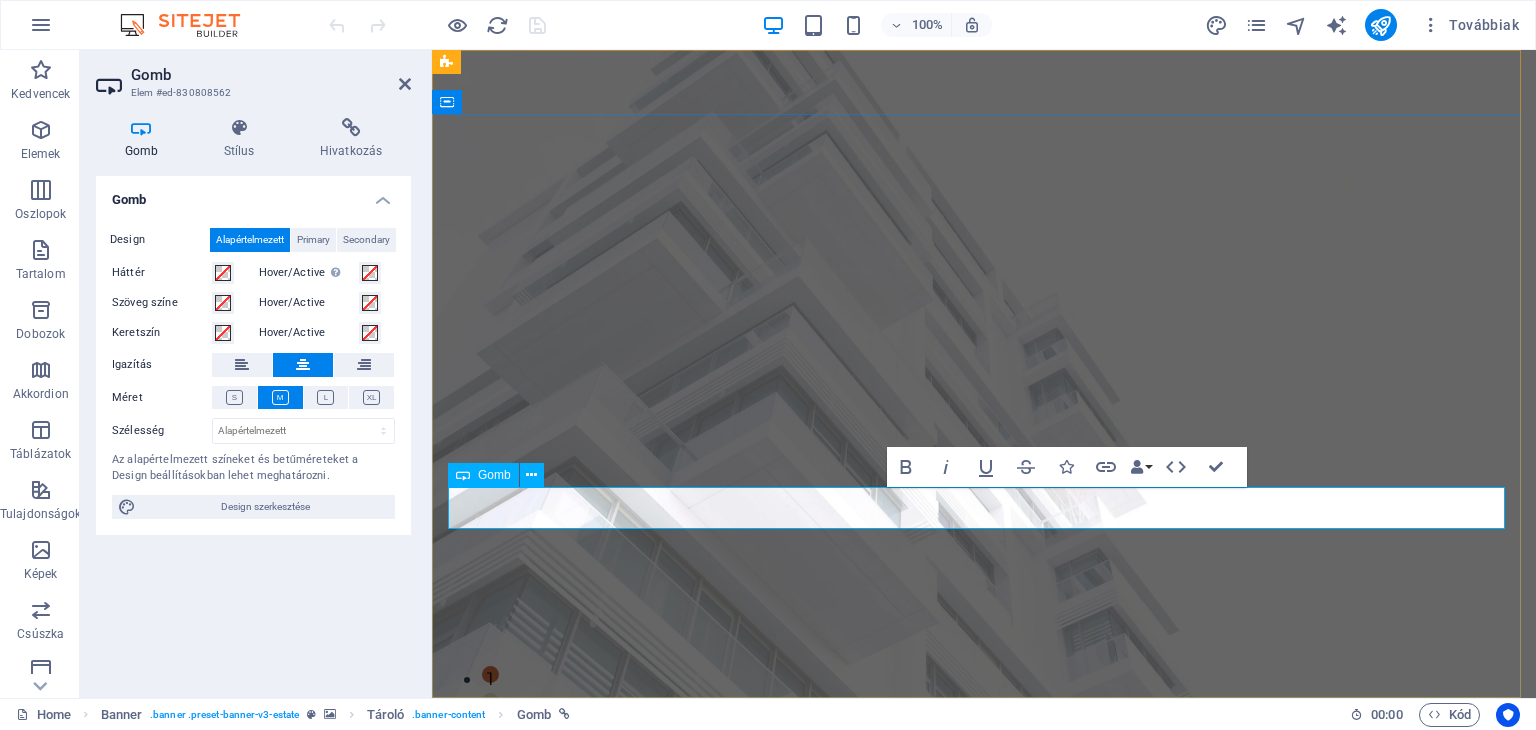 click on "hivjon most" at bounding box center (984, 1087) 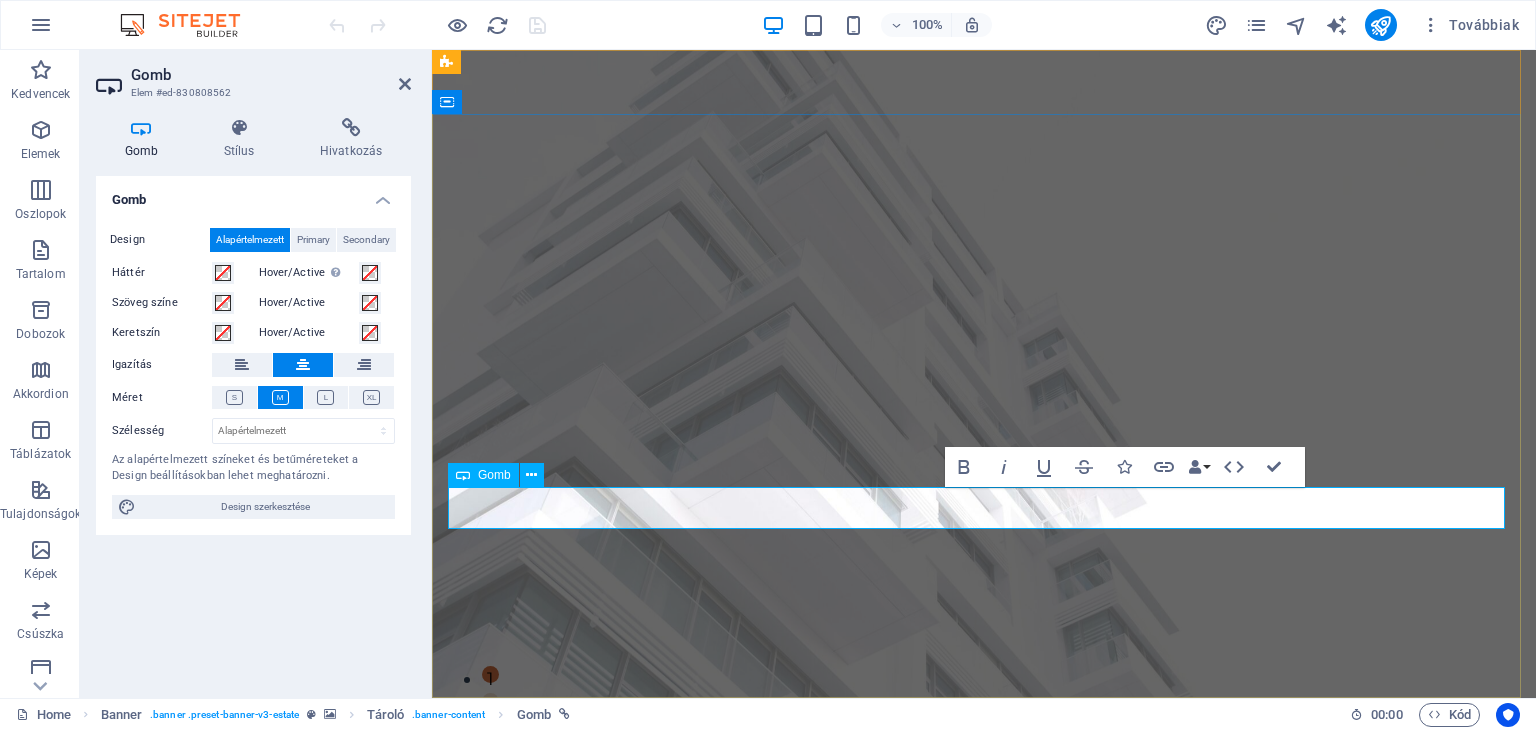 type 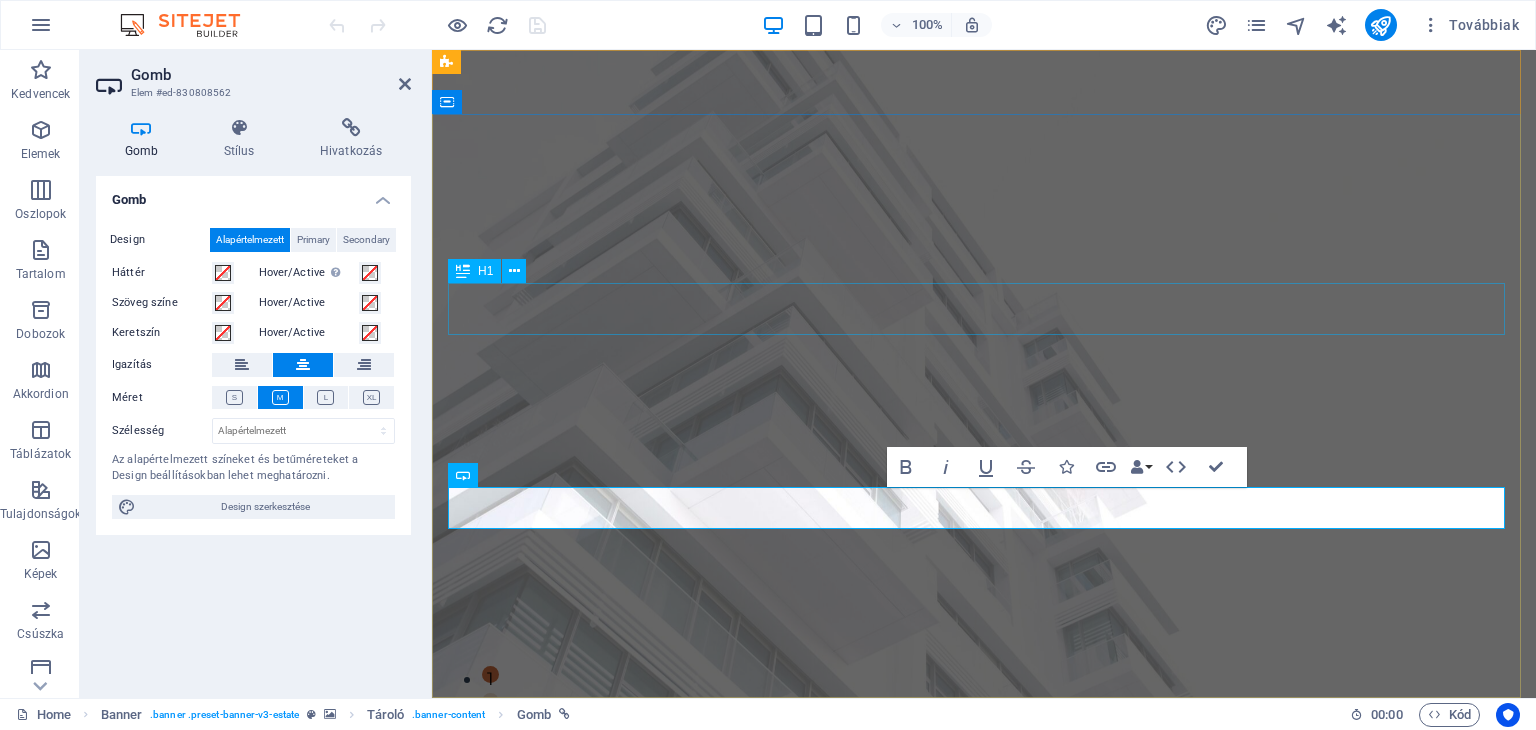 click on "[NAME]" at bounding box center [984, 915] 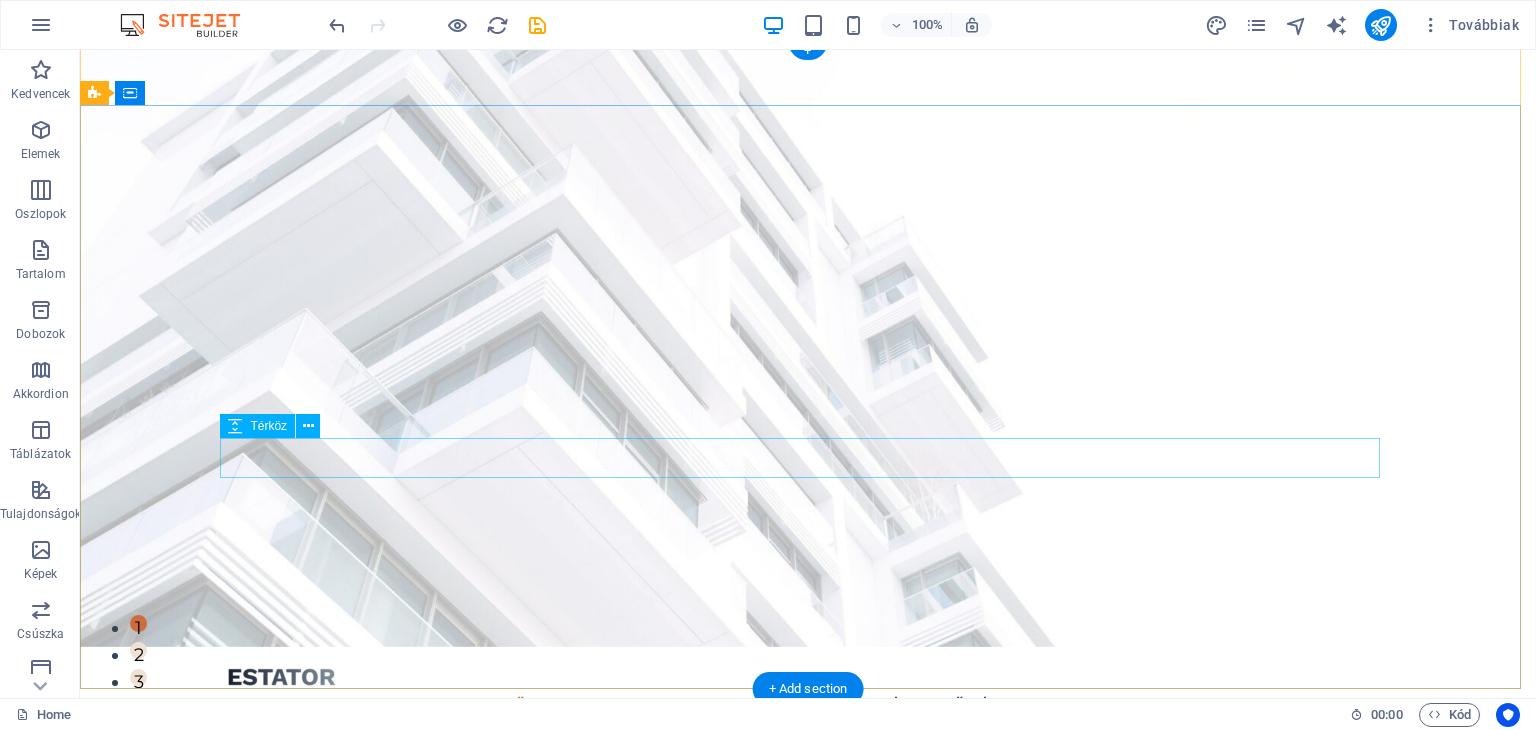 scroll, scrollTop: 0, scrollLeft: 0, axis: both 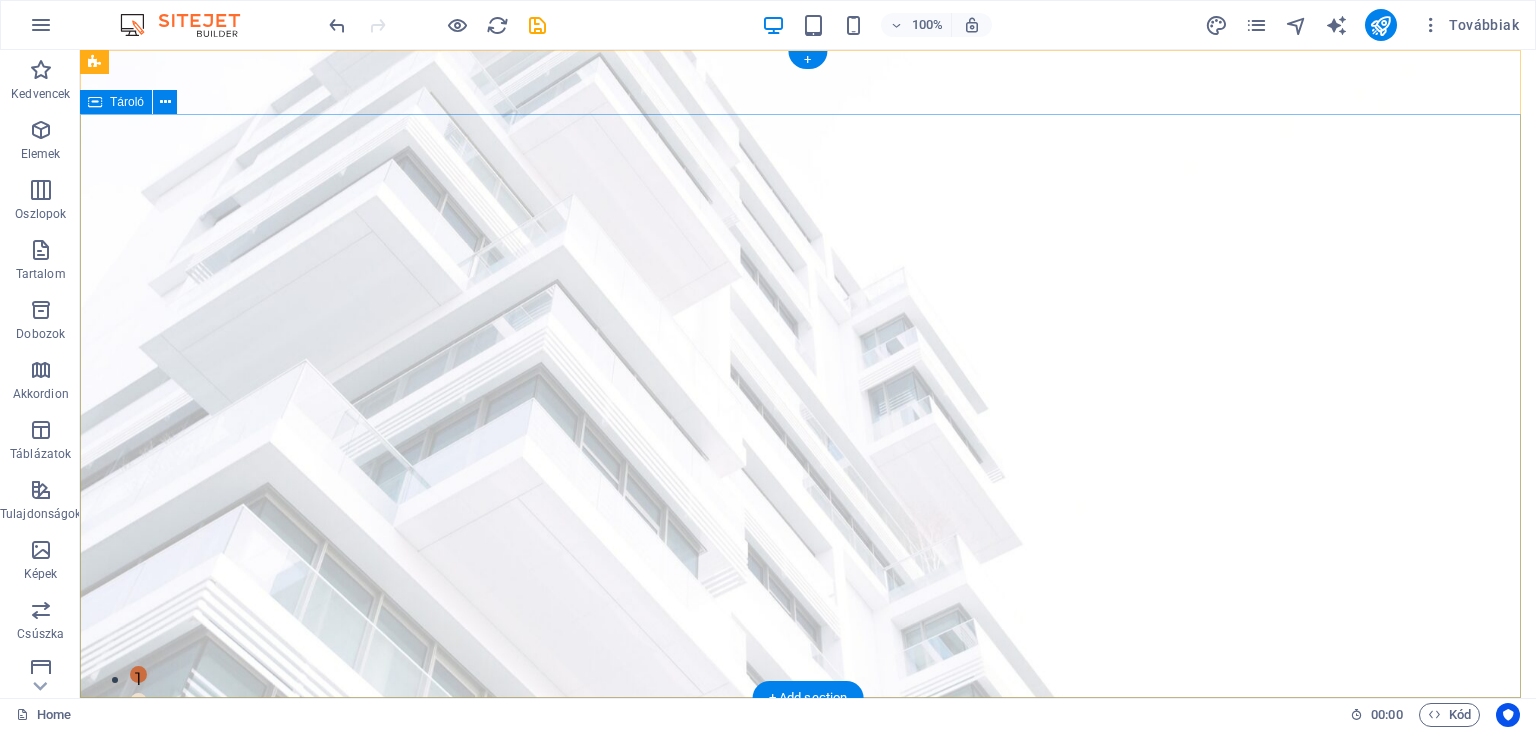 click on "Barmitszallit At vero eos et accusamus et iusto odio dignissimos ducimus qui blanditiis praesentium voluptatum deleniti atque corrupti quos dolores et quas molestias excepturi sint occaecati cupiditate non provident. hívjon most" at bounding box center [808, 998] 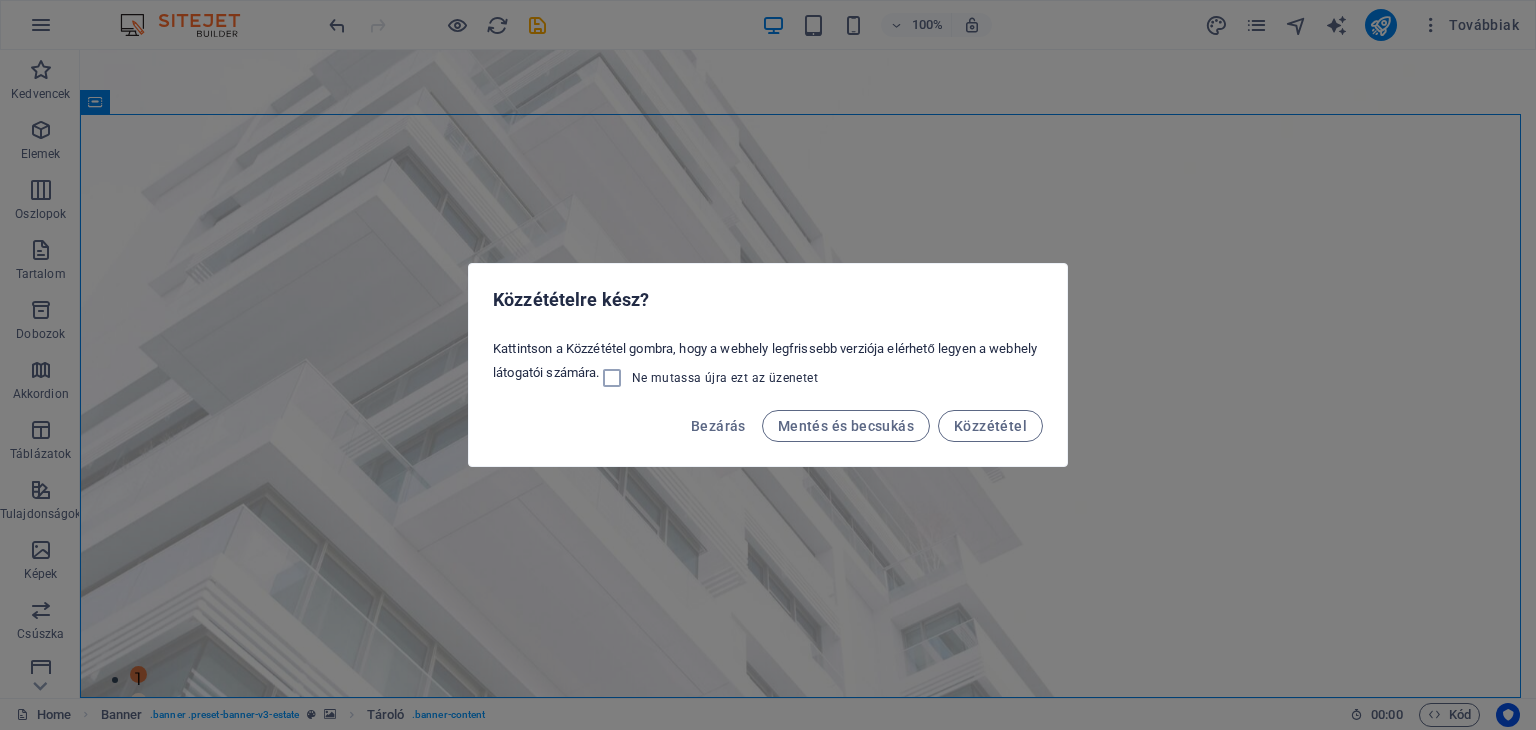 click on "Közzétételre kész? Kattintson a Közzététel gombra, hogy a webhely legfrissebb verziója elérhető legyen a webhely látogatói számára. Ne mutassa újra ezt az üzenetet Bezárás Mentés és becsukás Közzététel" at bounding box center (768, 365) 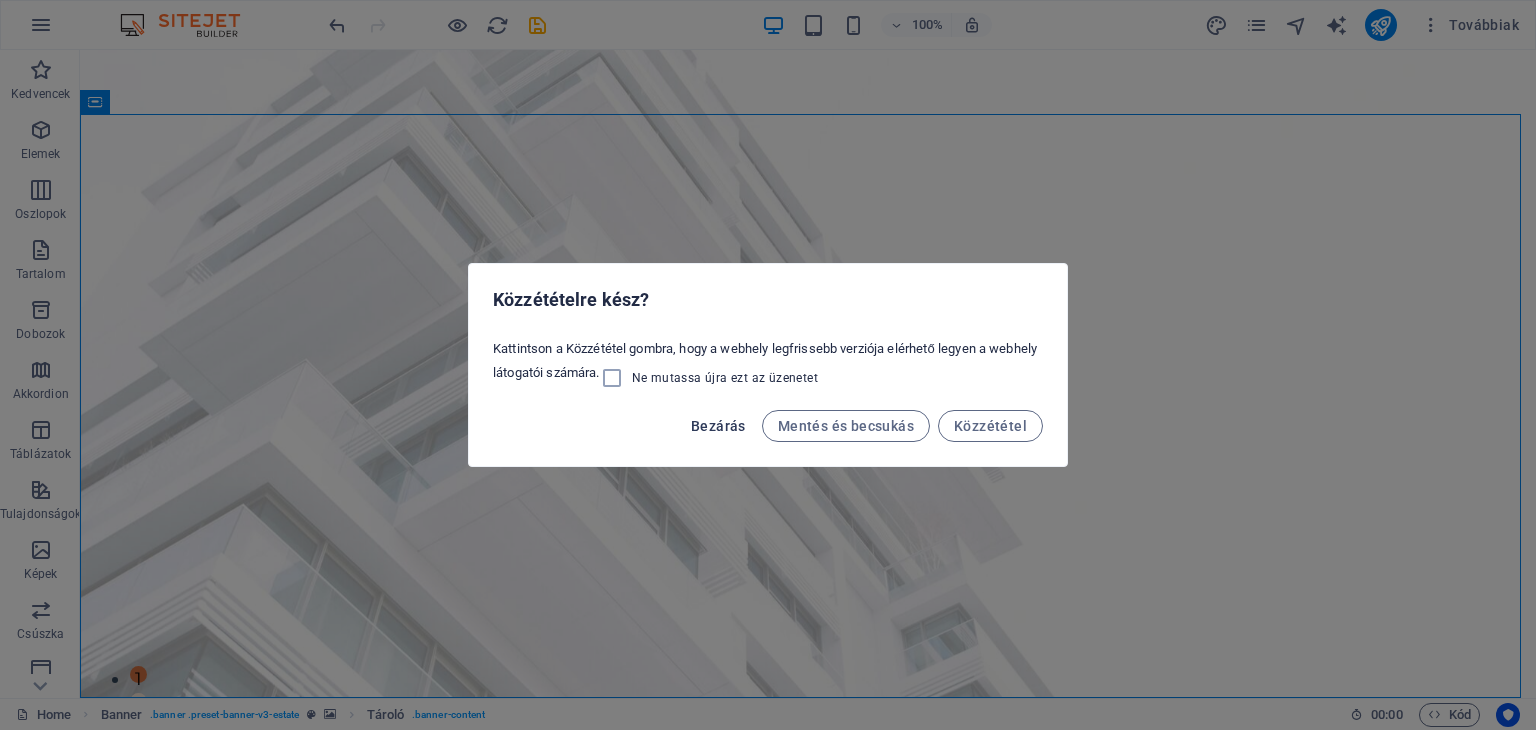 click on "Bezárás" at bounding box center (718, 426) 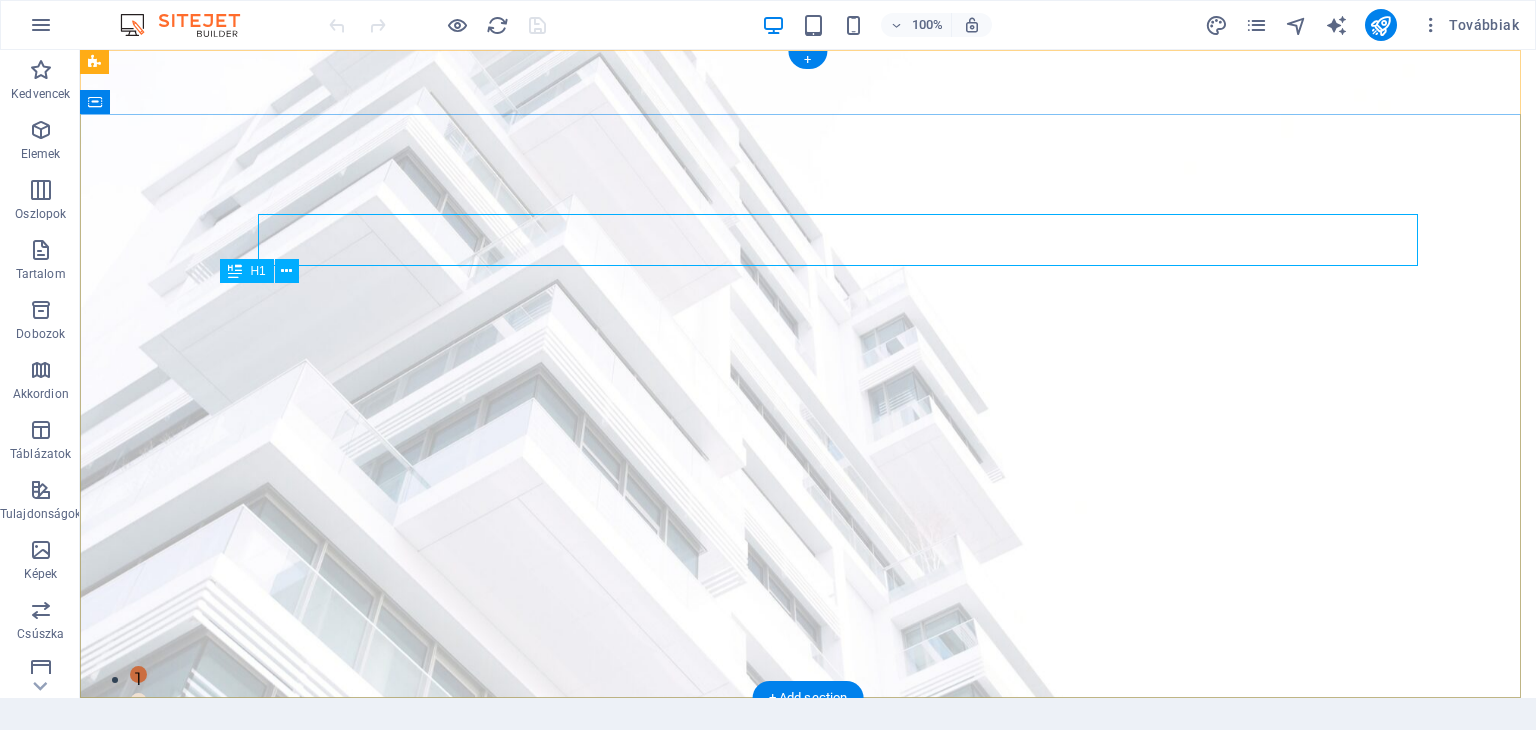 scroll, scrollTop: 0, scrollLeft: 0, axis: both 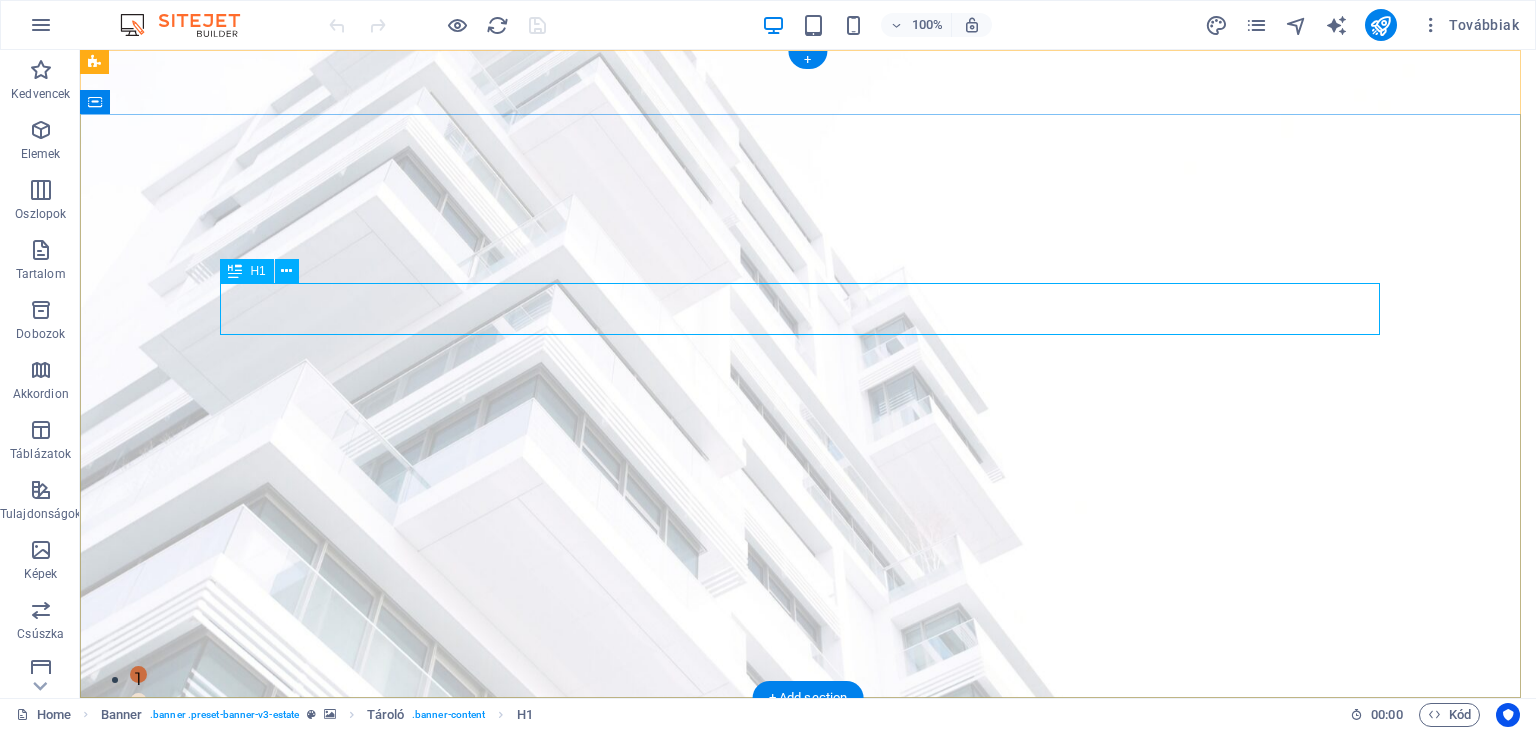 click on "[NAME]" at bounding box center (808, 915) 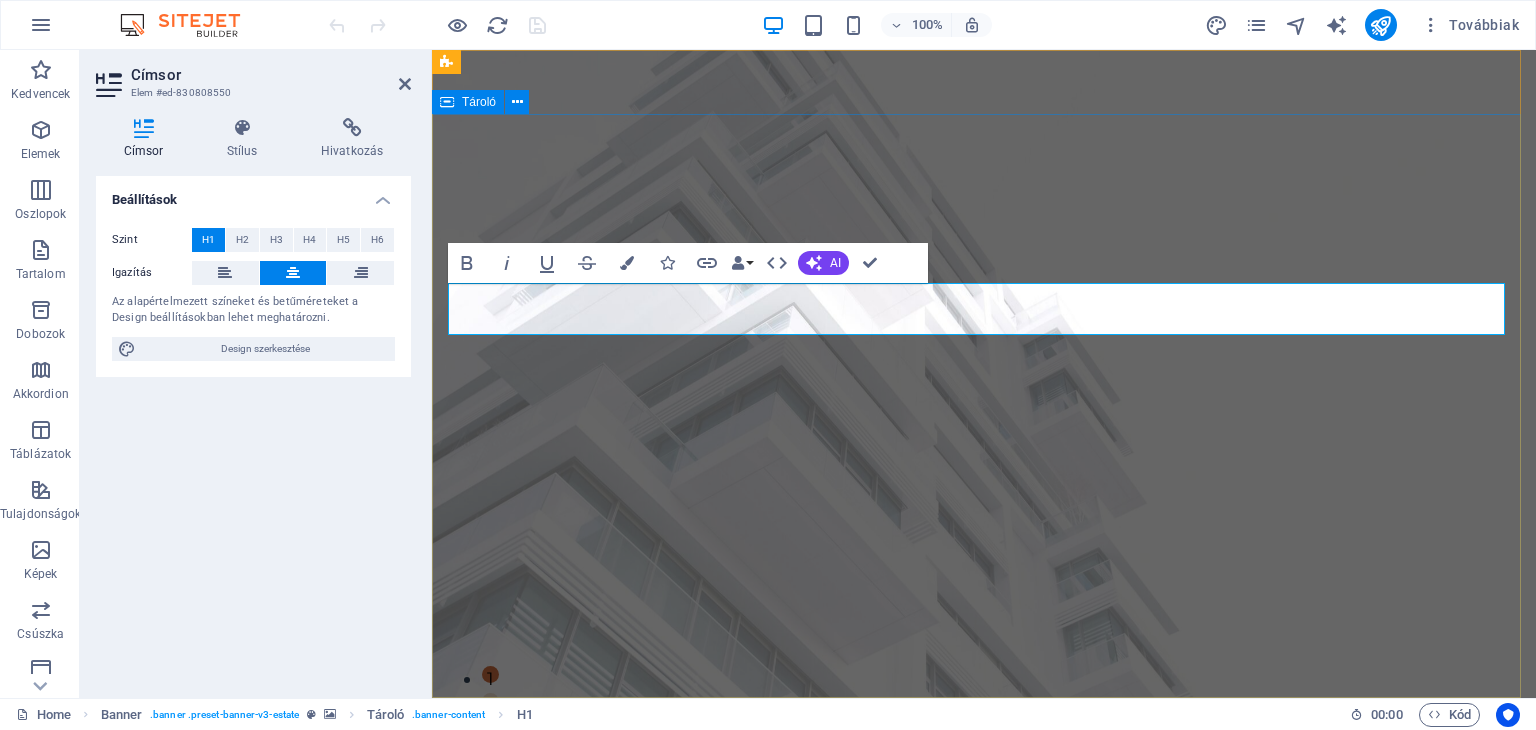 click on "[NAME] At vero eos et accusamus et iusto odio dignissimos ducimus qui blanditiis praesentium voluptatum deleniti atque corrupti quos dolores et quas molestias excepturi sint occaecati cupiditate non provident. [NAME]" at bounding box center (984, 998) 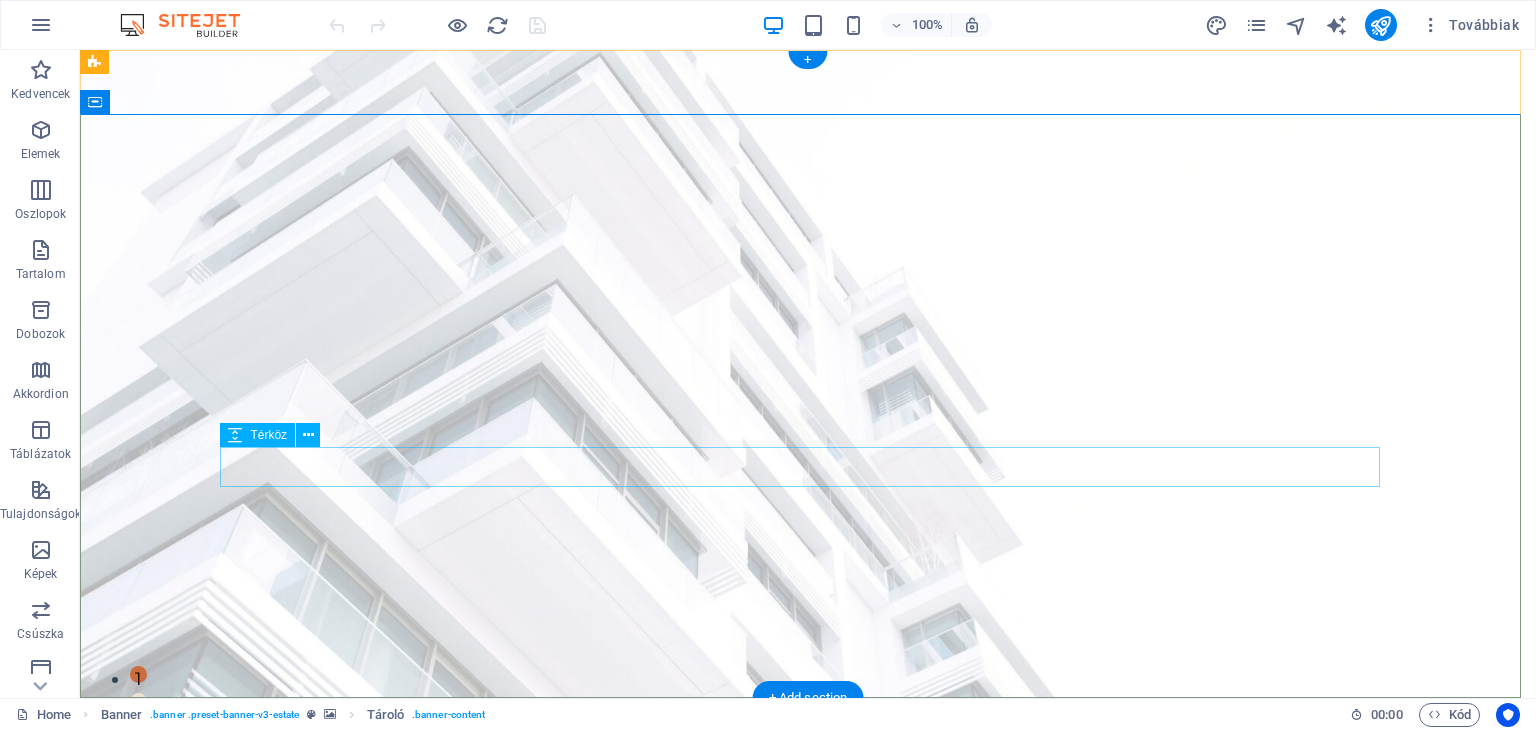 click at bounding box center [808, 1046] 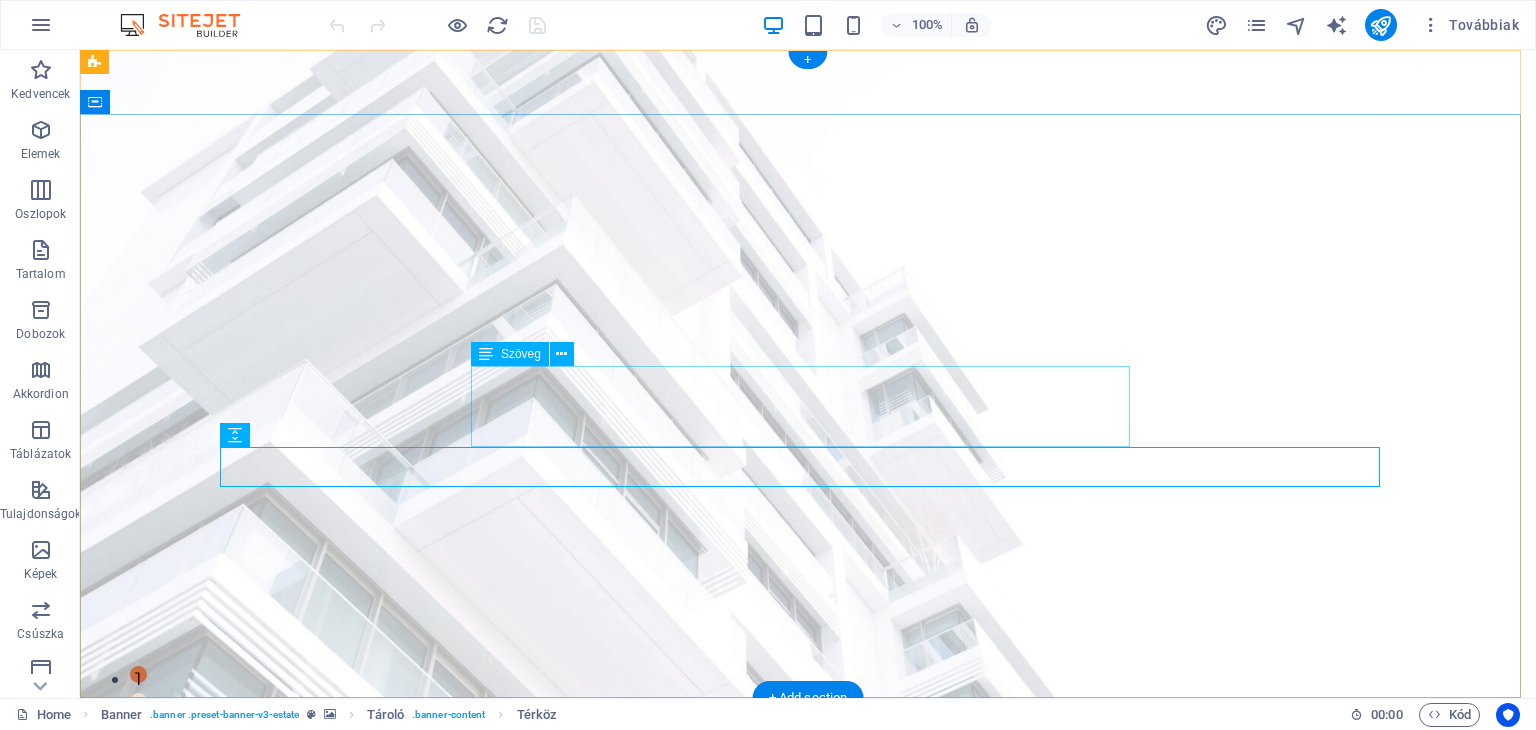 click on "At vero eos et accusamus et iusto odio dignissimos ducimus qui blanditiis praesentium voluptatum deleniti atque corrupti quos dolores et quas molestias excepturi sint occaecati cupiditate non provident." at bounding box center (808, 999) 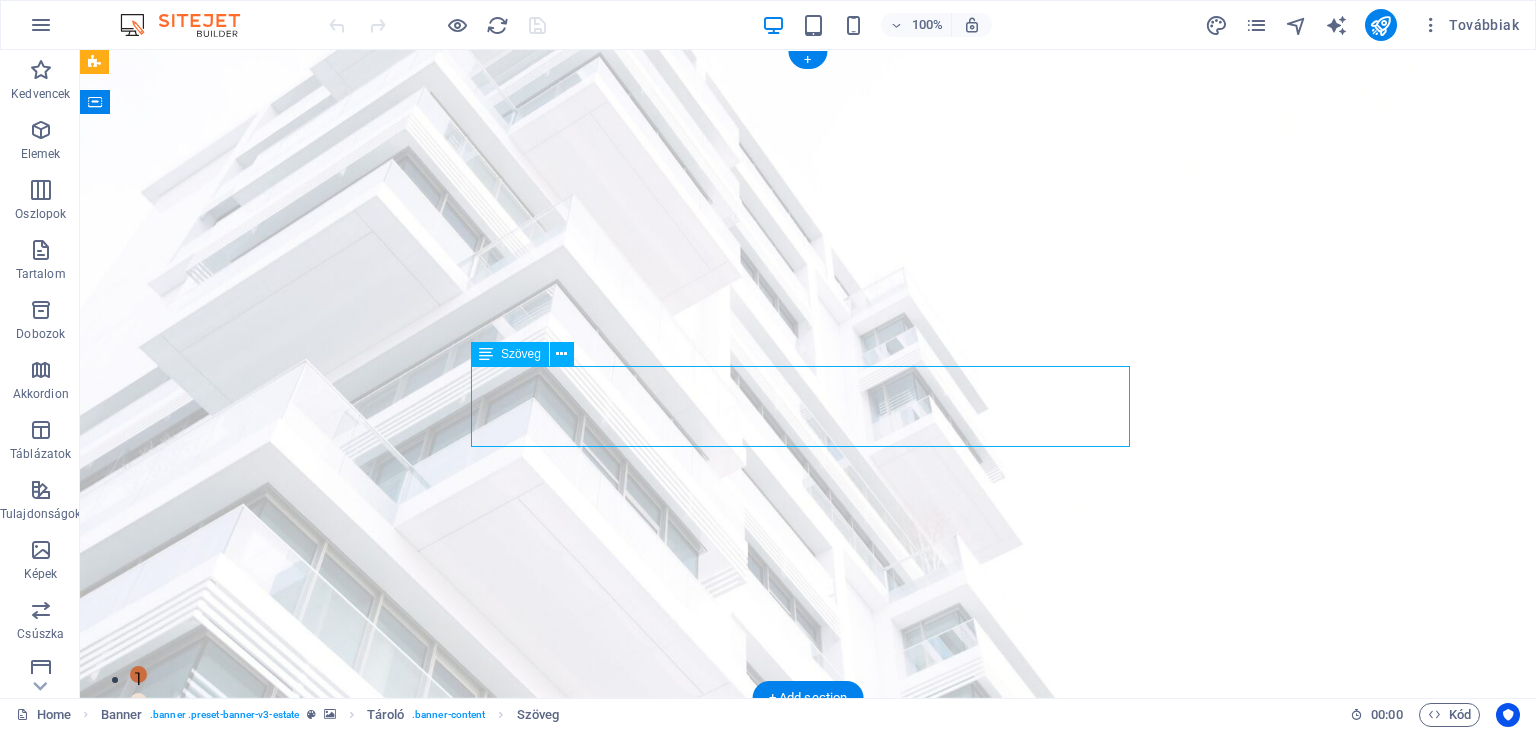 click on "At vero eos et accusamus et iusto odio dignissimos ducimus qui blanditiis praesentium voluptatum deleniti atque corrupti quos dolores et quas molestias excepturi sint occaecati cupiditate non provident." at bounding box center [808, 999] 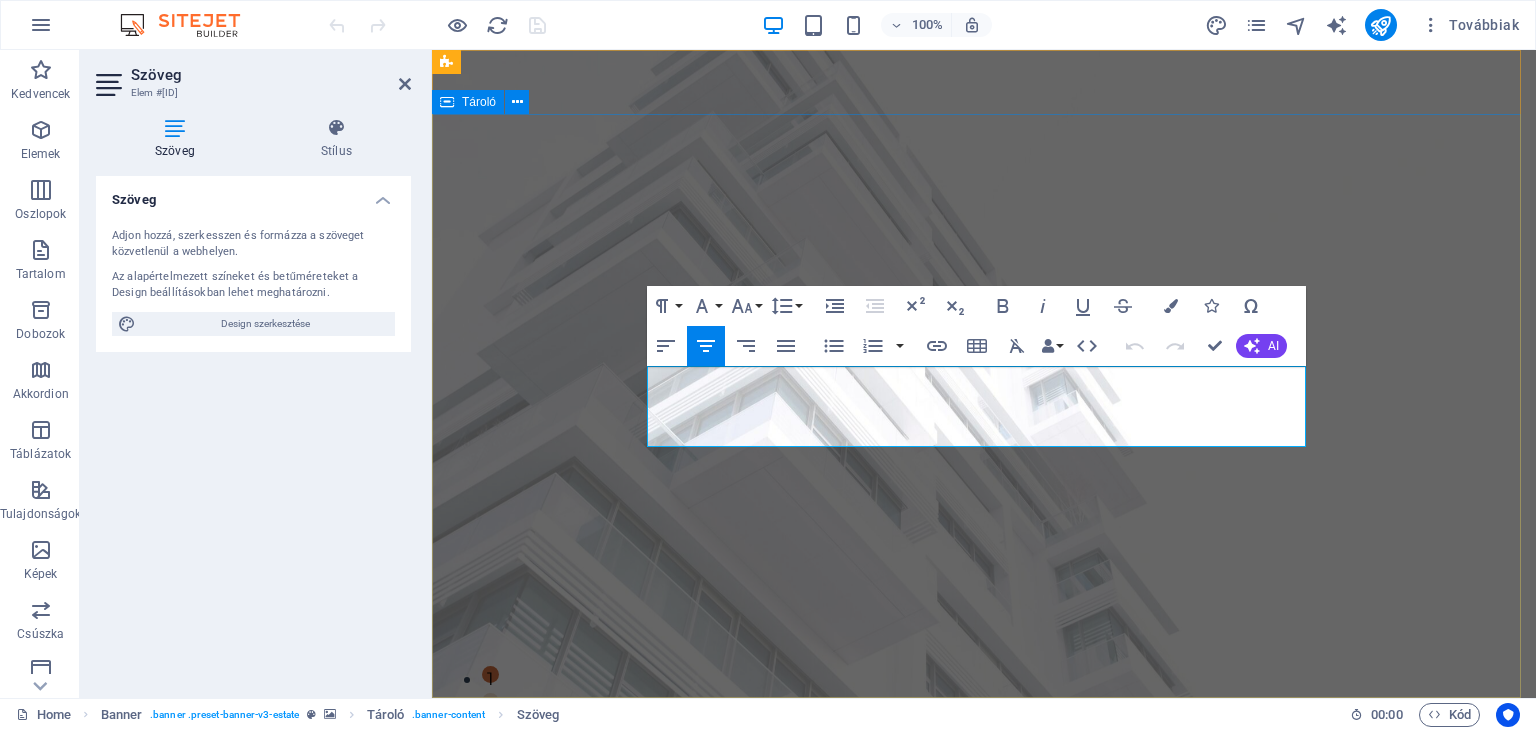 click on "[NAME] At vero eos et accusamus et iusto odio dignissimos ducimus qui blanditiis praesentium voluptatum deleniti atque corrupti quos dolores et quas molestias excepturi sint occaecati cupiditate non provident. [NAME]" at bounding box center (984, 998) 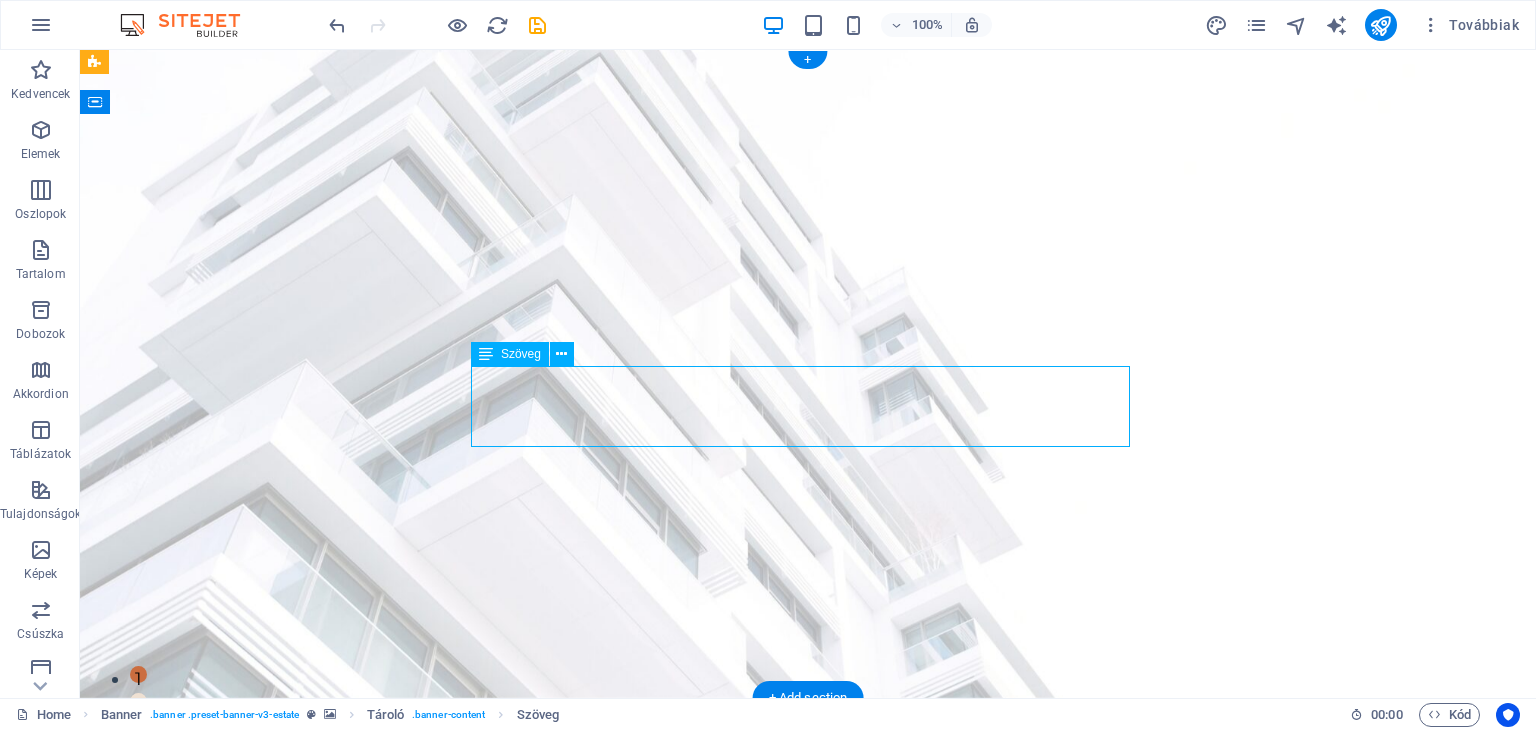 drag, startPoint x: 881, startPoint y: 373, endPoint x: 521, endPoint y: 381, distance: 360.08887 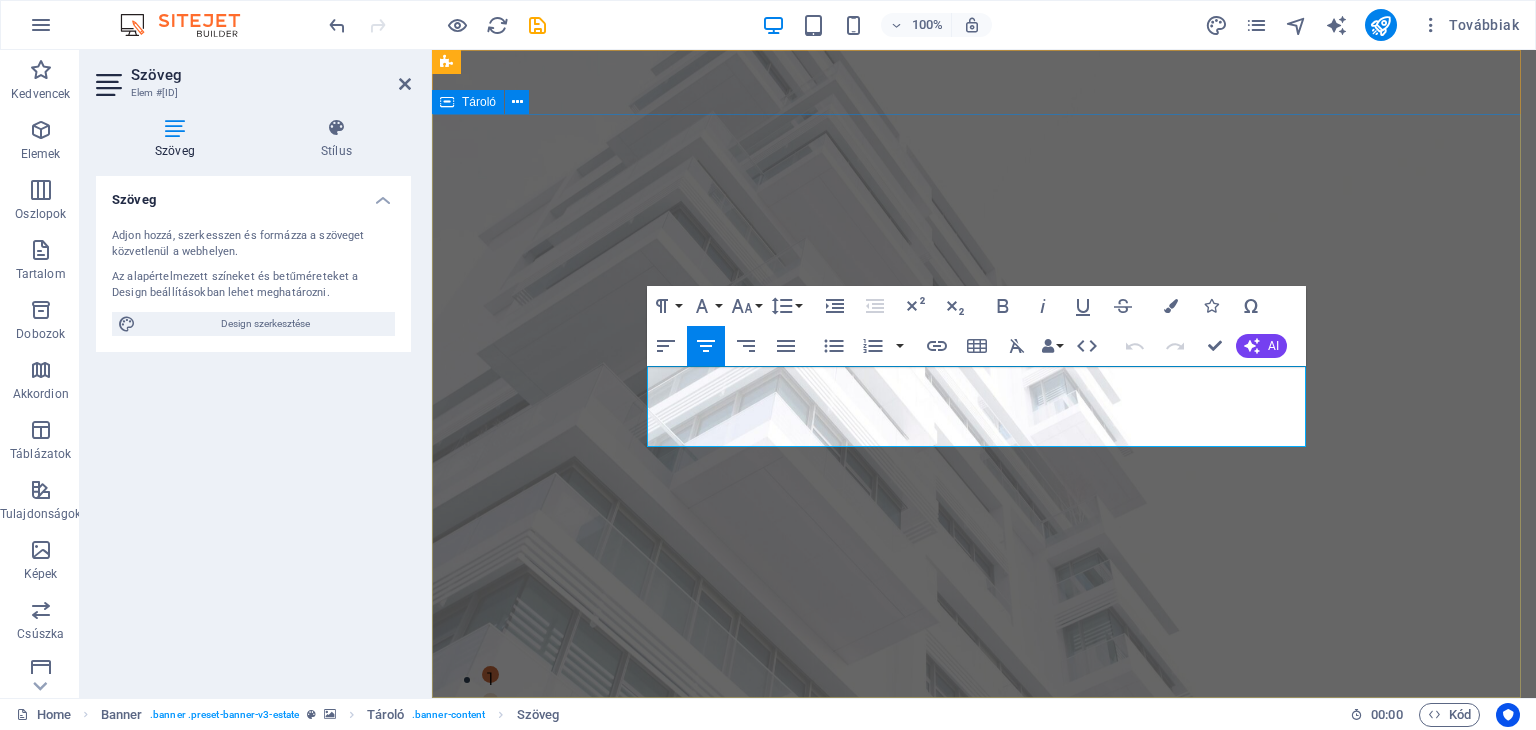 click on "[NAME] At vero eos et accusamus et iusto odio dignissimos ducimus qui blanditiis praesentium voluptatum deleniti atque corrupti quos dolores et quas molestias excepturi sint occaecati cupiditate non provident. [NAME]" at bounding box center [984, 998] 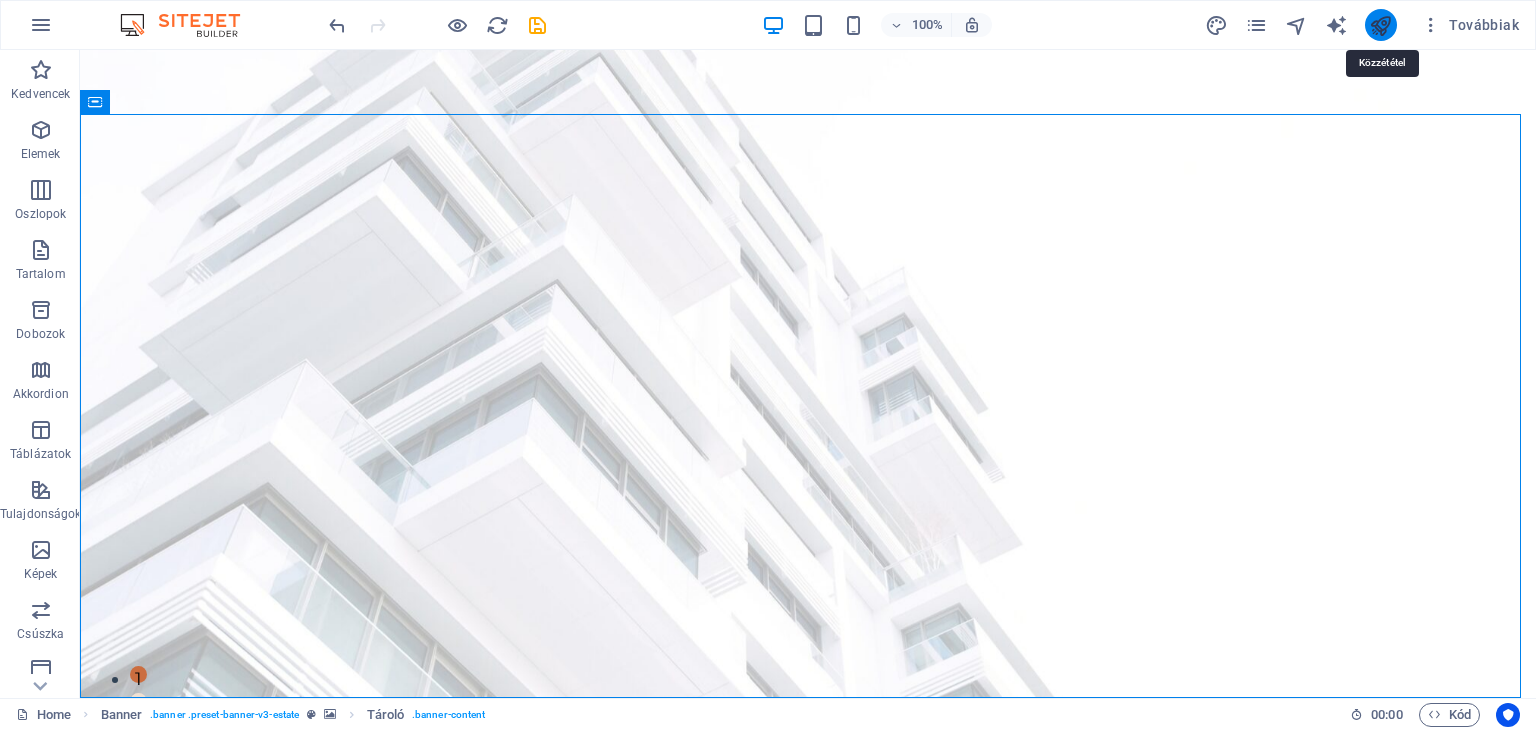 click at bounding box center (1380, 25) 